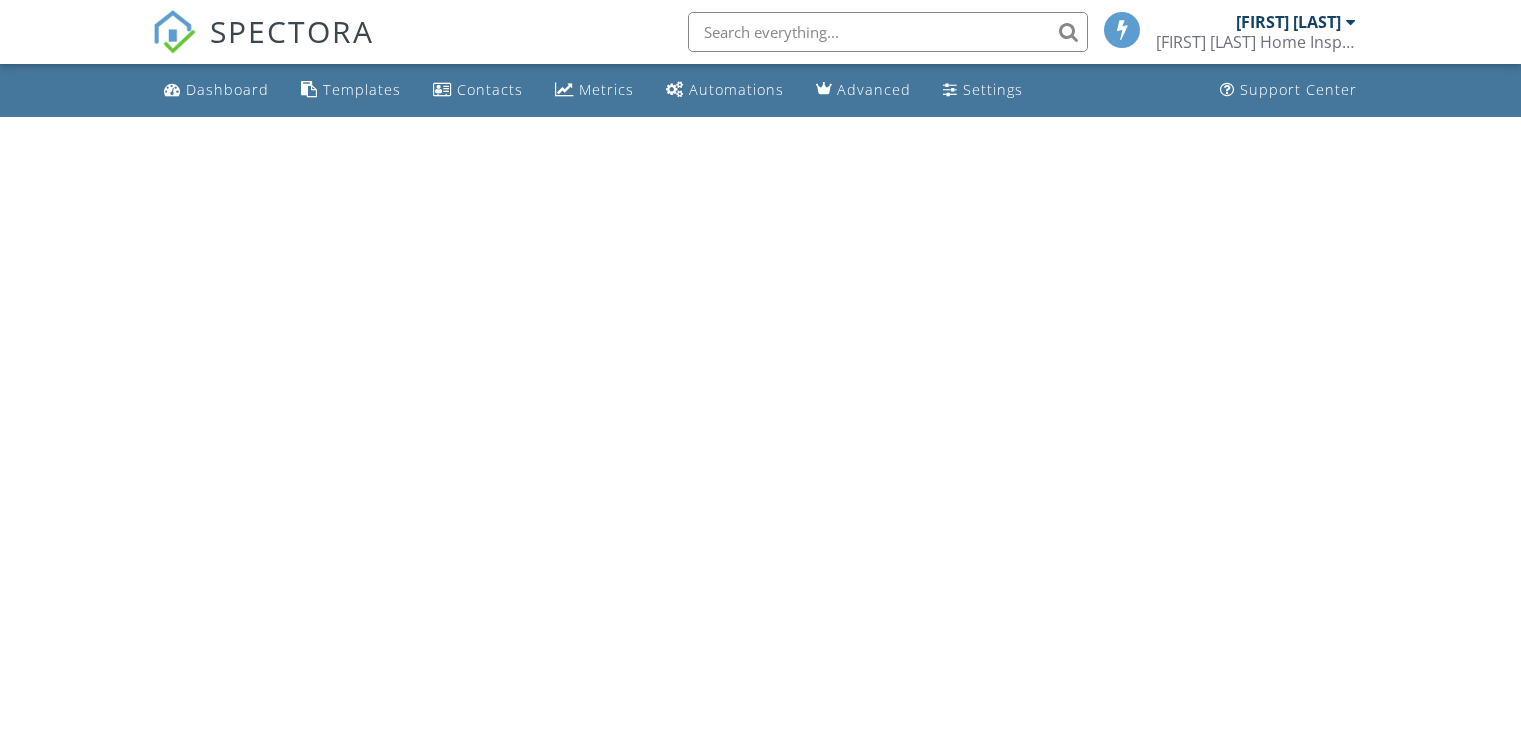 scroll, scrollTop: 0, scrollLeft: 0, axis: both 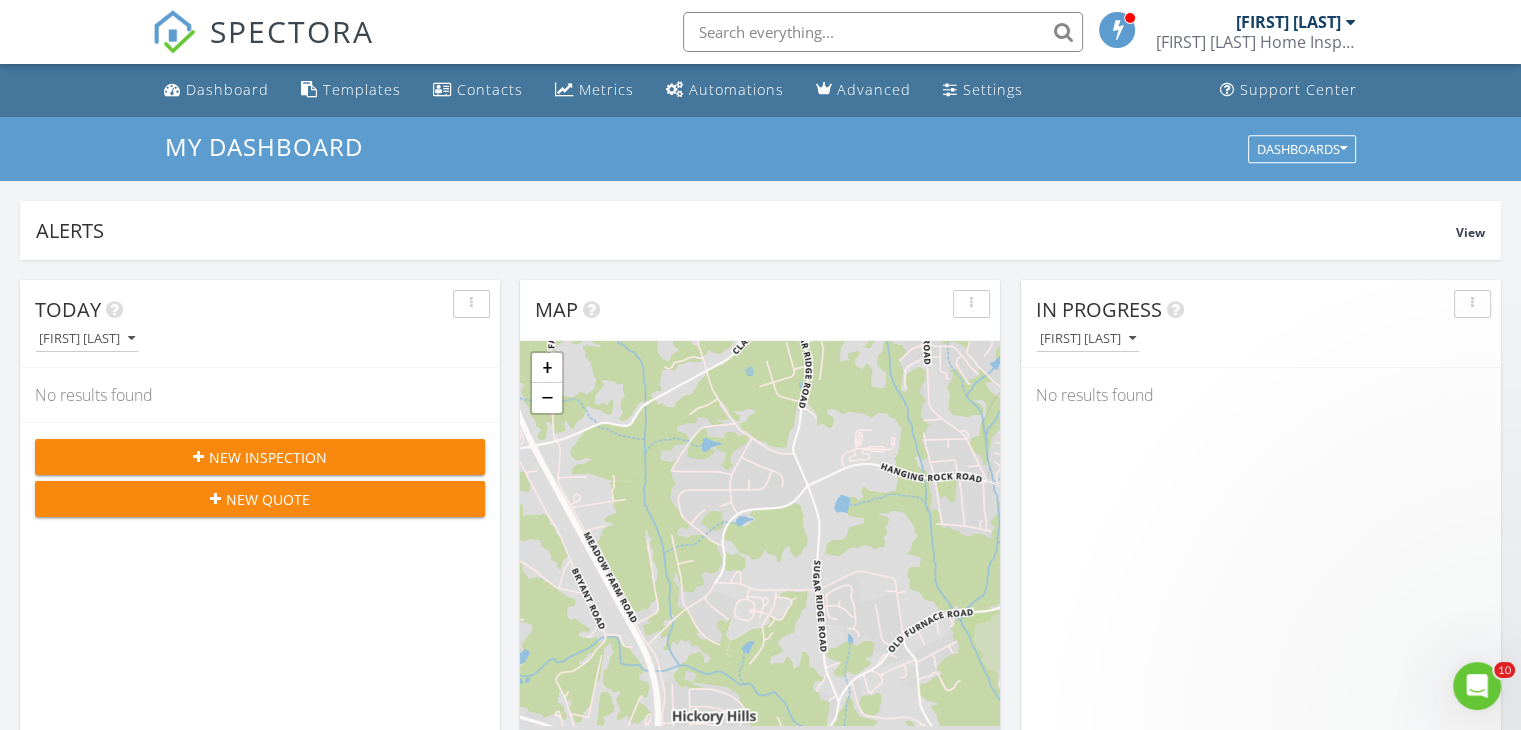 click on "Today
Phil Knox
No results found       New Inspection     New Quote         Map               + − Leaflet  |  © MapTiler   © OpenStreetMap contributors     In Progress
Phil Knox
No results found       Calendar                 August 2025 today list day week cal wk 4 wk month Sun Mon Tue Wed Thu Fri Sat 27 28
8:30a - 11:30a
5040 Radley Road, Chesnee 29323
11a - 2p
115 Pheasant Dr, Spartanburg 29302
29
8:30a - 10:30a
100 Basin Street , Boiling Springs 29316
11:30a - 2:30p" at bounding box center [760, 1170] 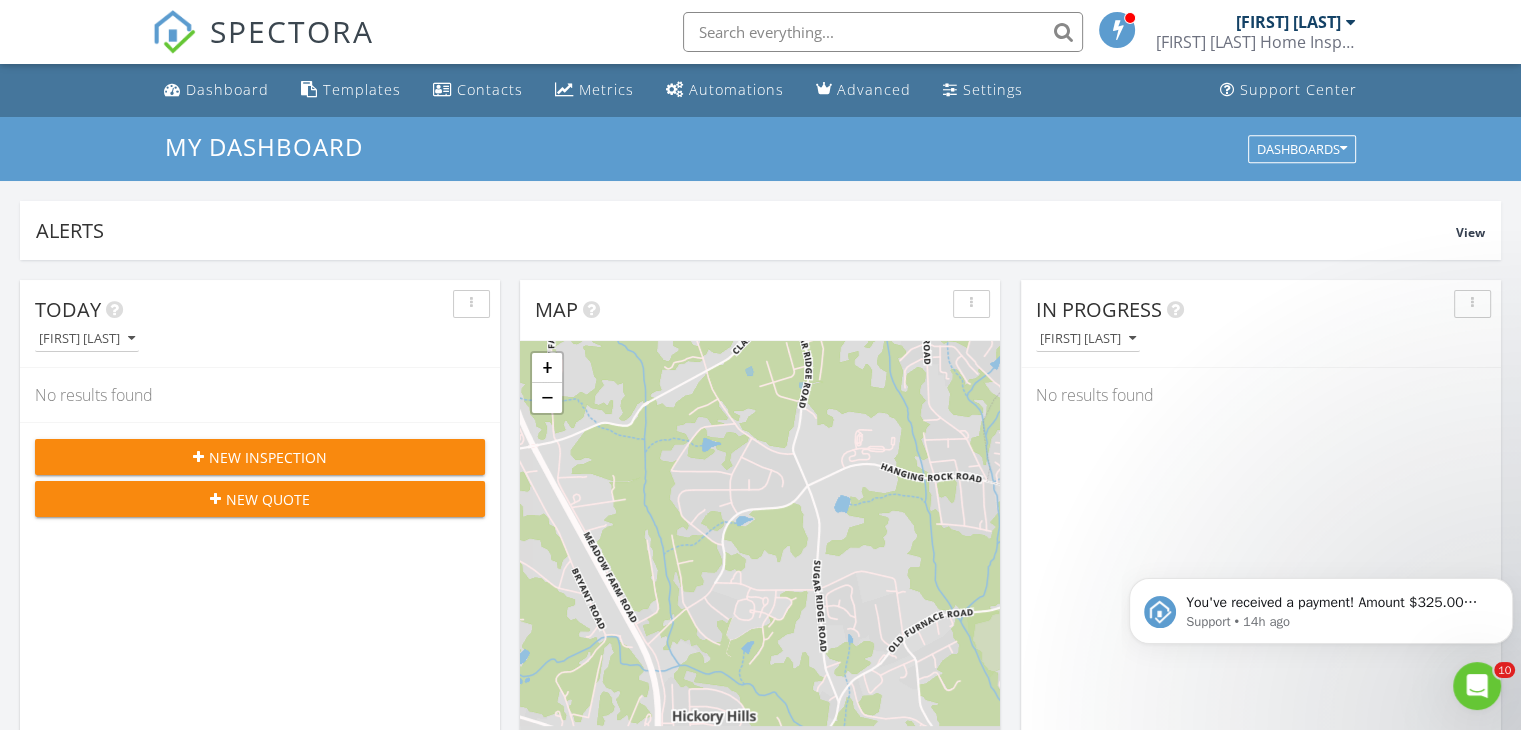 scroll, scrollTop: 0, scrollLeft: 0, axis: both 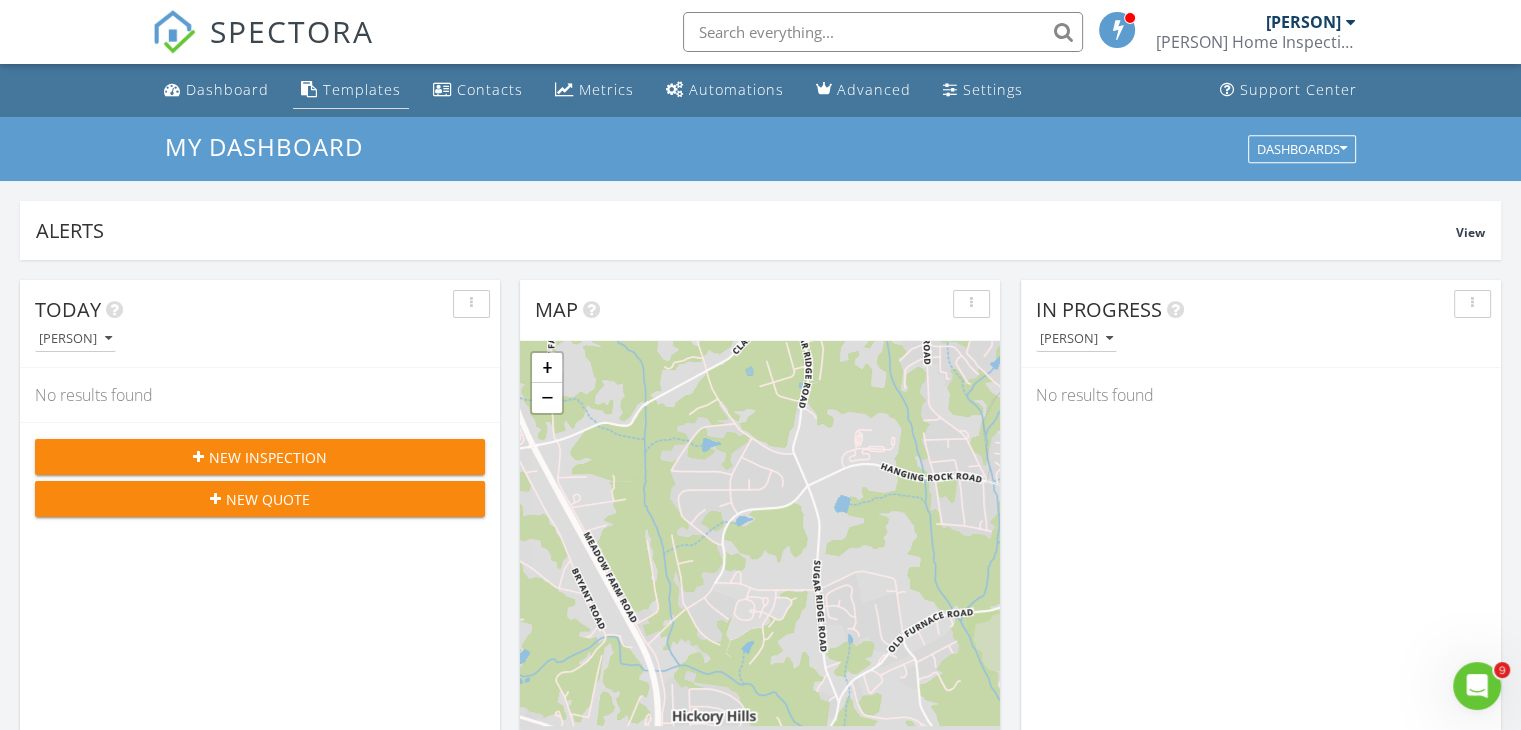 click on "Templates" at bounding box center (362, 89) 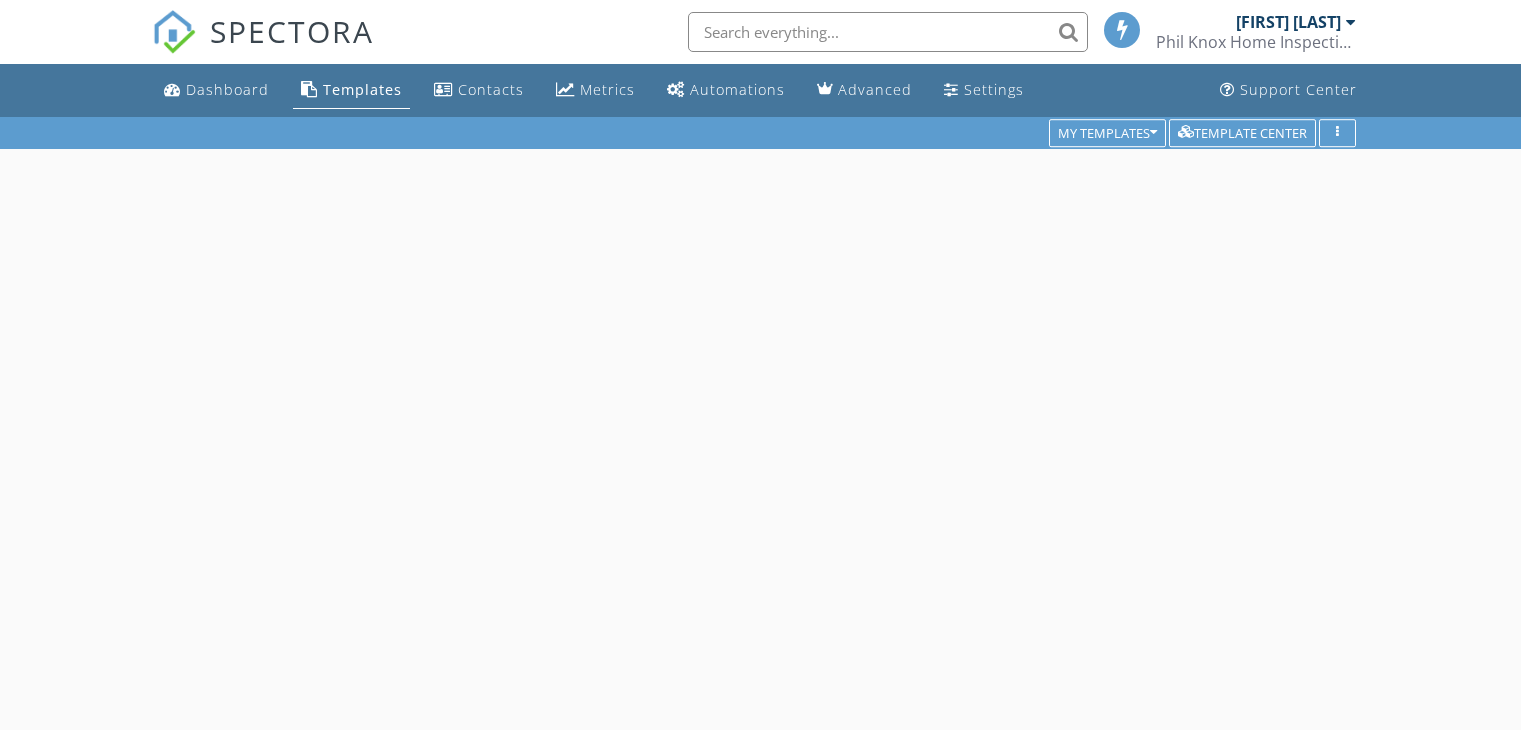 scroll, scrollTop: 0, scrollLeft: 0, axis: both 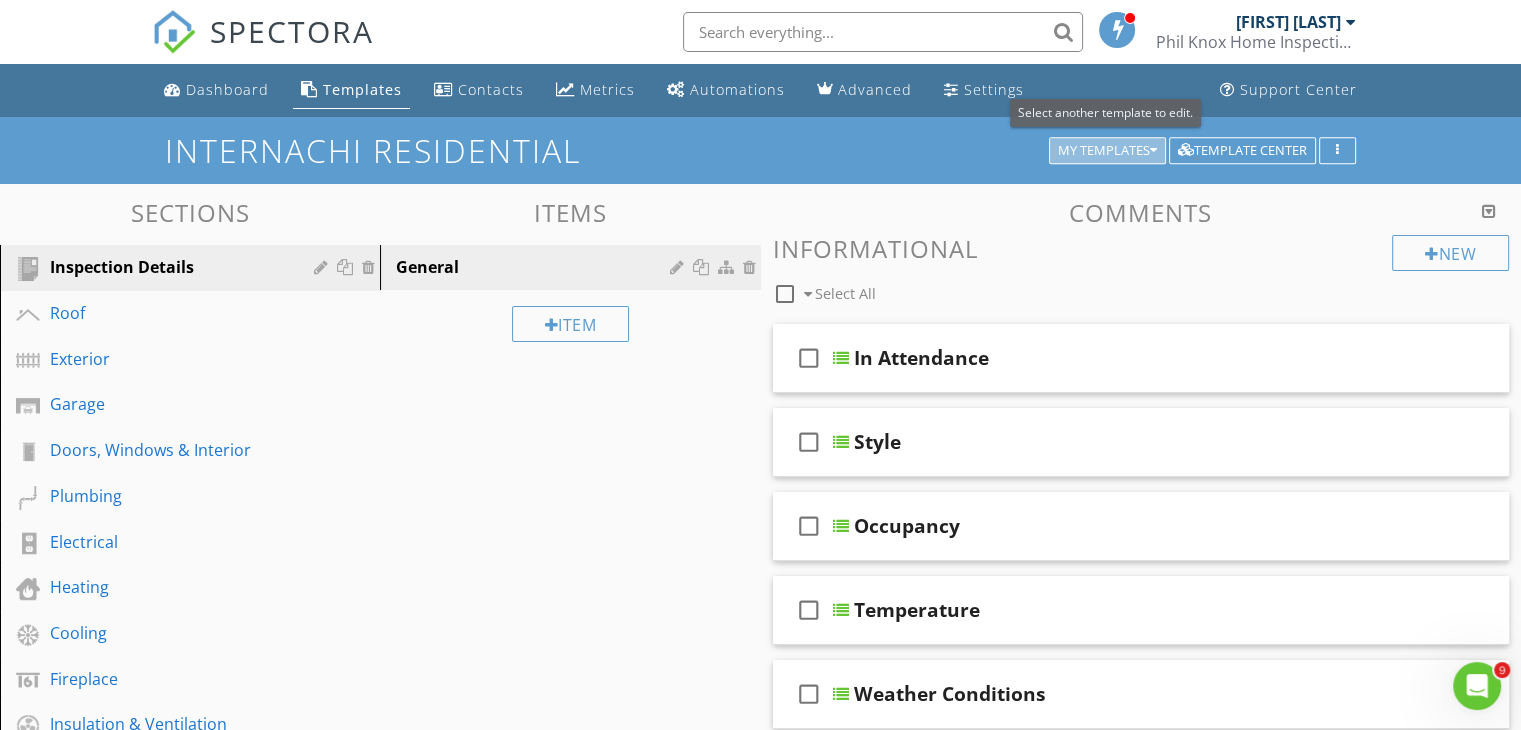 click on "My Templates" at bounding box center [1107, 151] 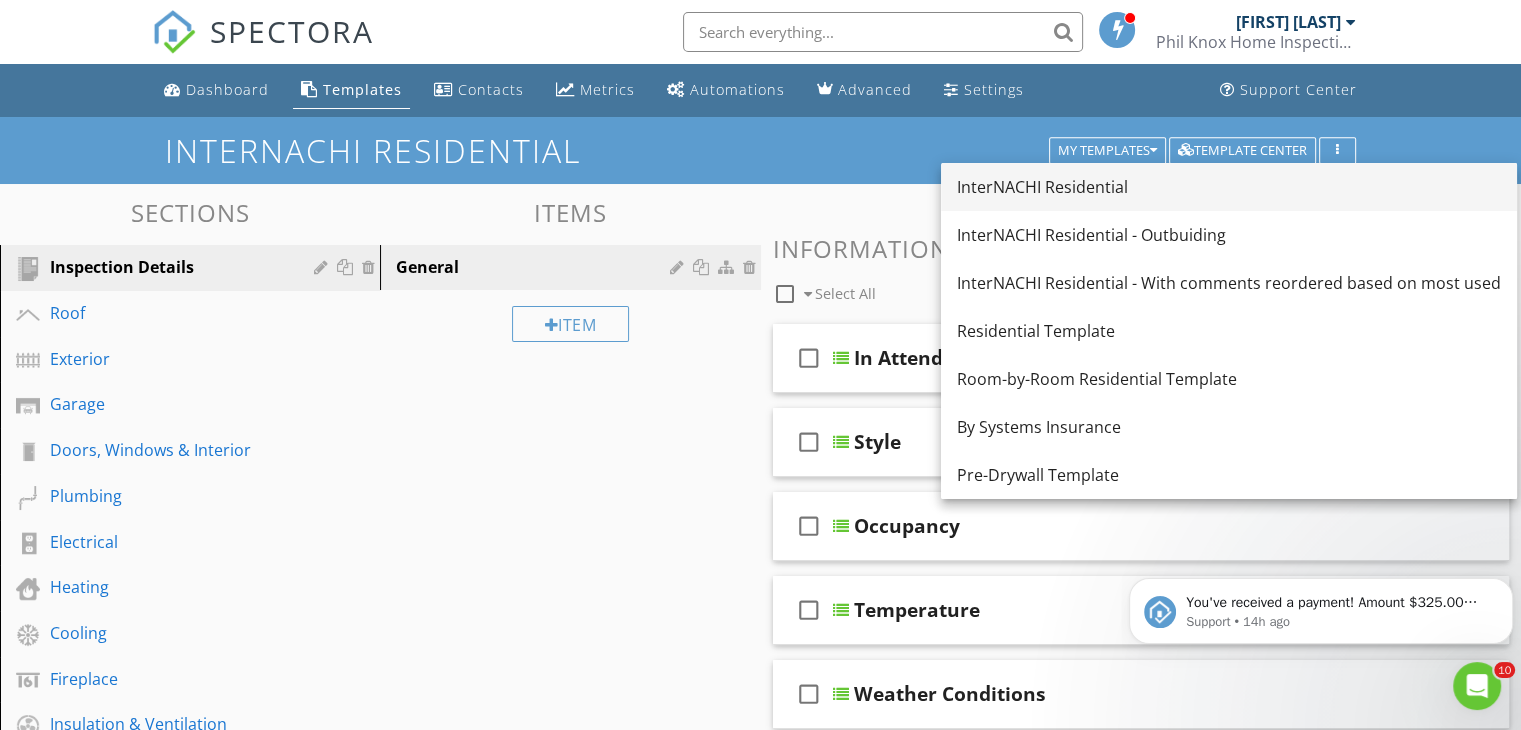 scroll, scrollTop: 0, scrollLeft: 0, axis: both 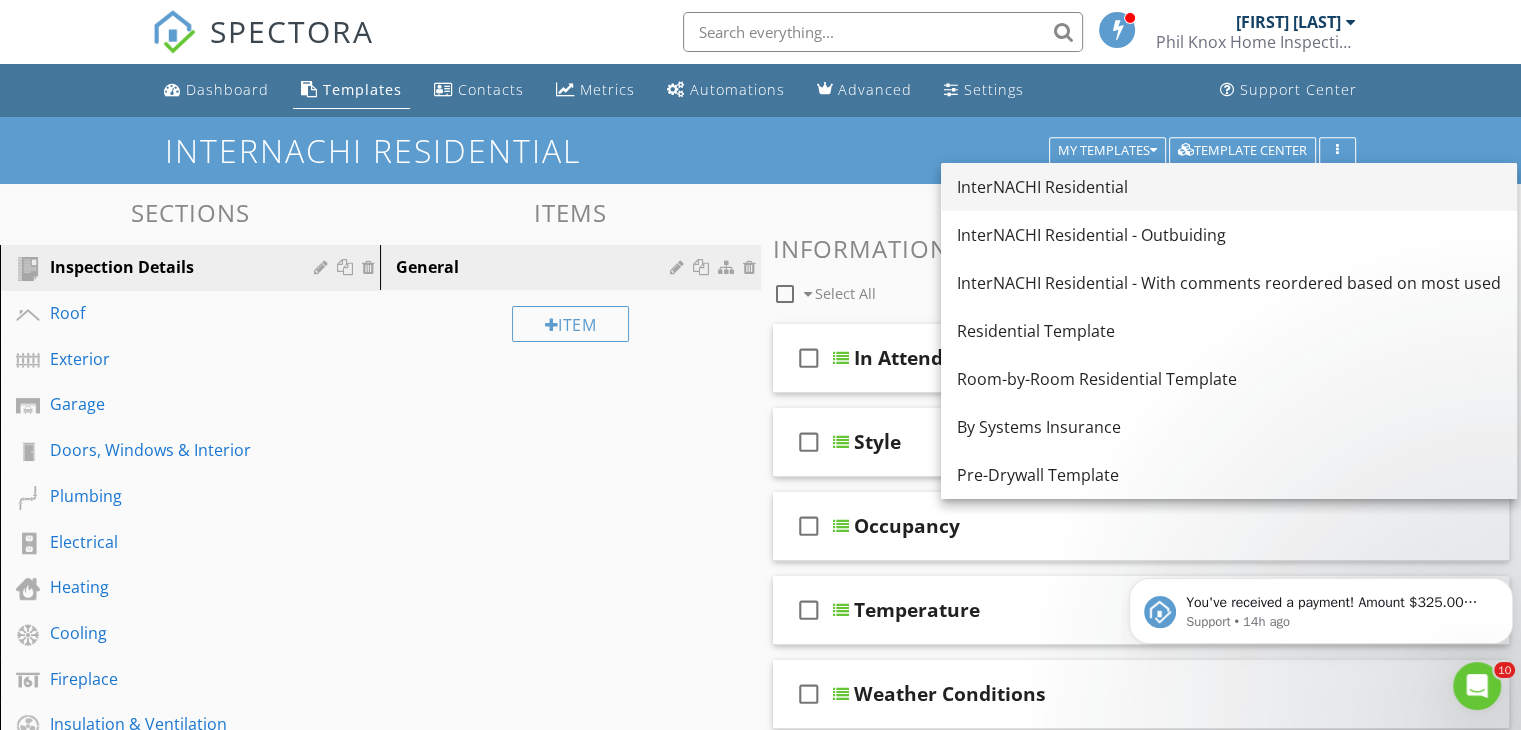 click on "InterNACHI Residential" at bounding box center [1229, 187] 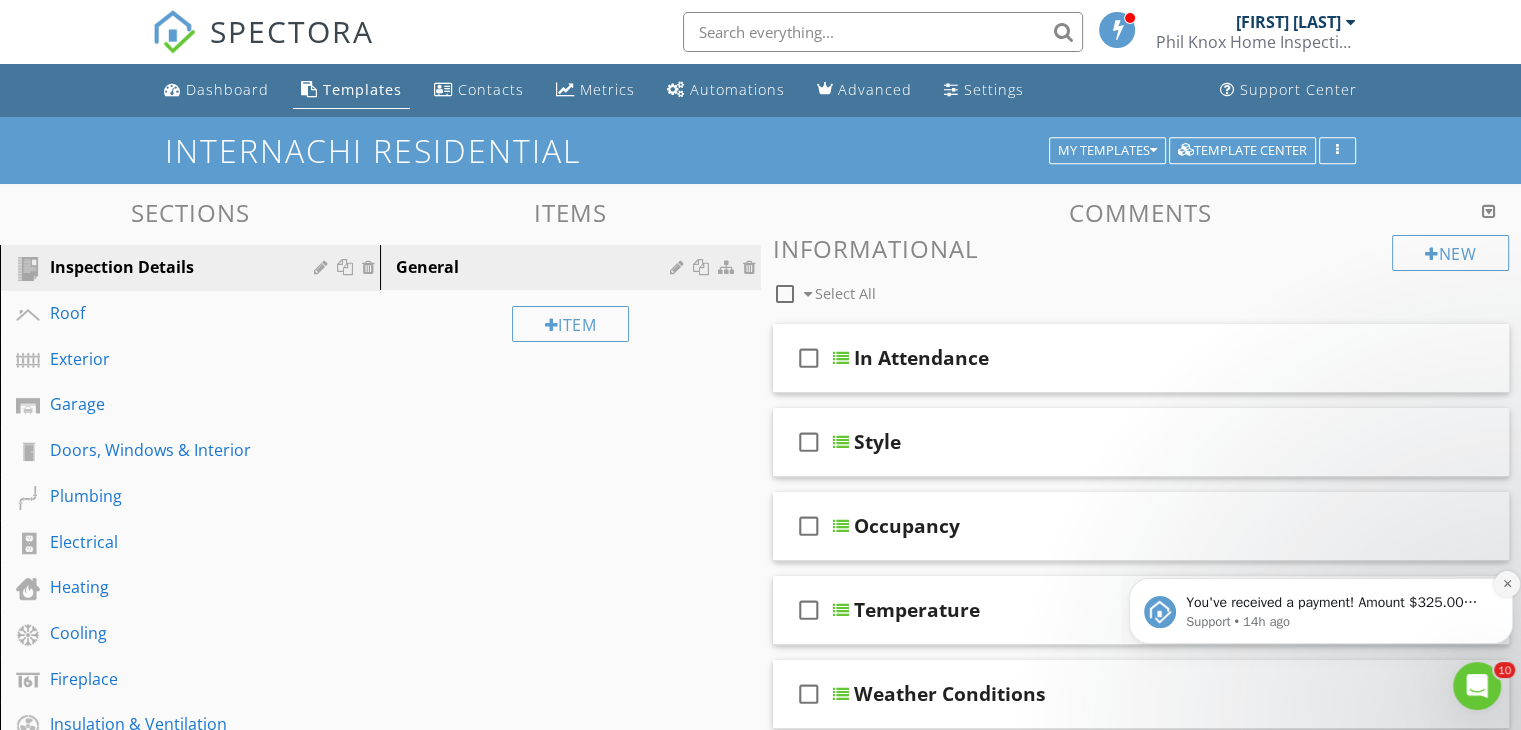 click 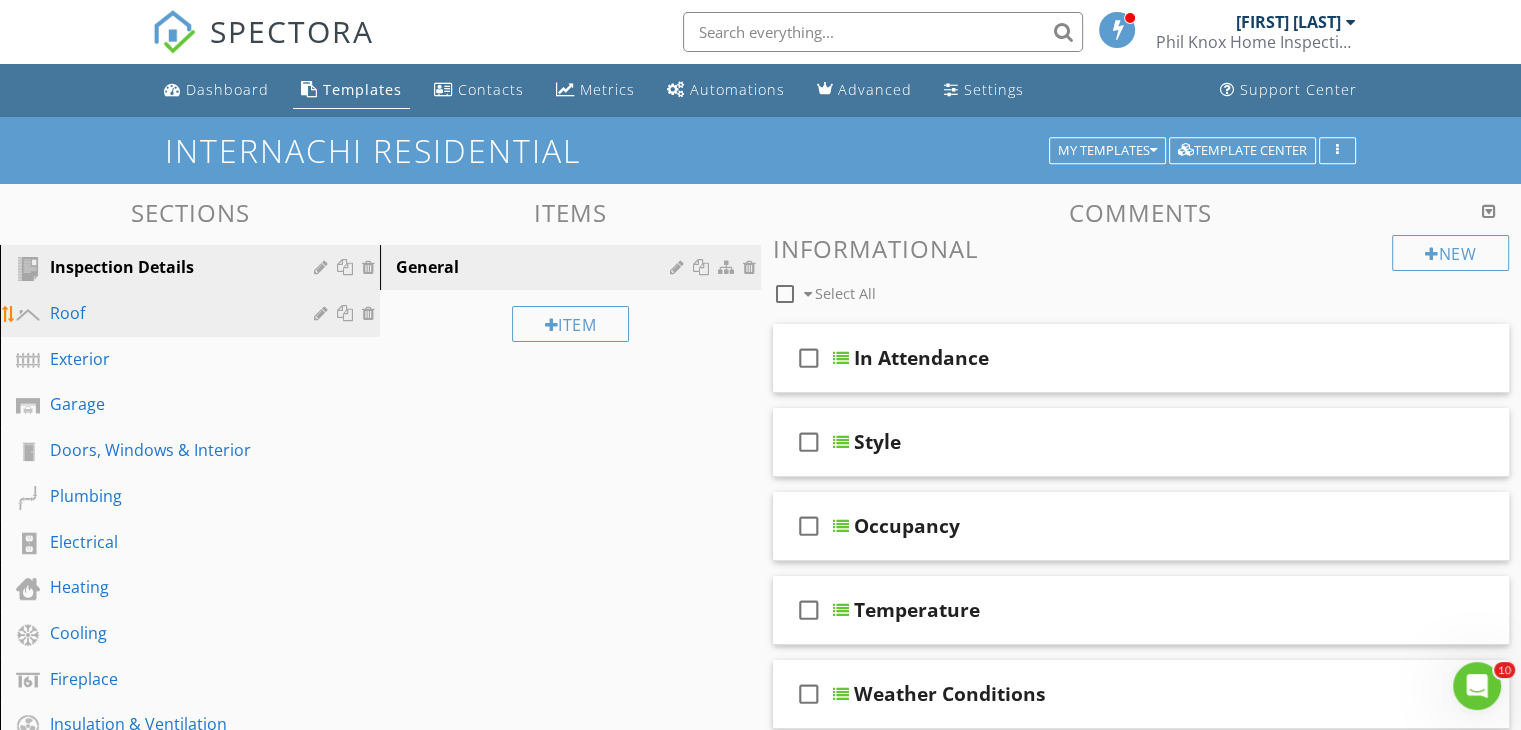 click on "Roof" at bounding box center (167, 313) 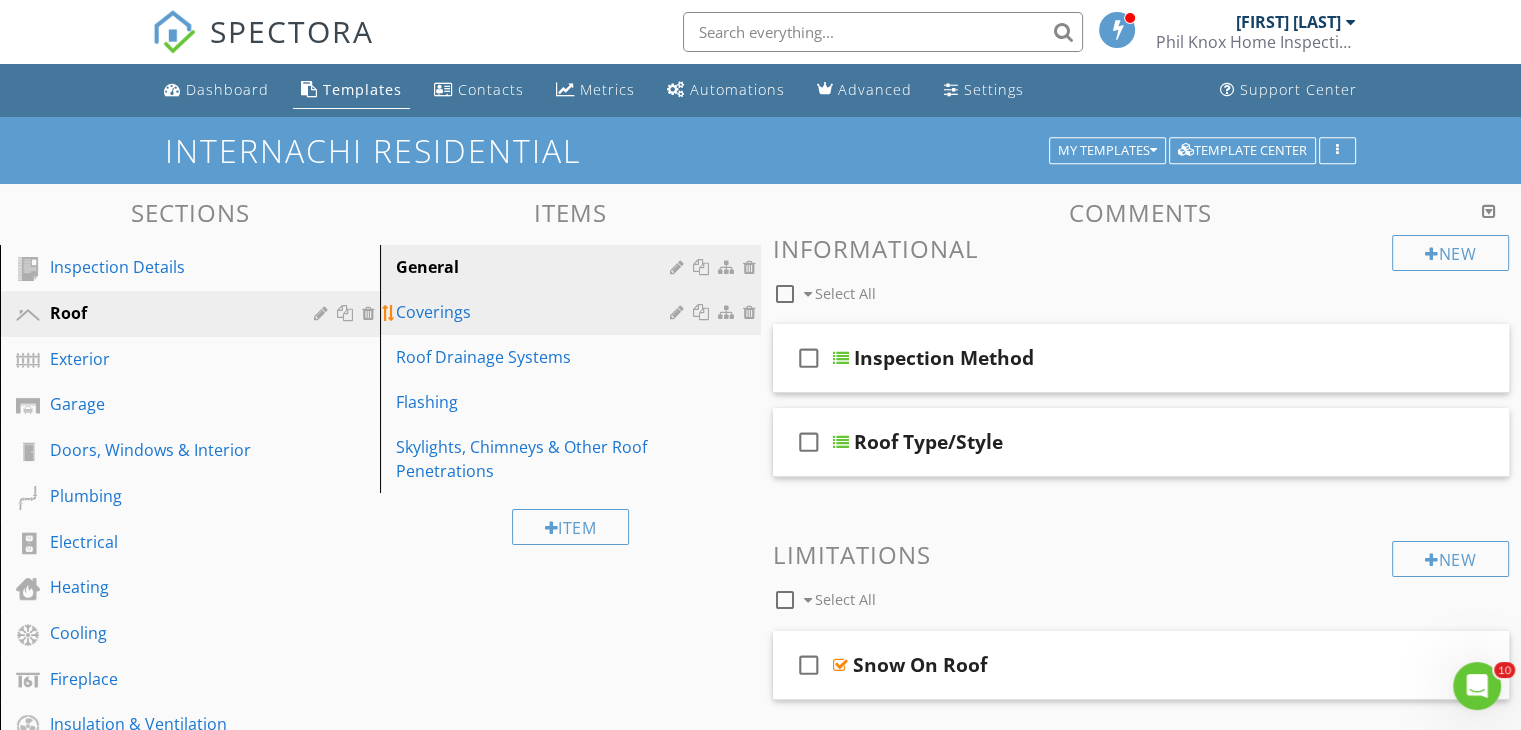 click on "Coverings" at bounding box center [535, 312] 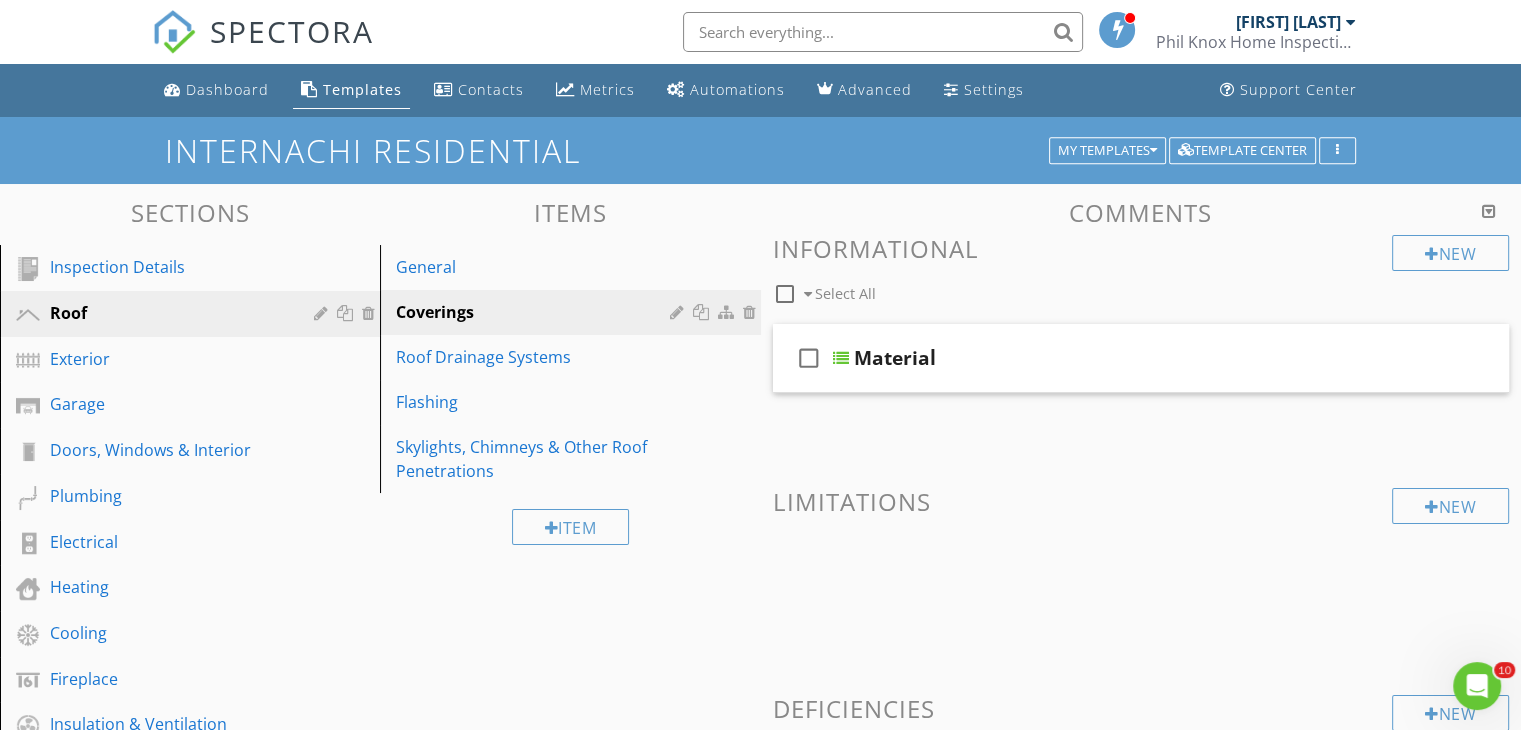 click on "Sections
Inspection Details           Roof           Exterior           Garage           Doors, Windows & Interior           Plumbing           Electrical           Heating           Cooling           Fireplace           Insulation & Ventilation           Built-in Appliances           Structural Componants
Section
Attachments
Attachment
Items
General           Coverings           Roof Drainage Systems           Flashing           Skylights, Chimneys & Other Roof Penetrations
Item
Comments
New
Informational   check_box_outline_blank     Select All       check_box_outline_blank
Material
New
Limitations
New
Deficiencies   check_box_outline_blank     Select All     check_box_outline_blank" at bounding box center (760, 887) 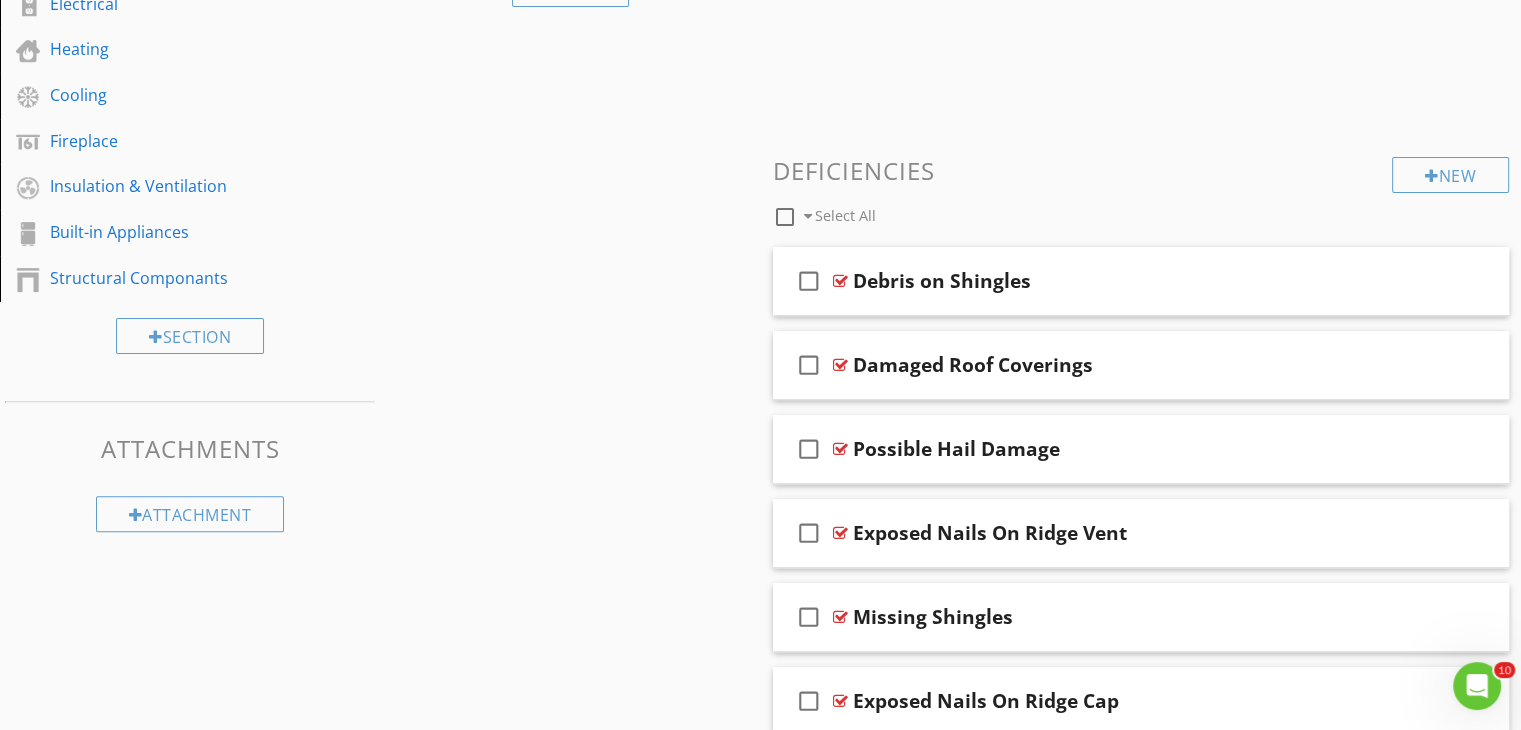 scroll, scrollTop: 600, scrollLeft: 0, axis: vertical 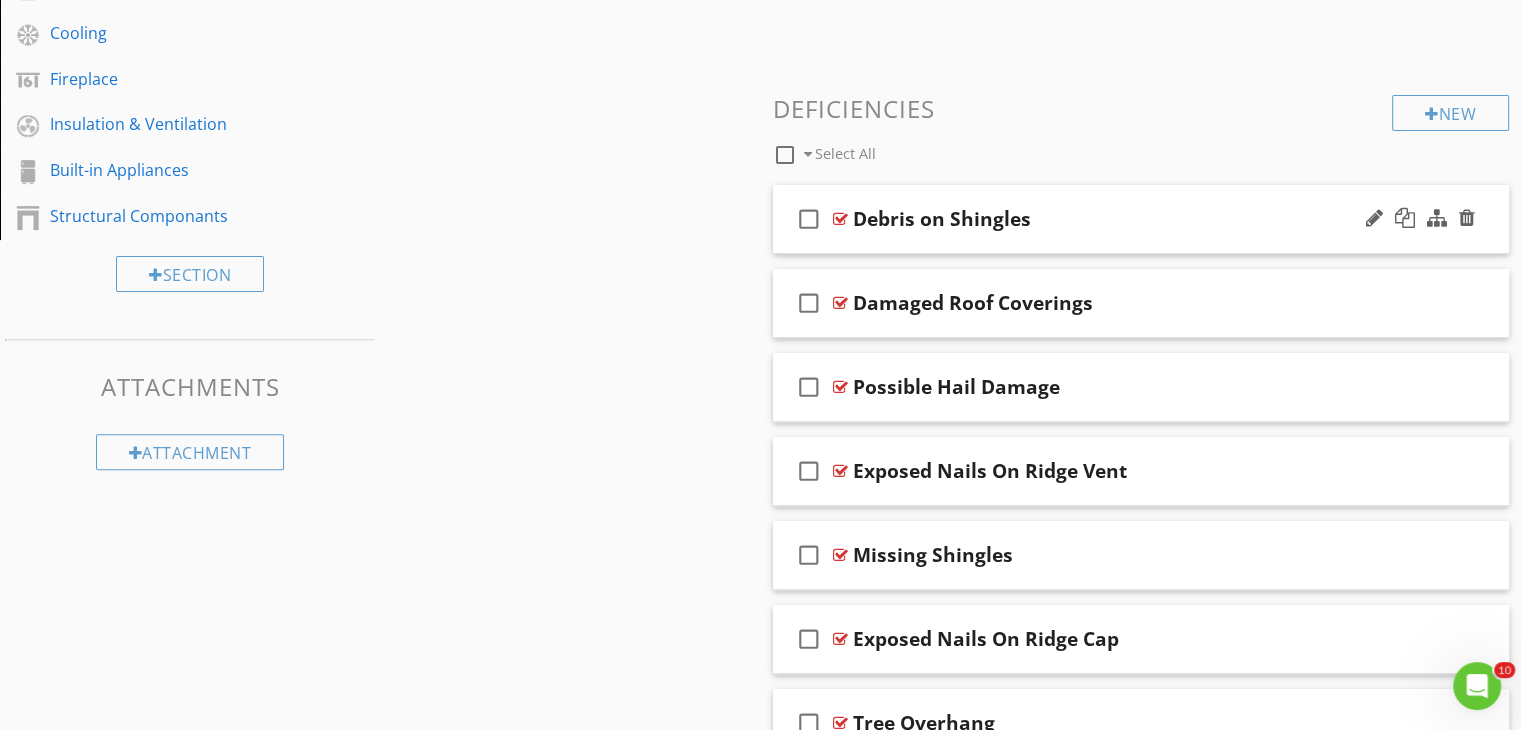 click on "Debris on Shingles" at bounding box center [1114, 219] 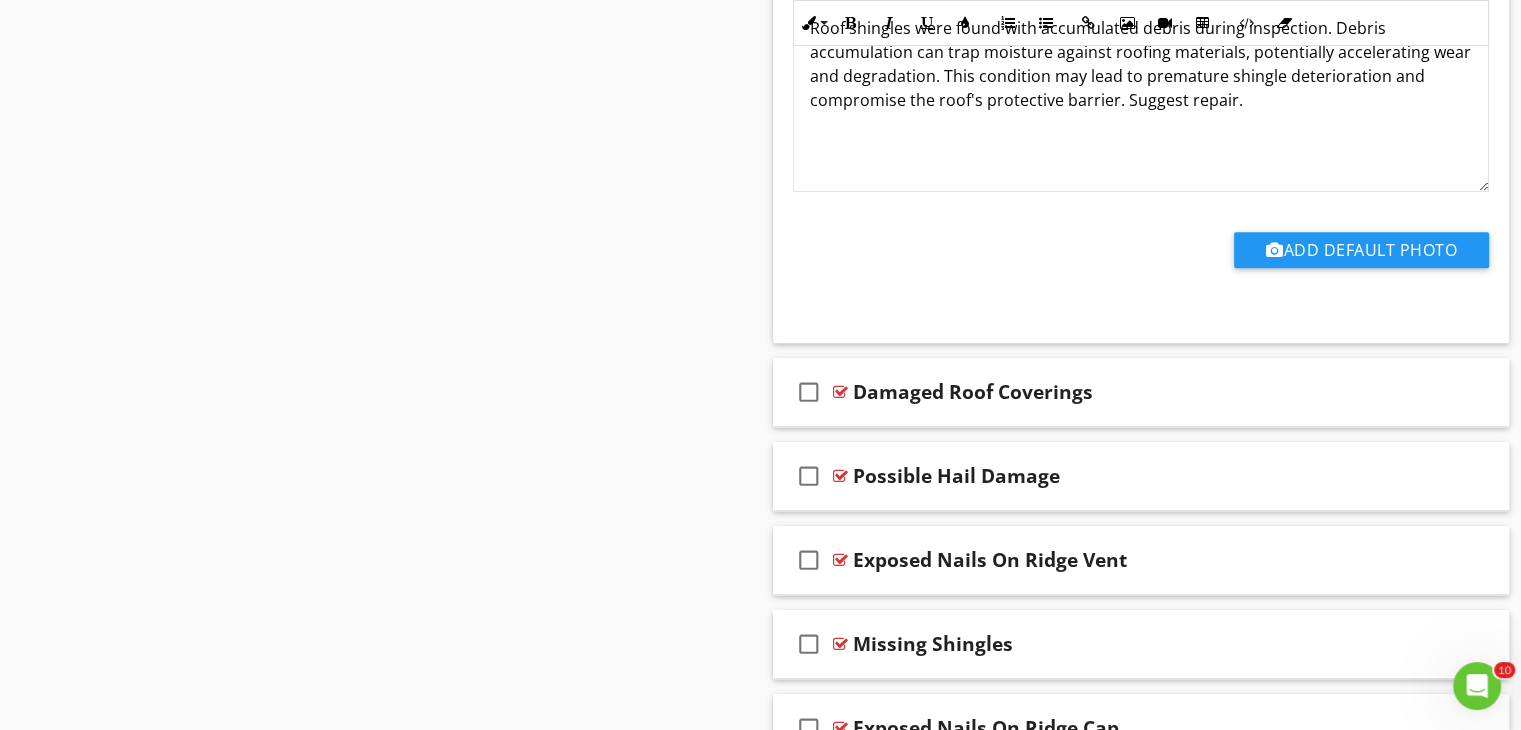 scroll, scrollTop: 1200, scrollLeft: 0, axis: vertical 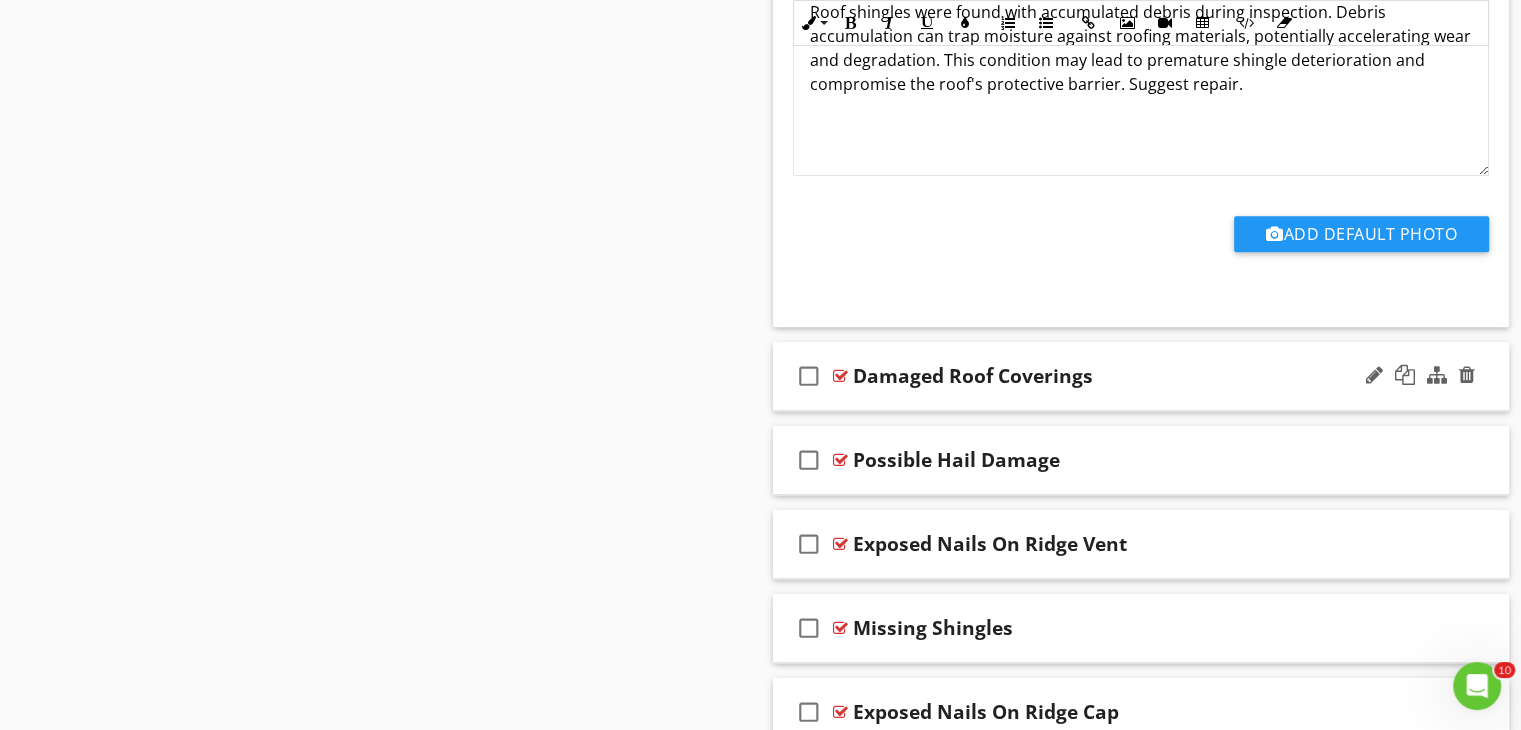 click on "check_box_outline_blank
Damaged Roof Coverings" at bounding box center (1141, 376) 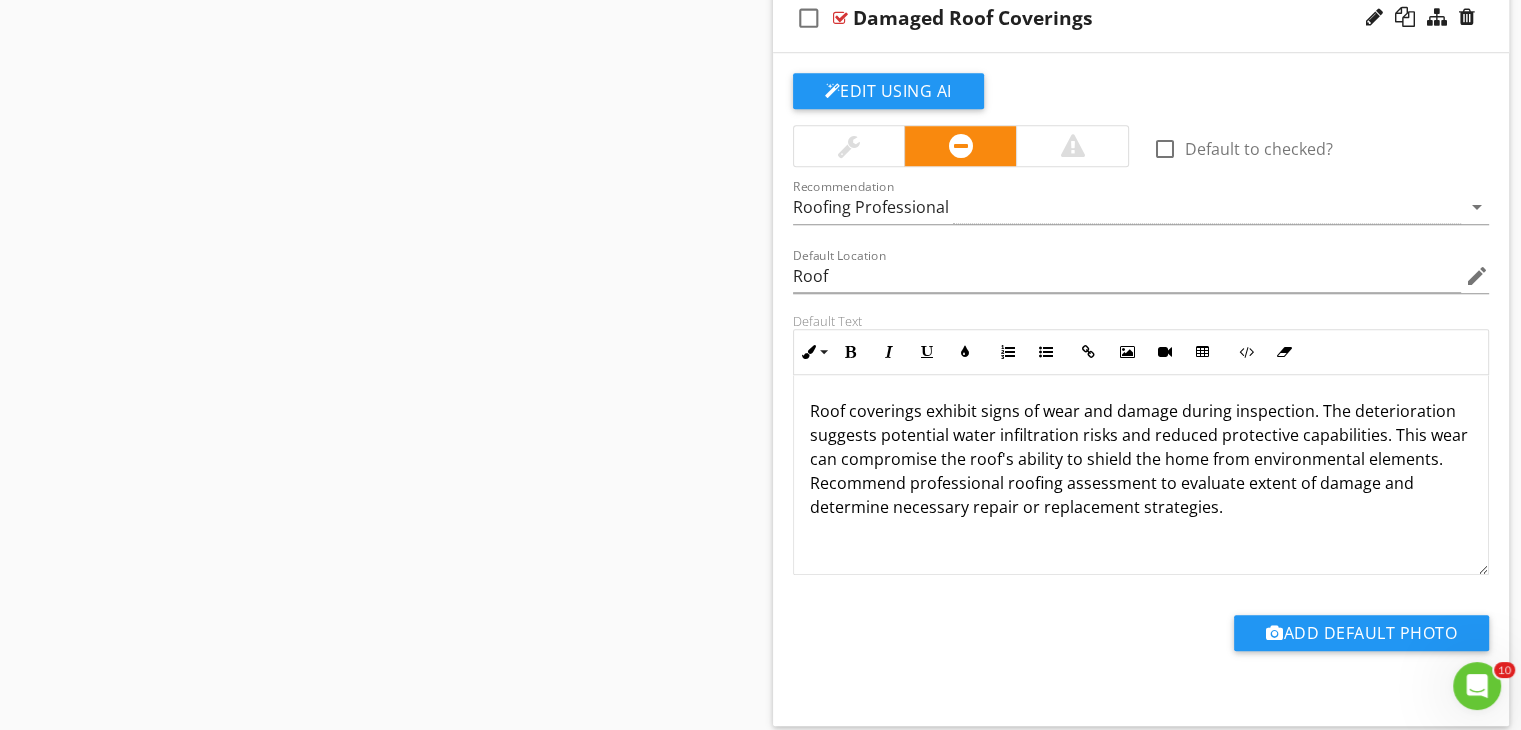 scroll, scrollTop: 1560, scrollLeft: 0, axis: vertical 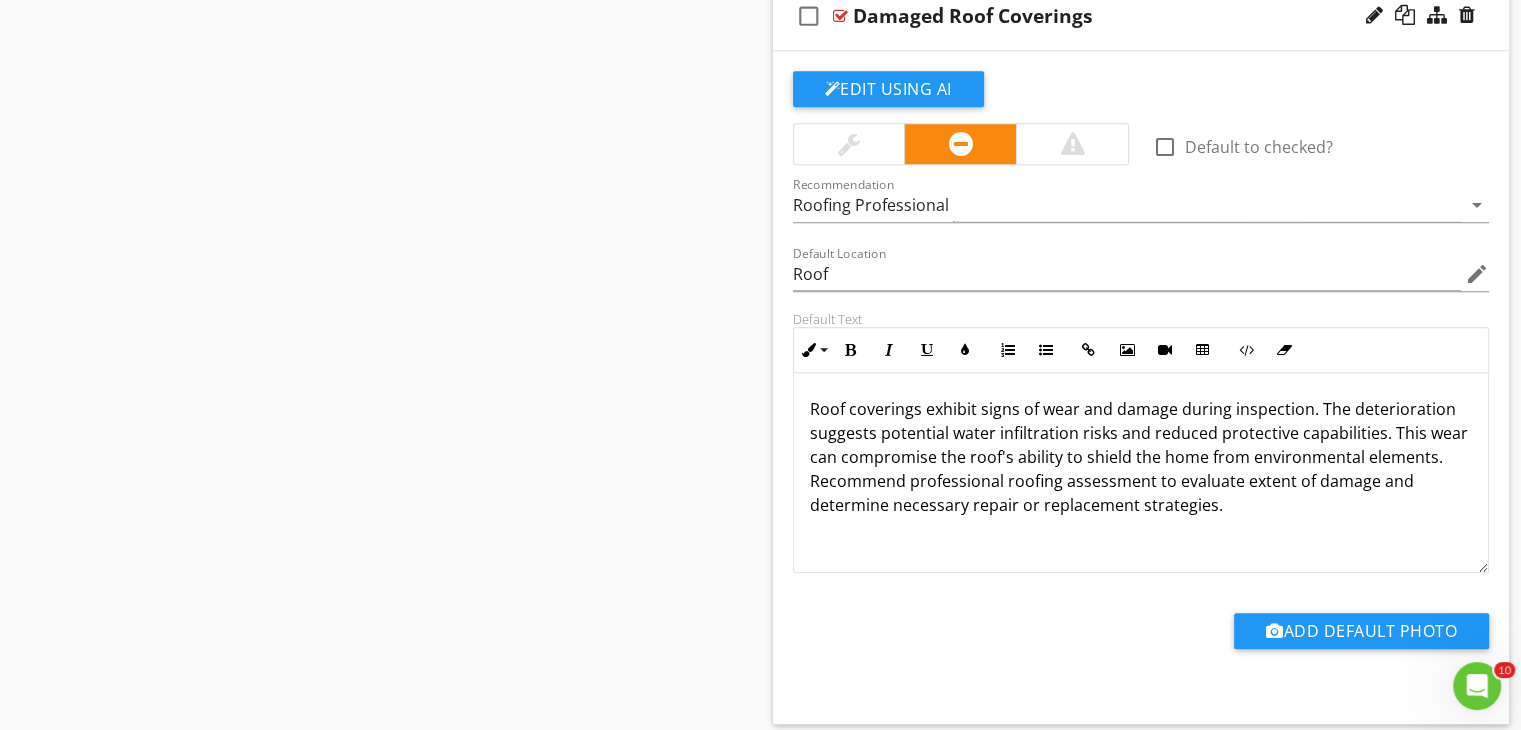 click on "Roof coverings exhibit signs of wear and damage during inspection. The deterioration suggests potential water infiltration risks and reduced protective capabilities. This wear can compromise the roof's ability to shield the home from environmental elements. Recommend professional roofing assessment to evaluate extent of damage and determine necessary repair or replacement strategies." at bounding box center (1141, 473) 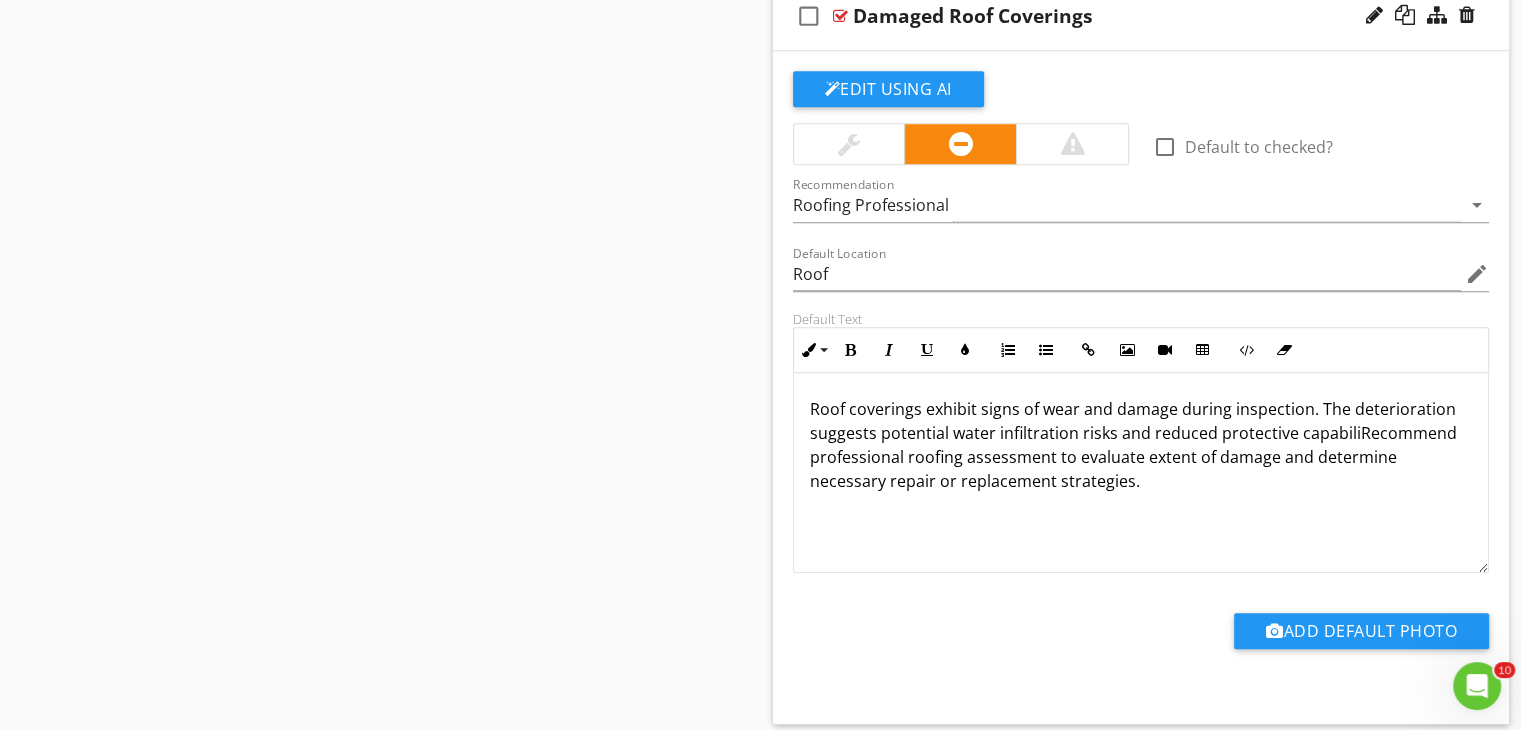 type 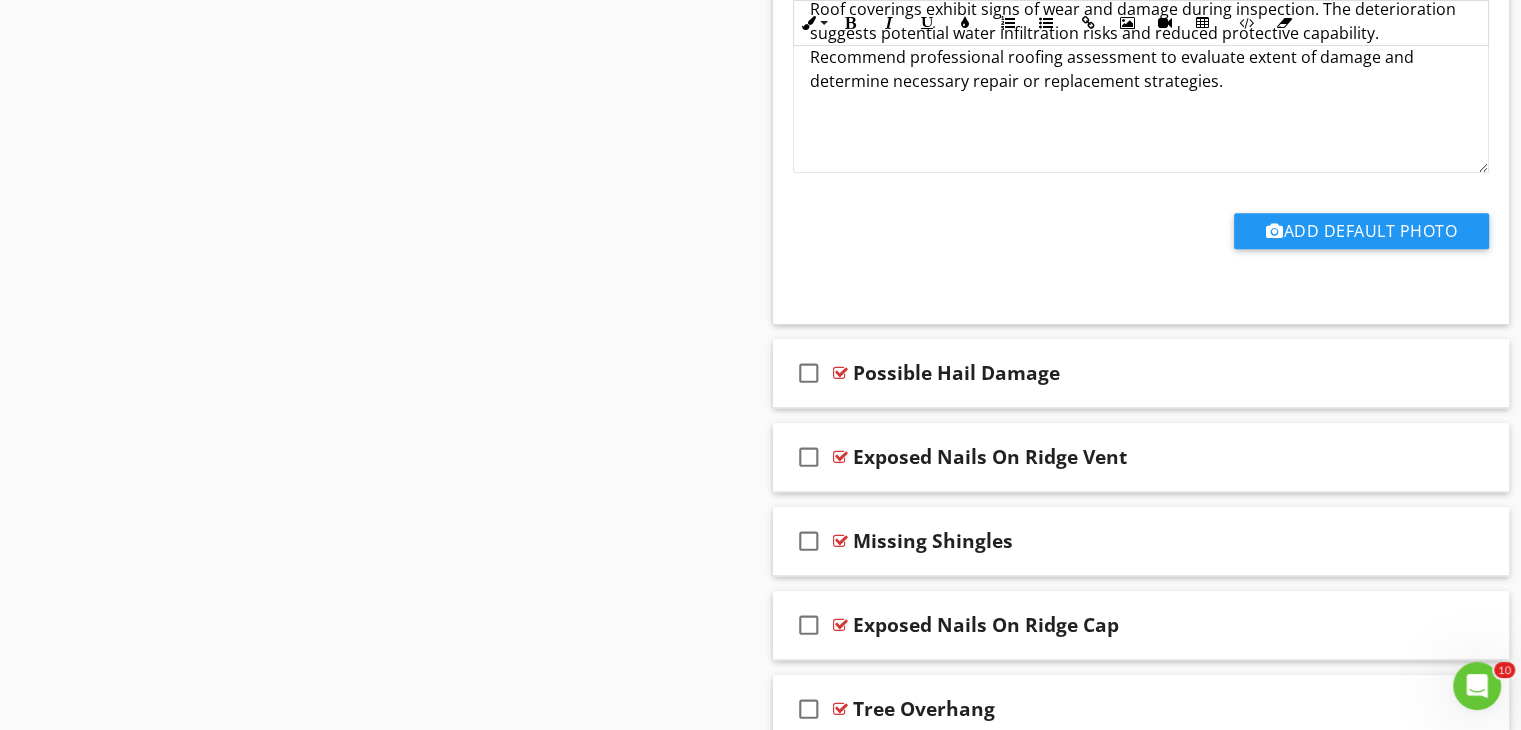 scroll, scrollTop: 2000, scrollLeft: 0, axis: vertical 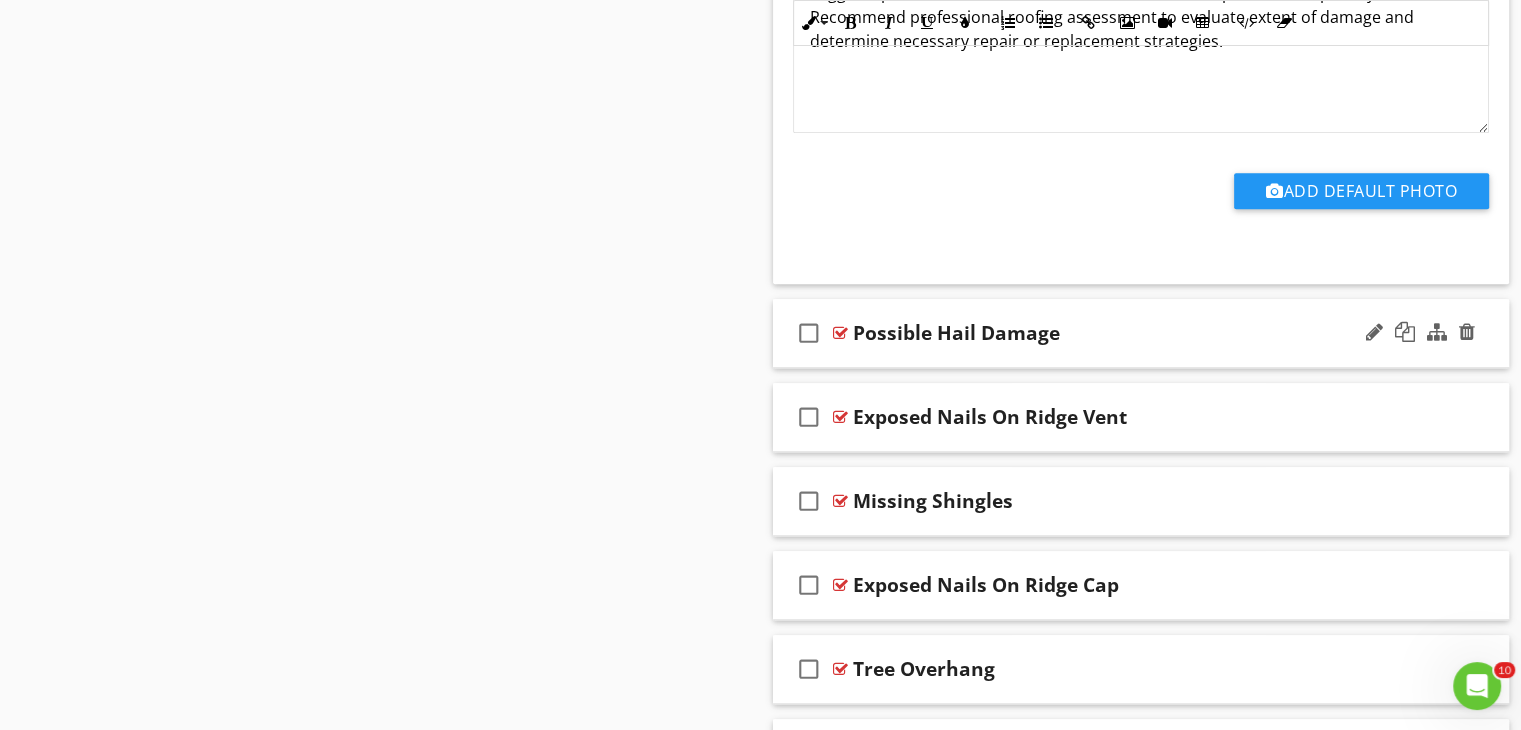 click on "Possible Hail Damage" at bounding box center (1114, 333) 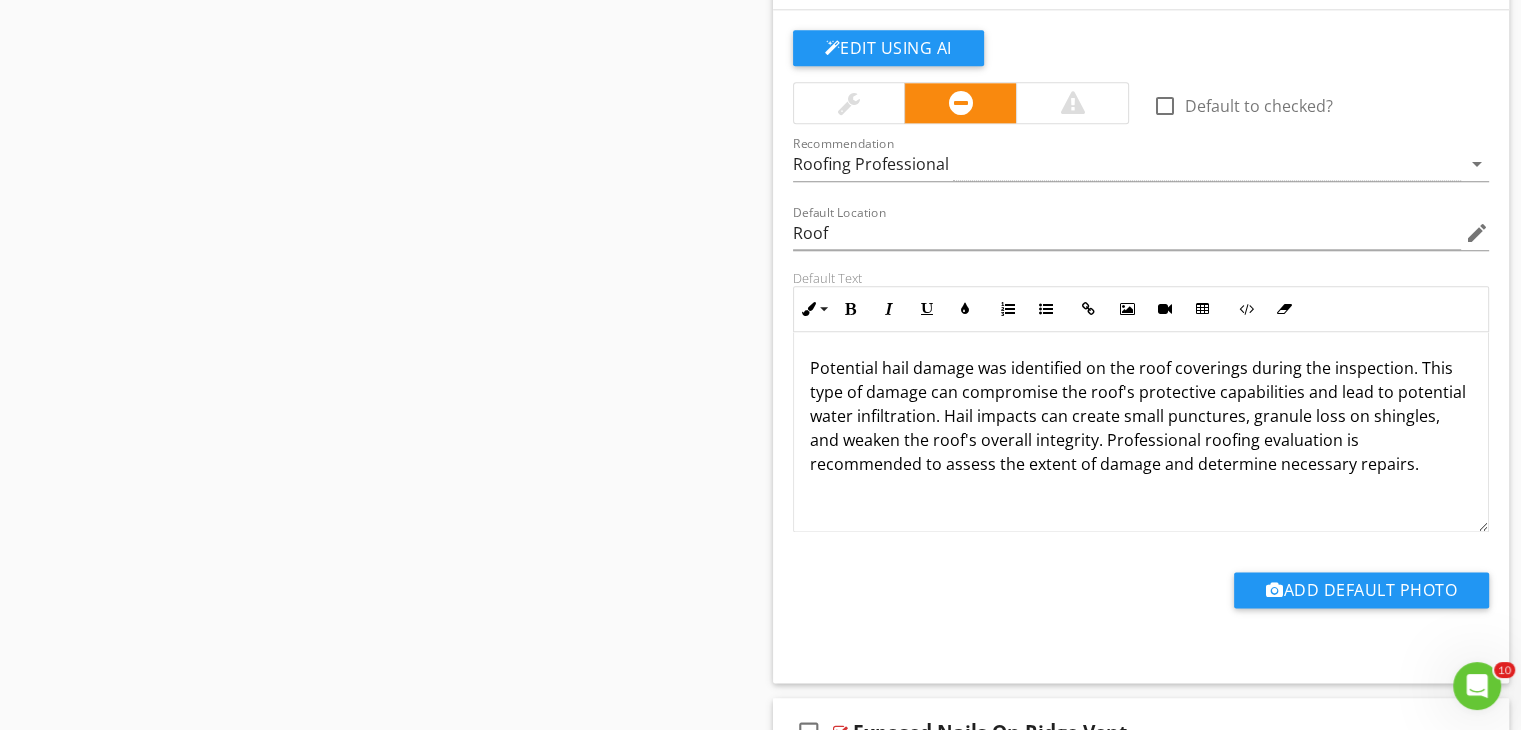 scroll, scrollTop: 2360, scrollLeft: 0, axis: vertical 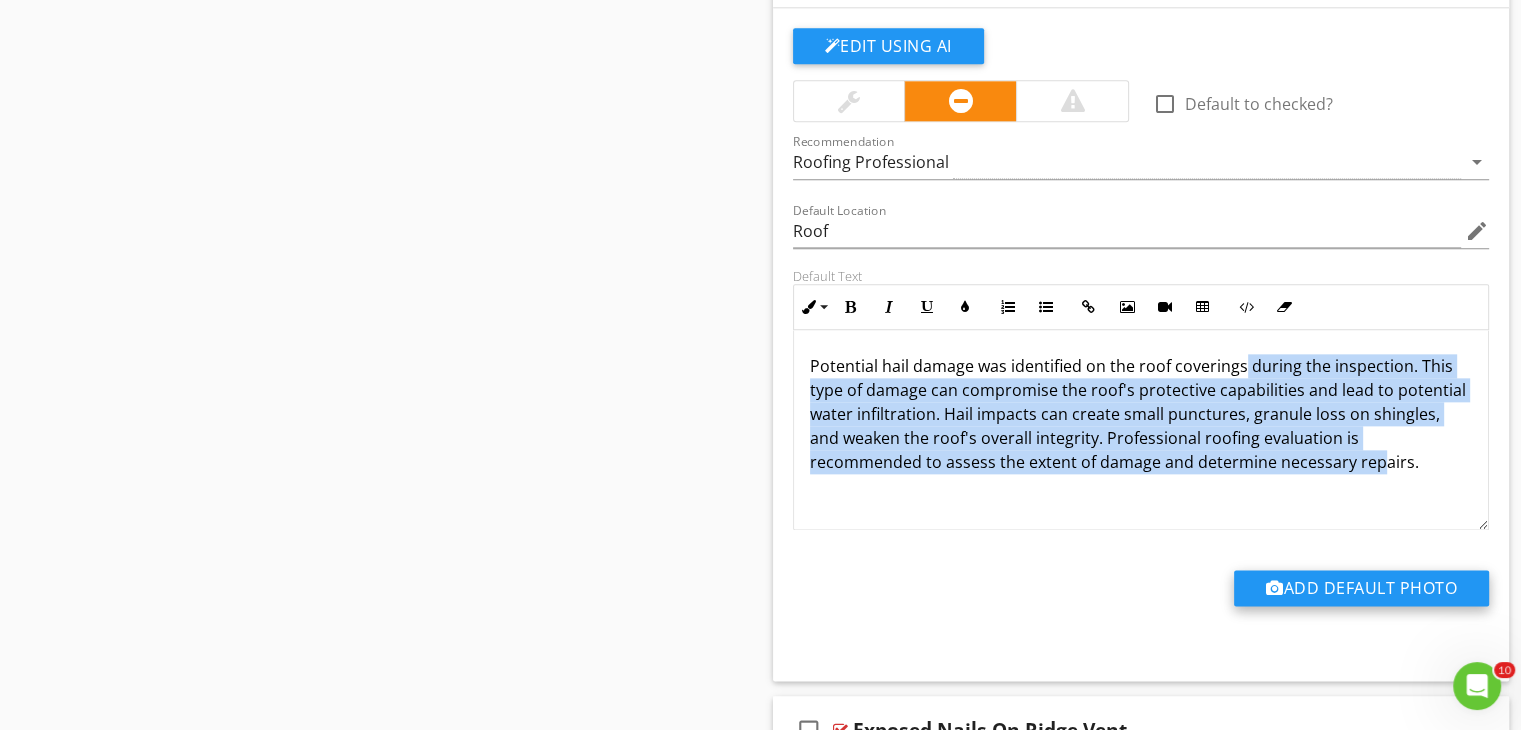 drag, startPoint x: 1243, startPoint y: 325, endPoint x: 1380, endPoint y: 566, distance: 277.21832 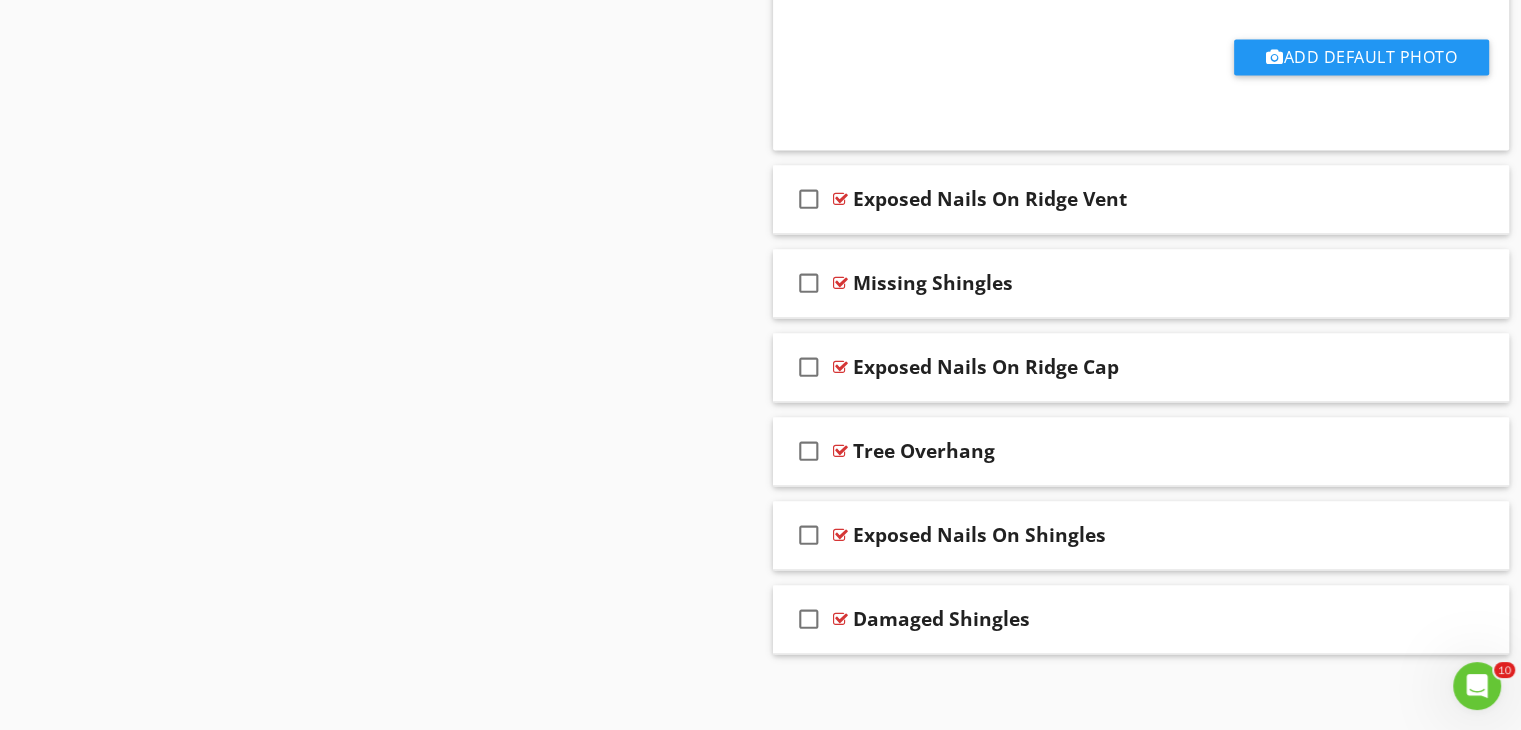 scroll, scrollTop: 2893, scrollLeft: 0, axis: vertical 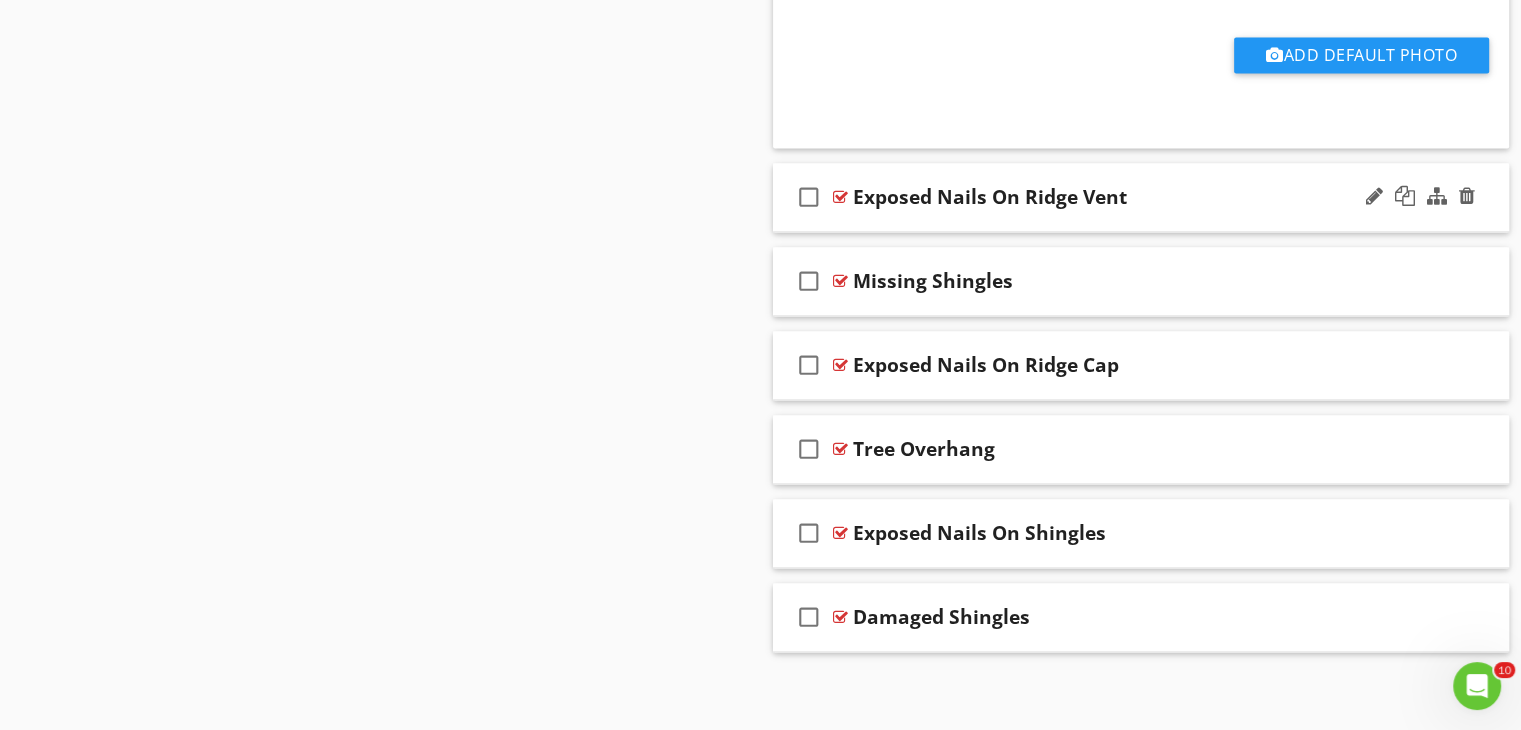 click on "Exposed Nails On Ridge Vent" at bounding box center [1114, 197] 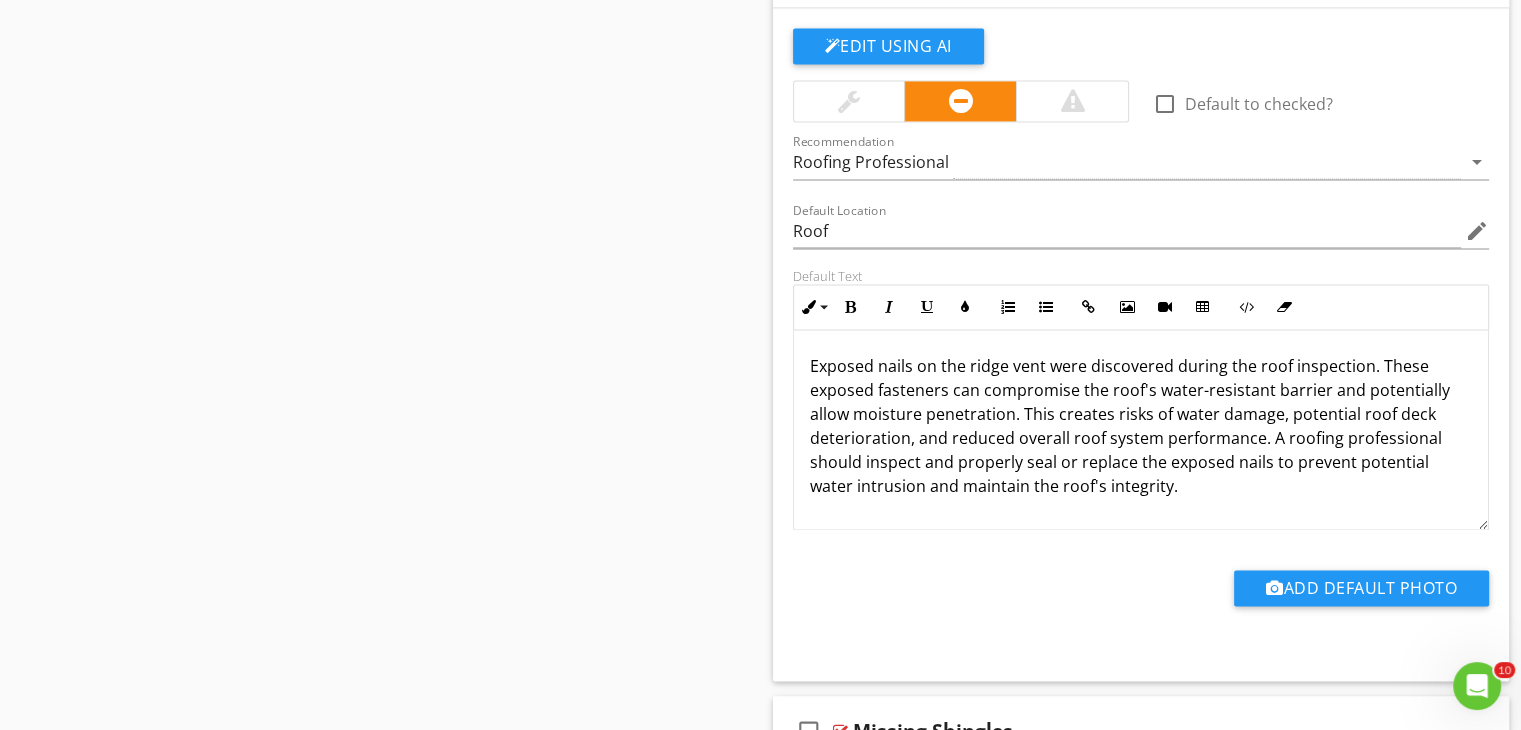 scroll, scrollTop: 3133, scrollLeft: 0, axis: vertical 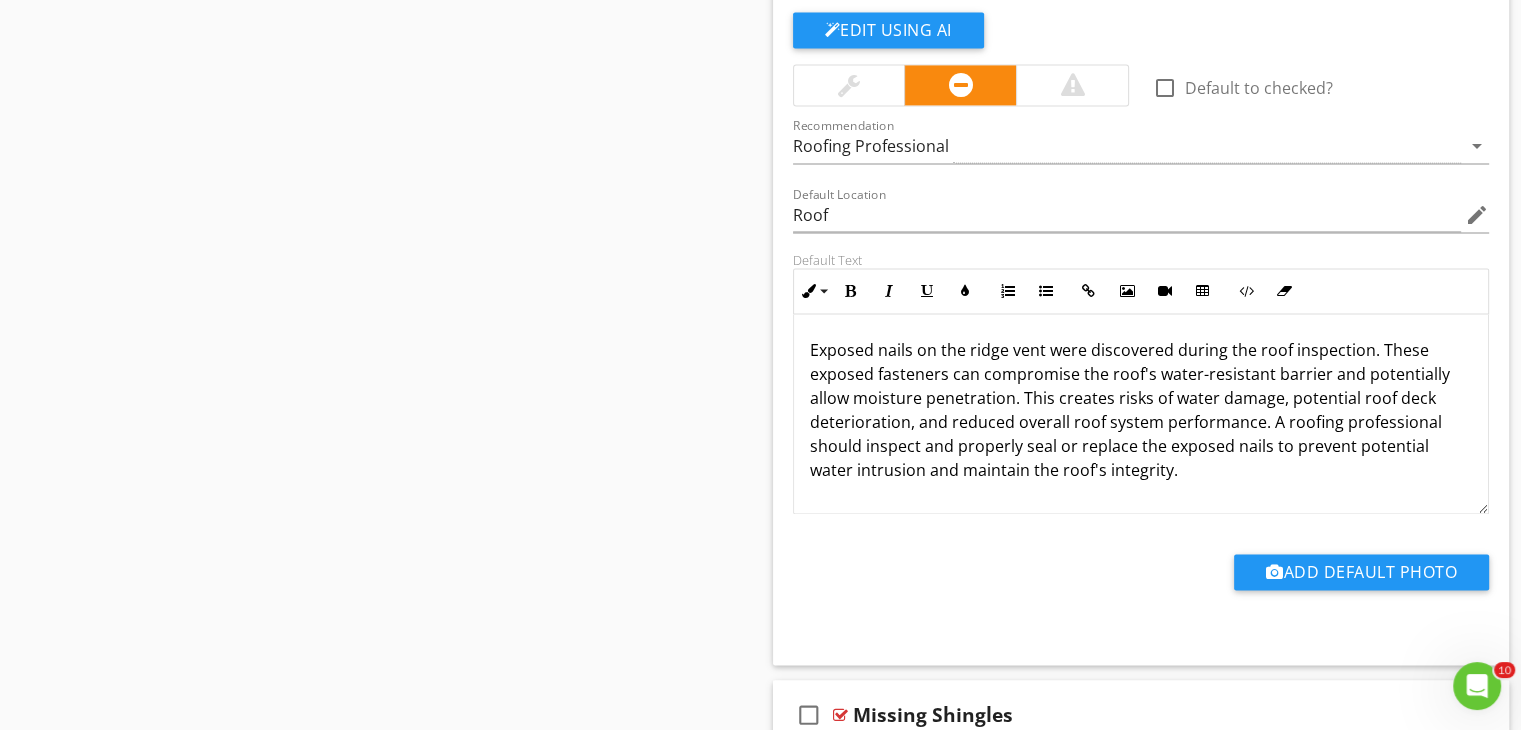 click on "Exposed nails on the ridge vent were discovered during the roof inspection. These exposed fasteners can compromise the roof's water-resistant barrier and potentially allow moisture penetration. This creates risks of water damage, potential roof deck deterioration, and reduced overall roof system performance. A roofing professional should inspect and properly seal or replace the exposed nails to prevent potential water intrusion and maintain the roof's integrity." at bounding box center [1141, 410] 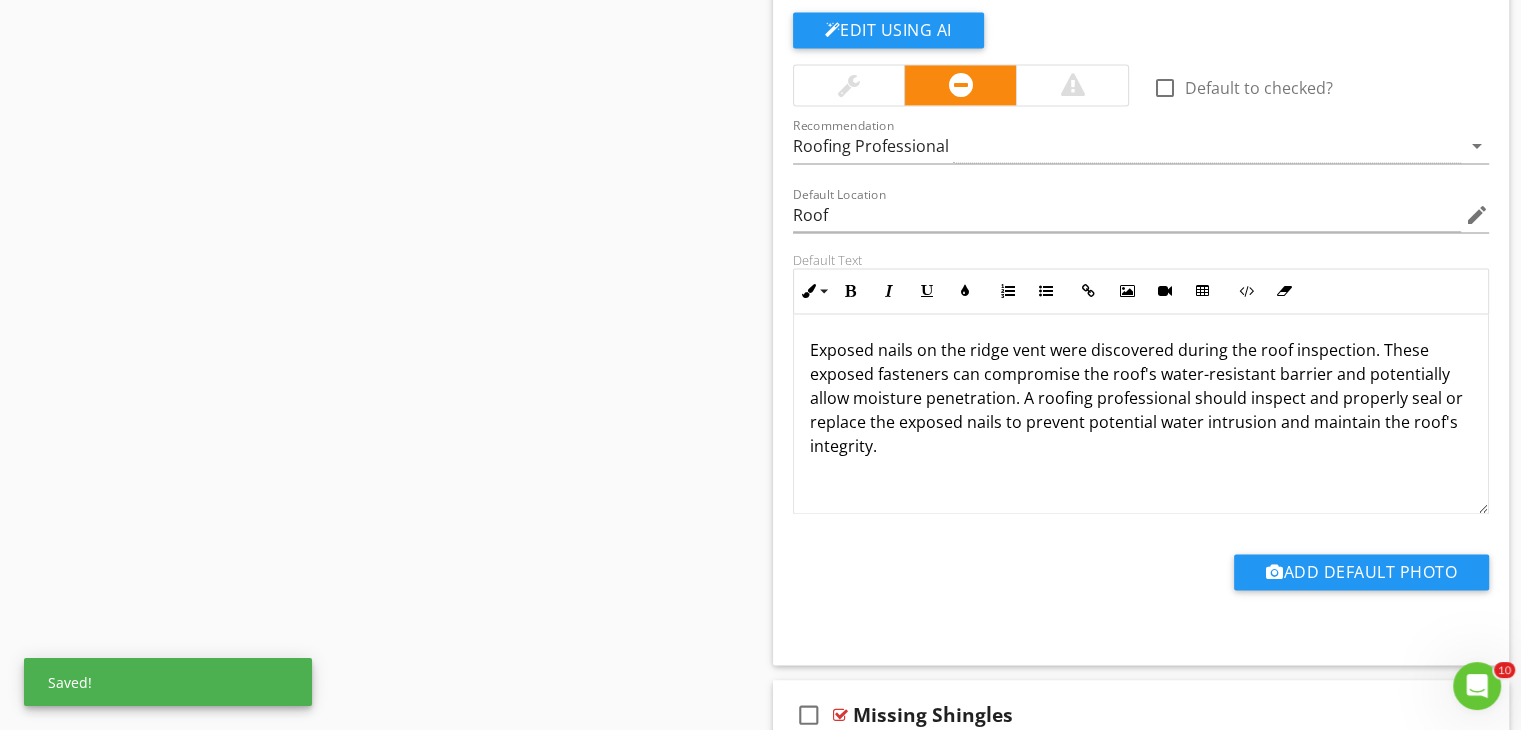type 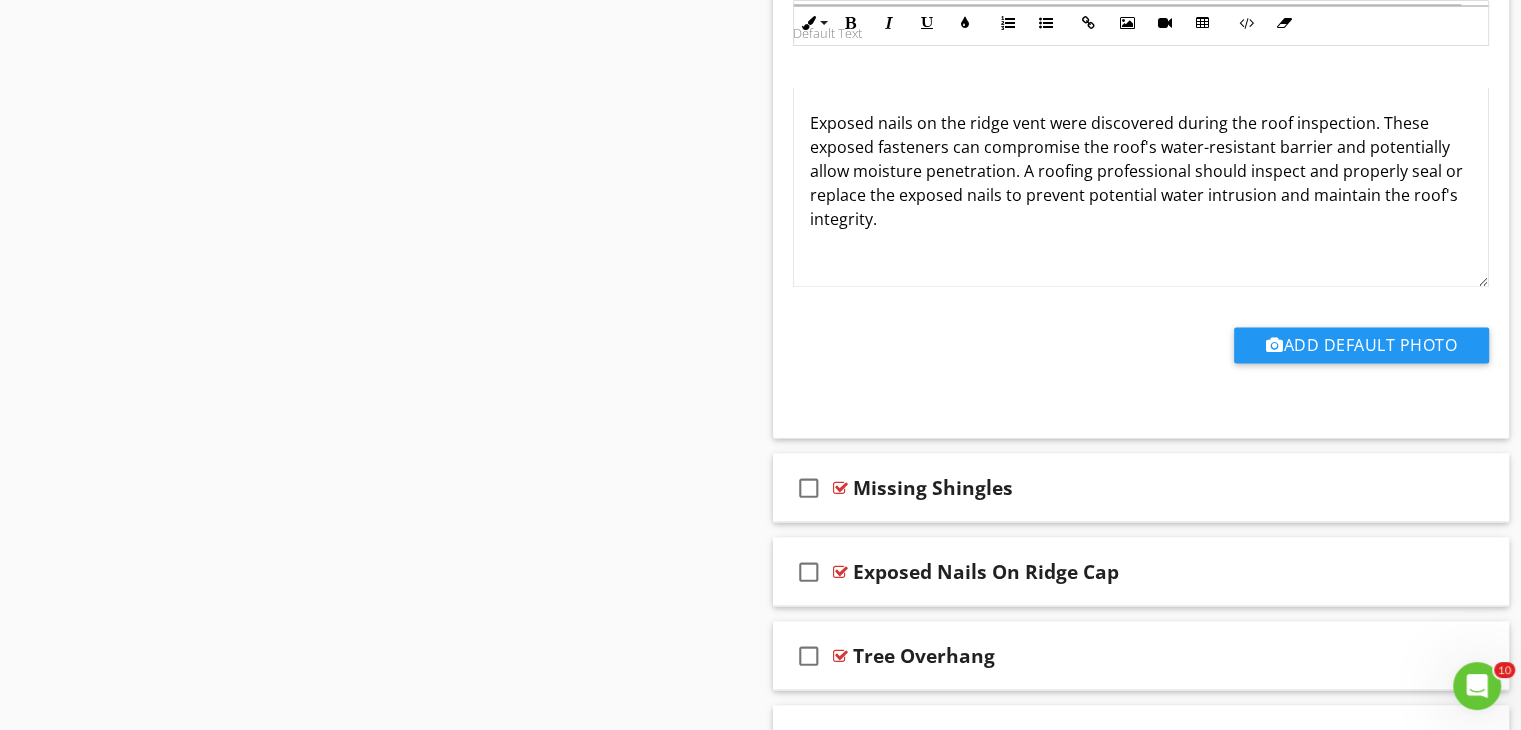 scroll, scrollTop: 3546, scrollLeft: 0, axis: vertical 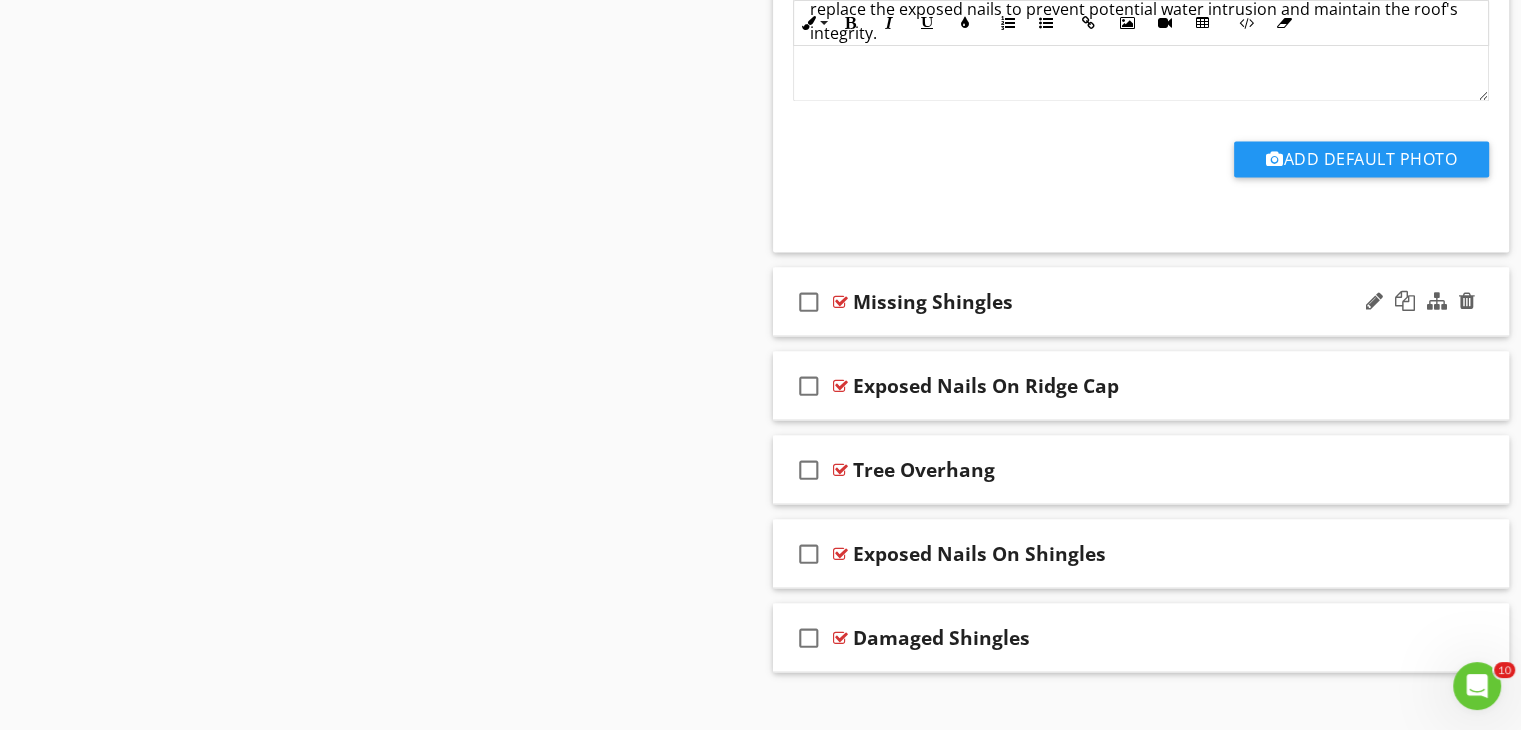 click on "Missing Shingles" at bounding box center (1114, 301) 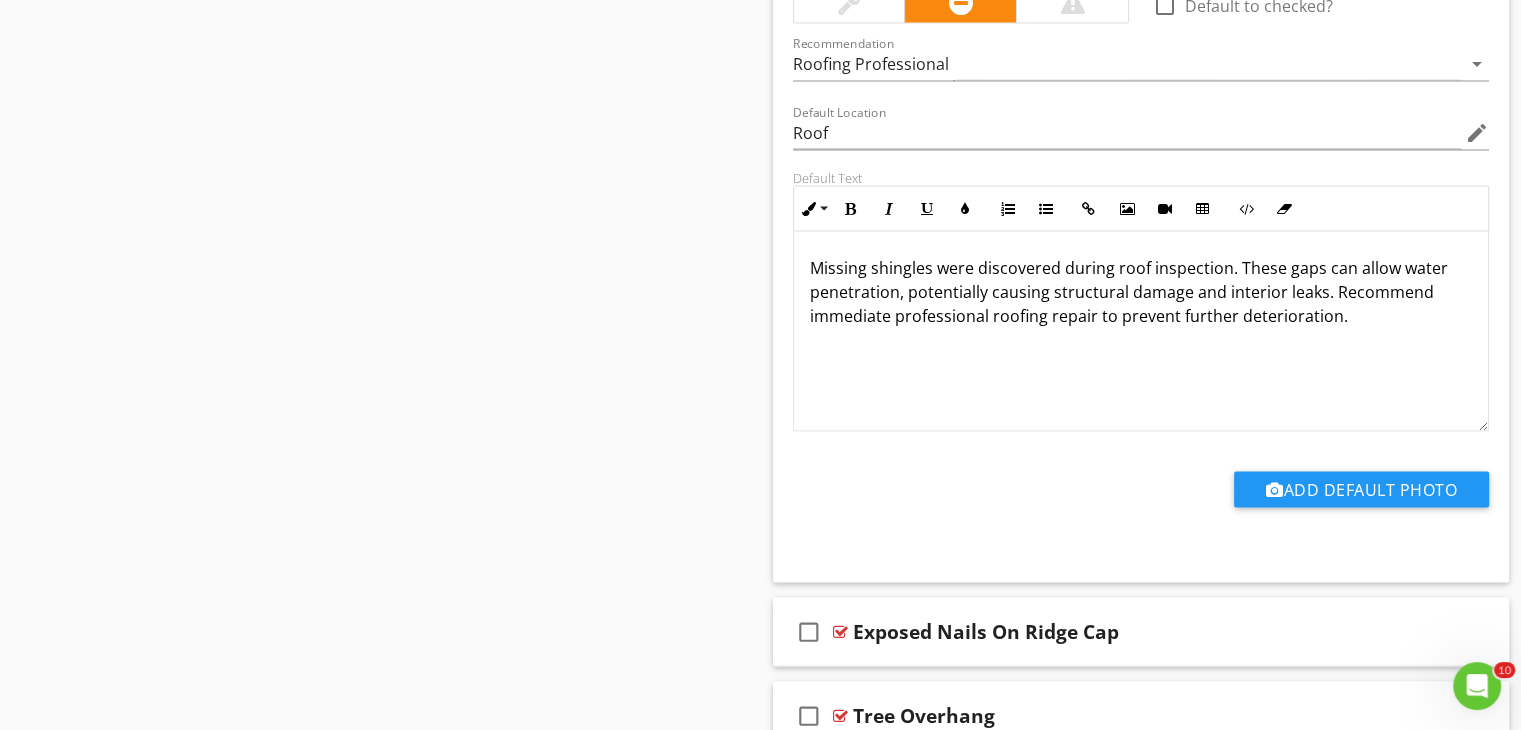 scroll, scrollTop: 4186, scrollLeft: 0, axis: vertical 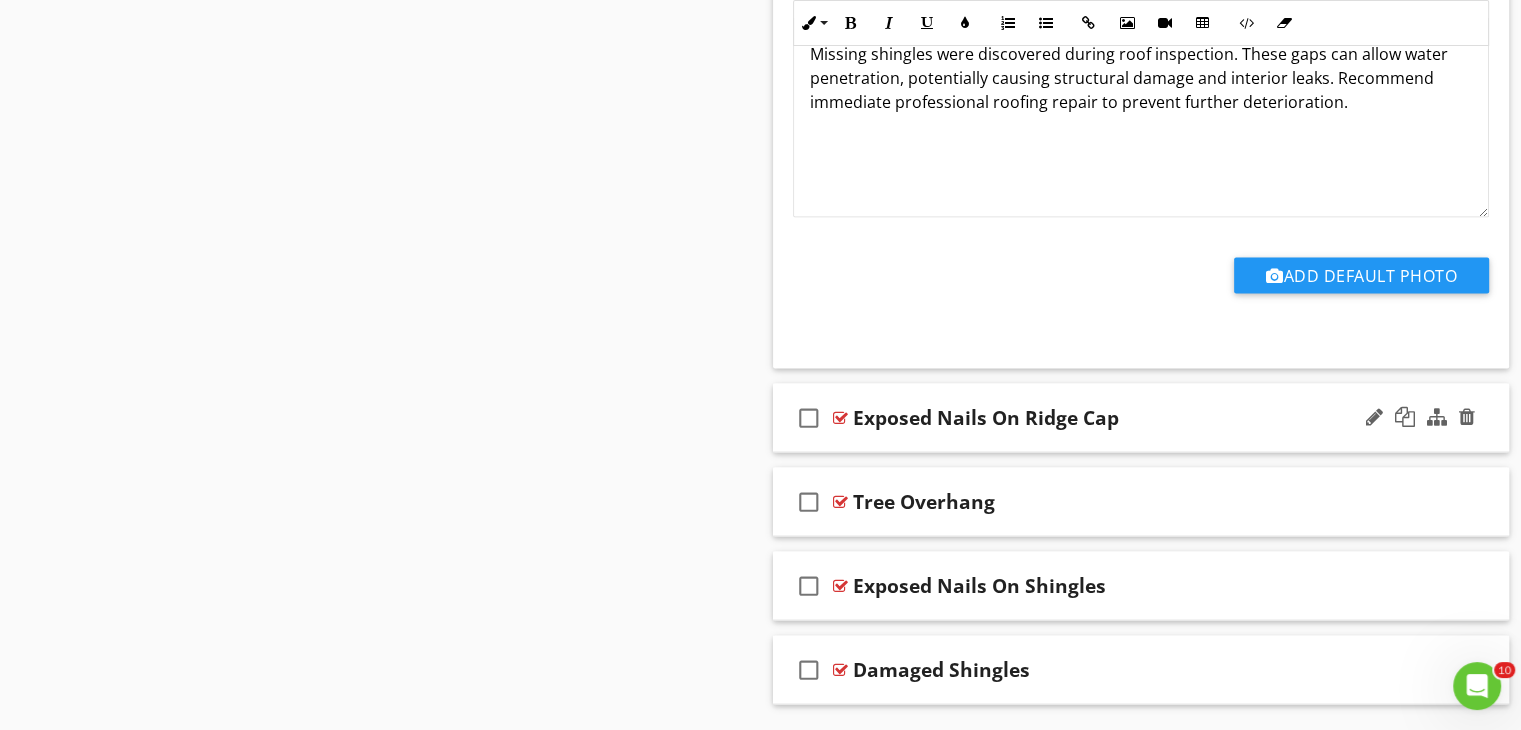 click on "Exposed Nails On Ridge Cap" at bounding box center (1114, 418) 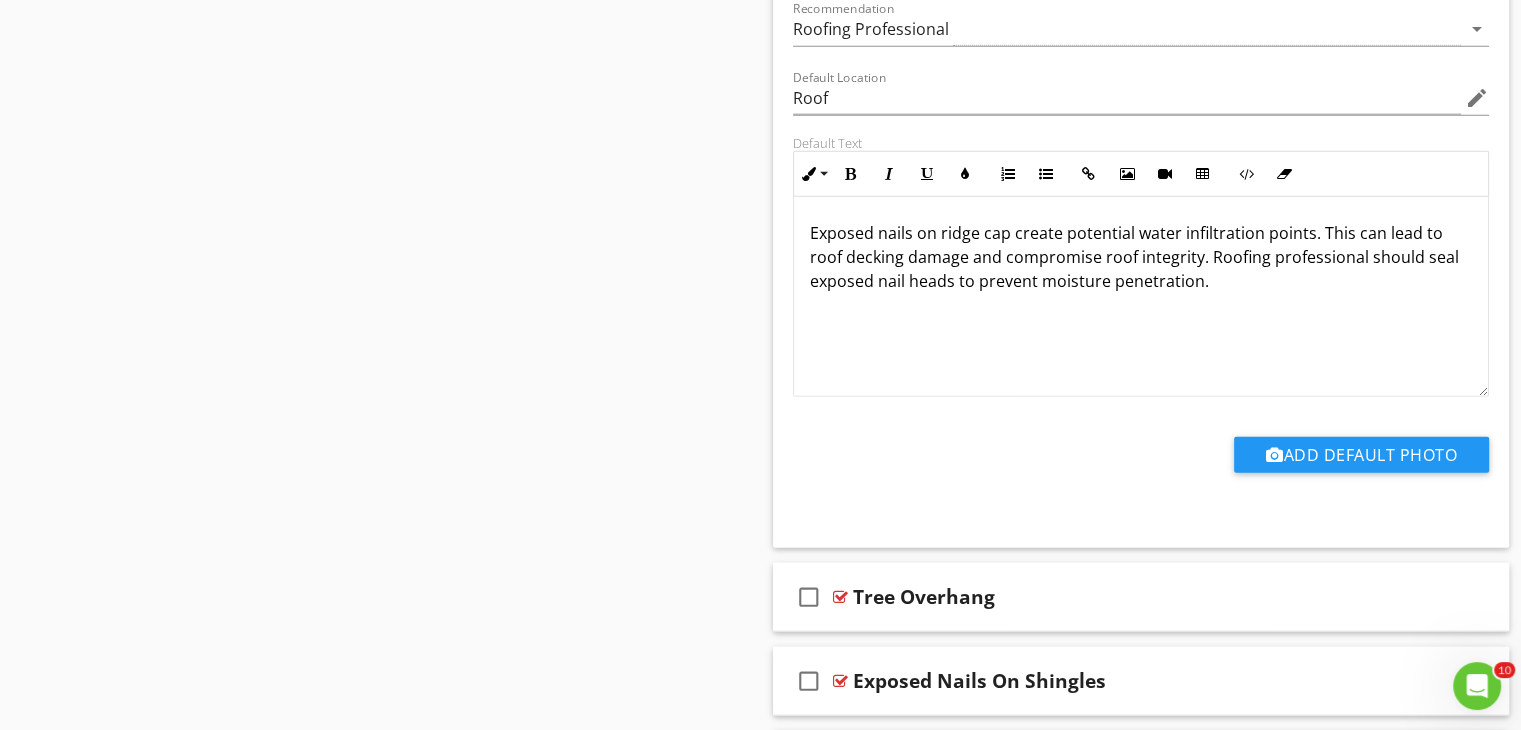 scroll, scrollTop: 4786, scrollLeft: 0, axis: vertical 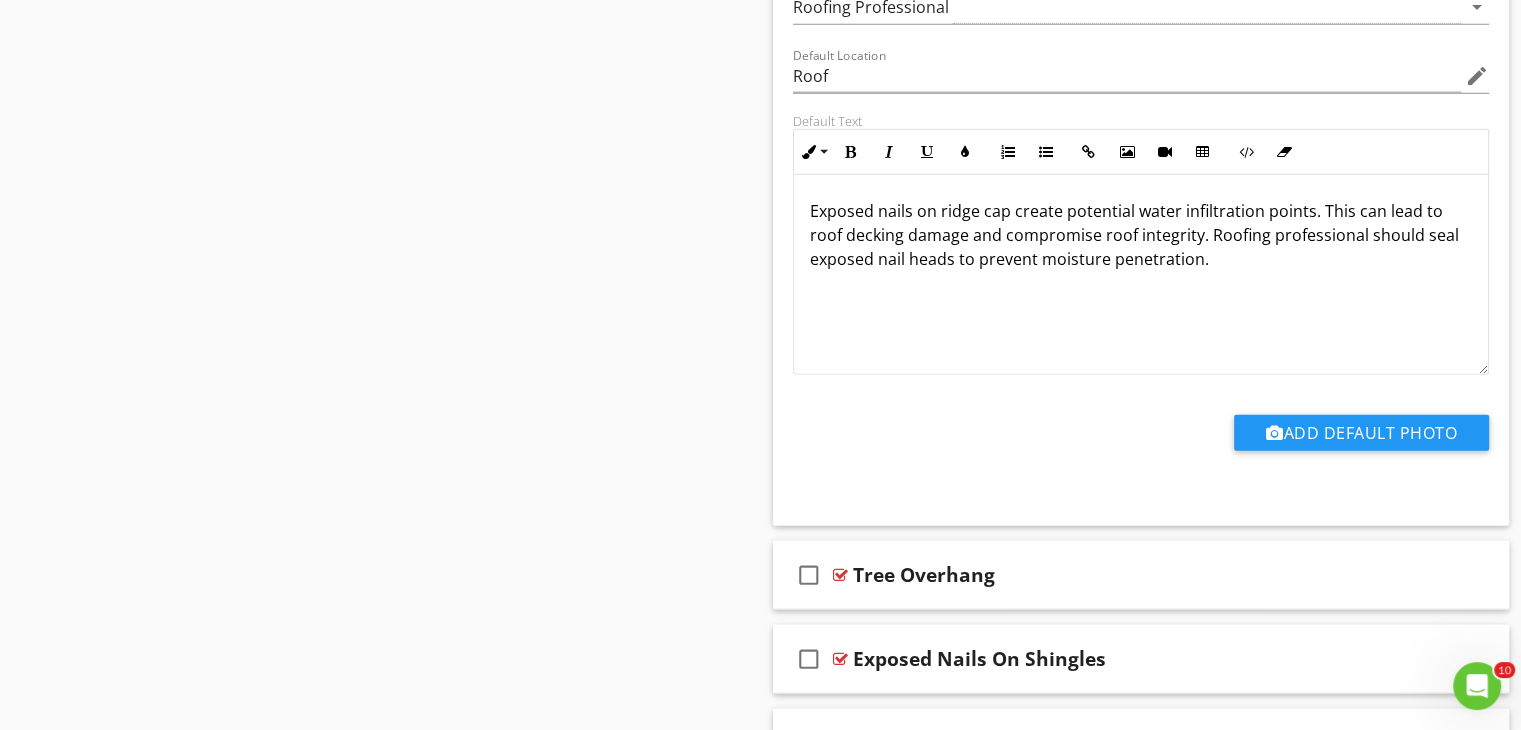 click on "Exposed nails on ridge cap create potential water infiltration points. This can lead to roof decking damage and compromise roof integrity. Roofing professional should seal exposed nail heads to prevent moisture penetration." at bounding box center (1141, 235) 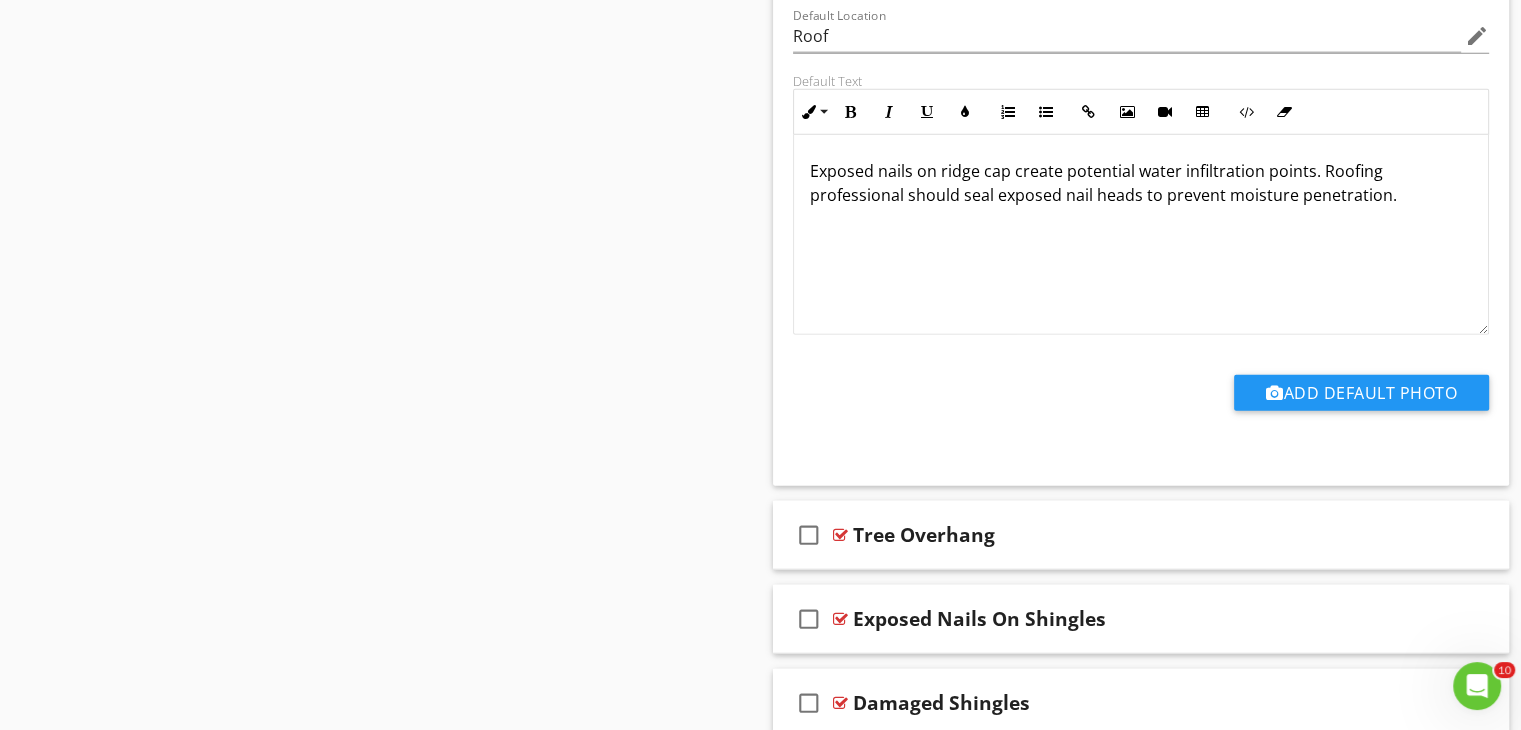 scroll, scrollTop: 4908, scrollLeft: 0, axis: vertical 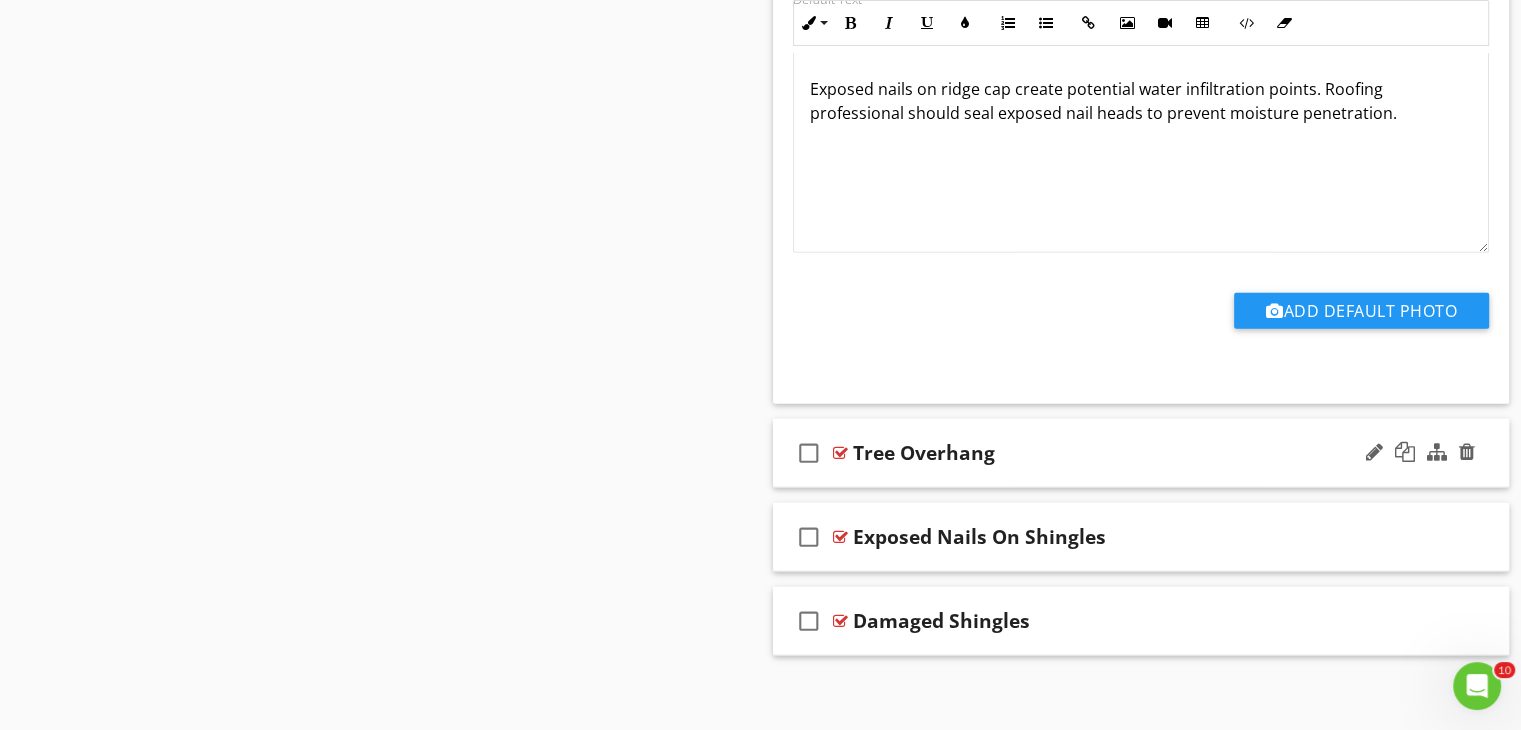 click on "Tree Overhang" at bounding box center [1114, 453] 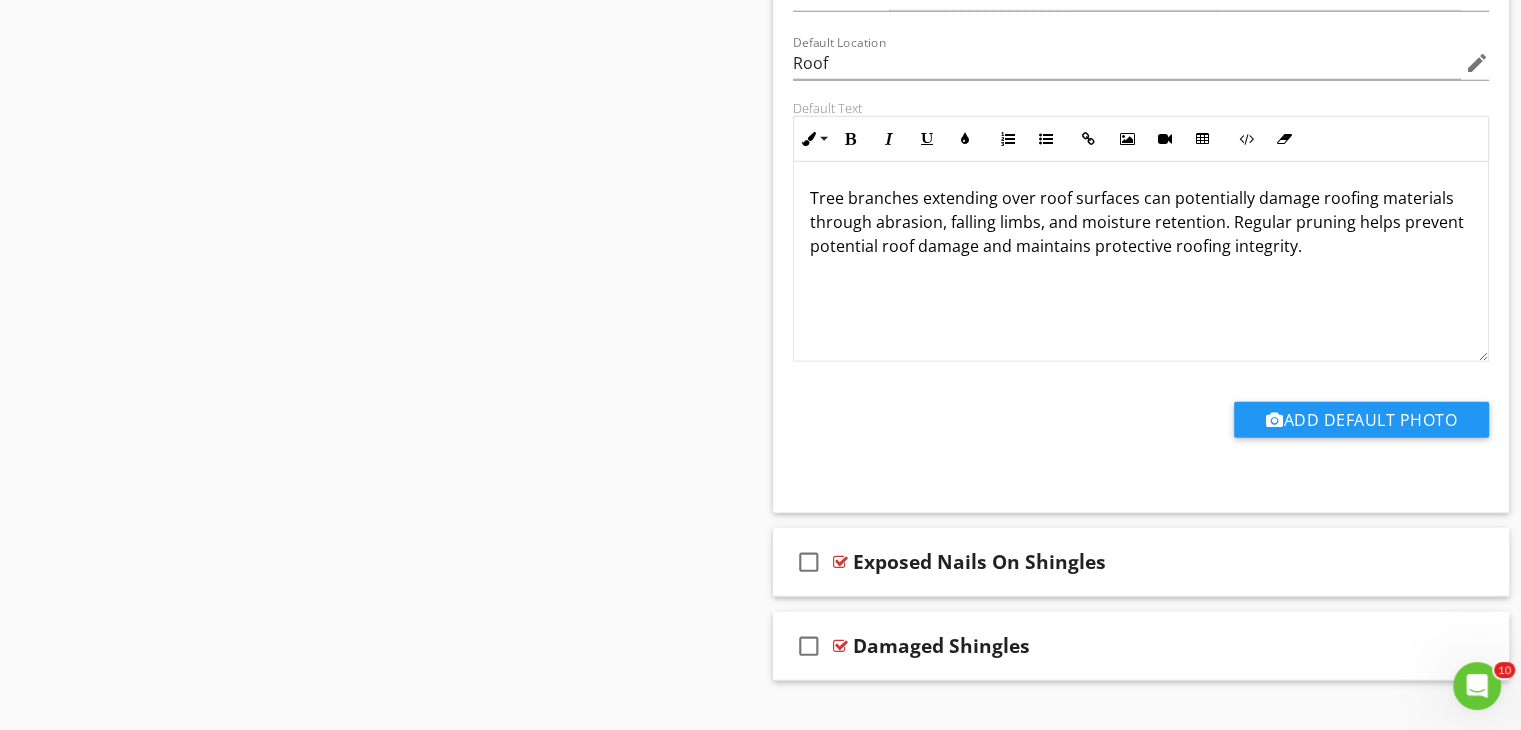 scroll, scrollTop: 5580, scrollLeft: 0, axis: vertical 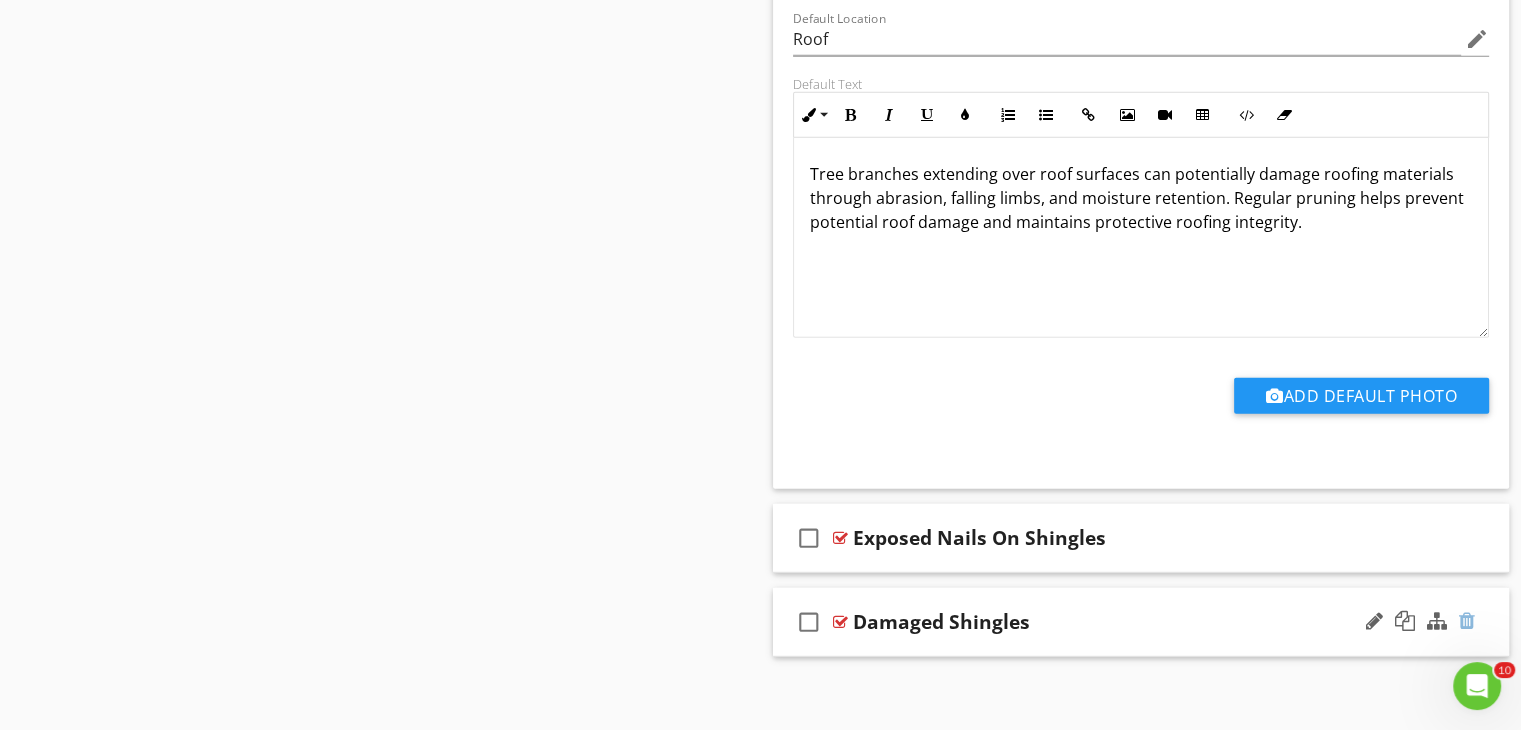 click at bounding box center [1467, 621] 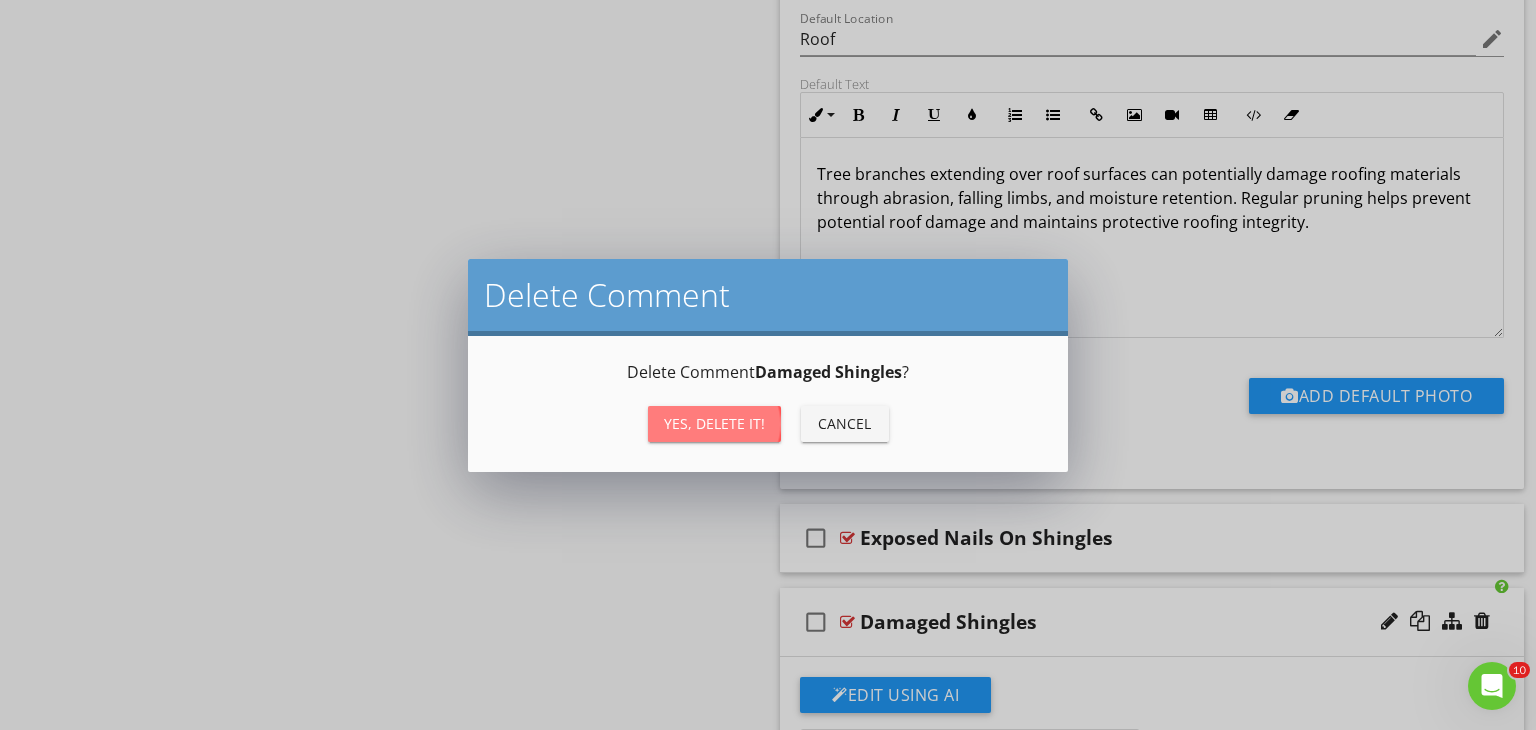 click on "Yes, Delete it!" at bounding box center [714, 423] 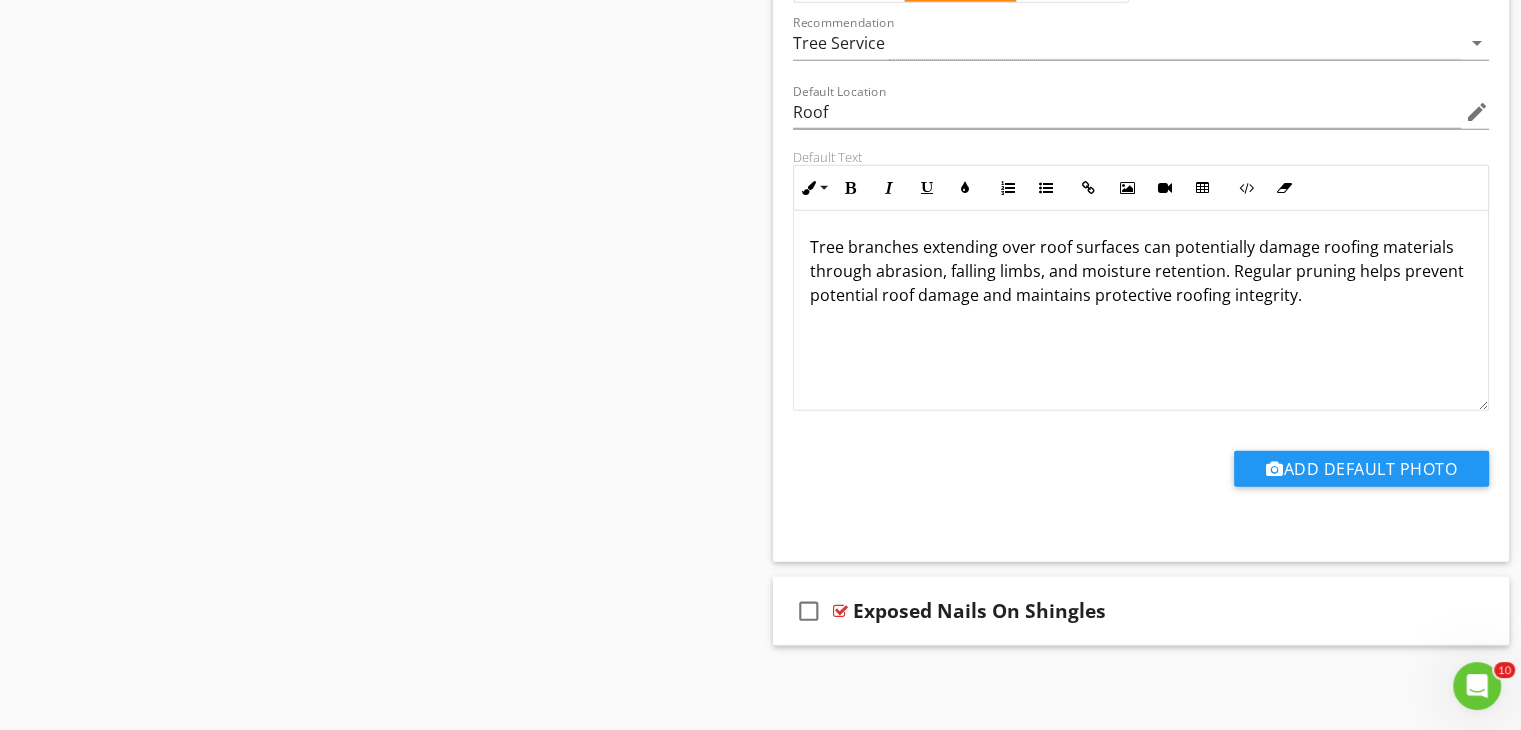 scroll, scrollTop: 5496, scrollLeft: 0, axis: vertical 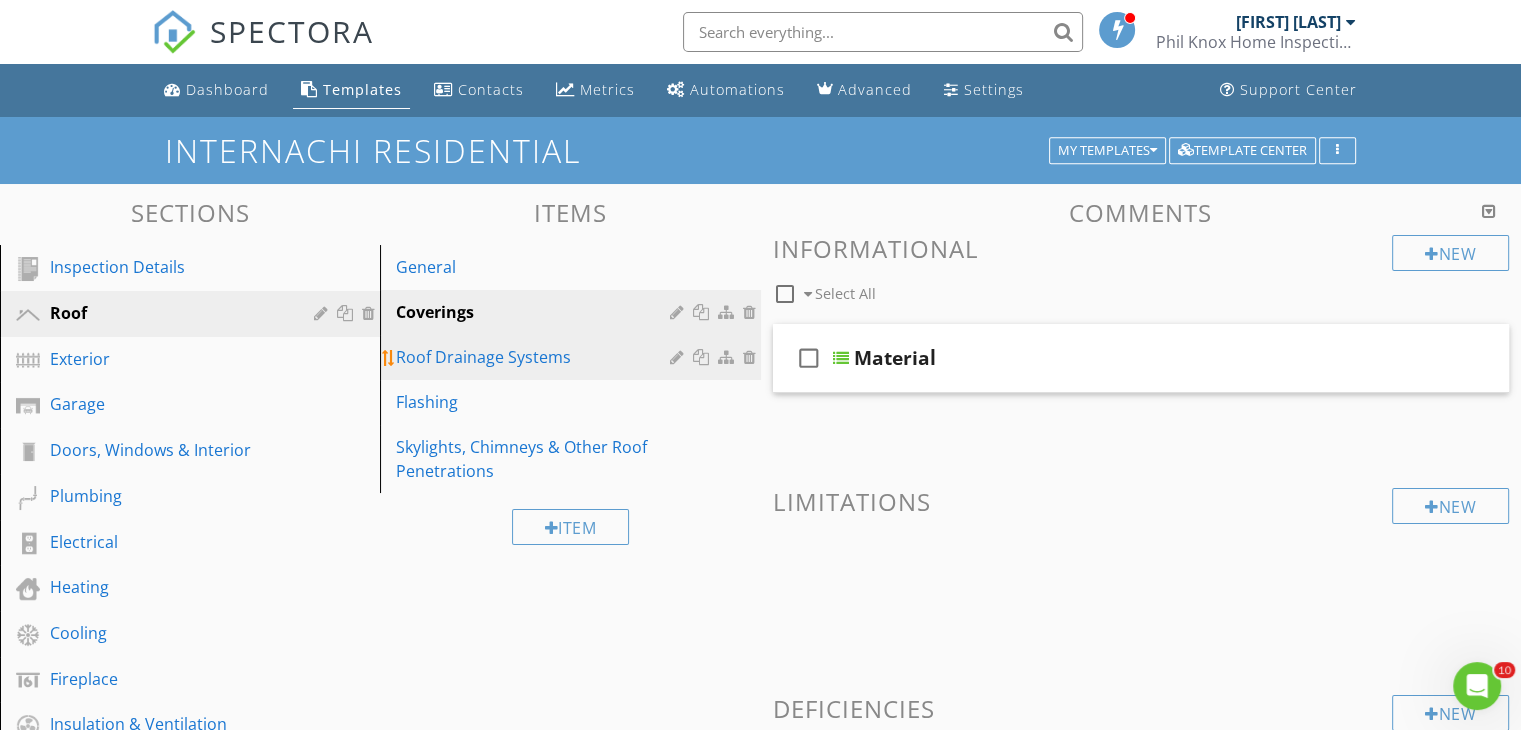 click on "Roof Drainage Systems" at bounding box center (535, 357) 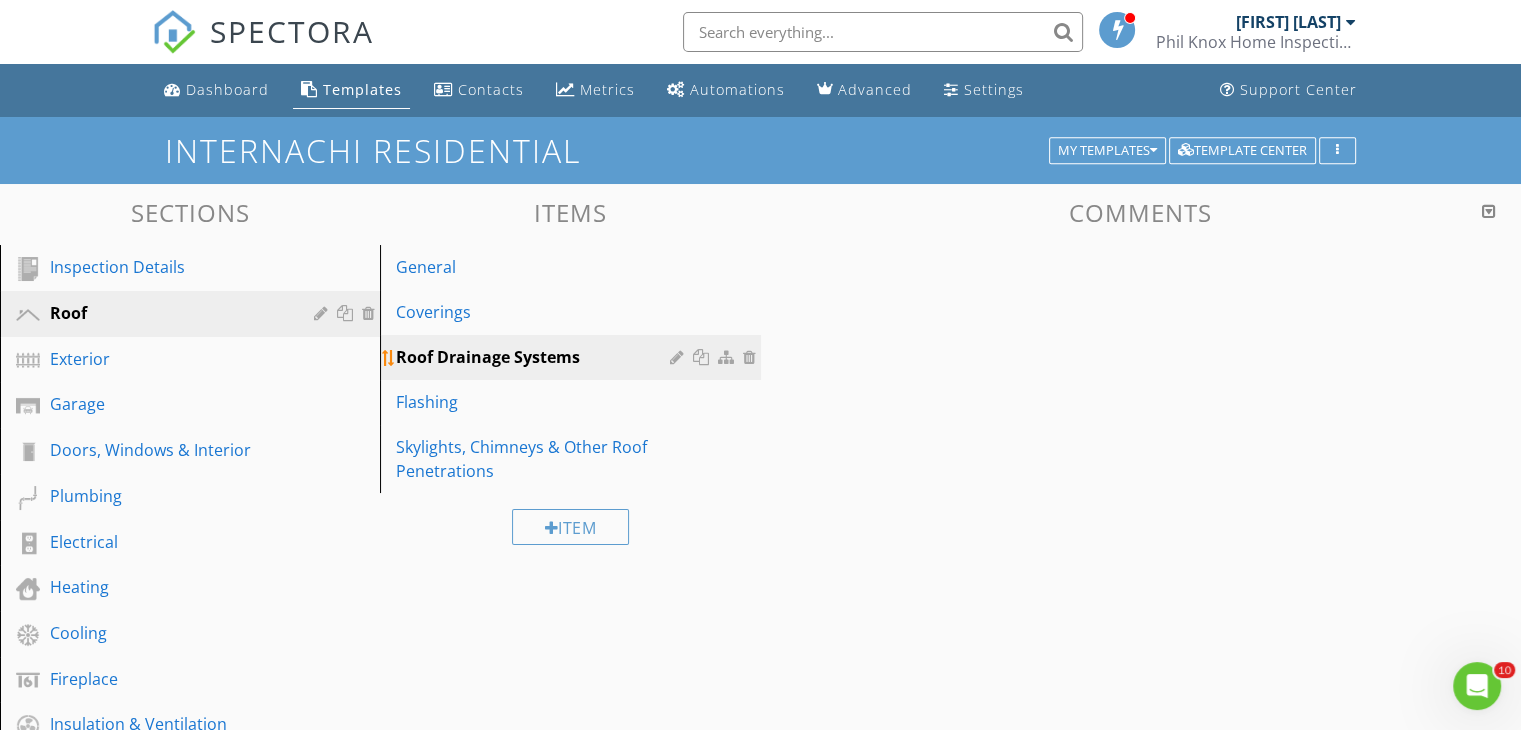 click on "Roof Drainage Systems" at bounding box center [535, 357] 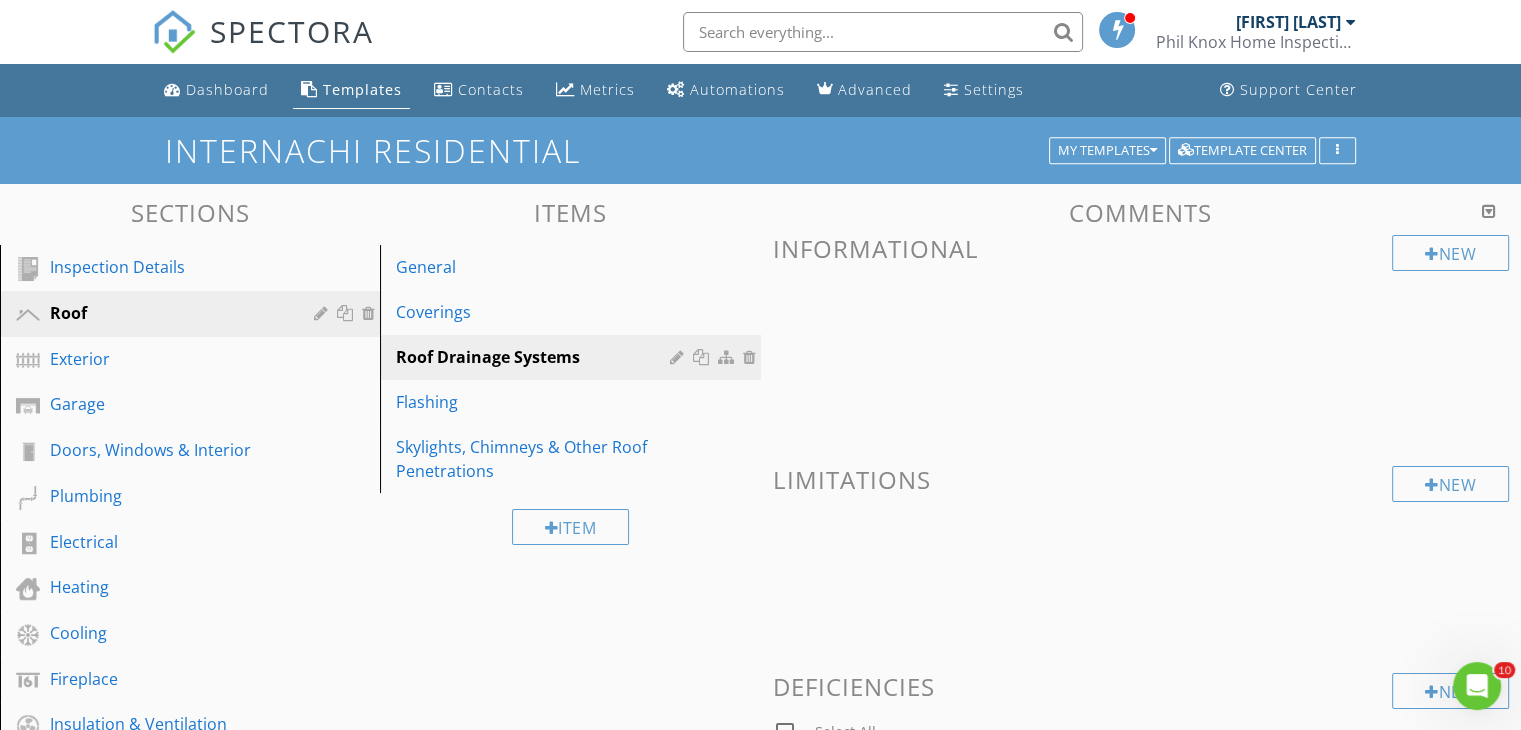 click on "Item" at bounding box center [570, 526] 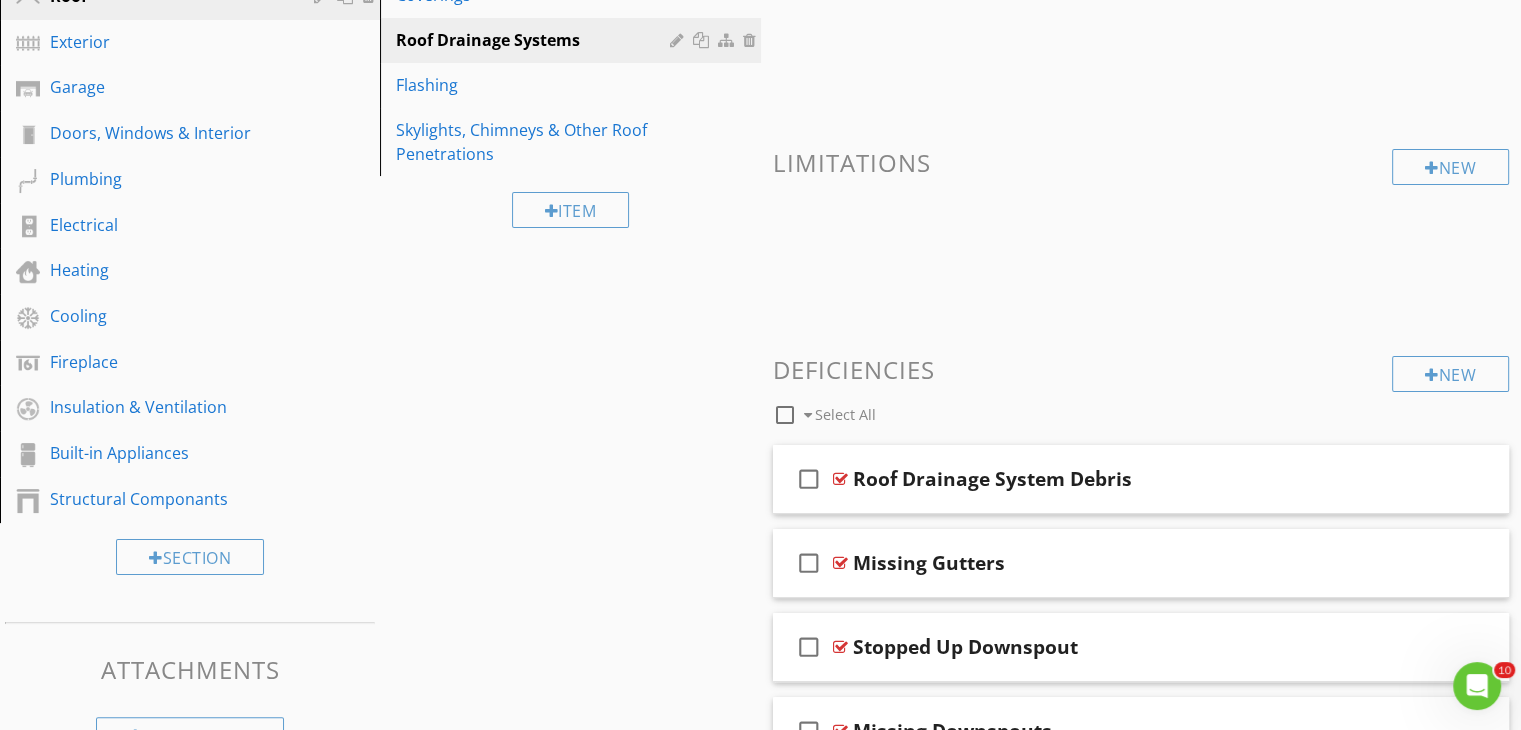 scroll, scrollTop: 320, scrollLeft: 0, axis: vertical 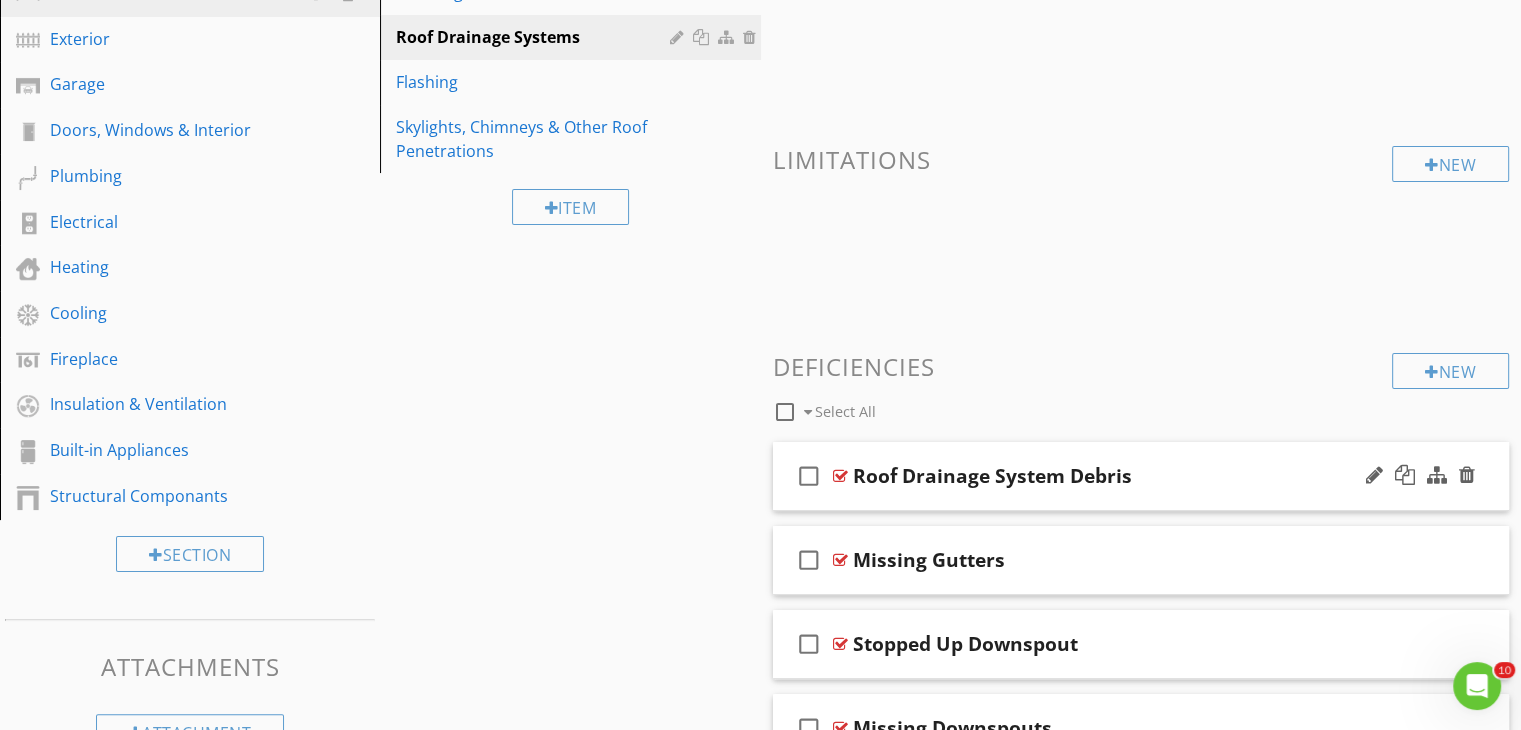 click on "Roof Drainage System Debris" at bounding box center [1114, 476] 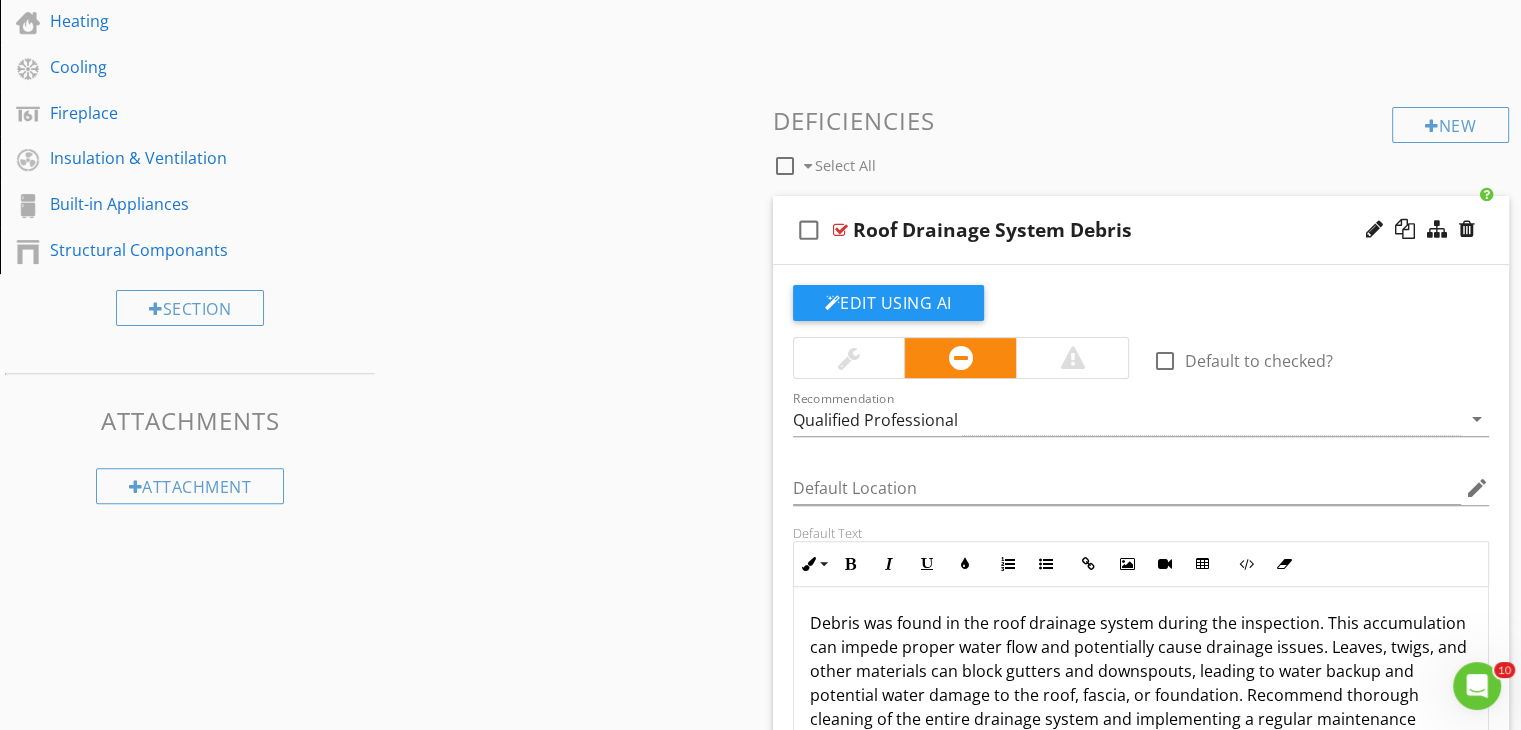 scroll, scrollTop: 600, scrollLeft: 0, axis: vertical 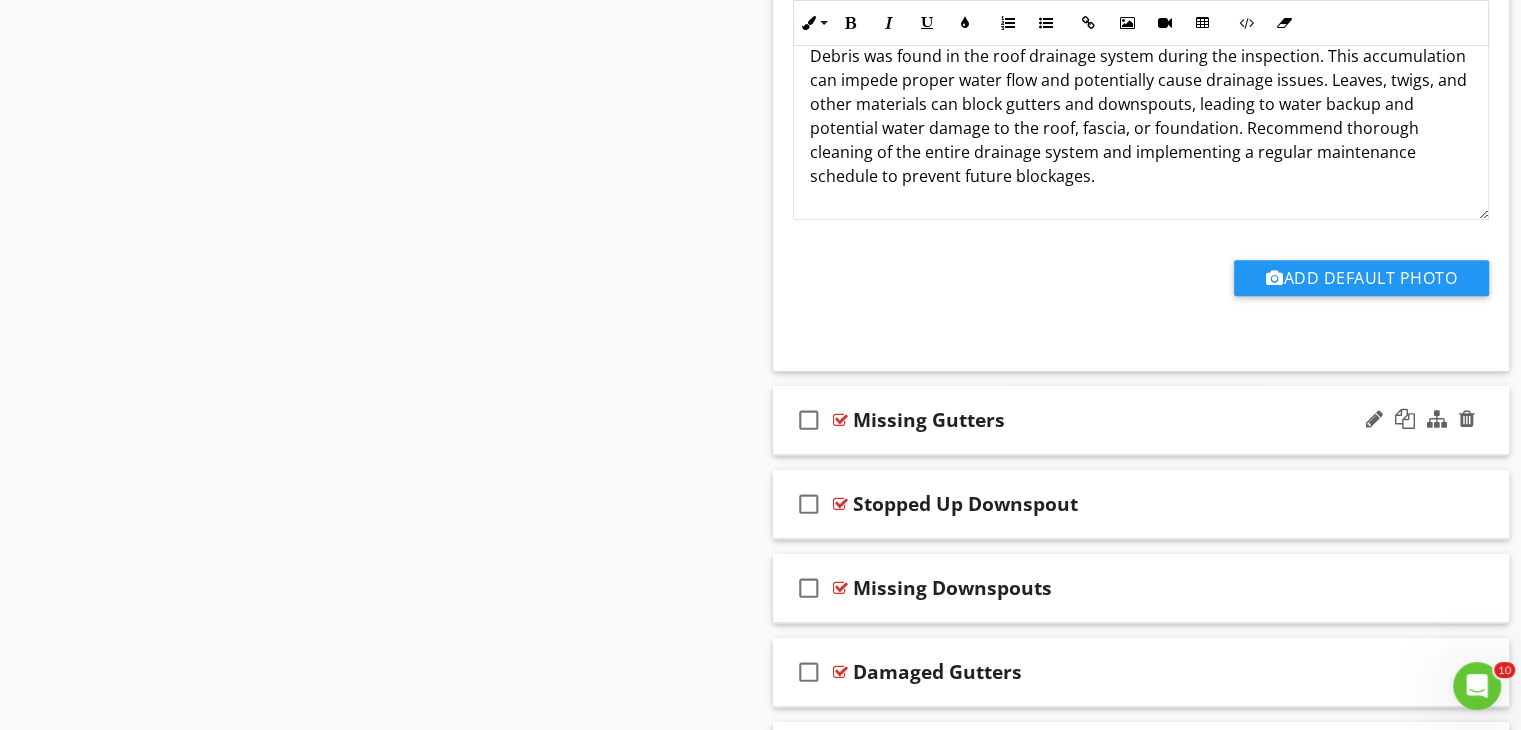 click on "Missing Gutters" at bounding box center (1114, 420) 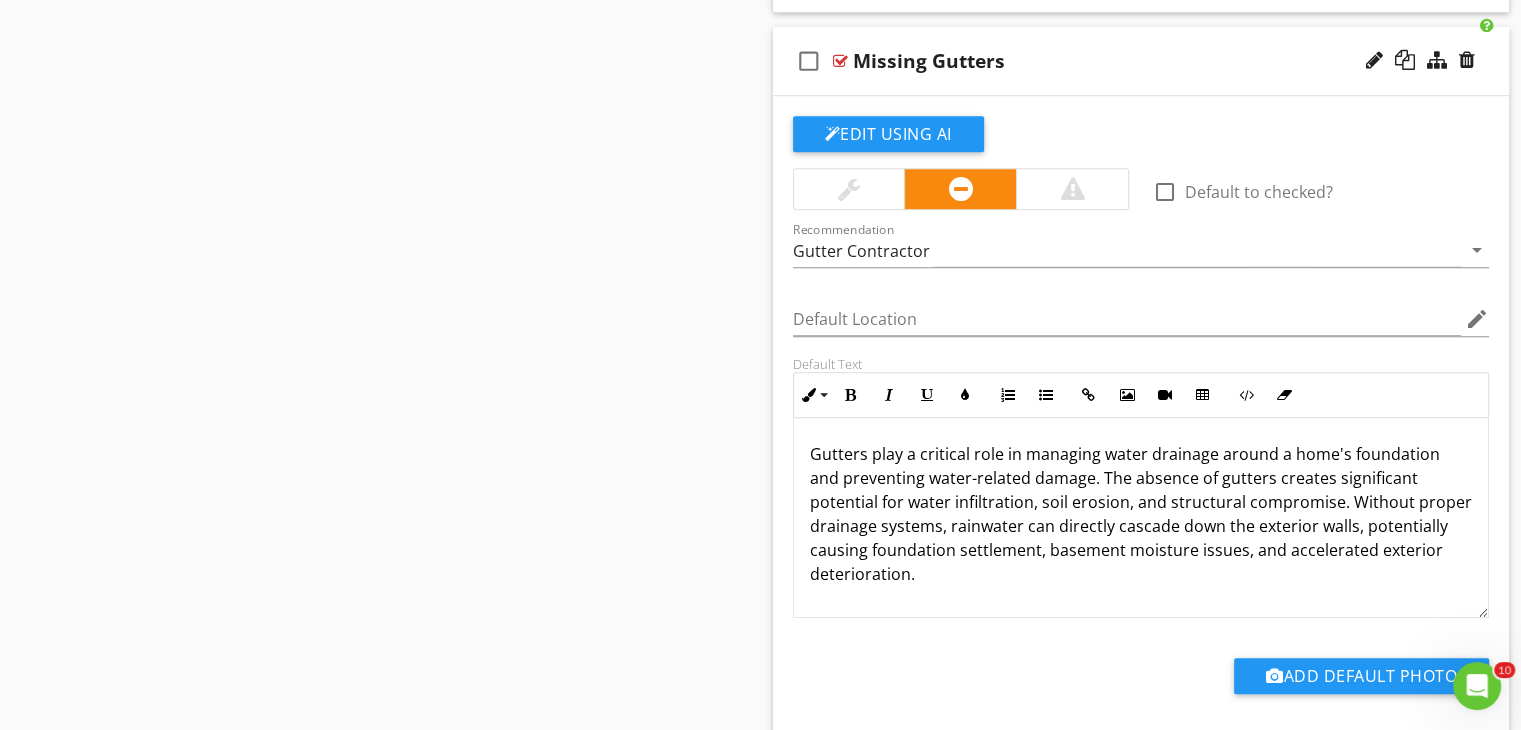 scroll, scrollTop: 1493, scrollLeft: 0, axis: vertical 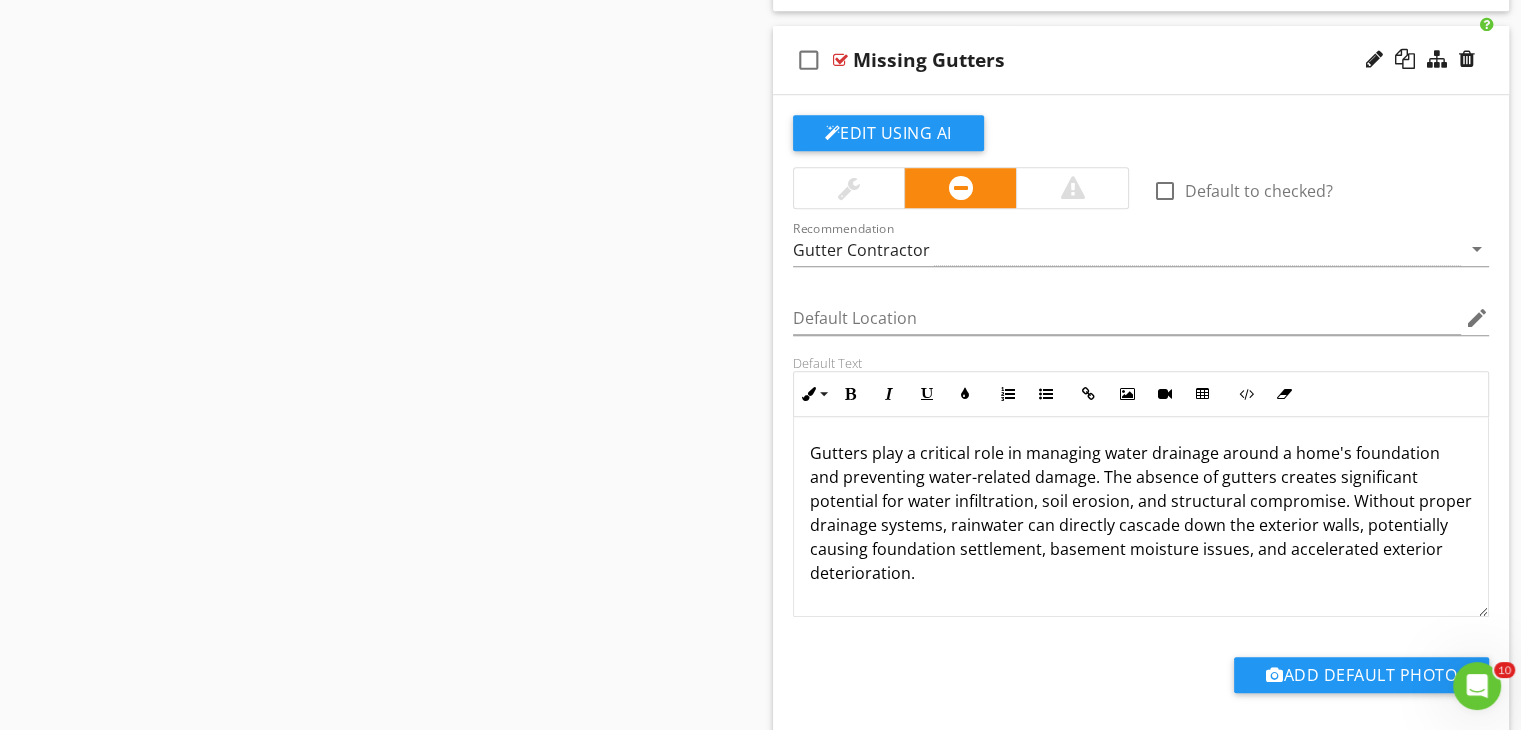 click on "Gutters play a critical role in managing water drainage around a home's foundation and preventing water-related damage. The absence of gutters creates significant potential for water infiltration, soil erosion, and structural compromise. Without proper drainage systems, rainwater can directly cascade down the exterior walls, potentially causing foundation settlement, basement moisture issues, and accelerated exterior deterioration." at bounding box center [1141, 513] 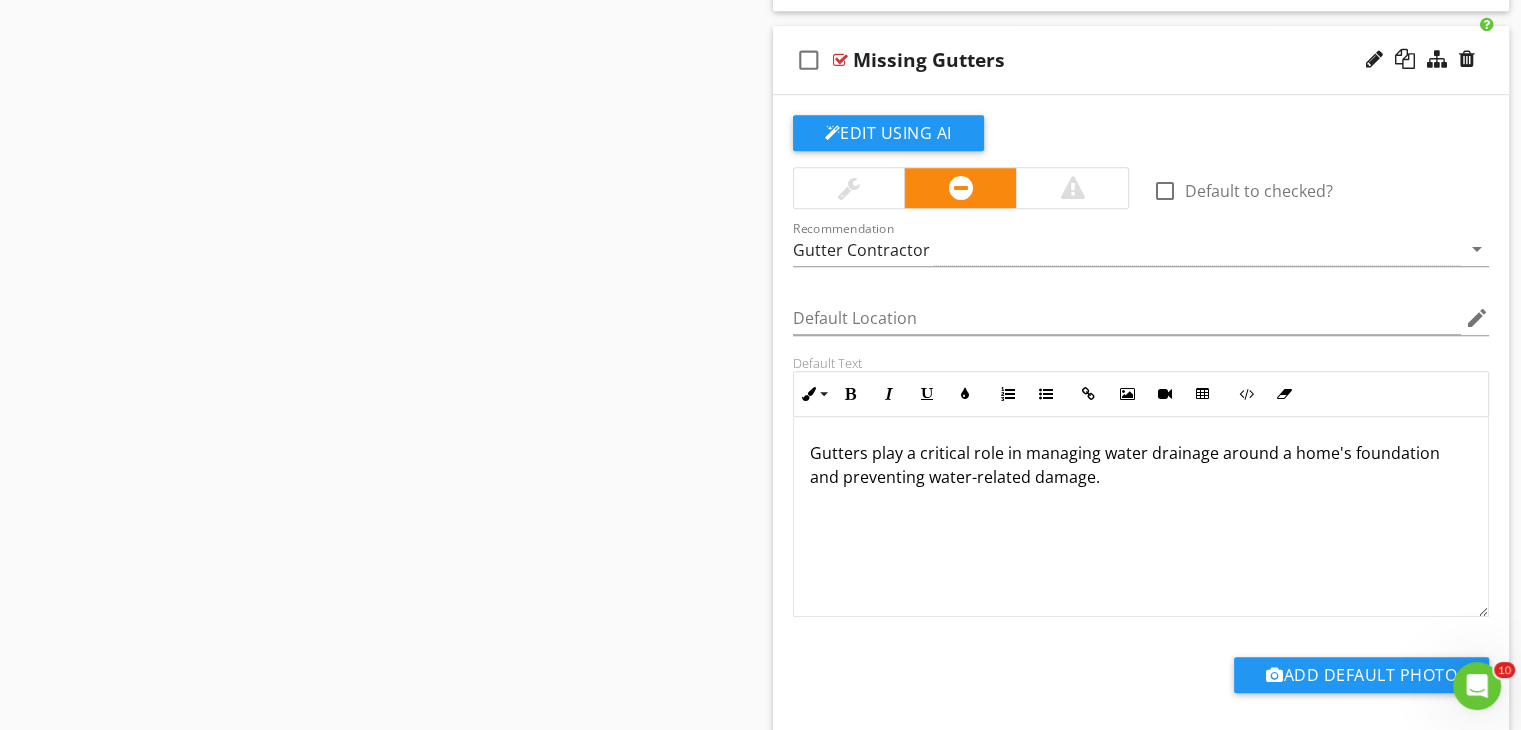 type 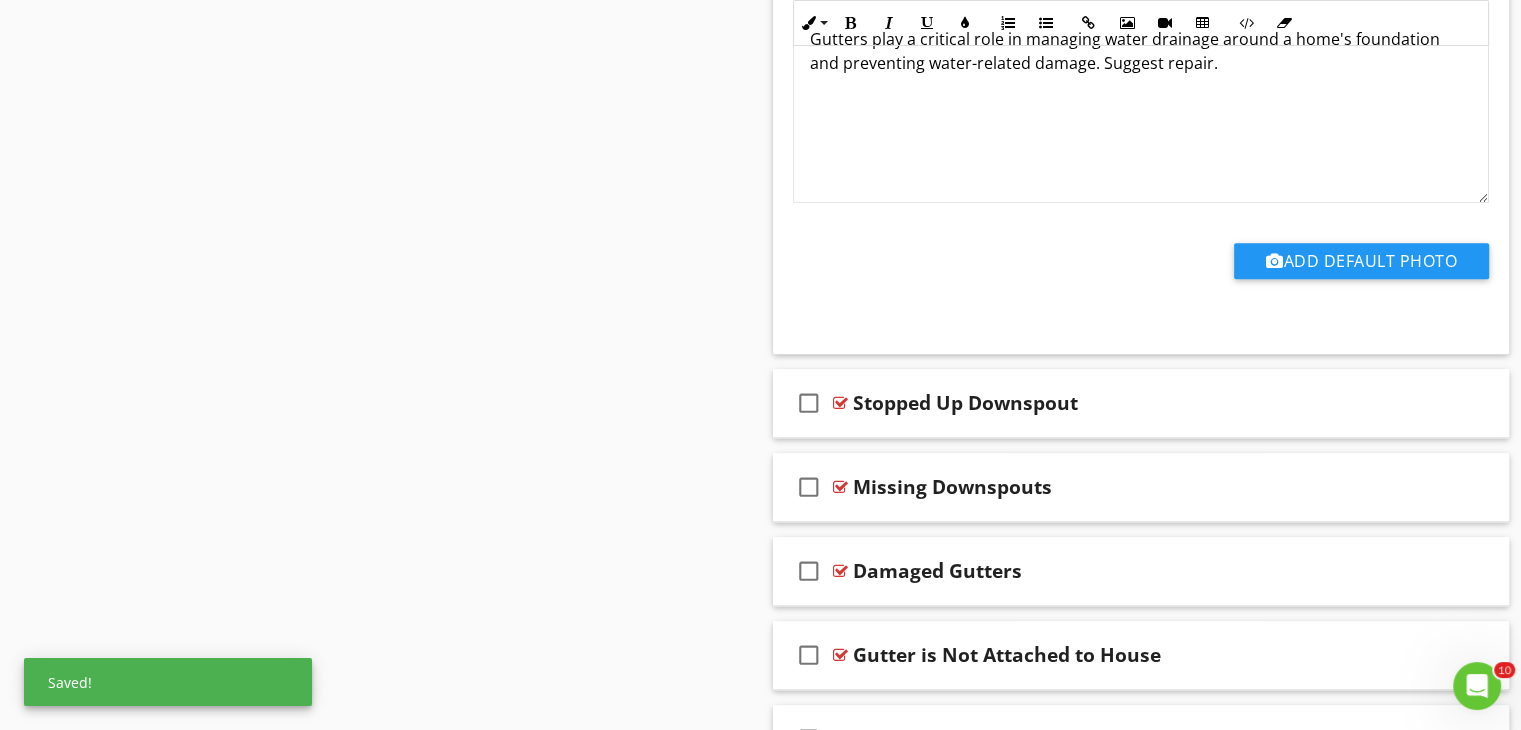scroll, scrollTop: 1933, scrollLeft: 0, axis: vertical 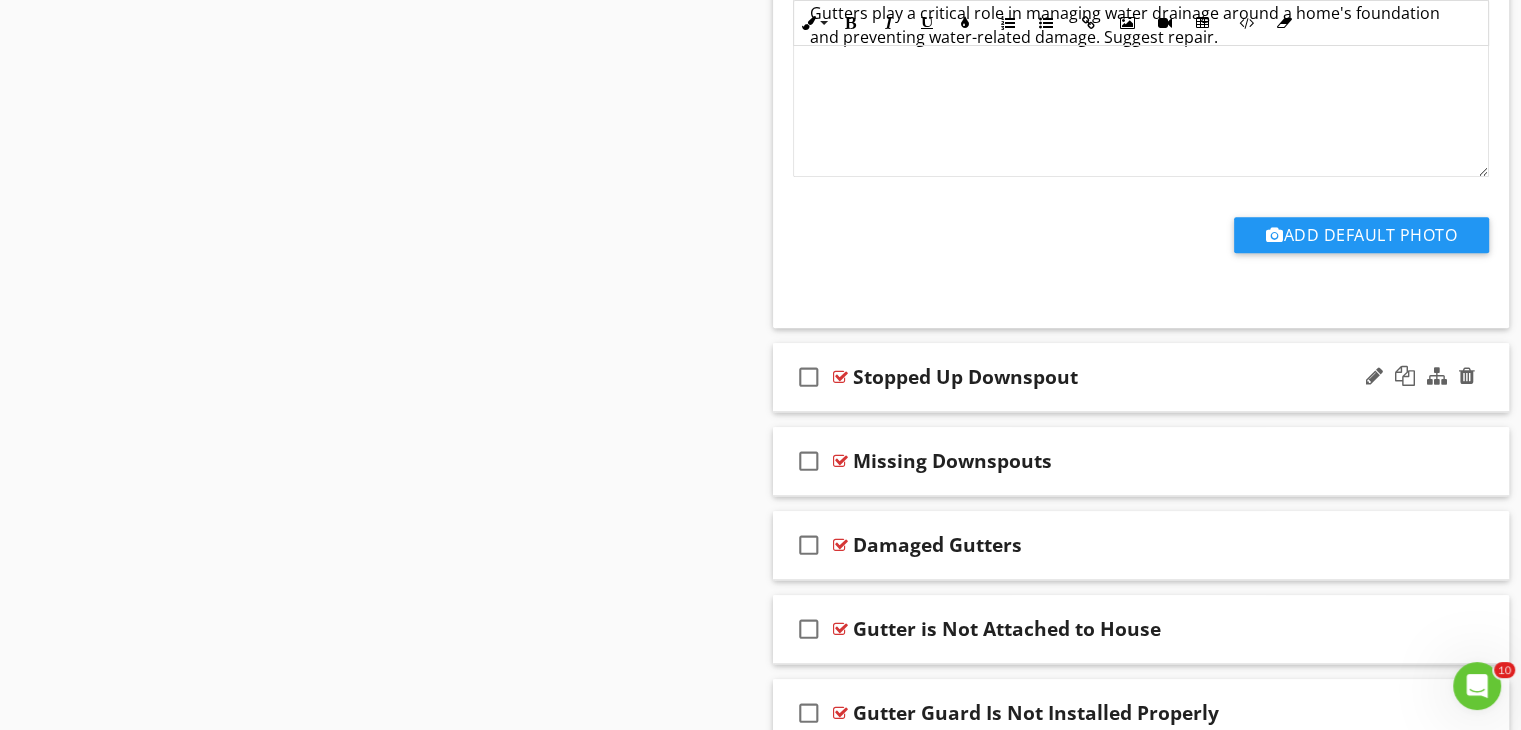click on "Stopped Up Downspout" at bounding box center (1114, 377) 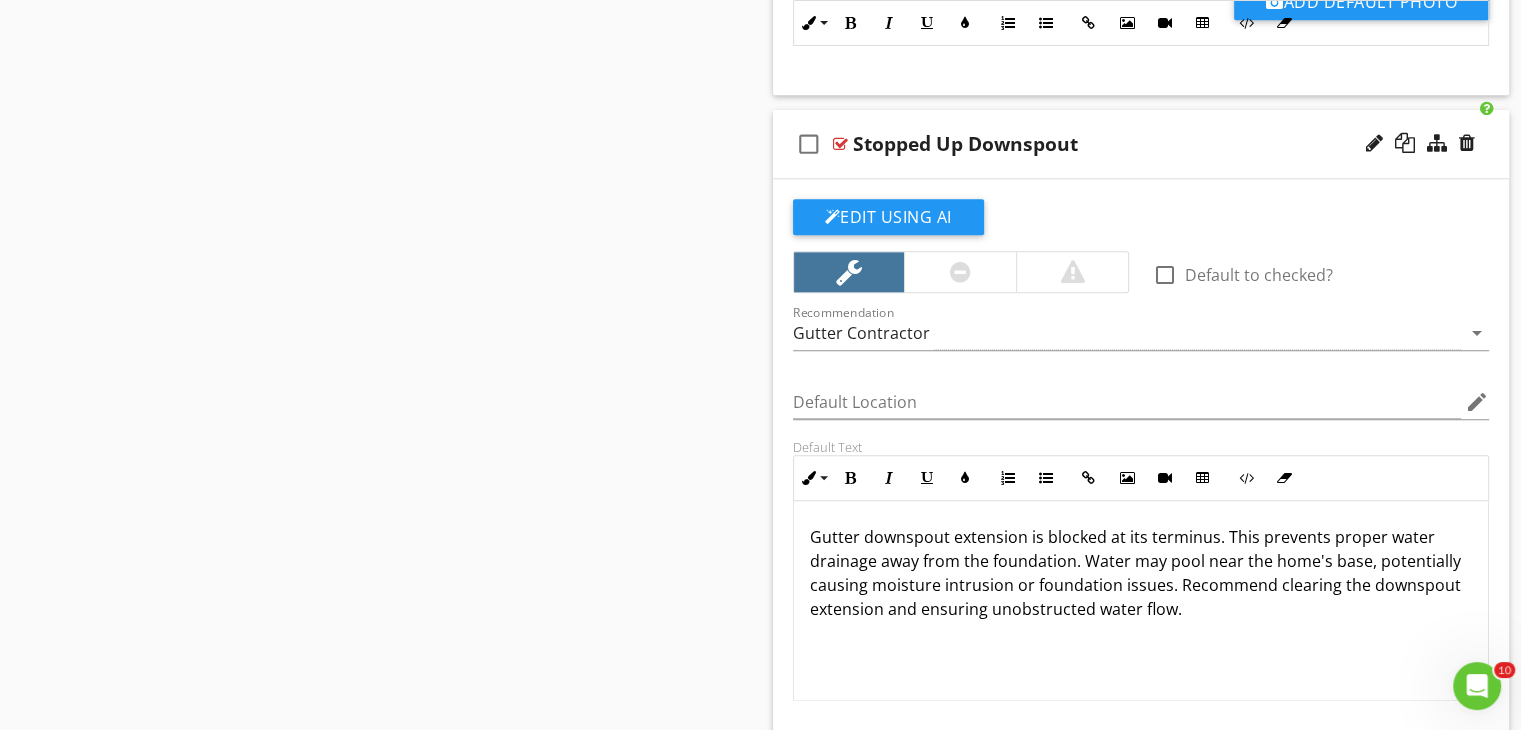 scroll, scrollTop: 2213, scrollLeft: 0, axis: vertical 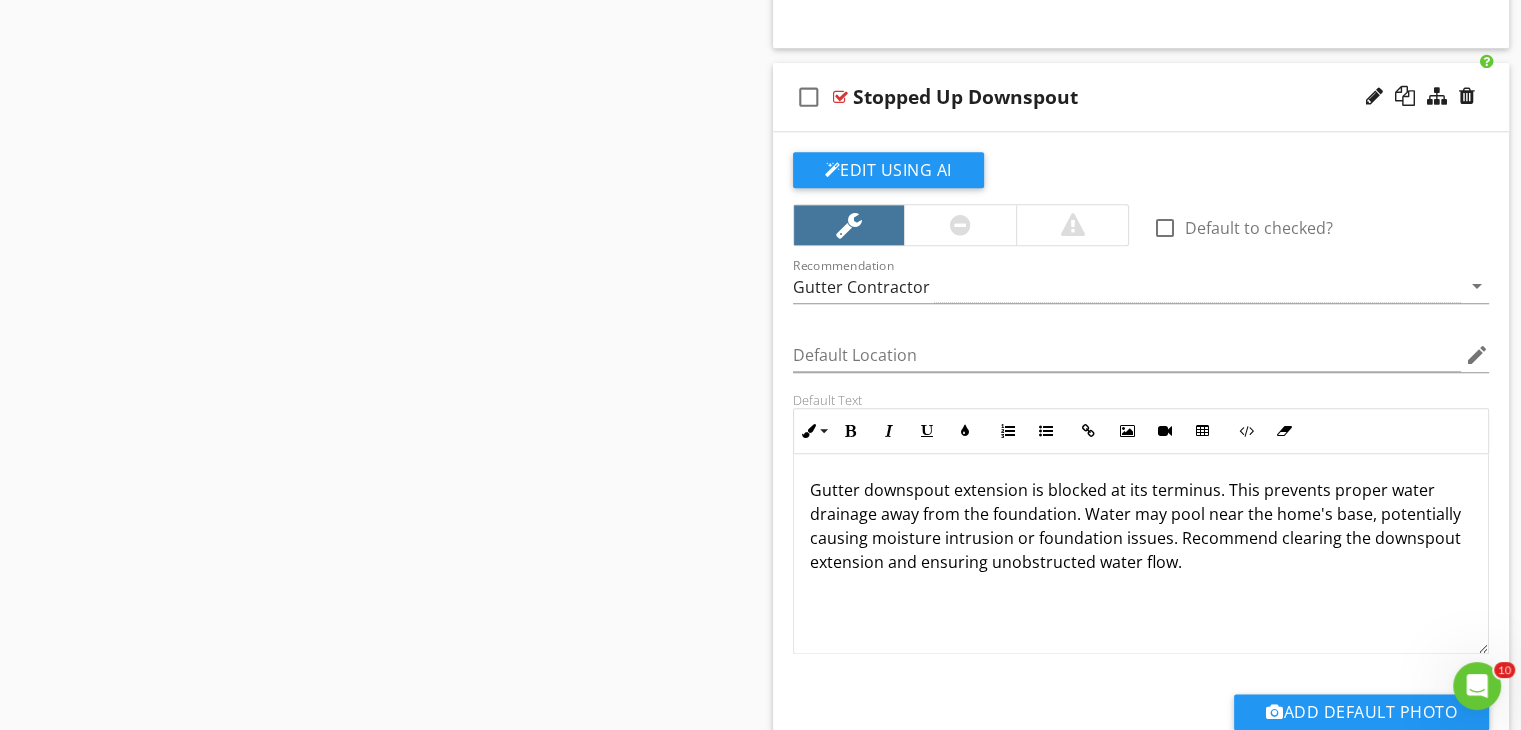 click on "Gutter downspout extension is blocked at its terminus. This prevents proper water drainage away from the foundation. Water may pool near the home's base, potentially causing moisture intrusion or foundation issues. Recommend clearing the downspout extension and ensuring unobstructed water flow." at bounding box center (1141, 526) 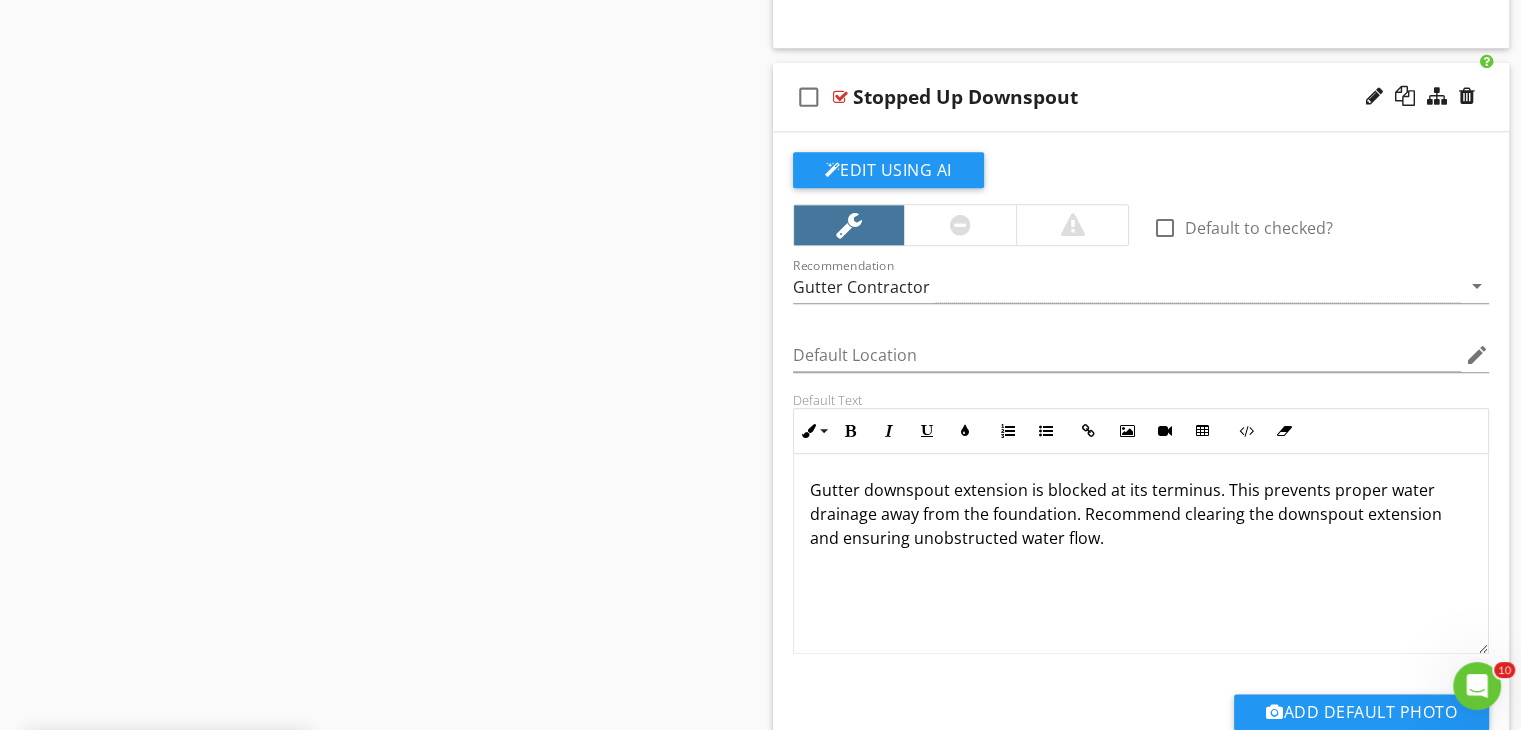 click on "Gutter downspout extension is blocked at its terminus. This prevents proper water drainage away from the foundation. Recommend clearing the downspout extension and ensuring unobstructed water flow." at bounding box center [1141, 514] 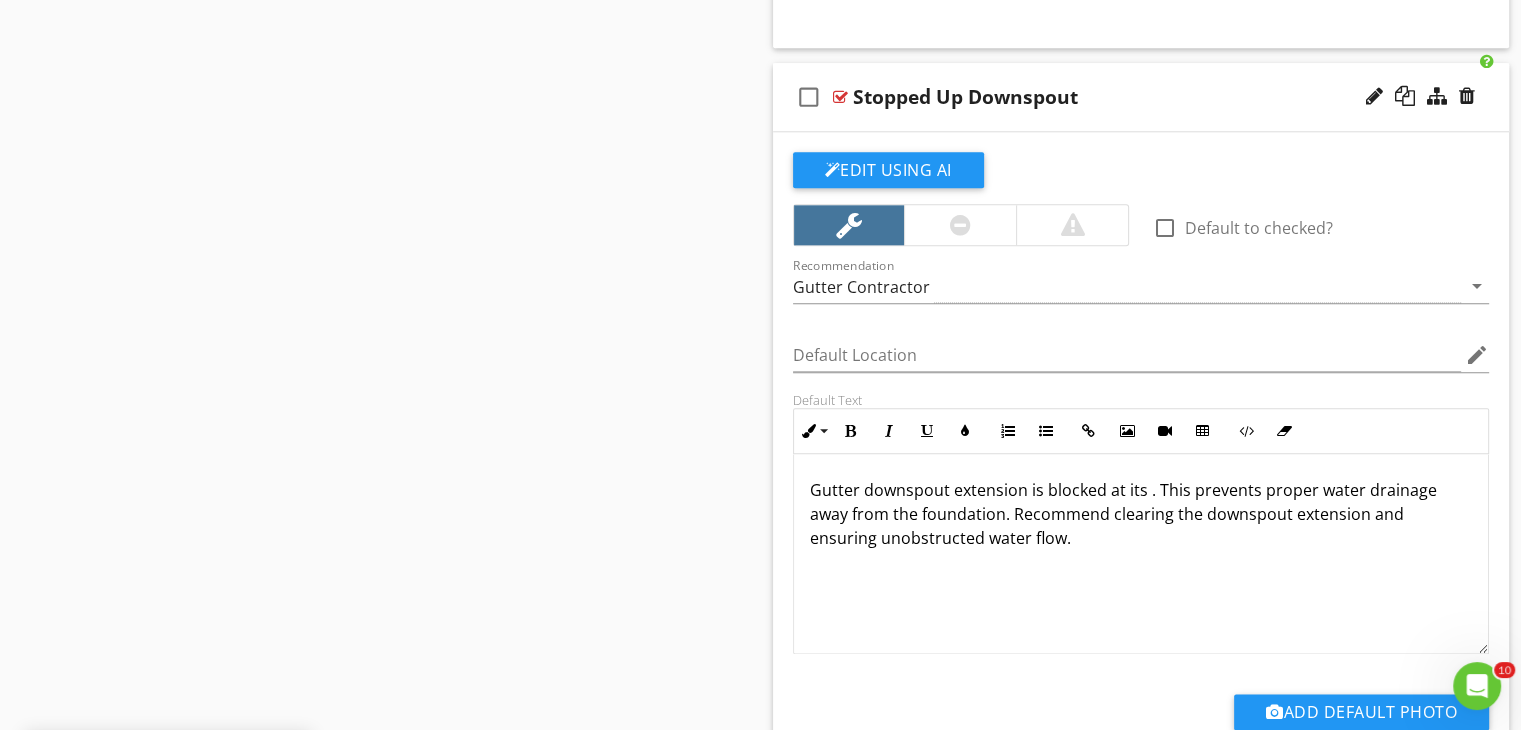 type 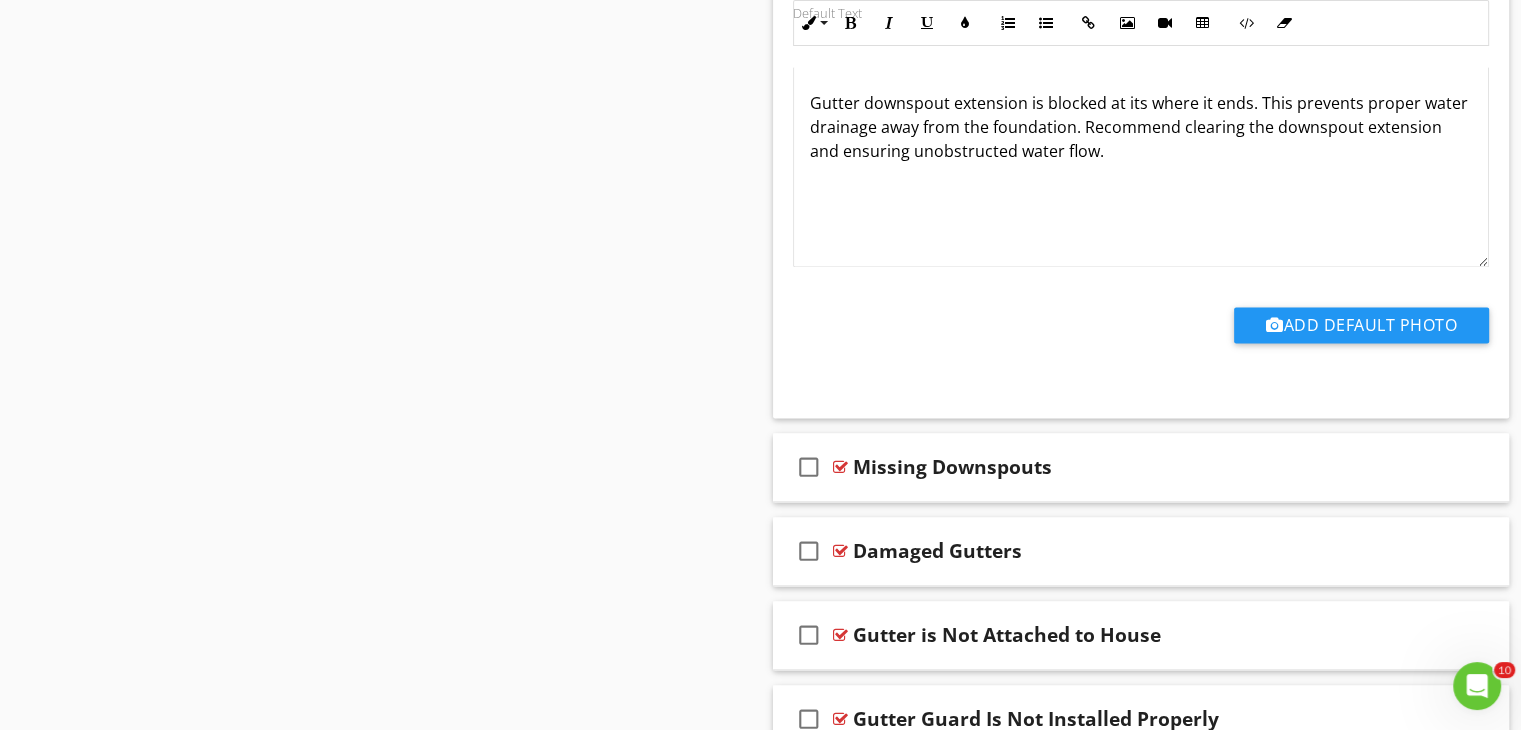 scroll, scrollTop: 2746, scrollLeft: 0, axis: vertical 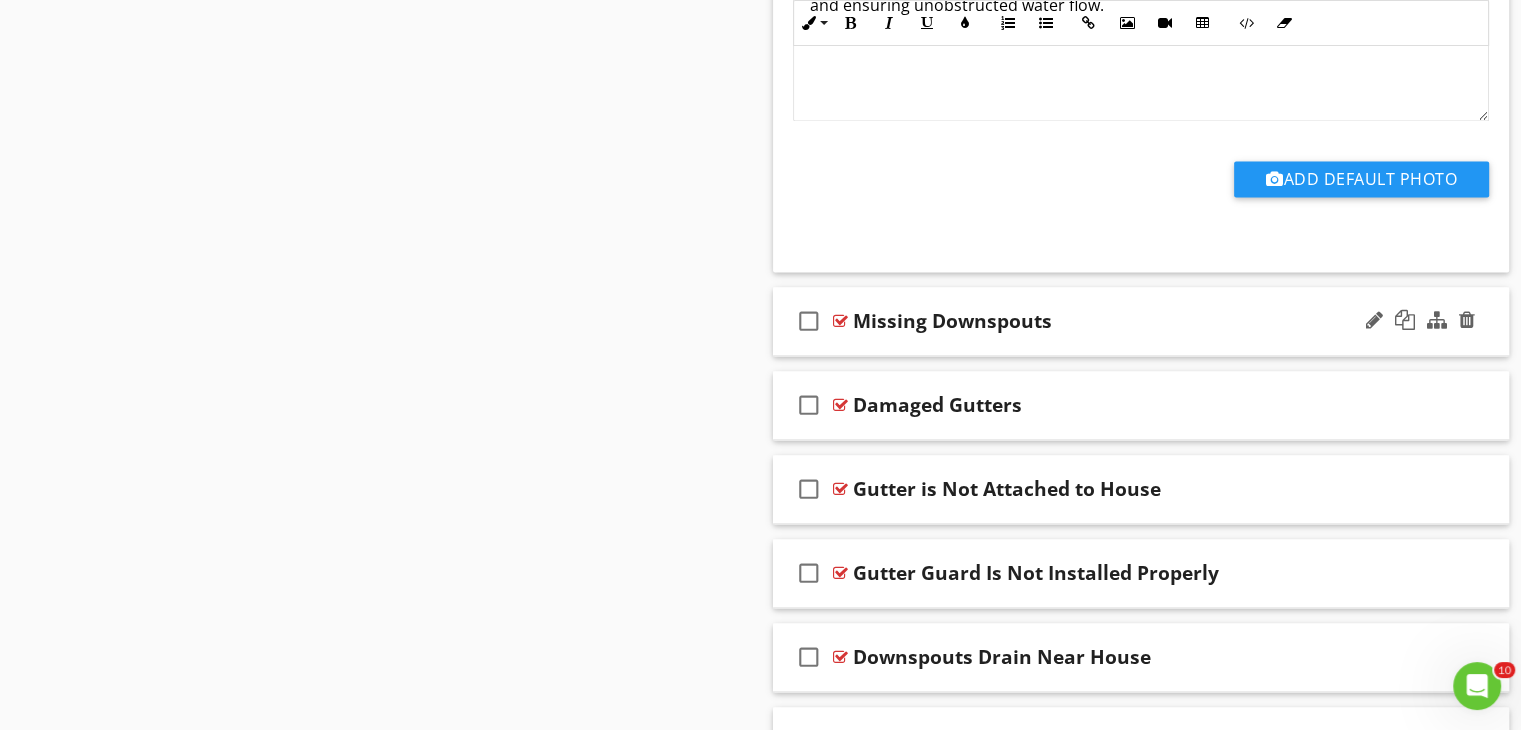 click on "Missing Downspouts" at bounding box center (1114, 321) 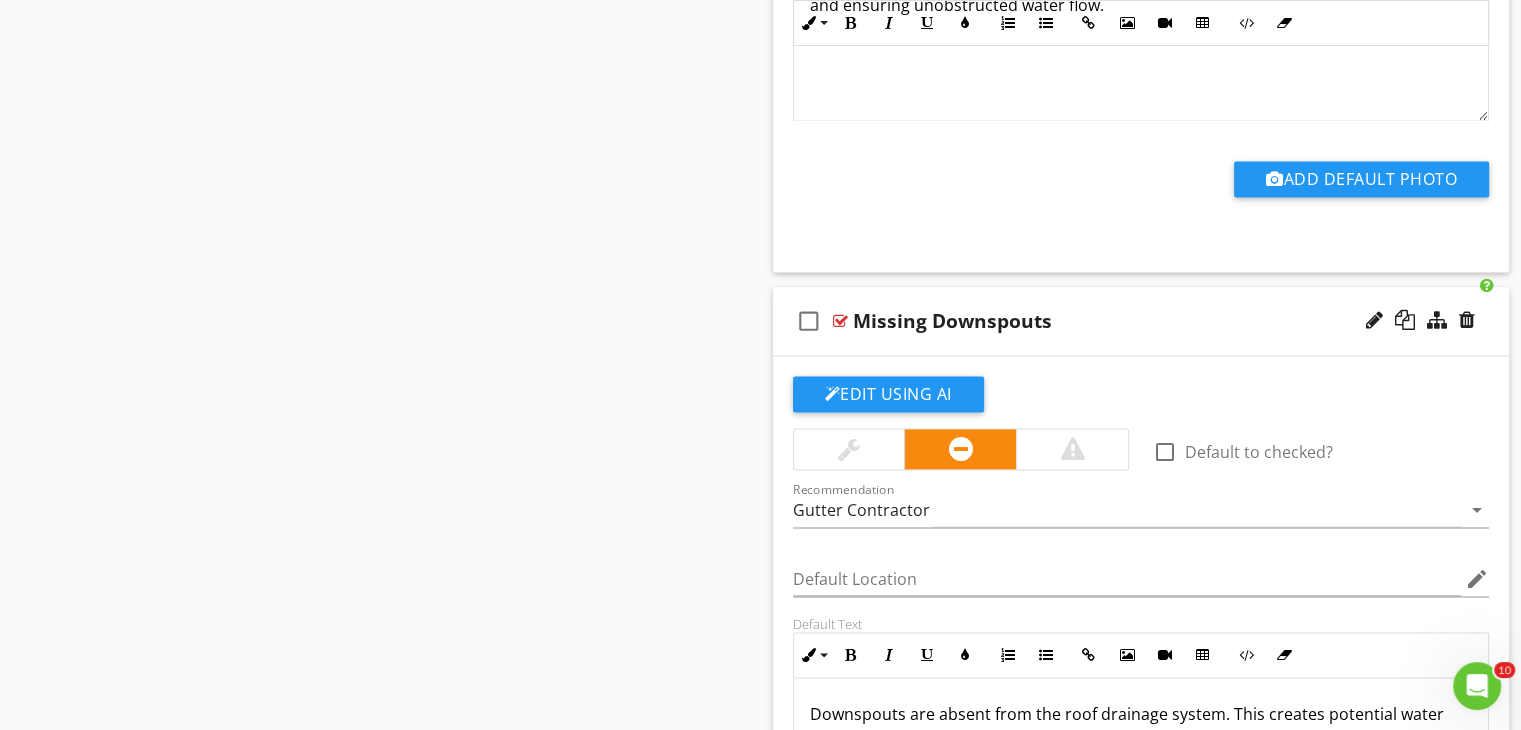 click at bounding box center [1141, 610] 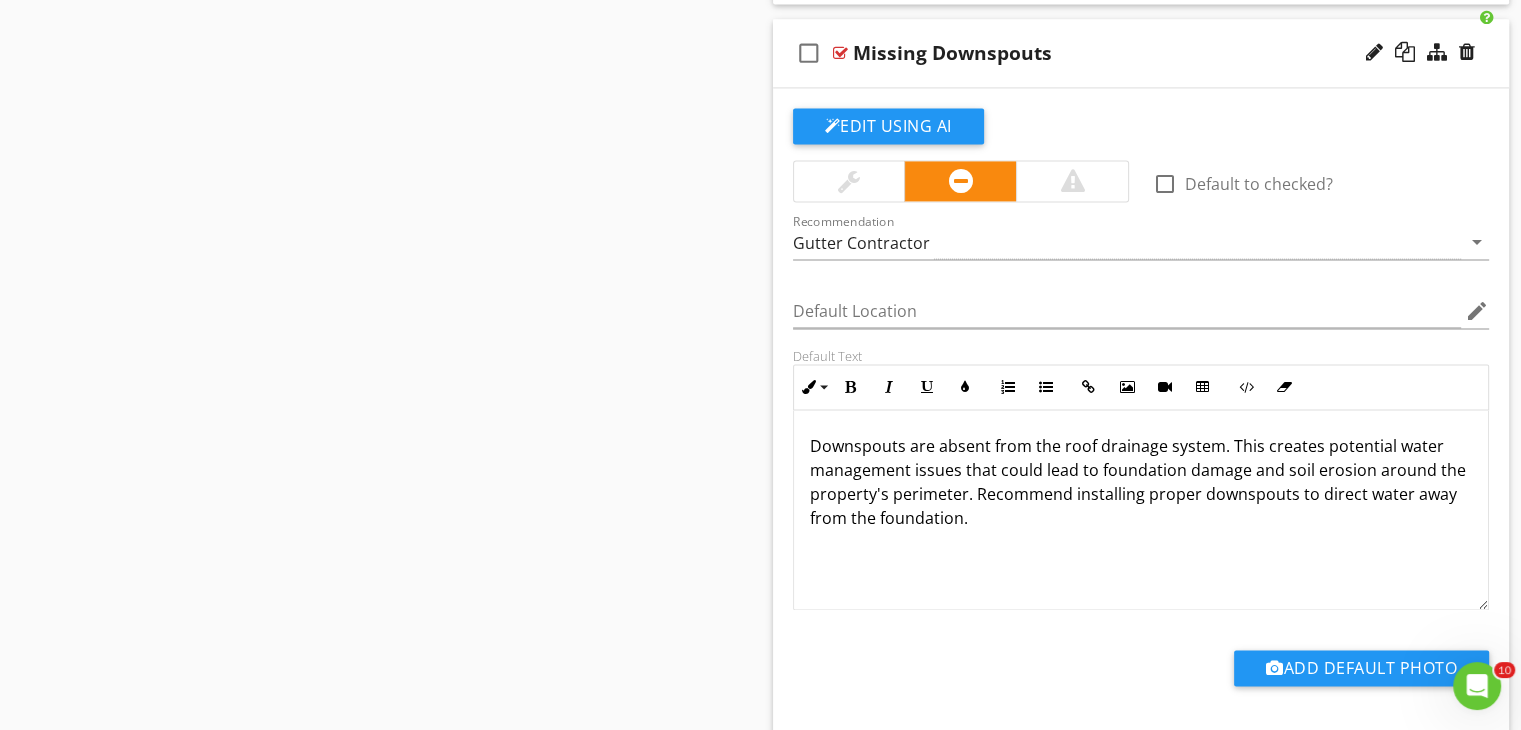 scroll, scrollTop: 3066, scrollLeft: 0, axis: vertical 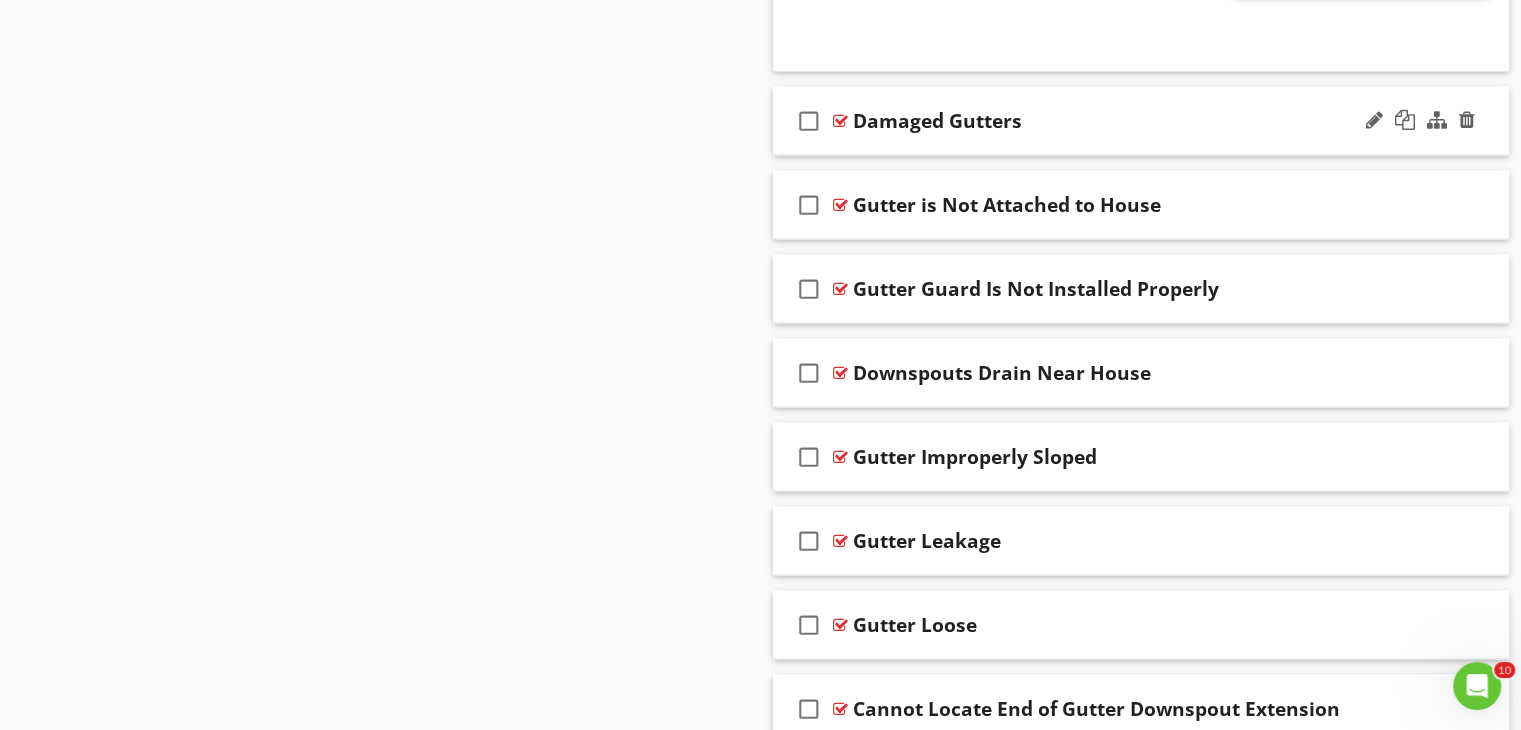 click on "Damaged Gutters" at bounding box center (1114, 120) 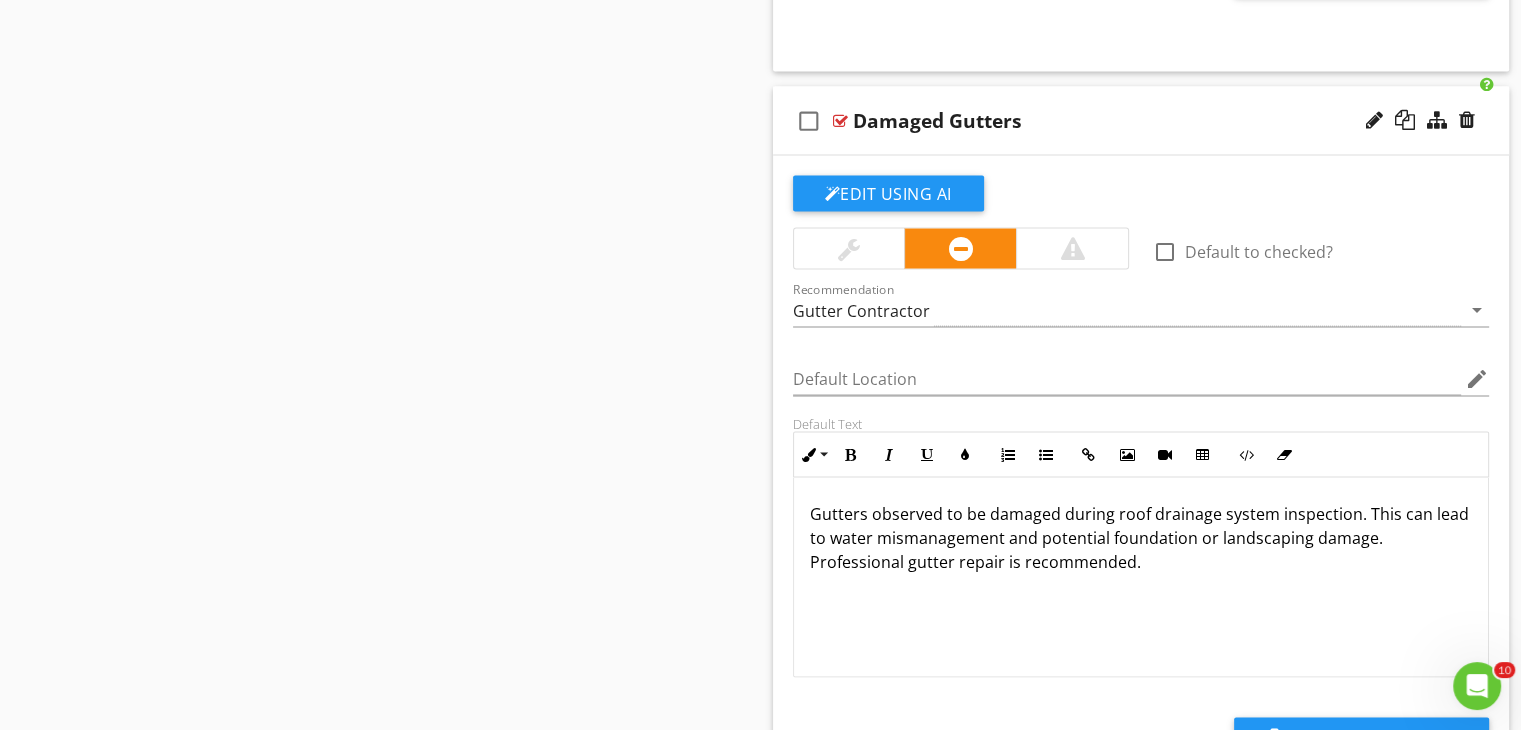 click on "Gutters observed to be damaged during roof drainage system inspection. This can lead to water mismanagement and potential foundation or landscaping damage. Professional gutter repair is recommended." at bounding box center [1141, 537] 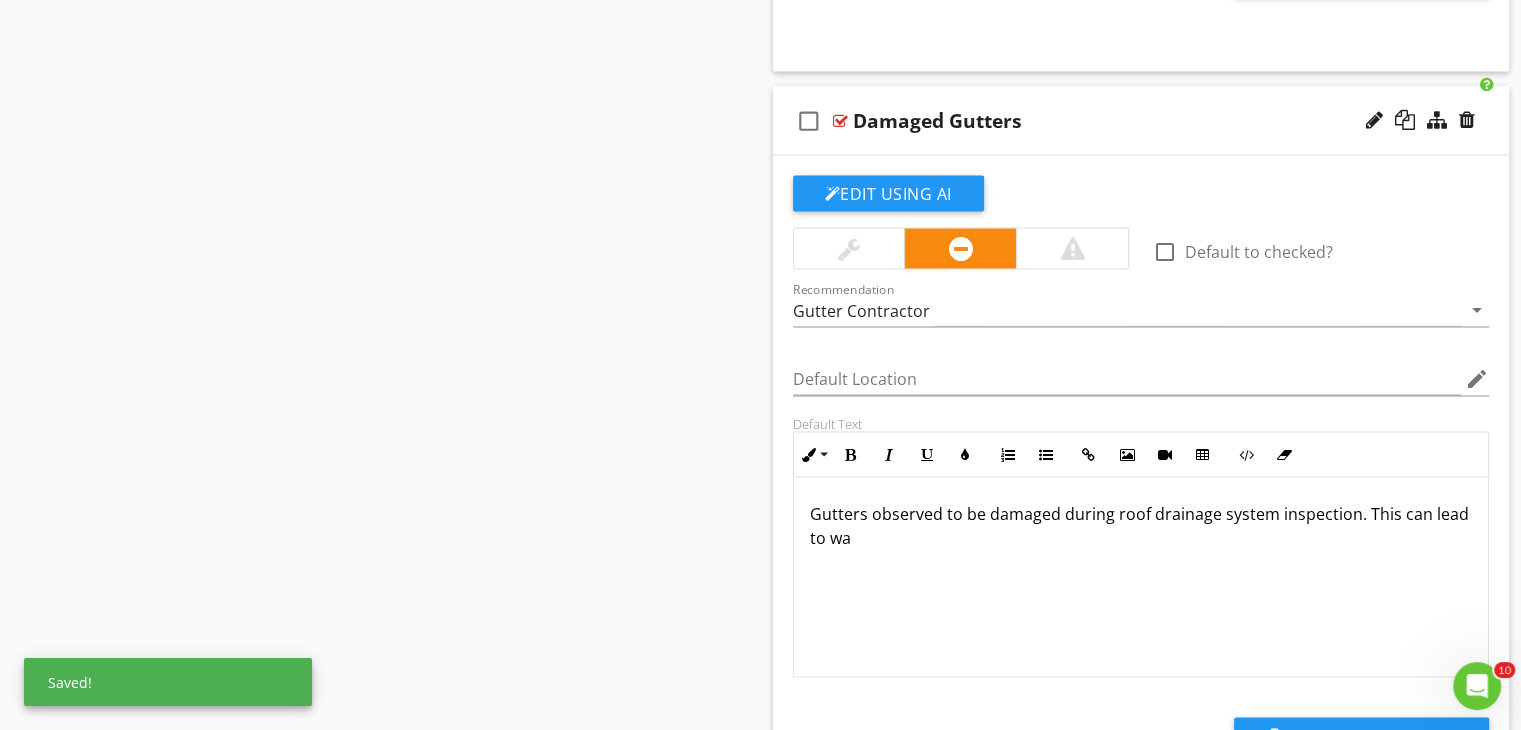 type 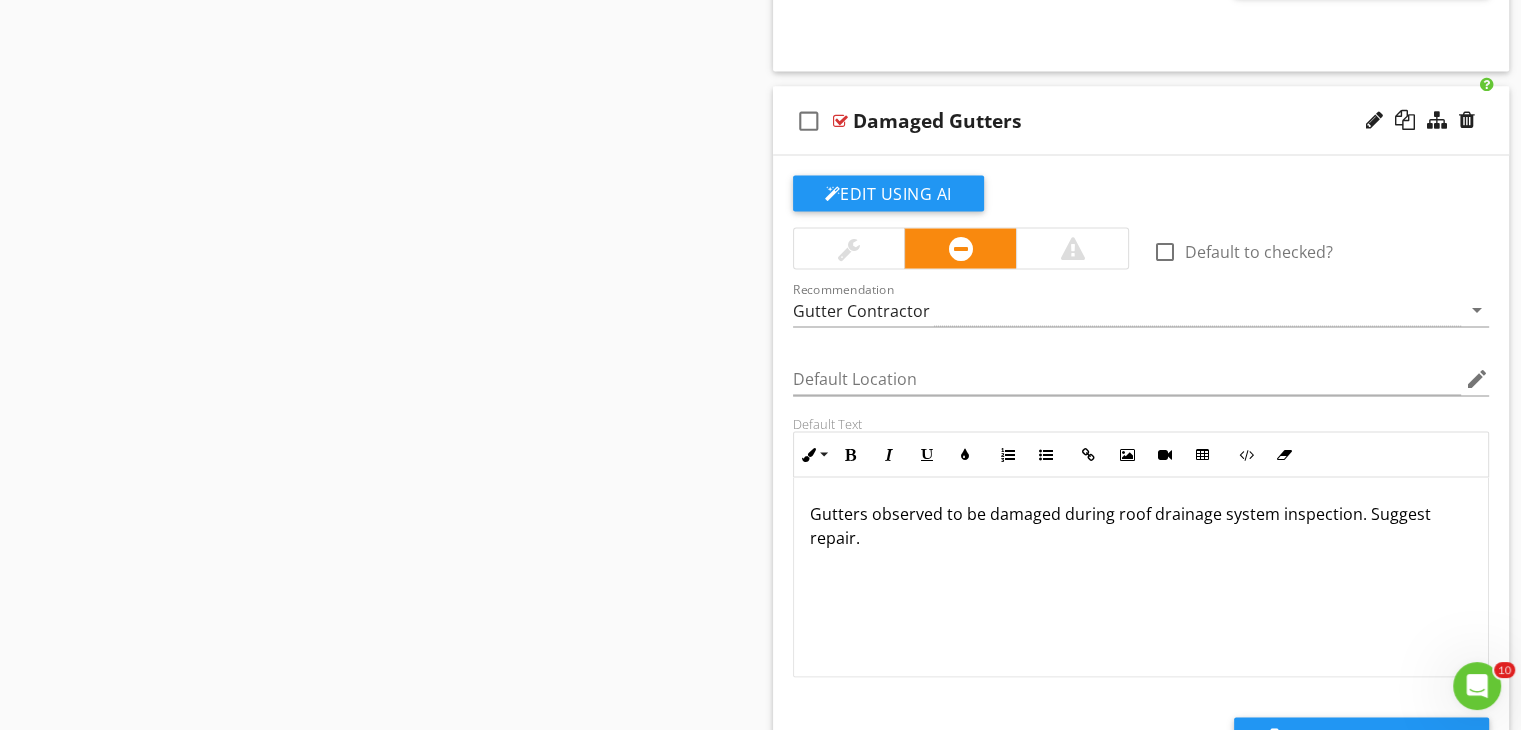 scroll, scrollTop: 3720, scrollLeft: 0, axis: vertical 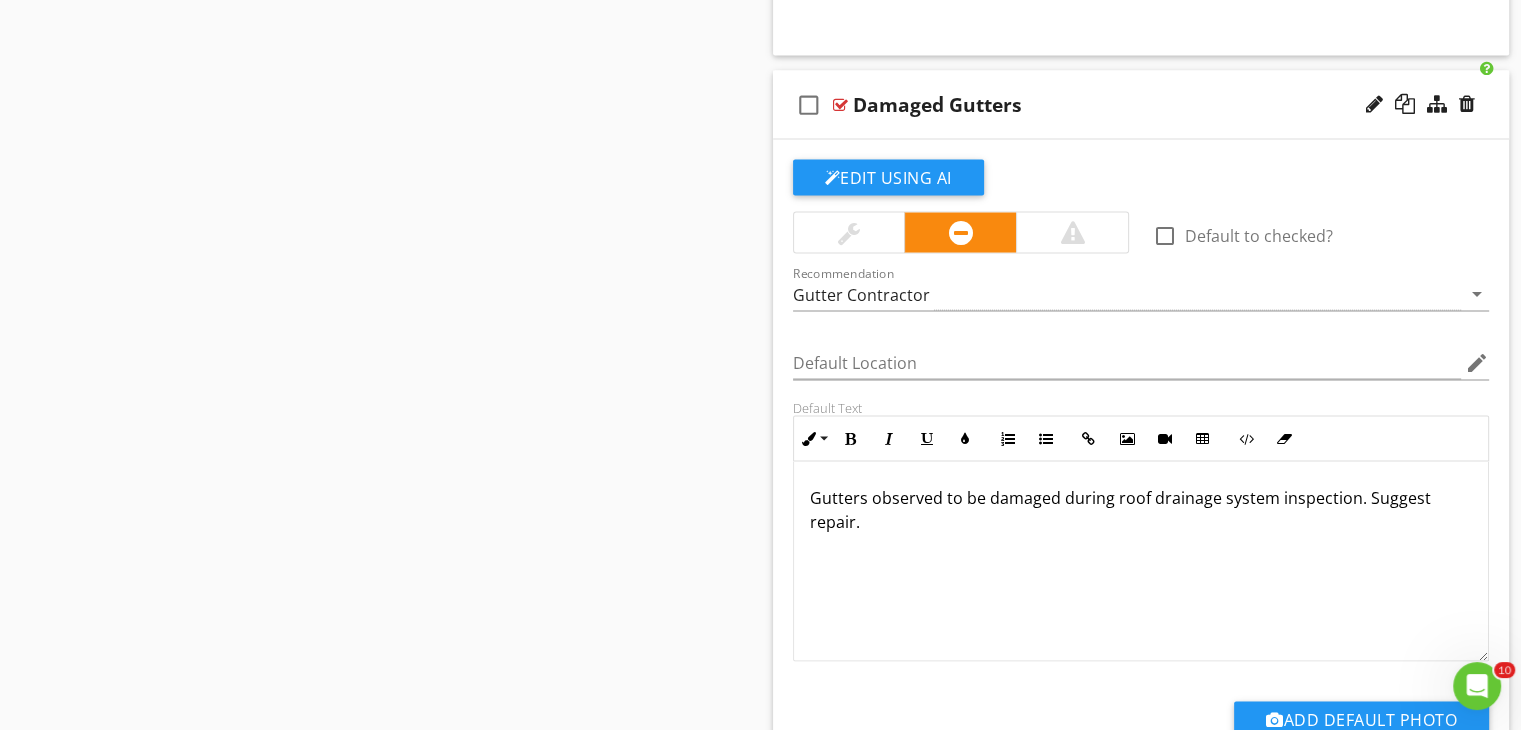 type 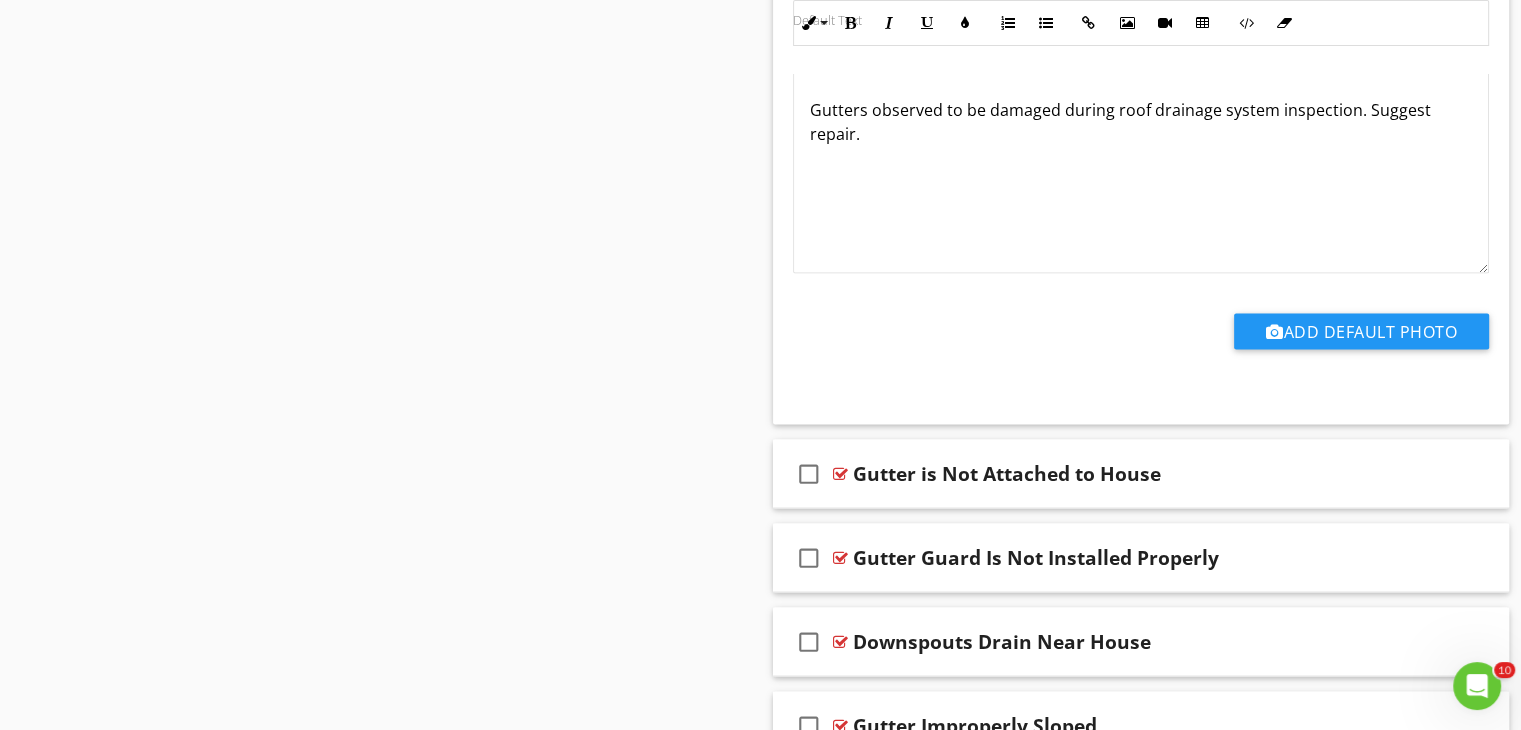 scroll, scrollTop: 4228, scrollLeft: 0, axis: vertical 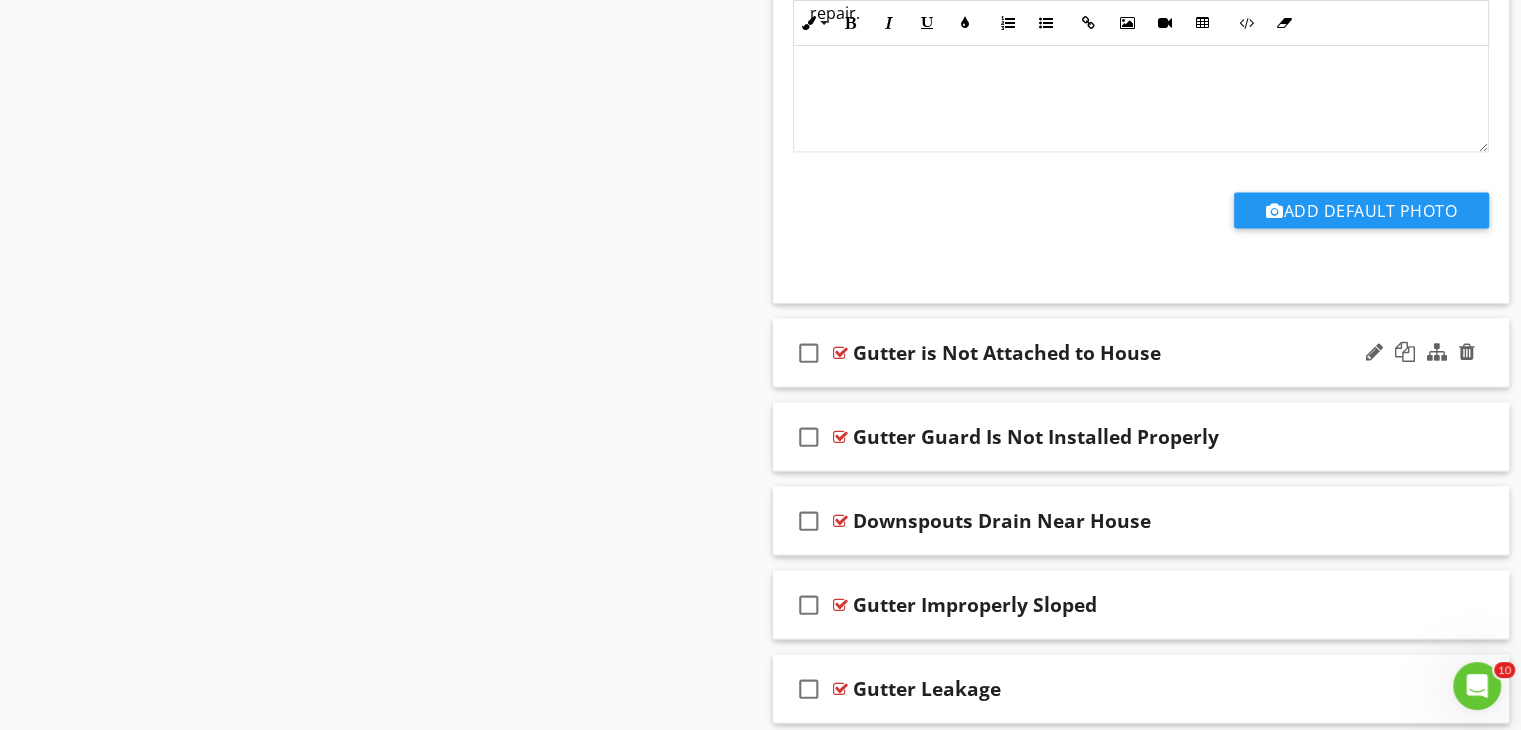 click on "Gutter is Not Attached to House" at bounding box center [1114, 353] 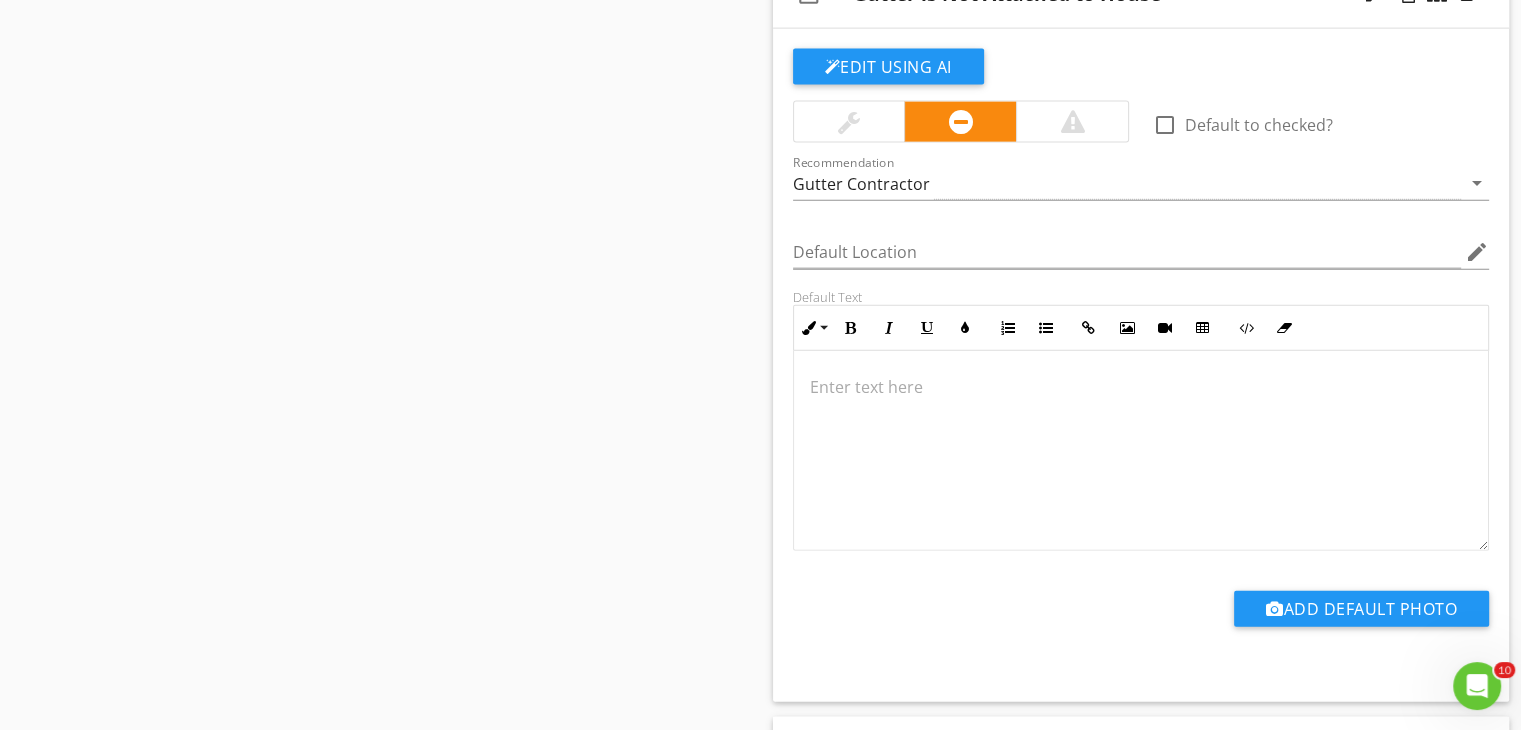 scroll, scrollTop: 4468, scrollLeft: 0, axis: vertical 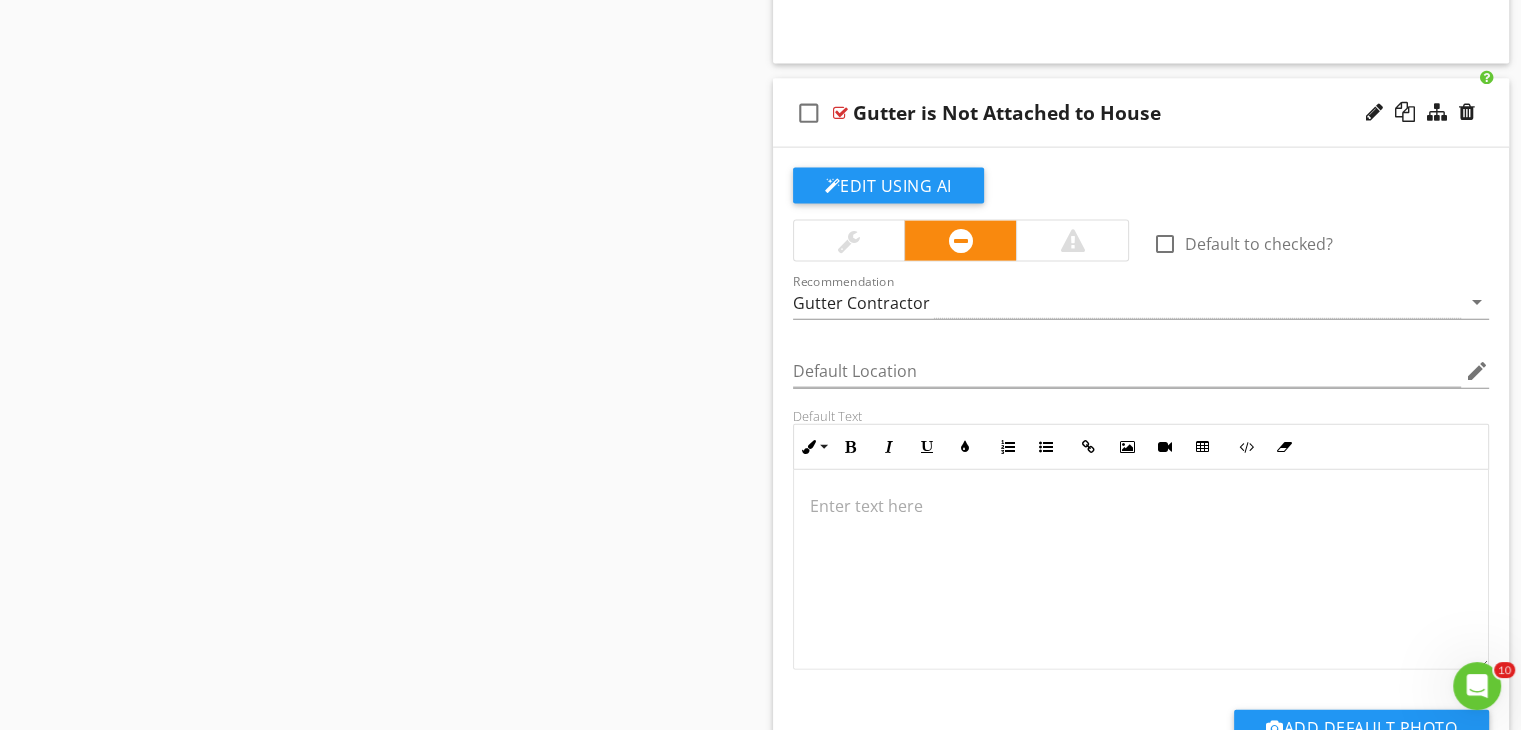 click at bounding box center (1141, 506) 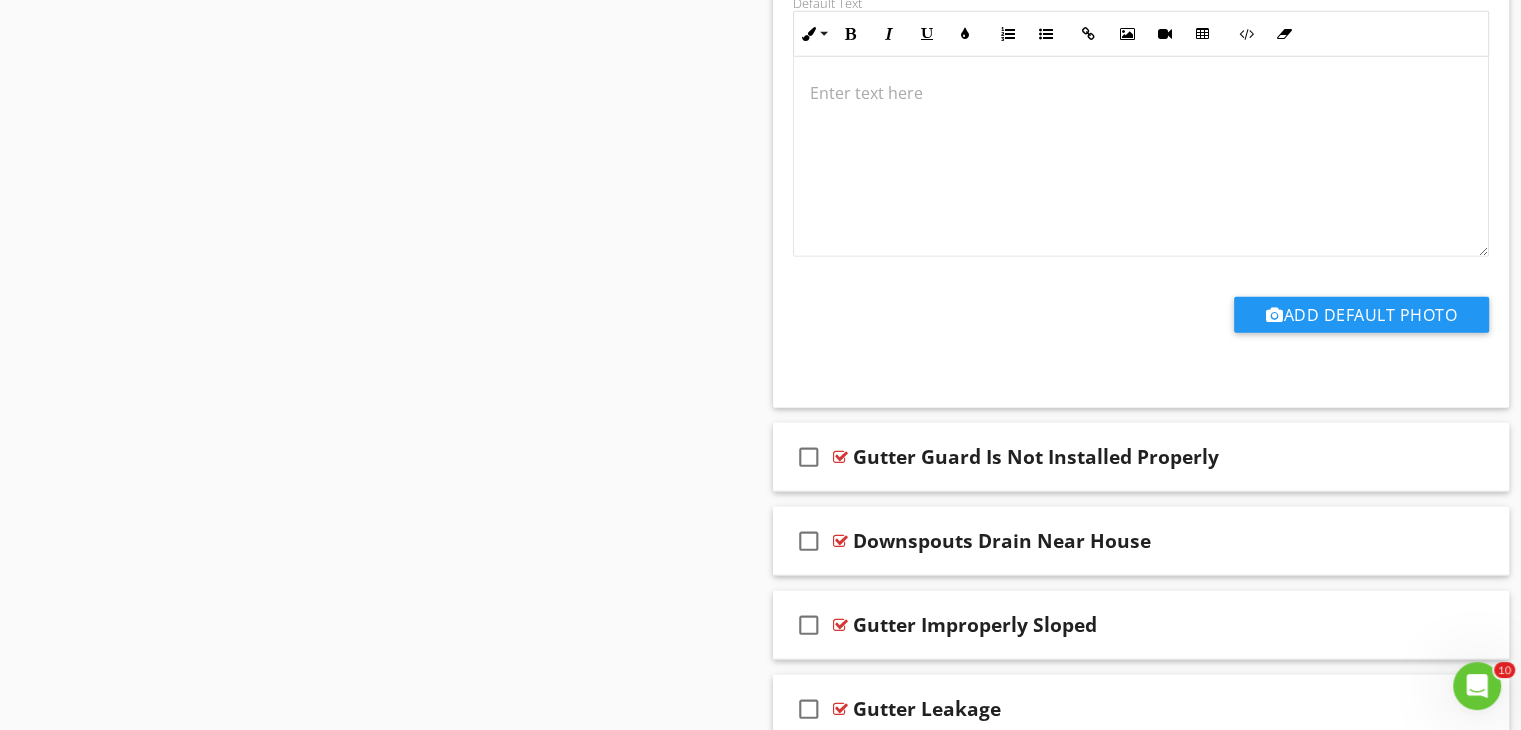 scroll, scrollTop: 5054, scrollLeft: 0, axis: vertical 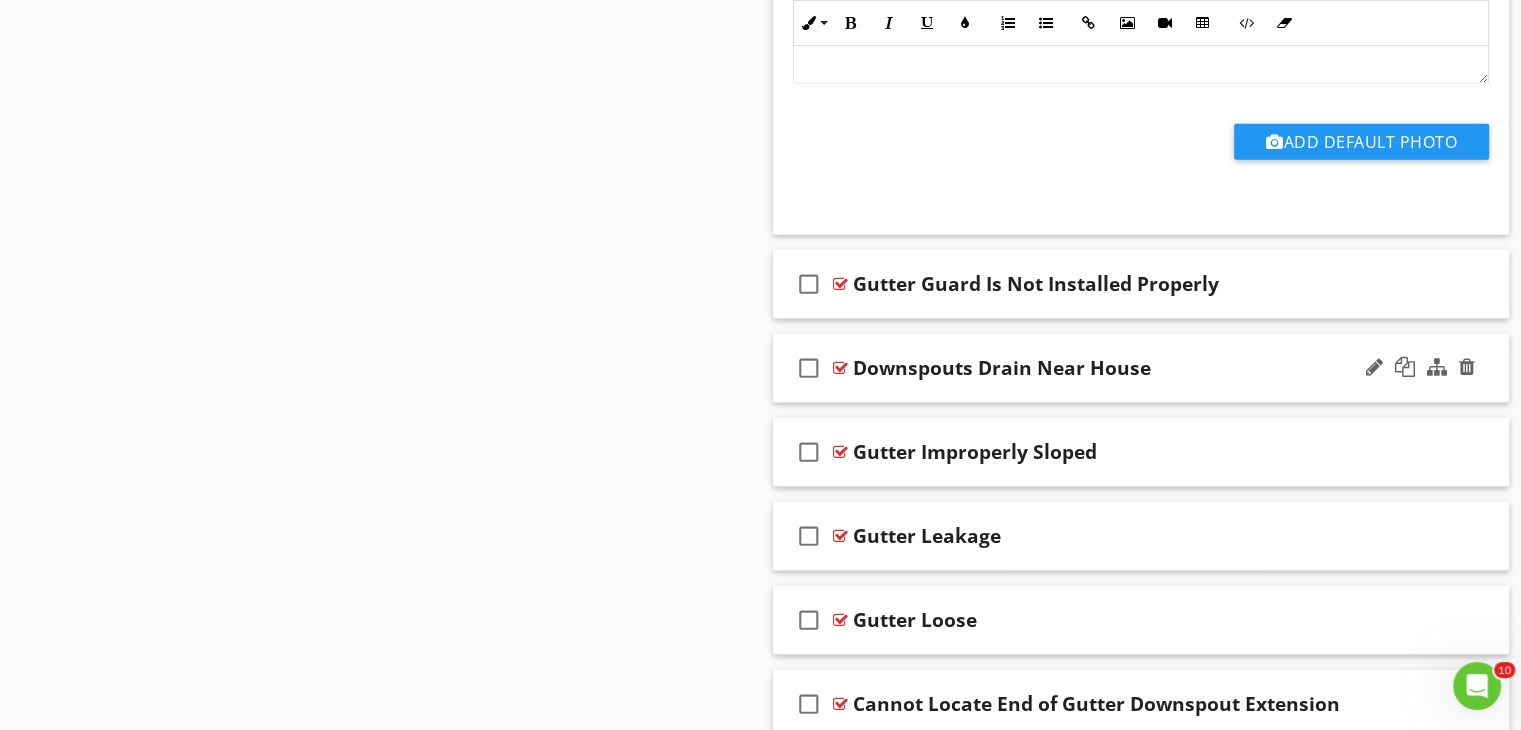 click on "Downspouts Drain Near House" at bounding box center [1114, 368] 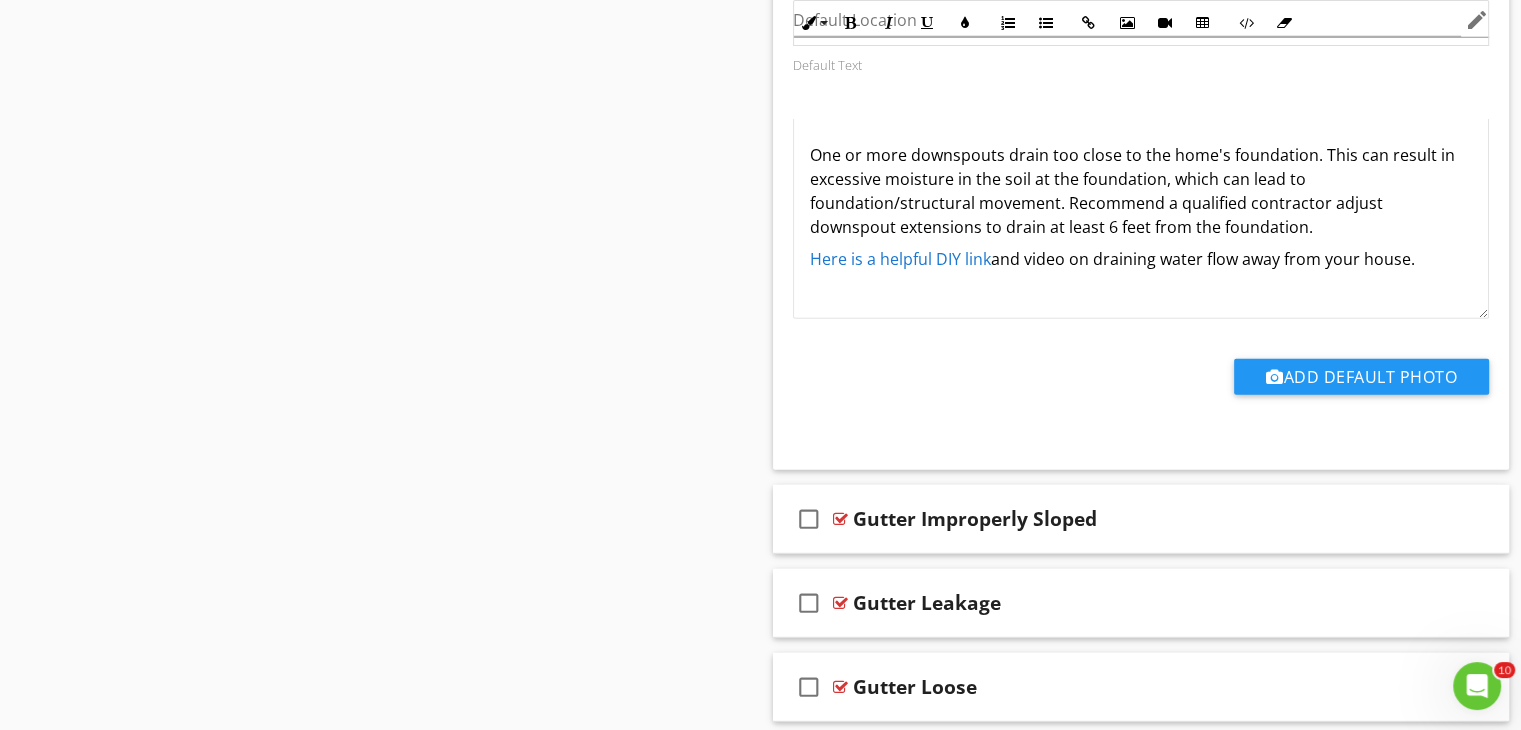scroll, scrollTop: 5774, scrollLeft: 0, axis: vertical 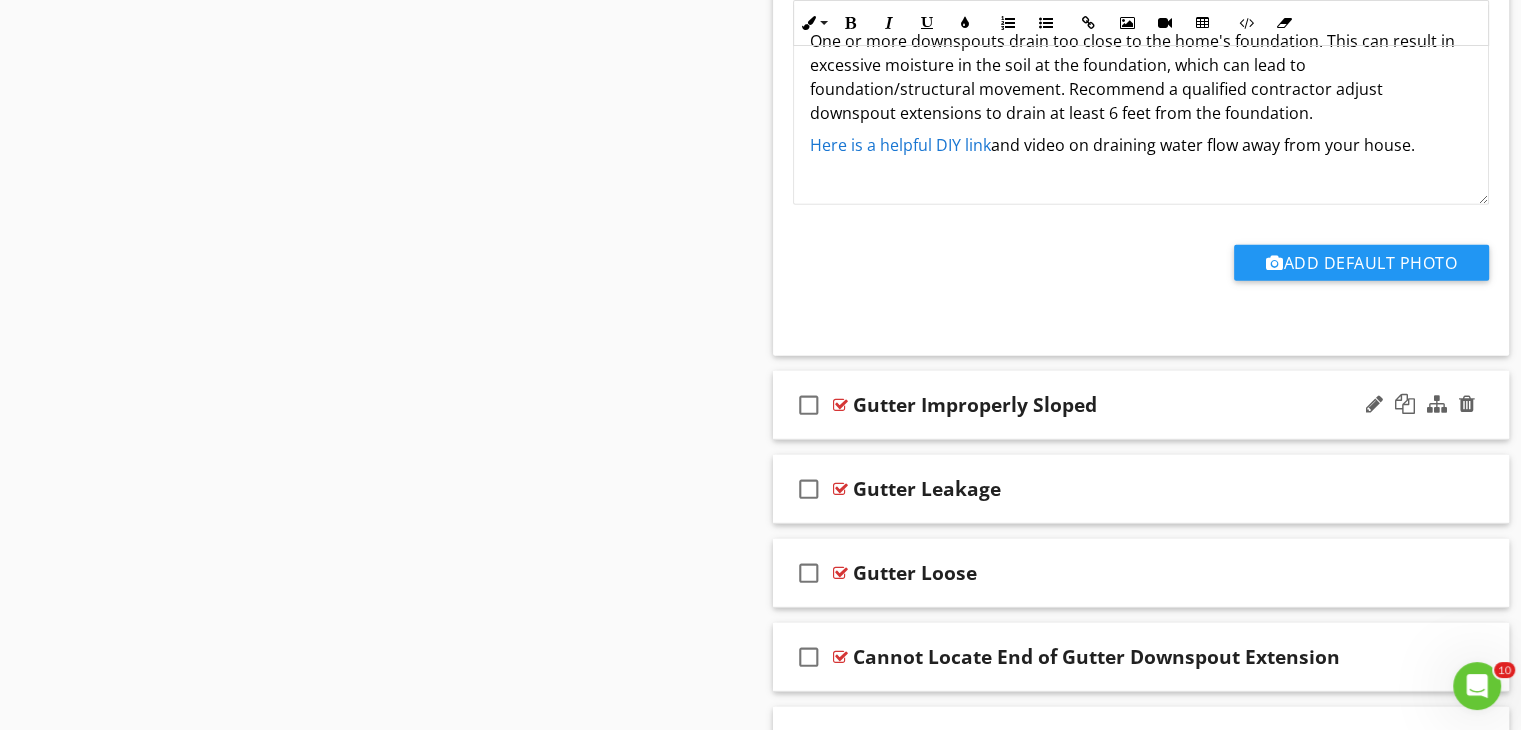click on "Gutter Improperly Sloped" at bounding box center (1114, 405) 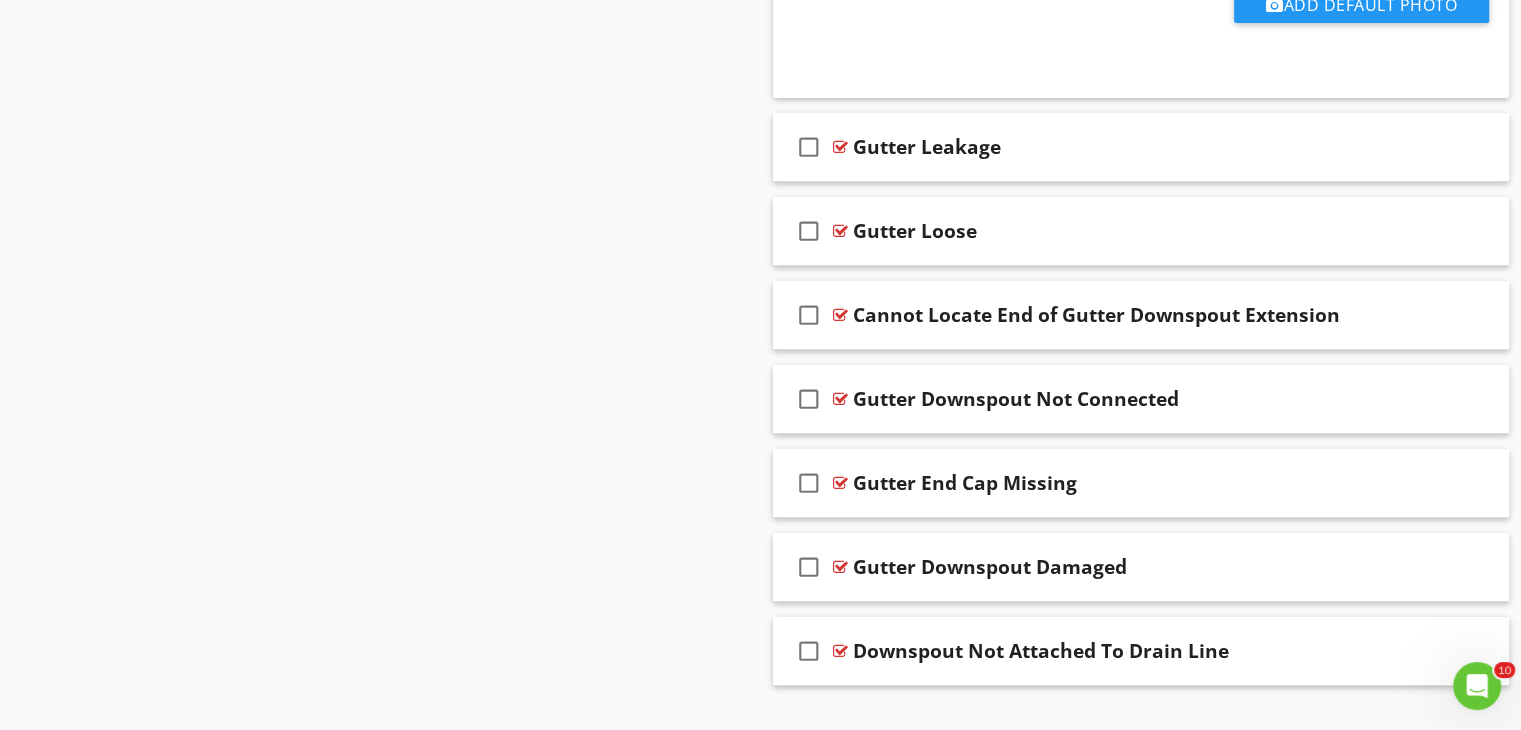 scroll, scrollTop: 6816, scrollLeft: 0, axis: vertical 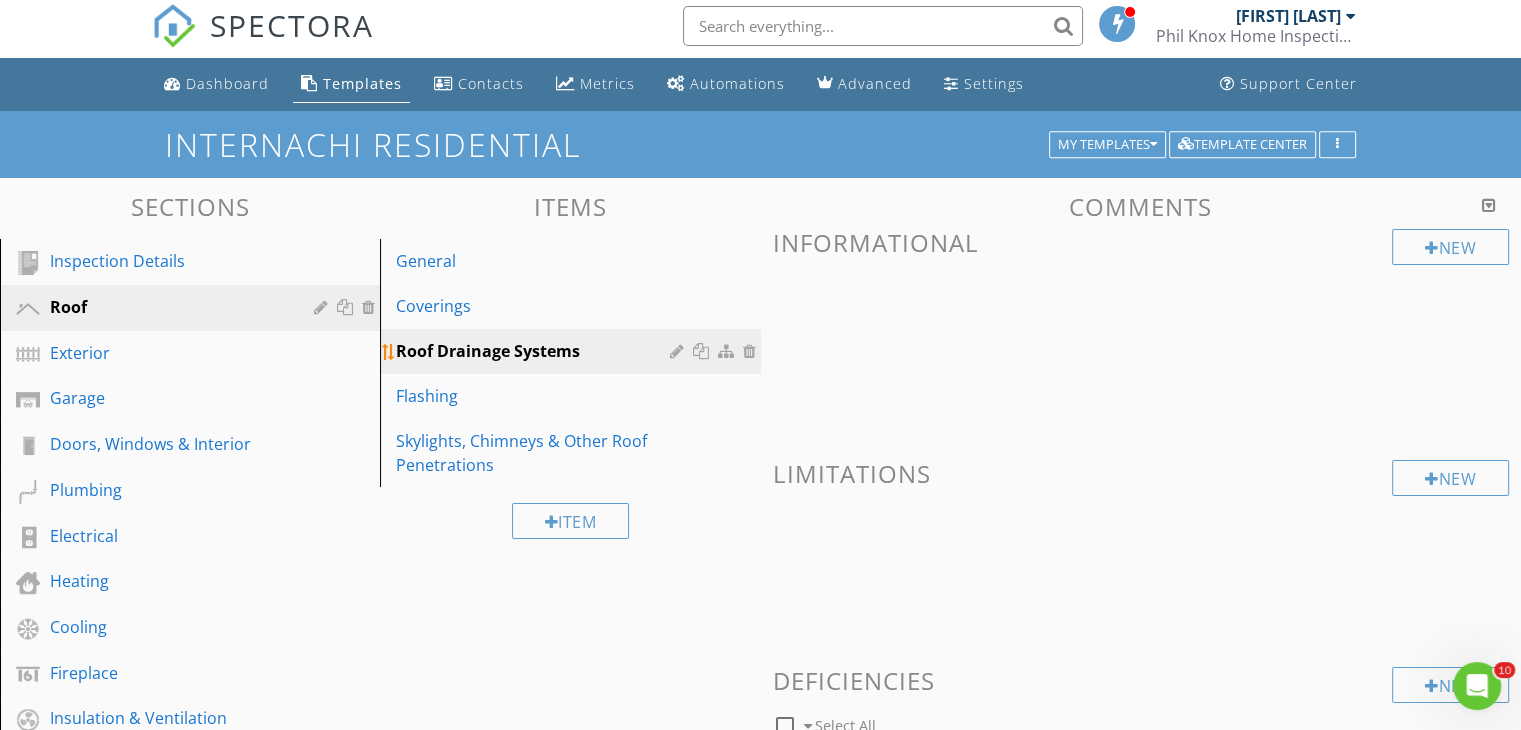 click on "Roof Drainage Systems" at bounding box center [535, 351] 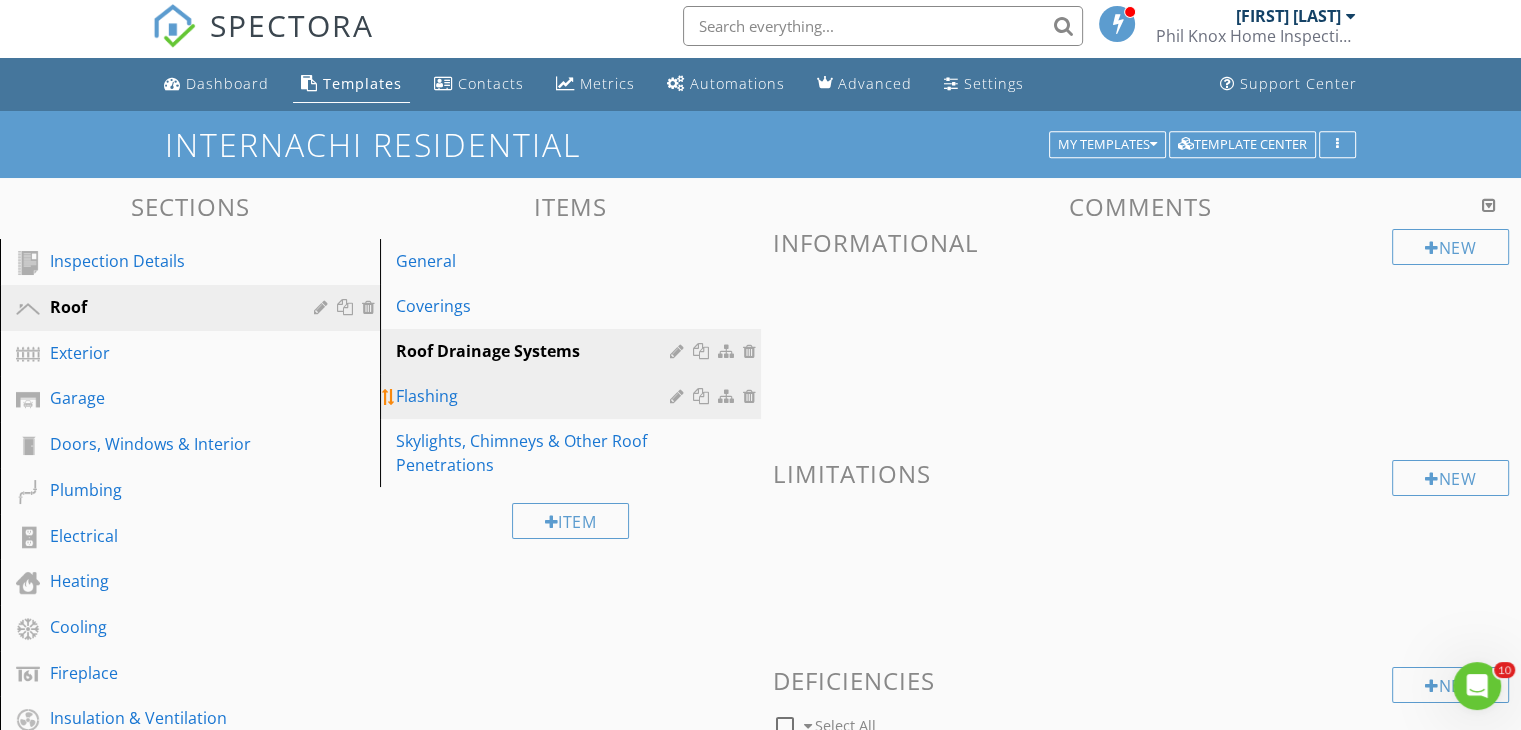 click at bounding box center (752, 396) 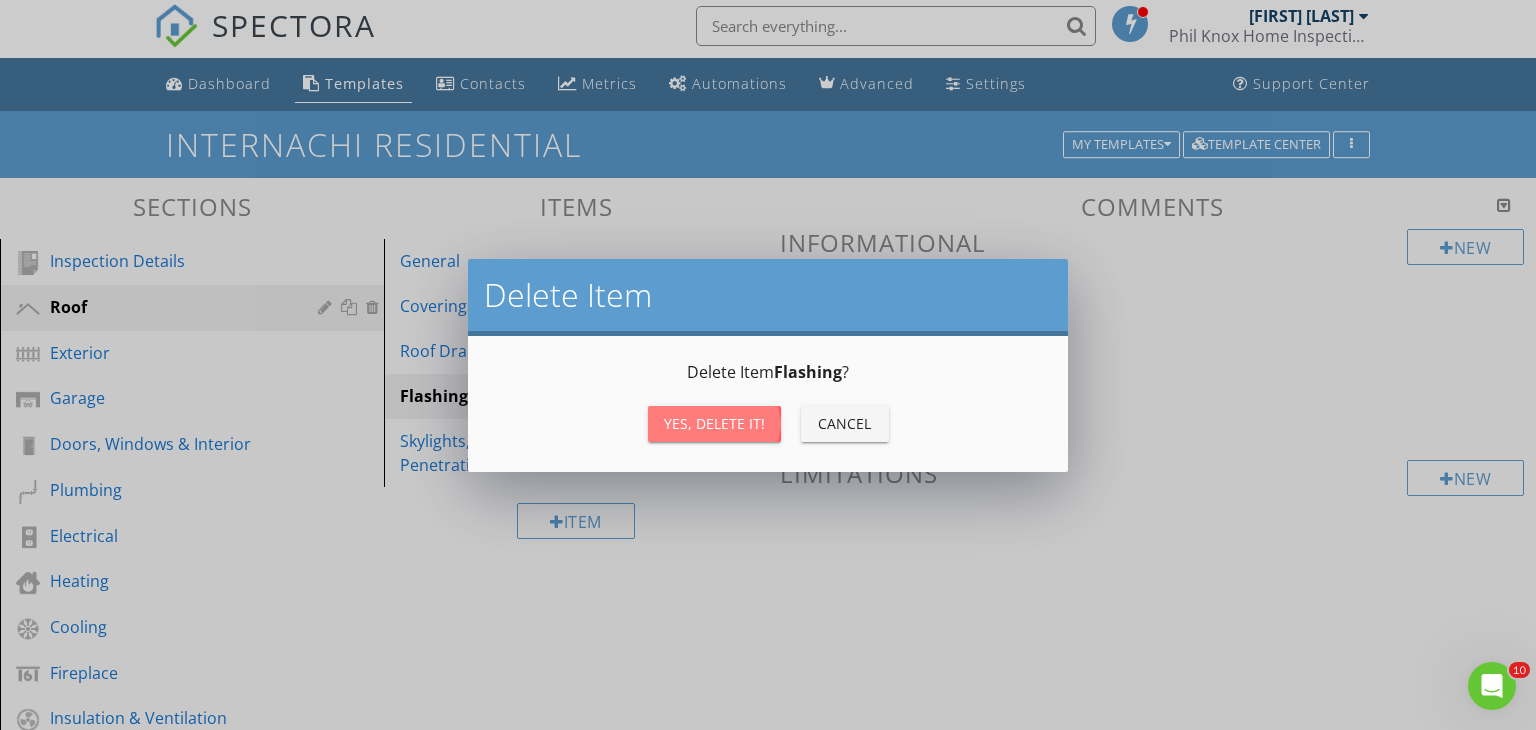 click on "Yes, Delete it!" at bounding box center [714, 424] 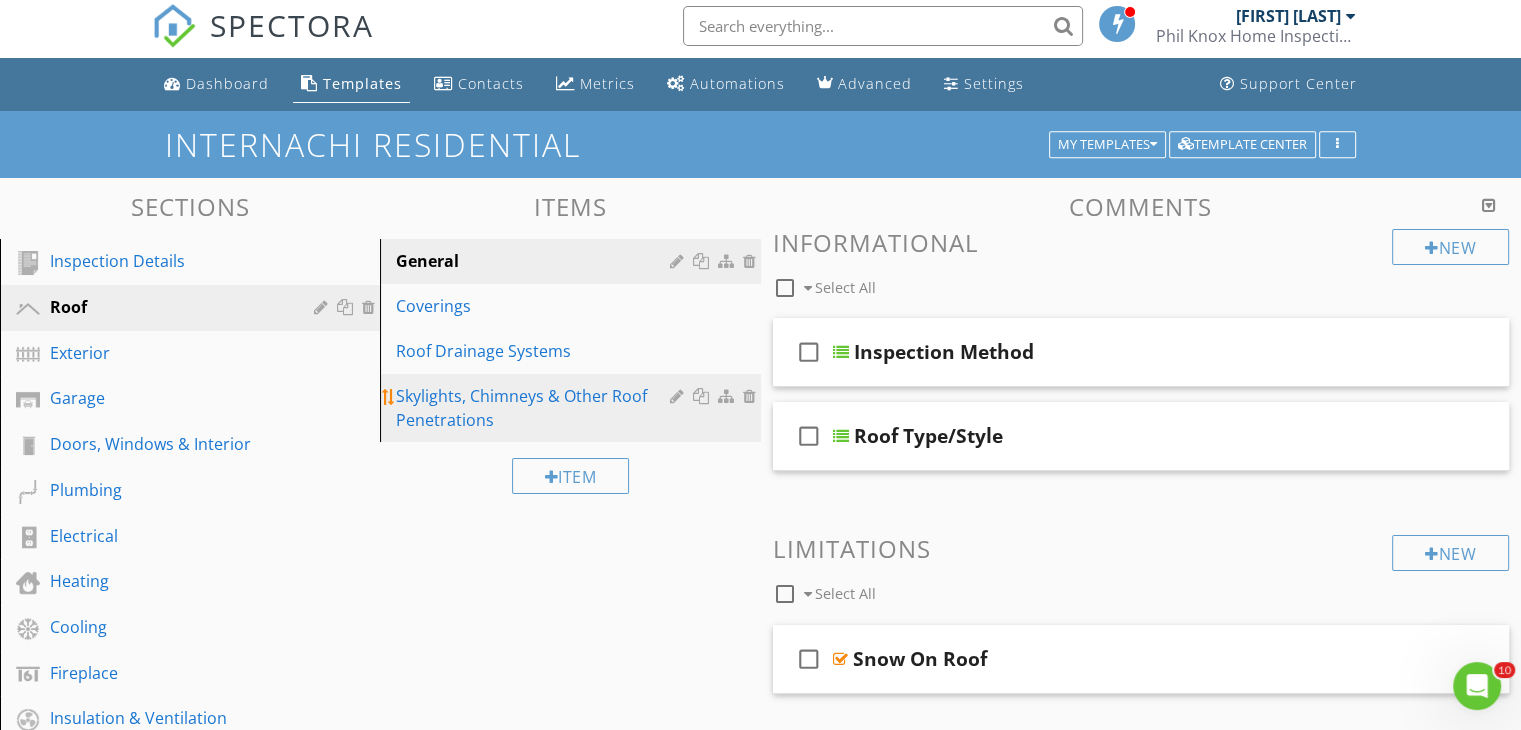 click on "Skylights, Chimneys & Other Roof Penetrations" at bounding box center (535, 408) 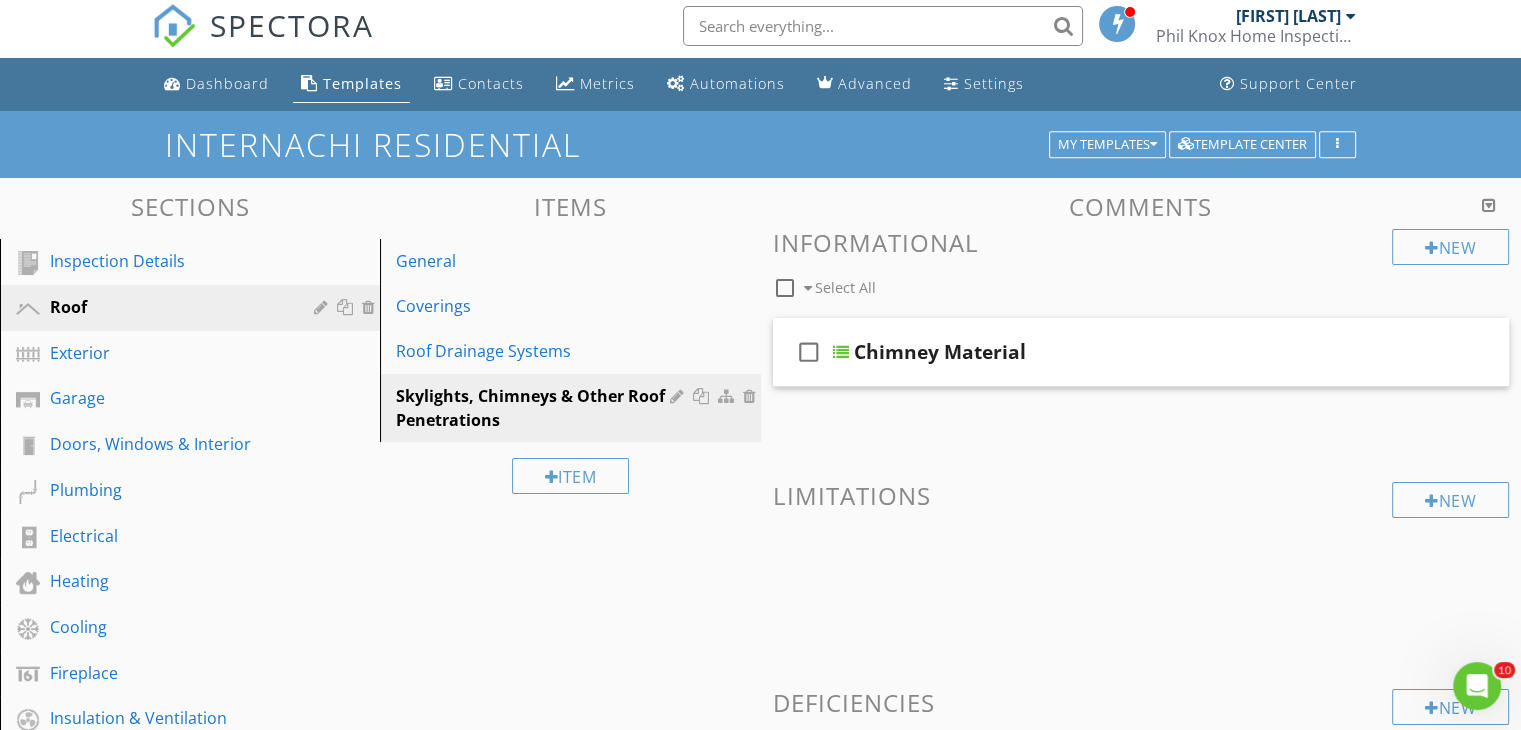 click on "Sections
Inspection Details           Roof           Exterior           Garage           Doors, Windows & Interior           Plumbing           Electrical           Heating           Cooling           Fireplace           Insulation & Ventilation           Built-in Appliances           Structural Componants
Section
Attachments
Attachment
Items
General           Coverings           Roof Drainage Systems           Skylights, Chimneys & Other Roof Penetrations
Item
Comments
New
Informational     Select All
Chimney Material
New
Limitations
New
Deficiencies     Select All" at bounding box center (760, 923) 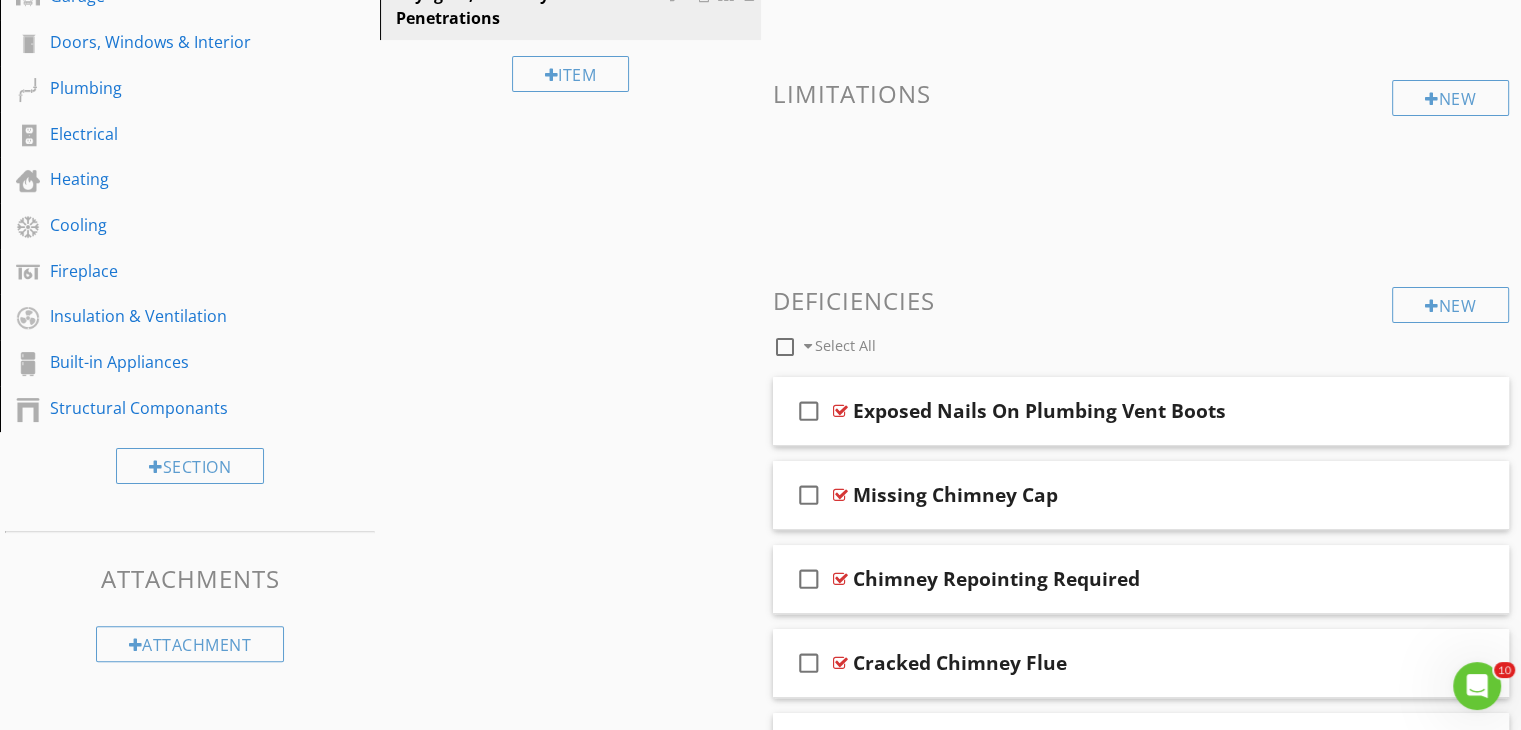 scroll, scrollTop: 486, scrollLeft: 0, axis: vertical 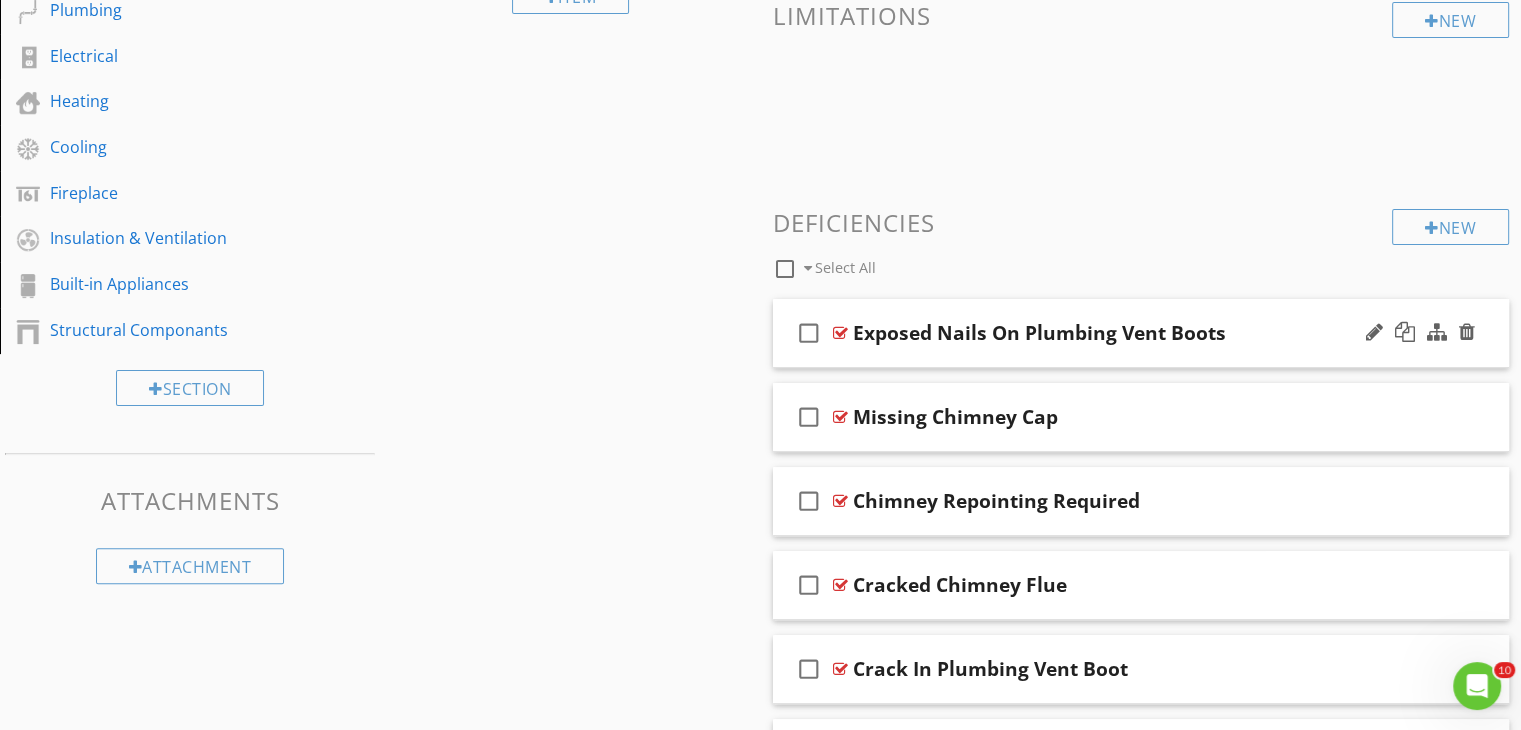 click on "Exposed Nails On Plumbing Vent Boots" at bounding box center (1114, 333) 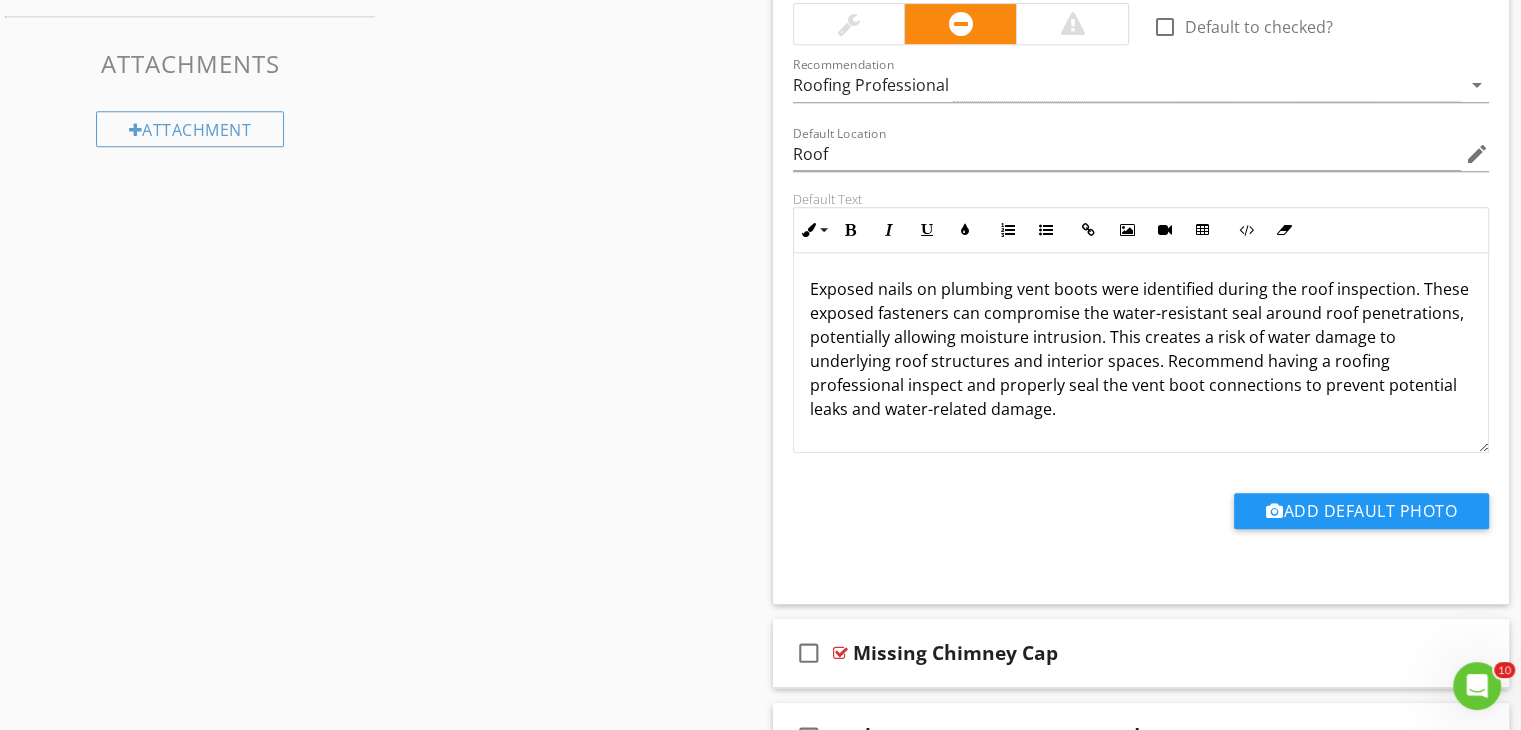 scroll, scrollTop: 926, scrollLeft: 0, axis: vertical 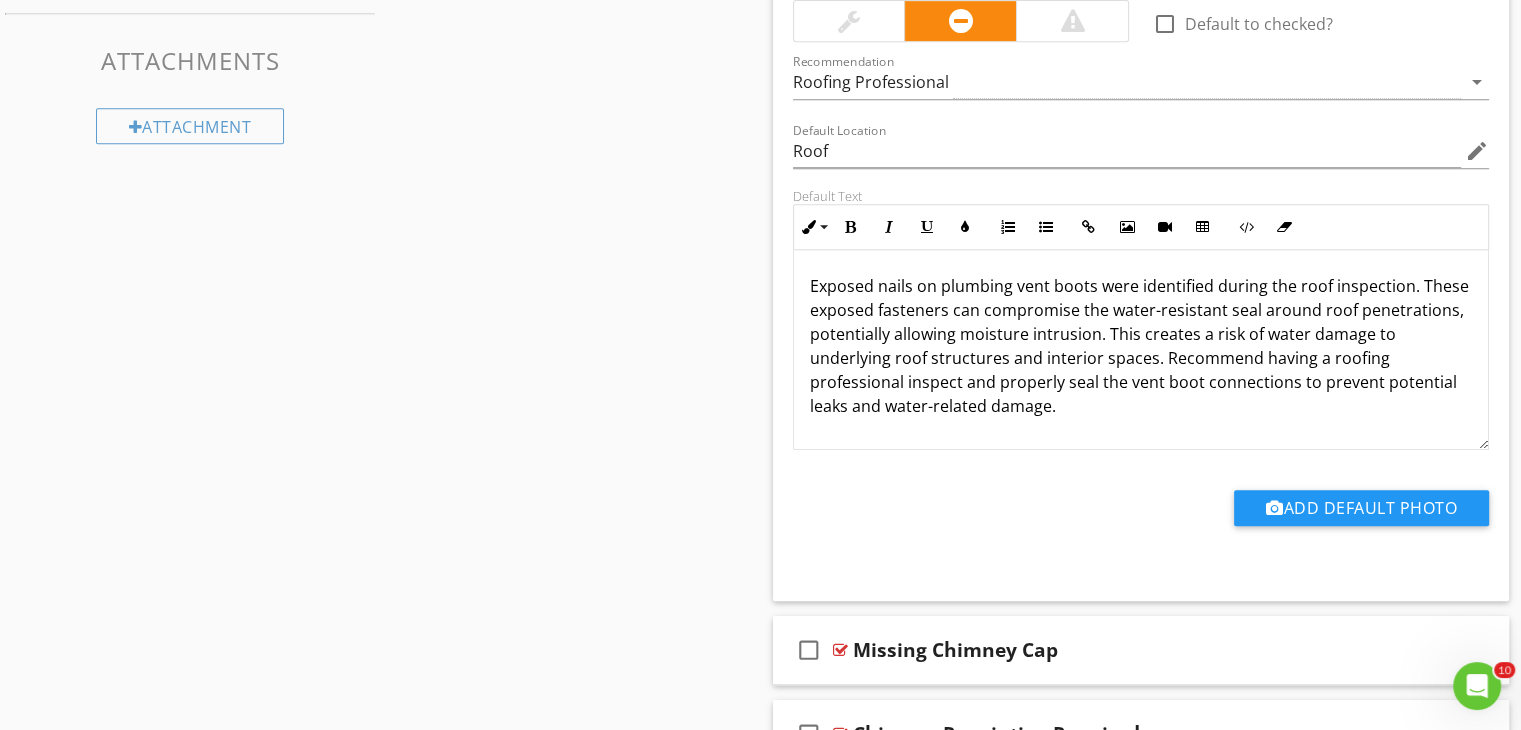 click on "Exposed nails on plumbing vent boots were identified during the roof inspection. These exposed fasteners can compromise the water-resistant seal around roof penetrations, potentially allowing moisture intrusion. This creates a risk of water damage to underlying roof structures and interior spaces. Recommend having a roofing professional inspect and properly seal the vent boot connections to prevent potential leaks and water-related damage." at bounding box center (1141, 346) 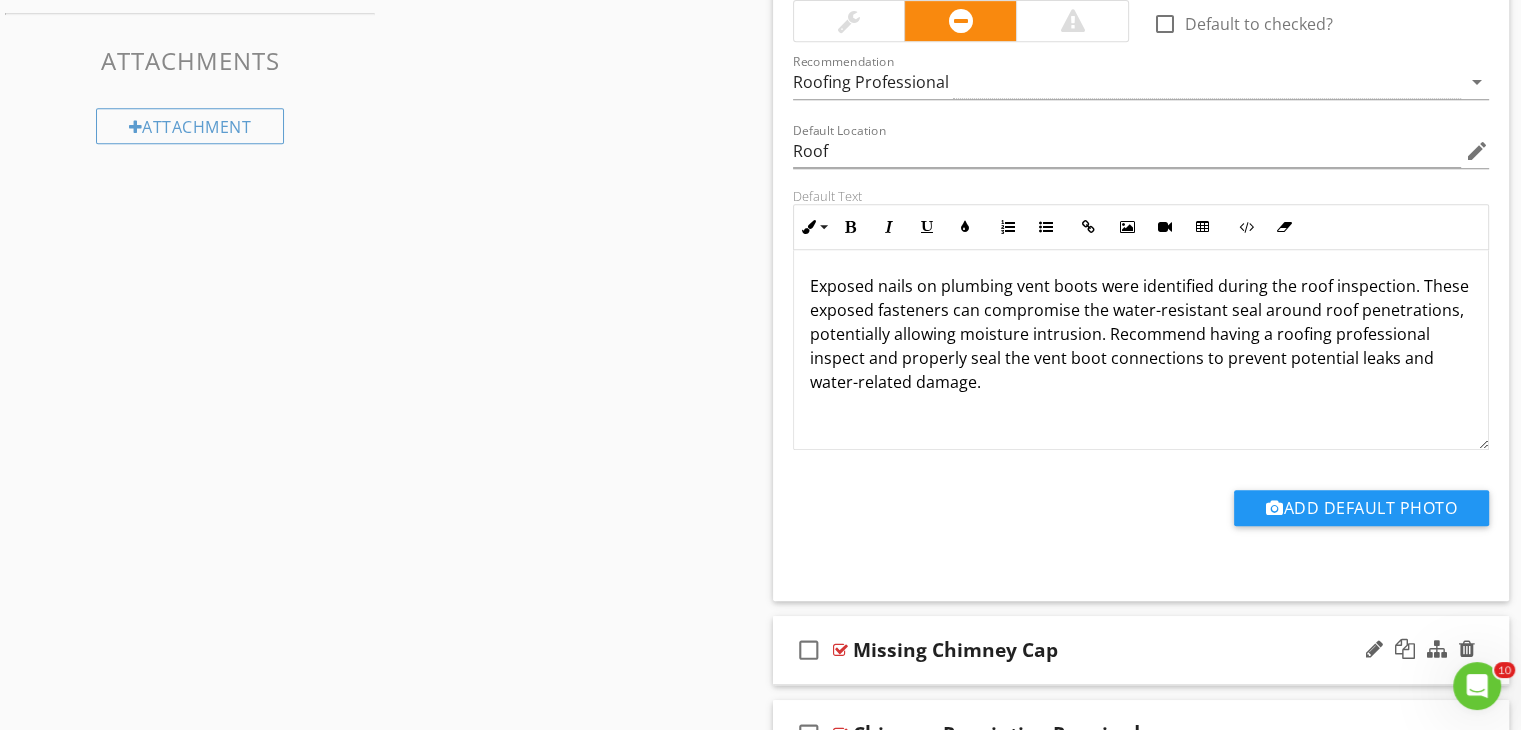 click on "Missing Chimney Cap" at bounding box center (1114, 650) 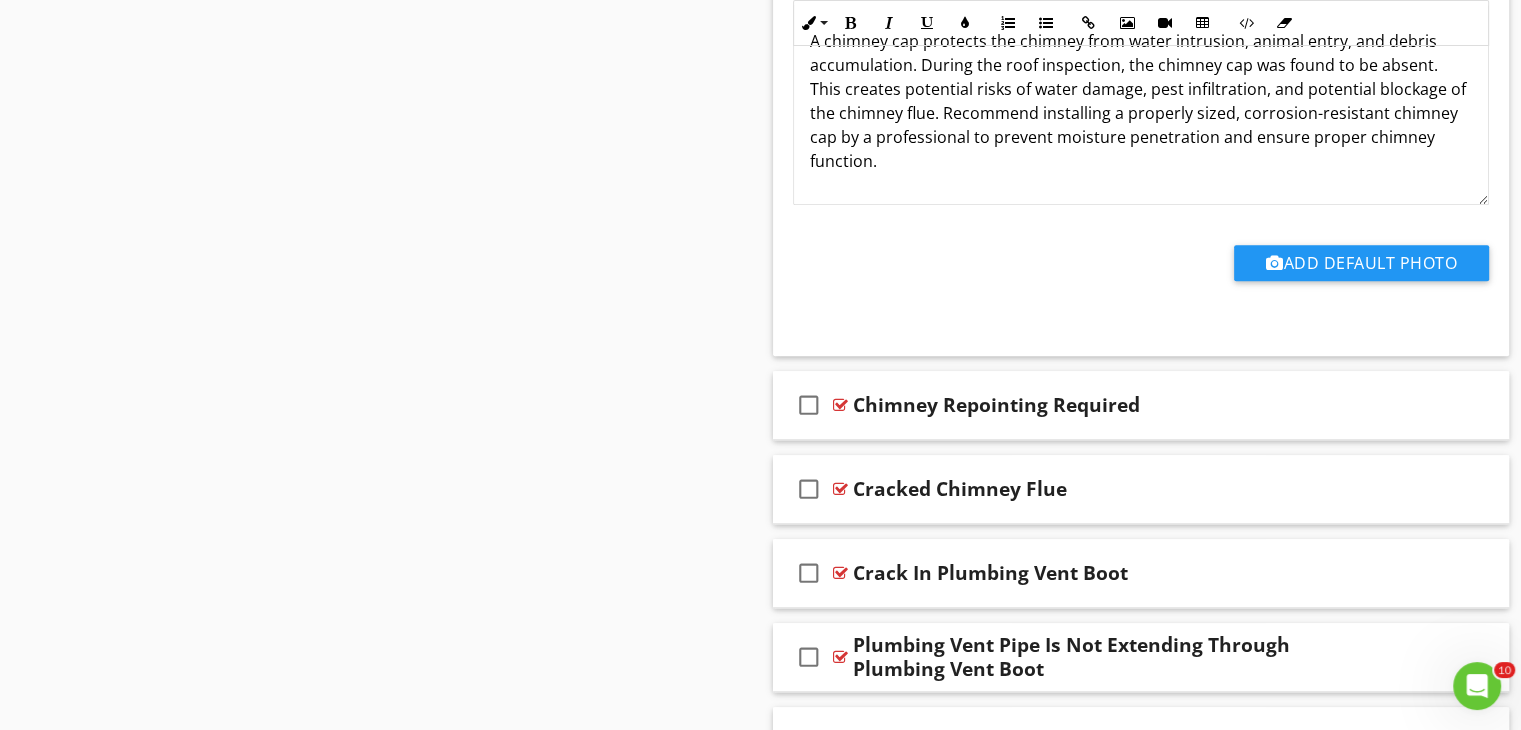 scroll, scrollTop: 1966, scrollLeft: 0, axis: vertical 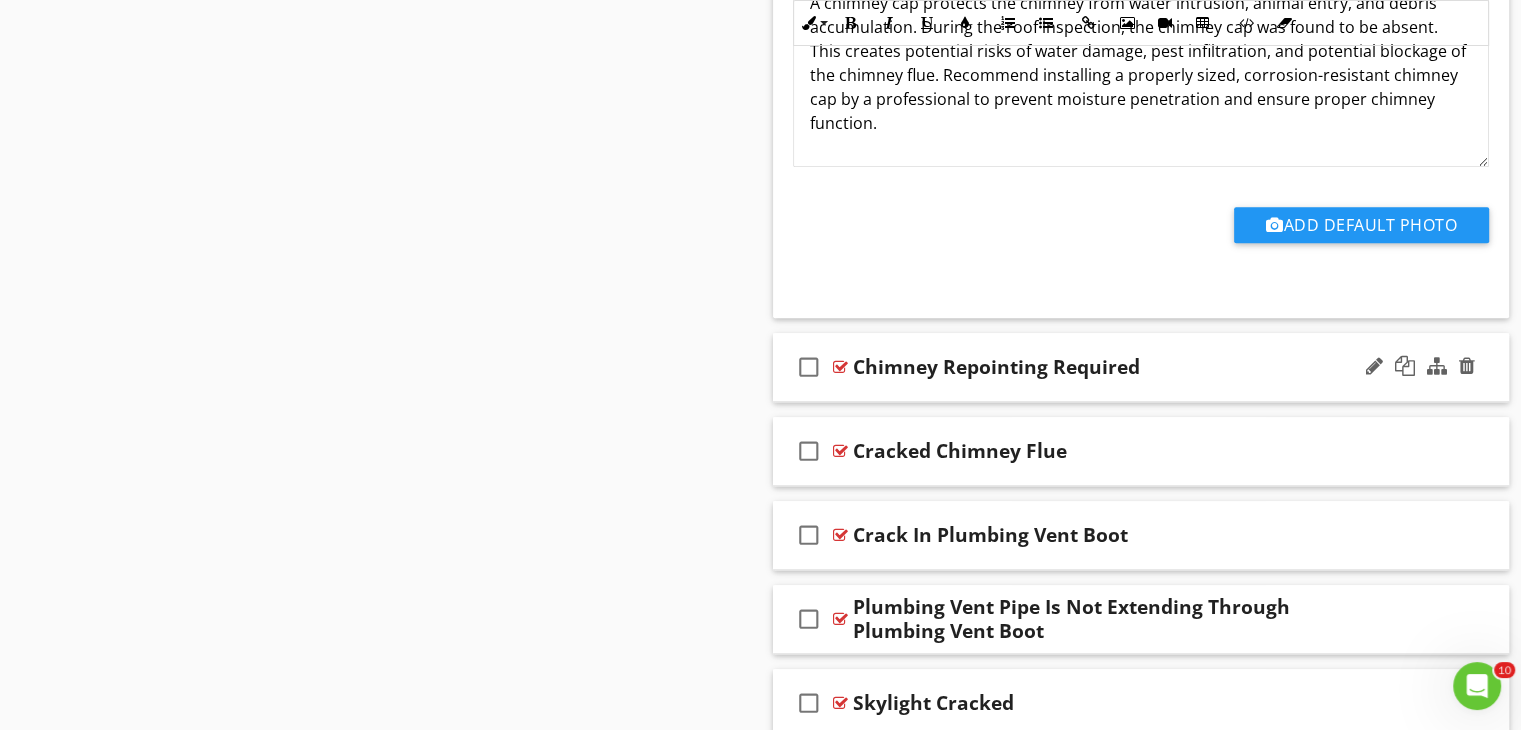 click on "Chimney Repointing Required" at bounding box center (1114, 367) 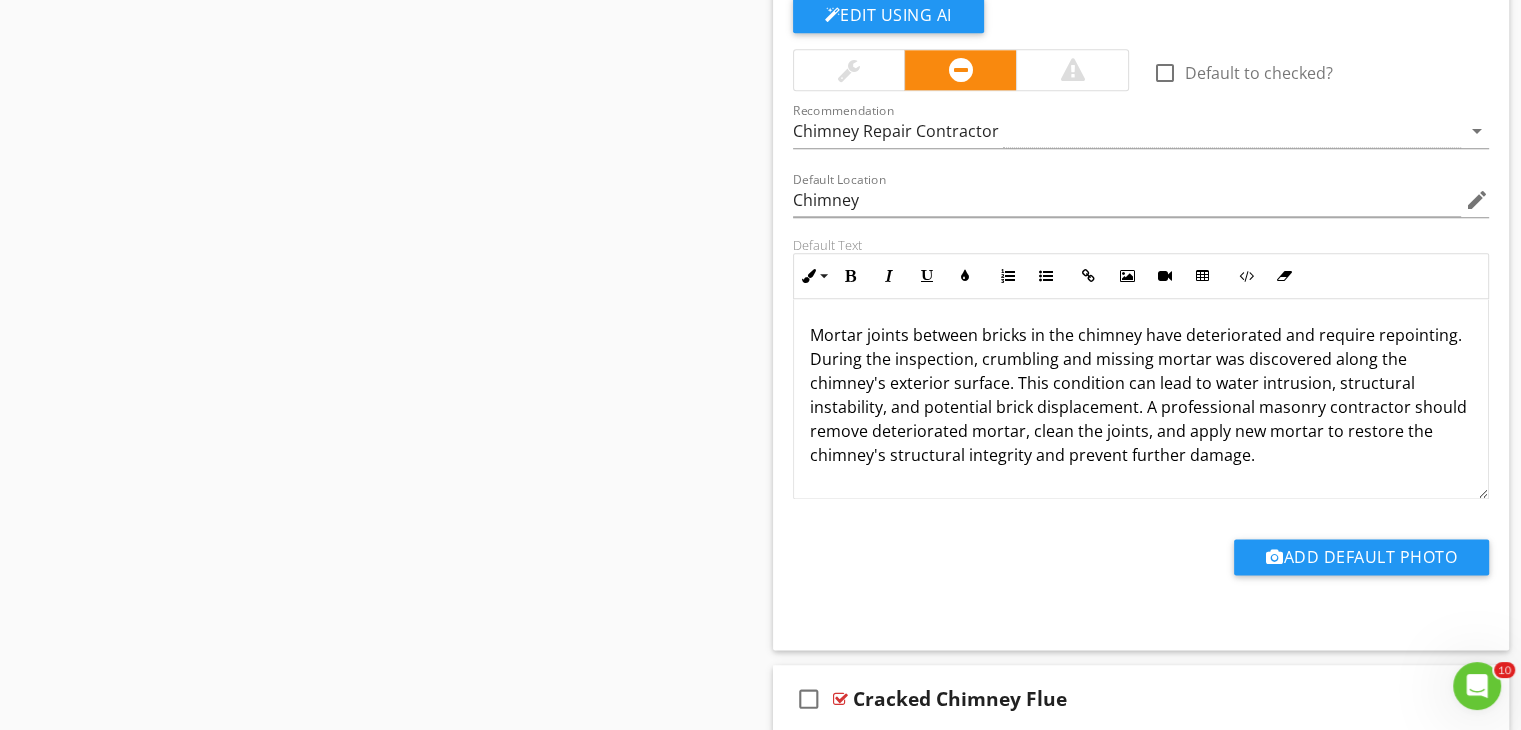 scroll, scrollTop: 2446, scrollLeft: 0, axis: vertical 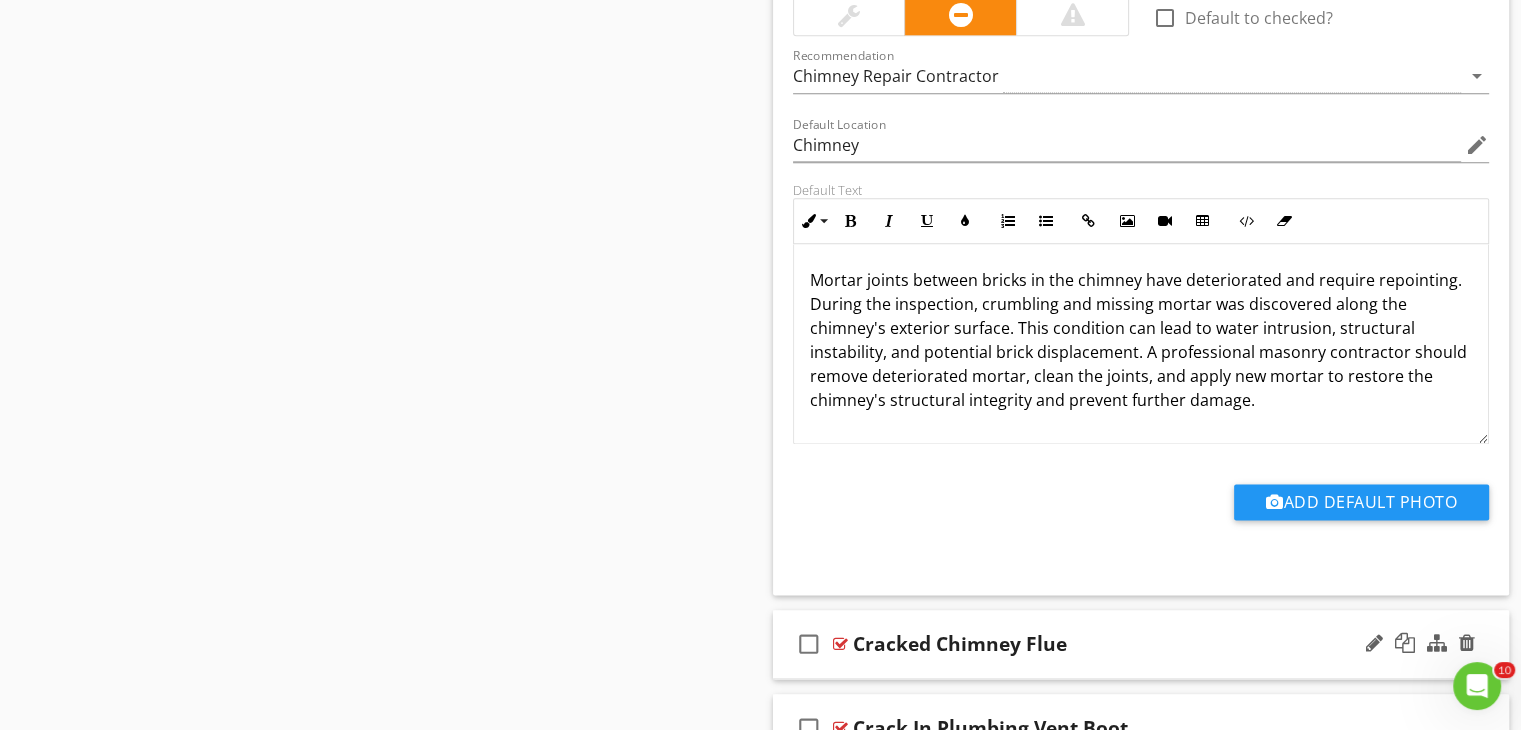 click on "Cracked Chimney Flue" at bounding box center (1114, 644) 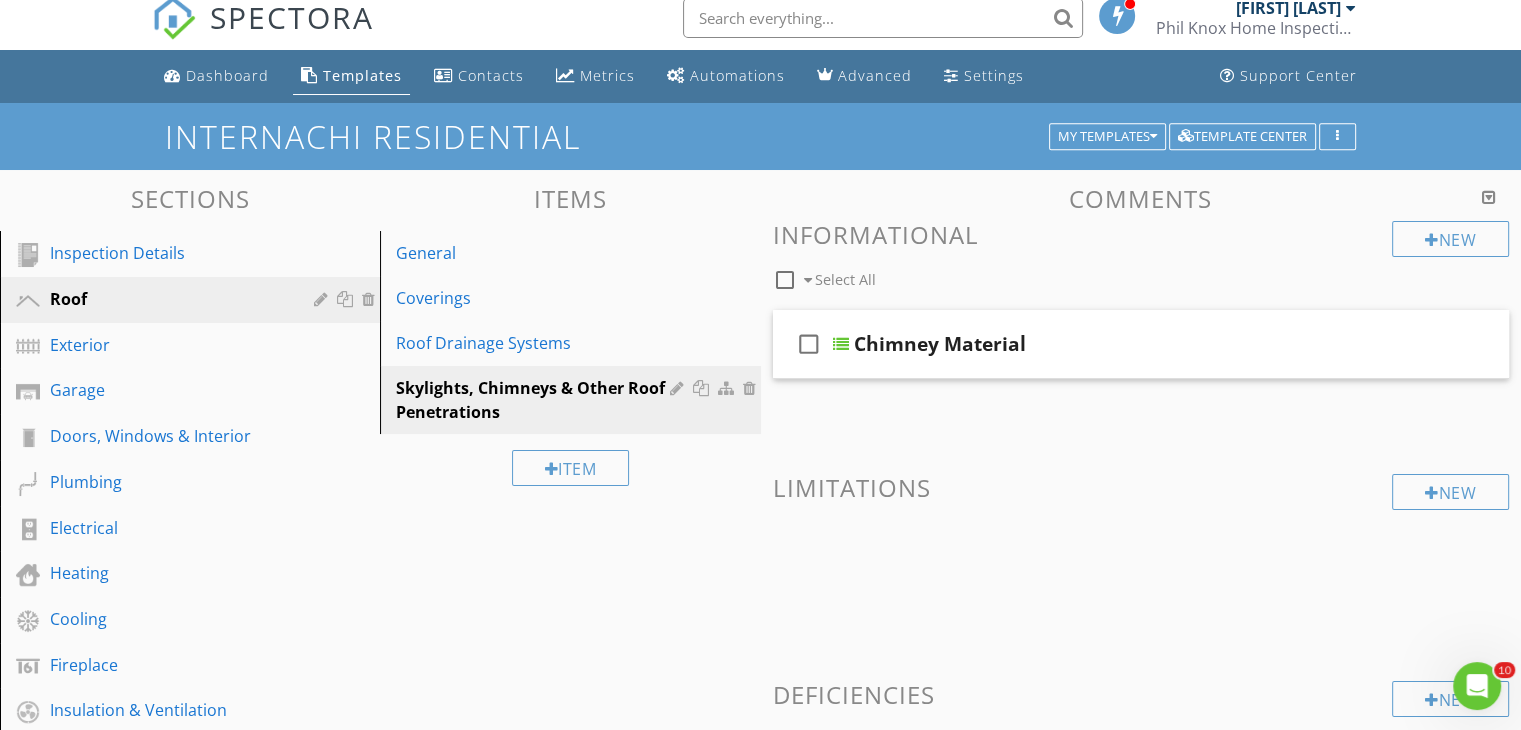 scroll, scrollTop: 0, scrollLeft: 0, axis: both 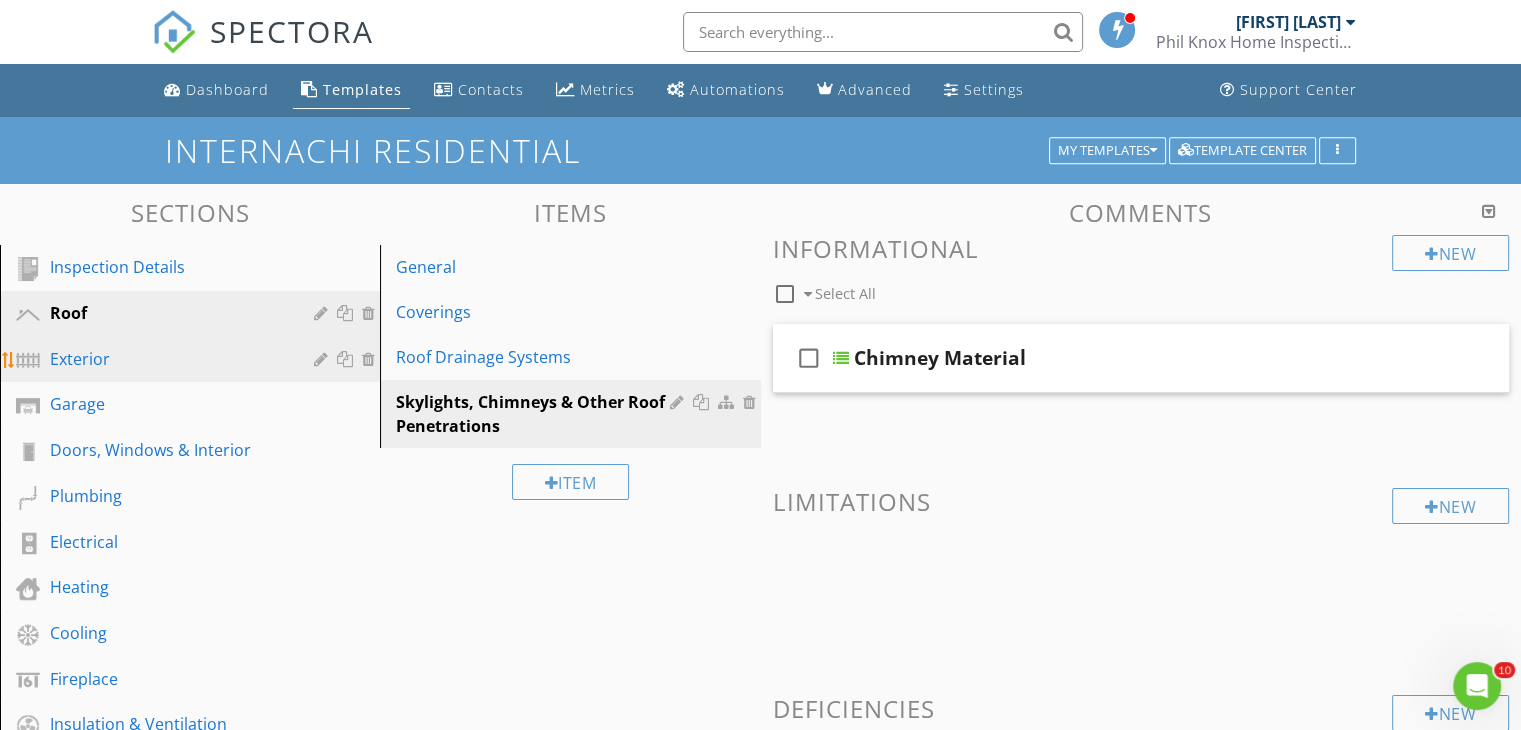 click on "Exterior" at bounding box center (167, 359) 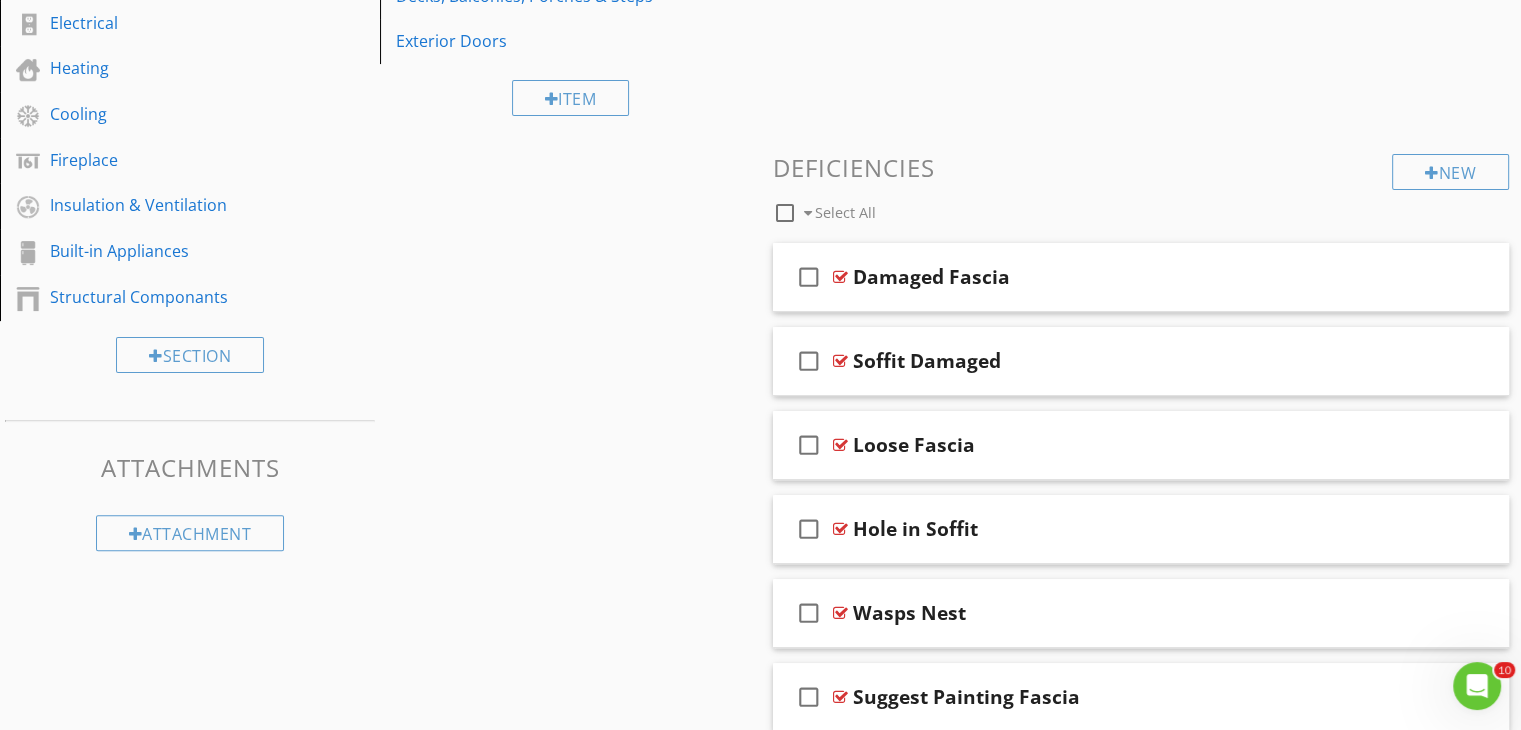 scroll, scrollTop: 520, scrollLeft: 0, axis: vertical 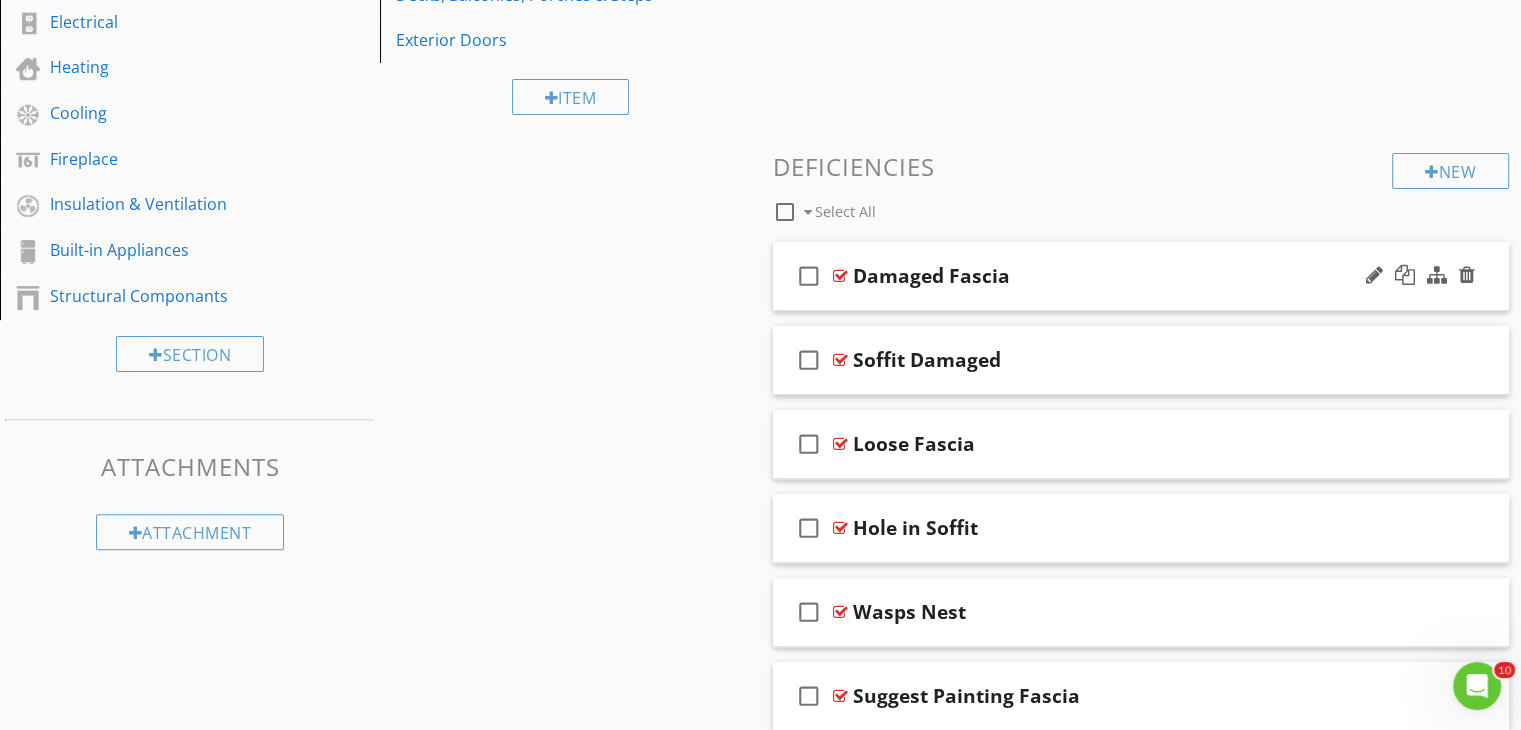 click on "Damaged Fascia" at bounding box center [1114, 276] 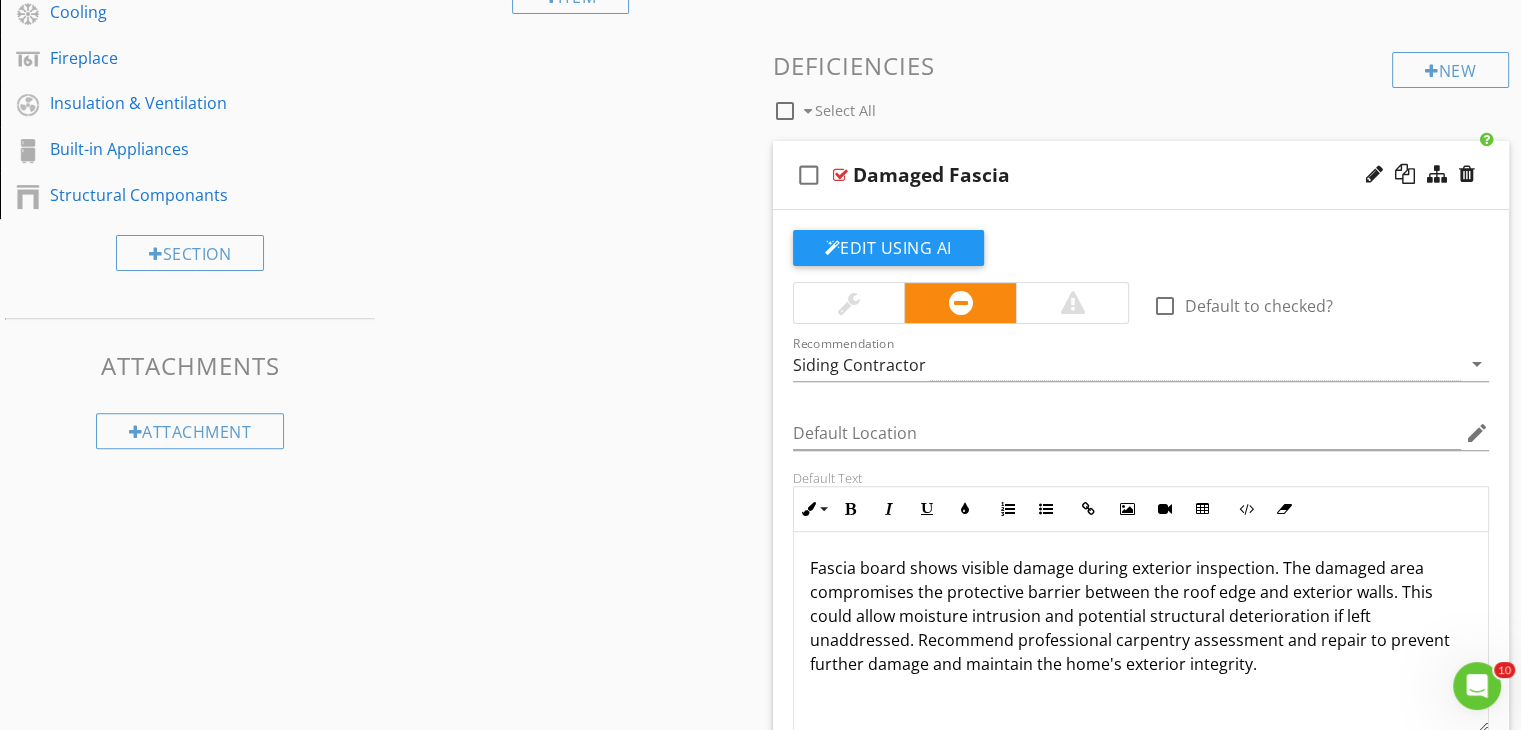 scroll, scrollTop: 720, scrollLeft: 0, axis: vertical 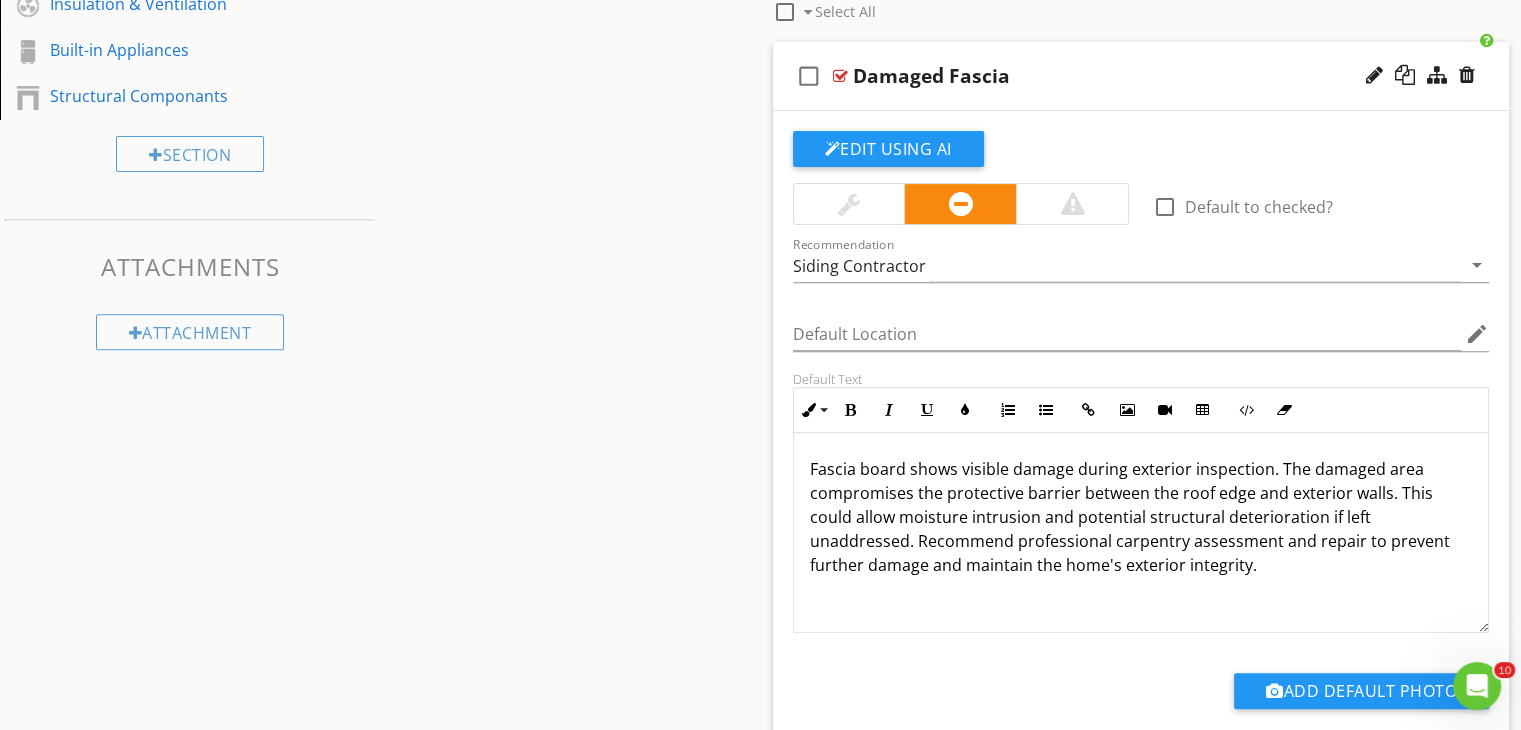 click on "Fascia board shows visible damage during exterior inspection. The damaged area compromises the protective barrier between the roof edge and exterior walls. This could allow moisture intrusion and potential structural deterioration if left unaddressed. Recommend professional carpentry assessment and repair to prevent further damage and maintain the home's exterior integrity." at bounding box center [1141, 517] 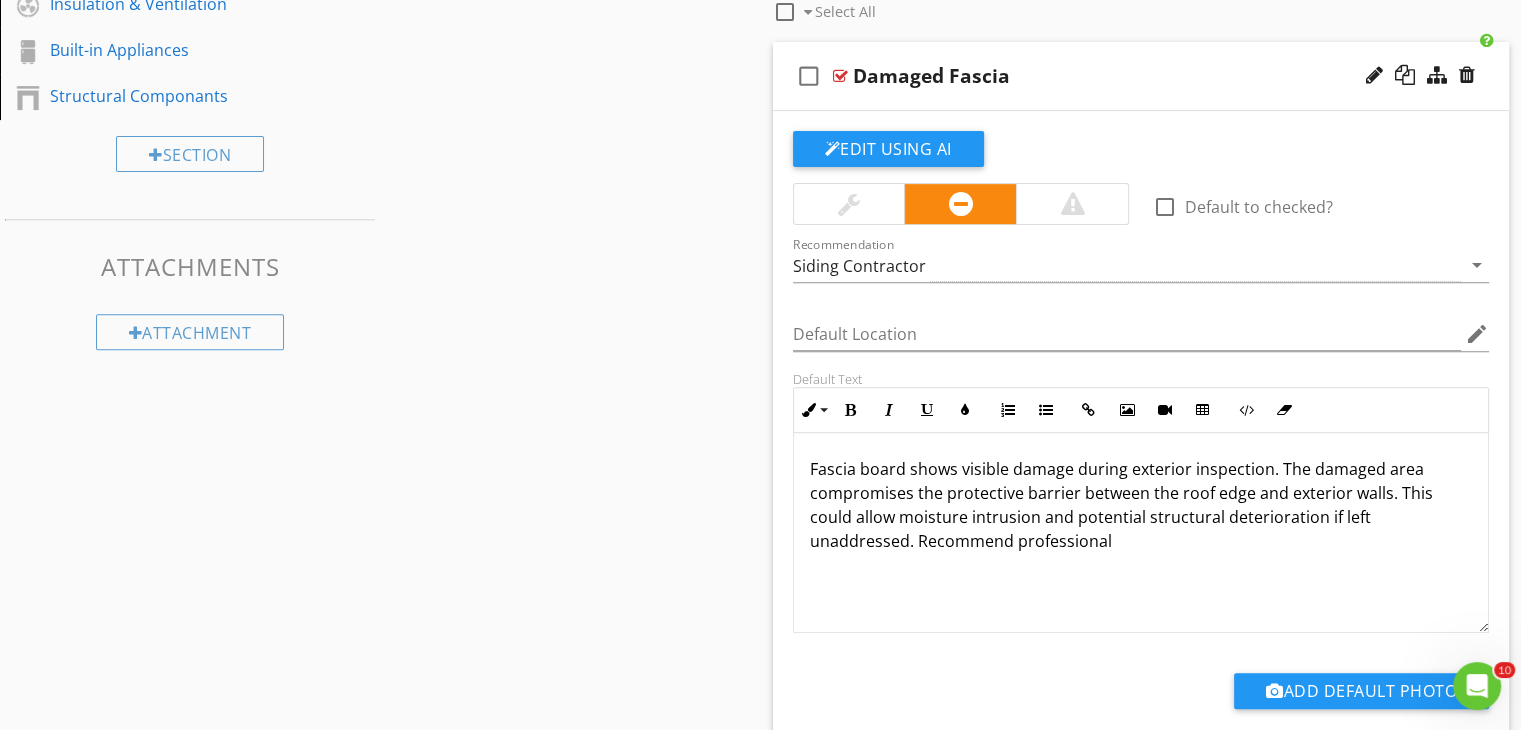 type 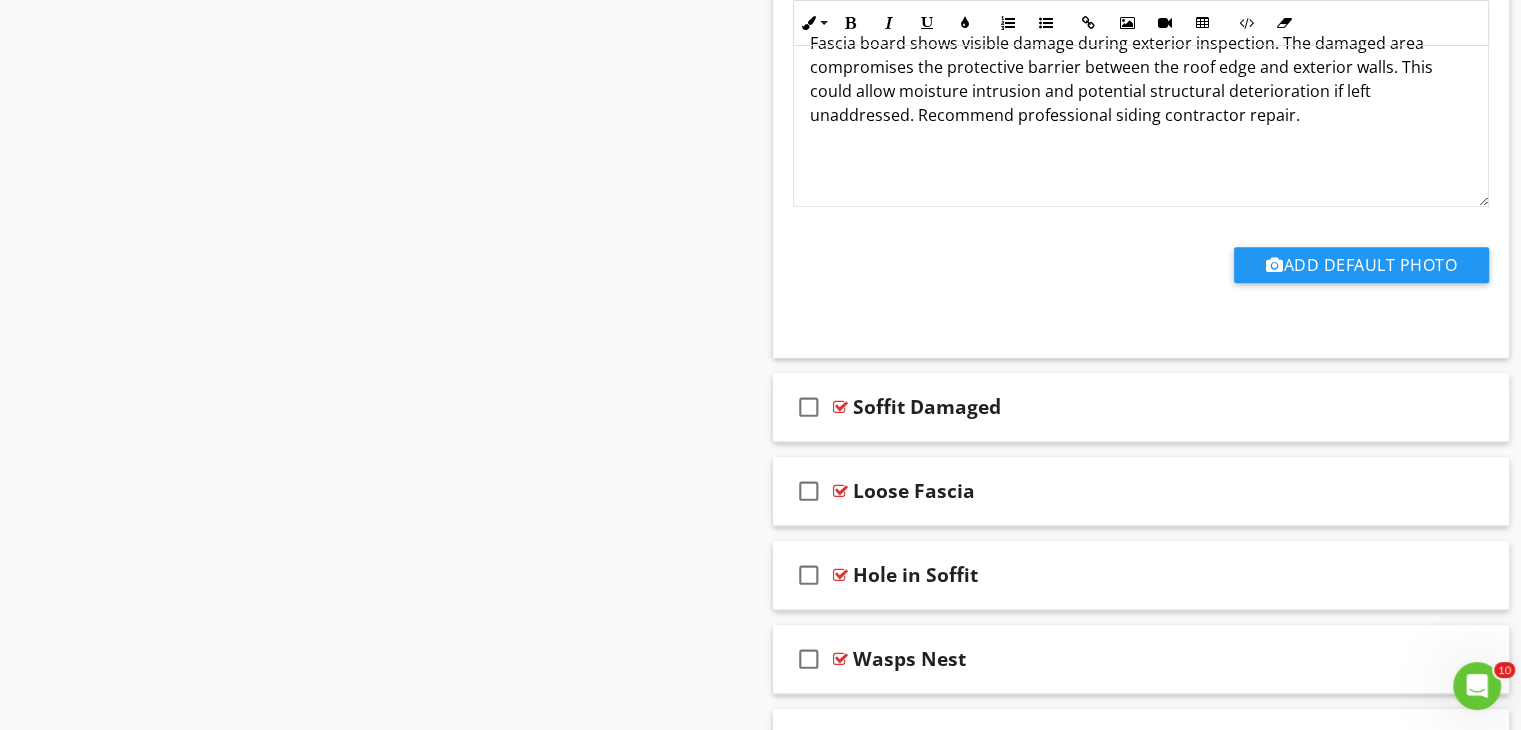 scroll, scrollTop: 1200, scrollLeft: 0, axis: vertical 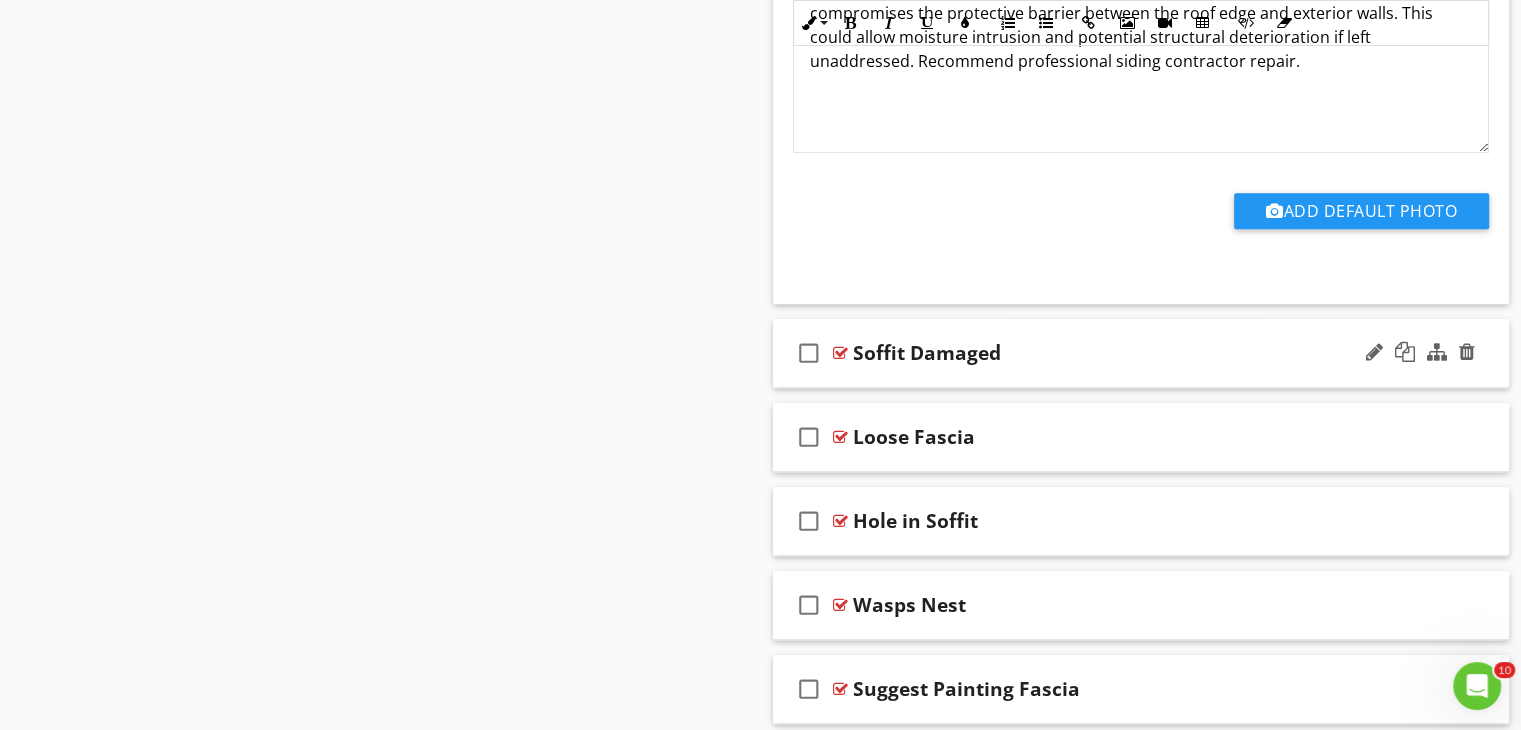 click on "Soffit Damaged" at bounding box center [1114, 353] 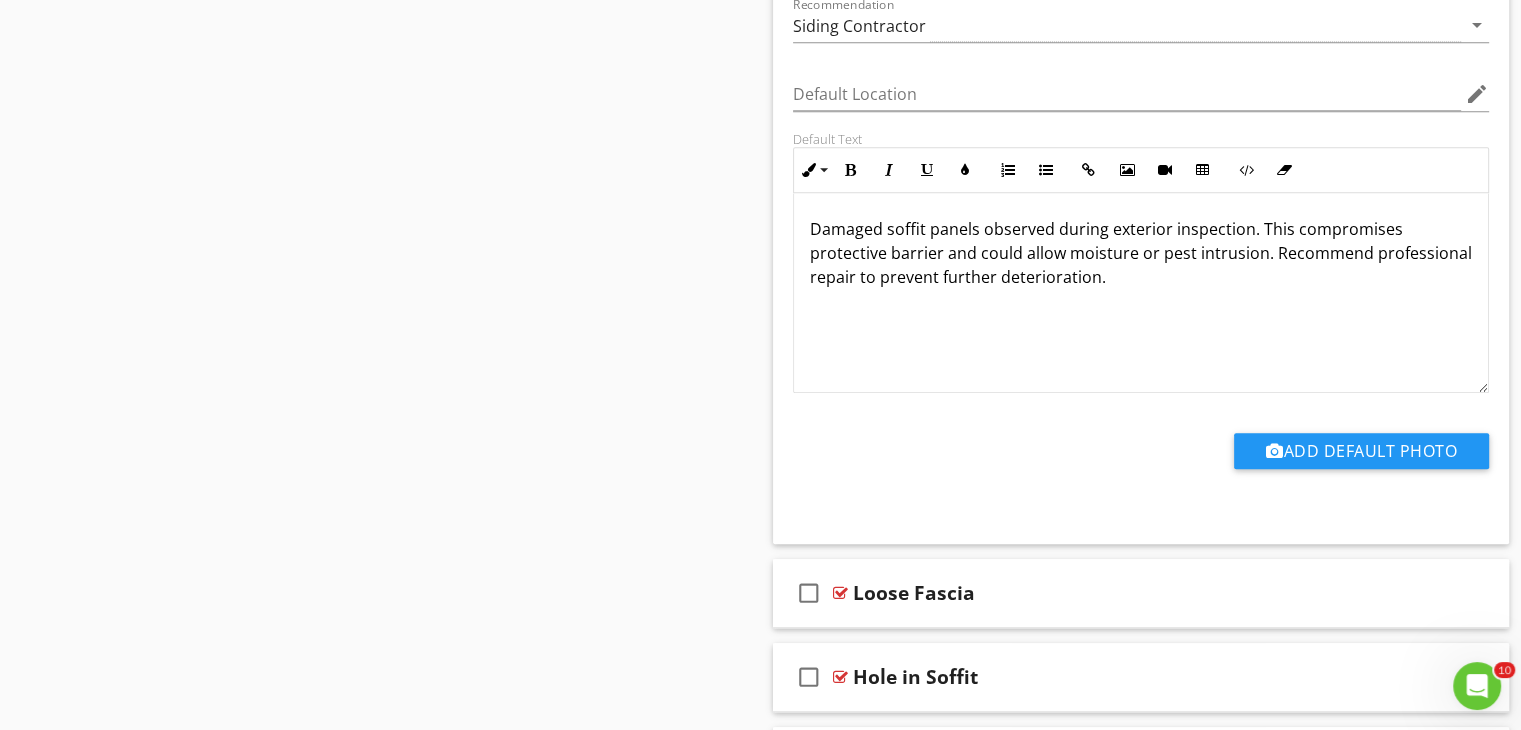 scroll, scrollTop: 1720, scrollLeft: 0, axis: vertical 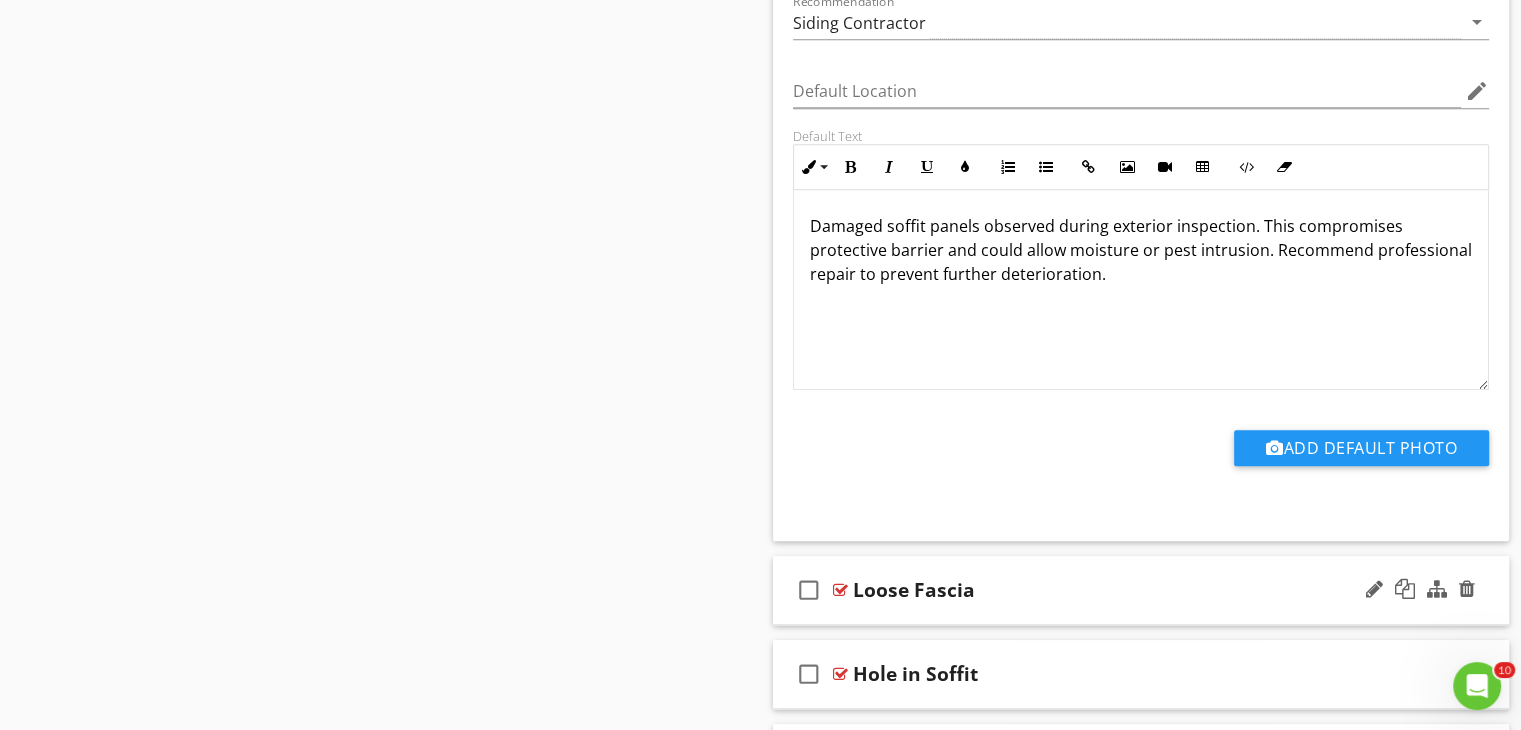 click on "Loose Fascia" at bounding box center (1114, 590) 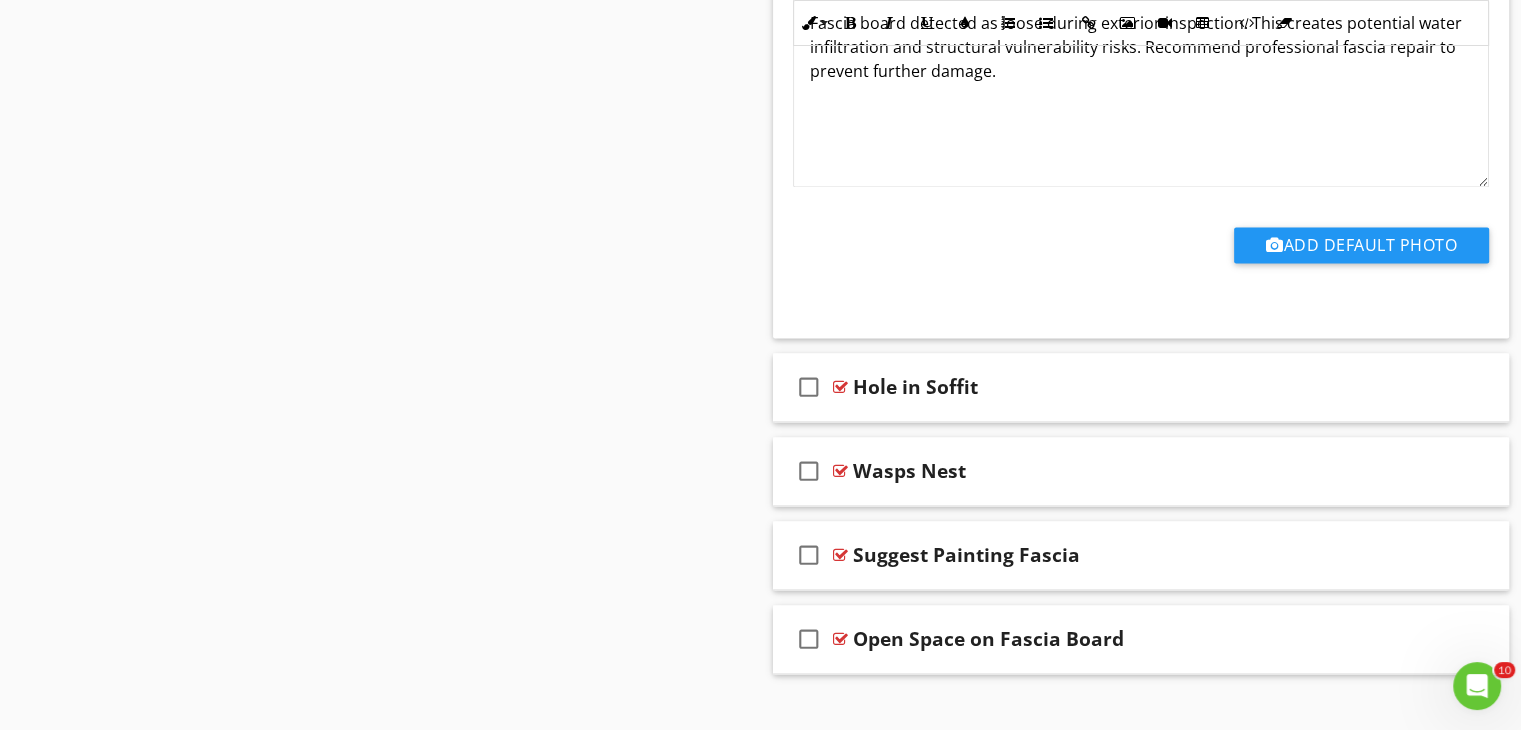 scroll, scrollTop: 2703, scrollLeft: 0, axis: vertical 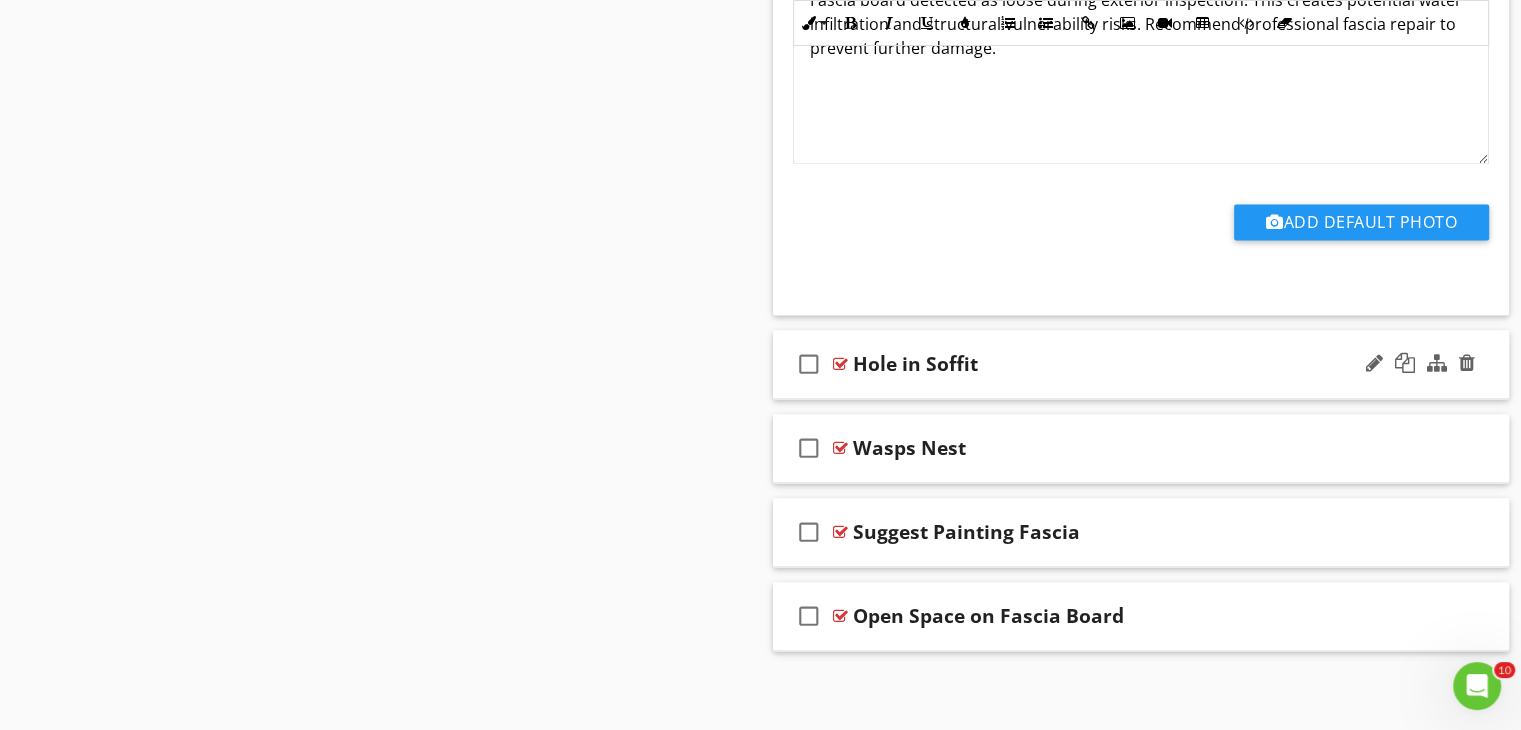click on "Hole in Soffit" at bounding box center [1114, 364] 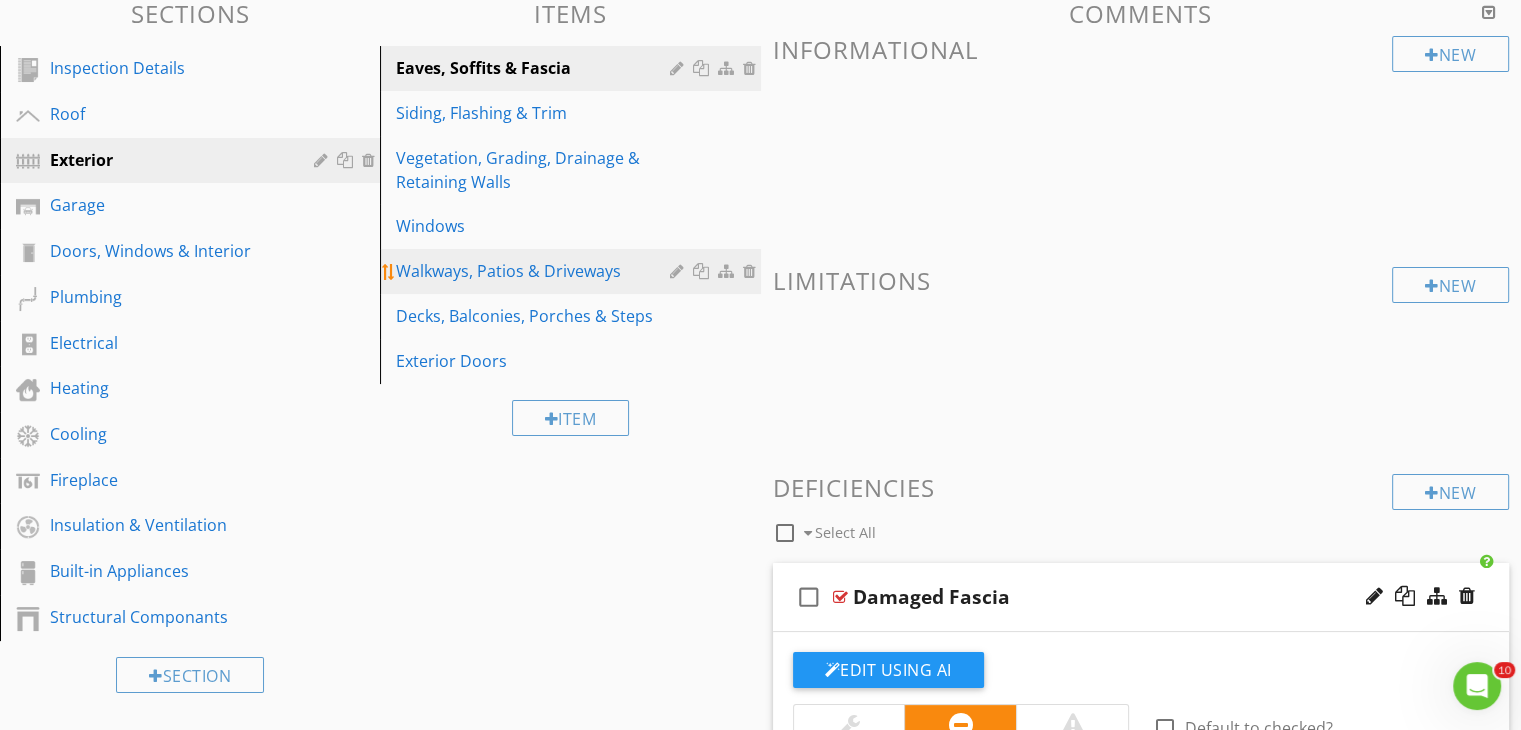 scroll, scrollTop: 175, scrollLeft: 0, axis: vertical 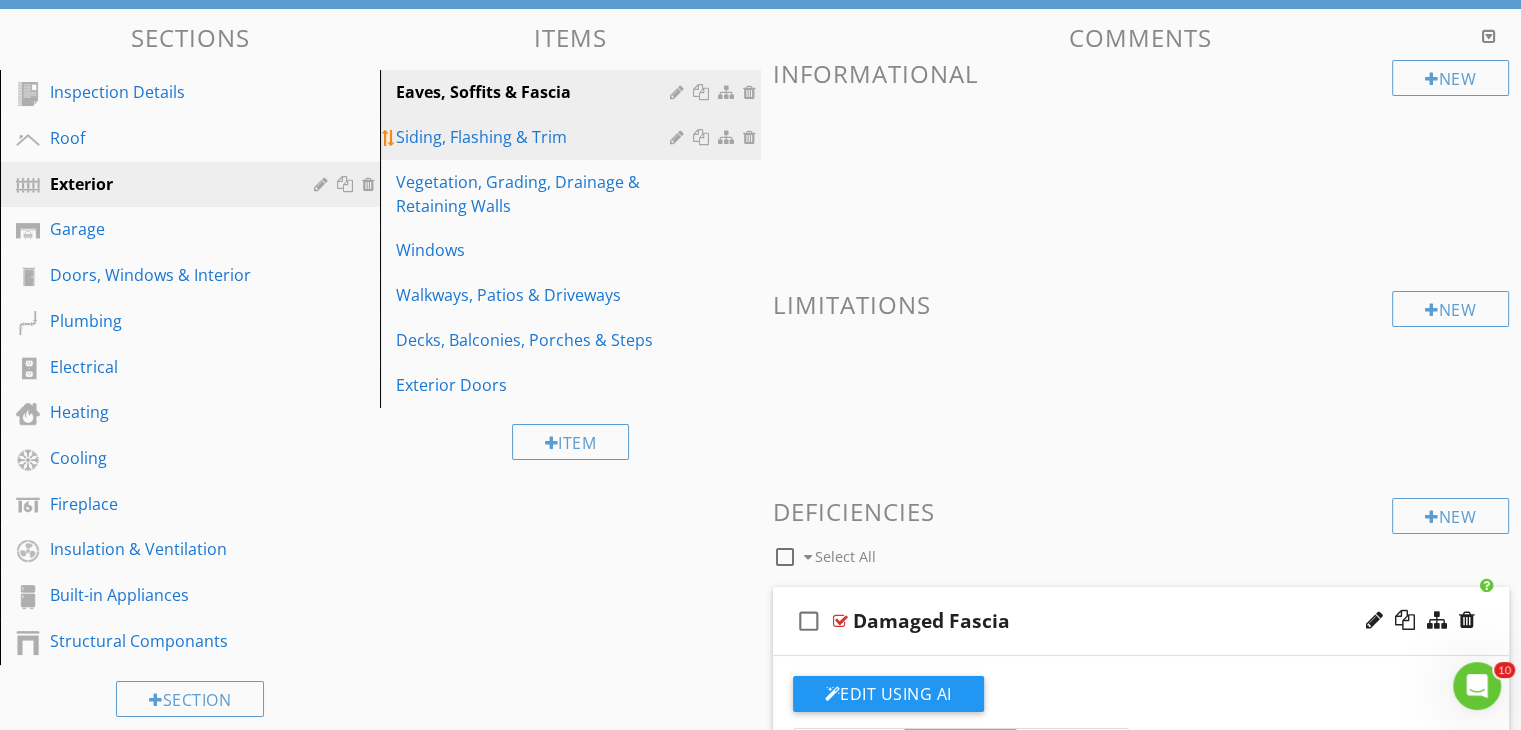 click on "Siding, Flashing & Trim" at bounding box center (535, 137) 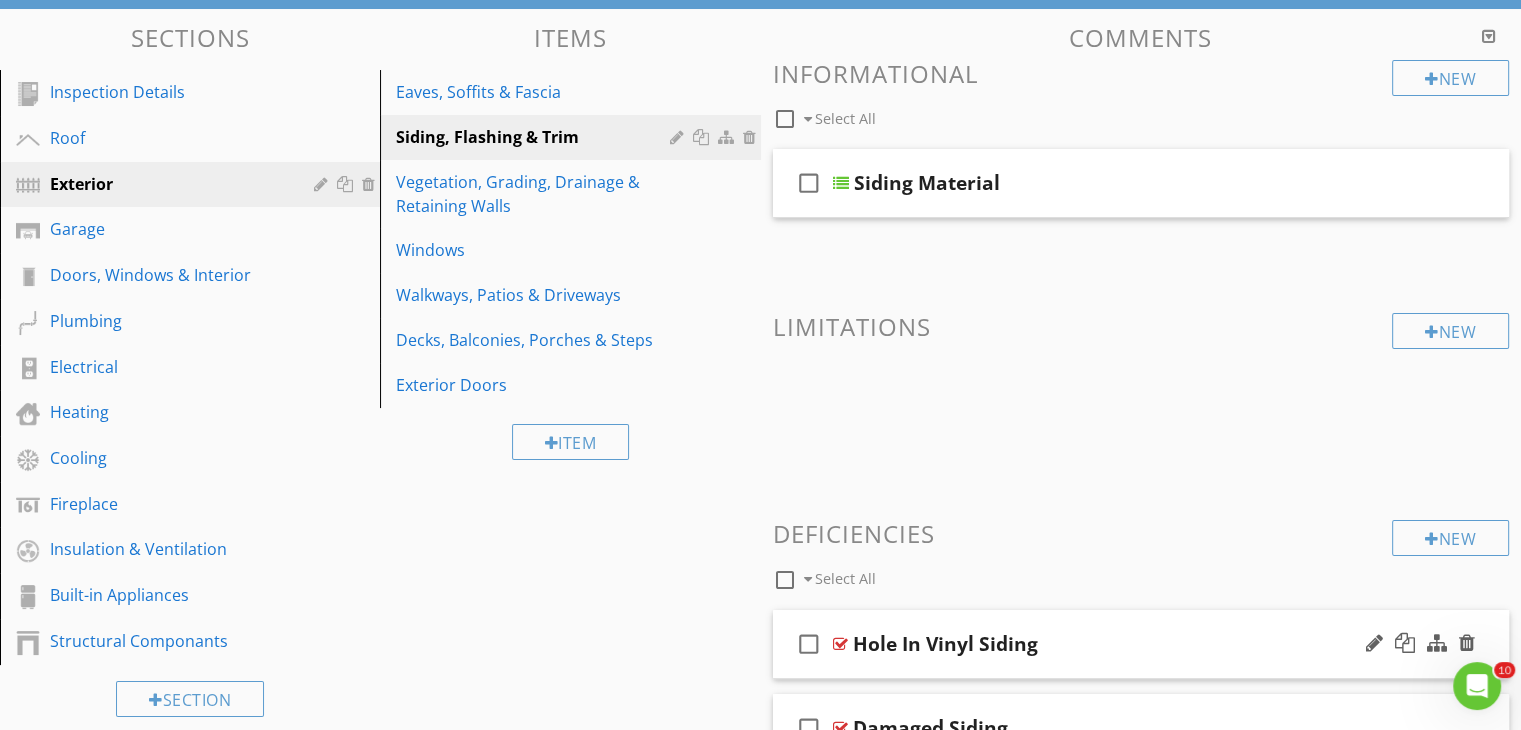 click on "Hole In Vinyl Siding" at bounding box center (1114, 644) 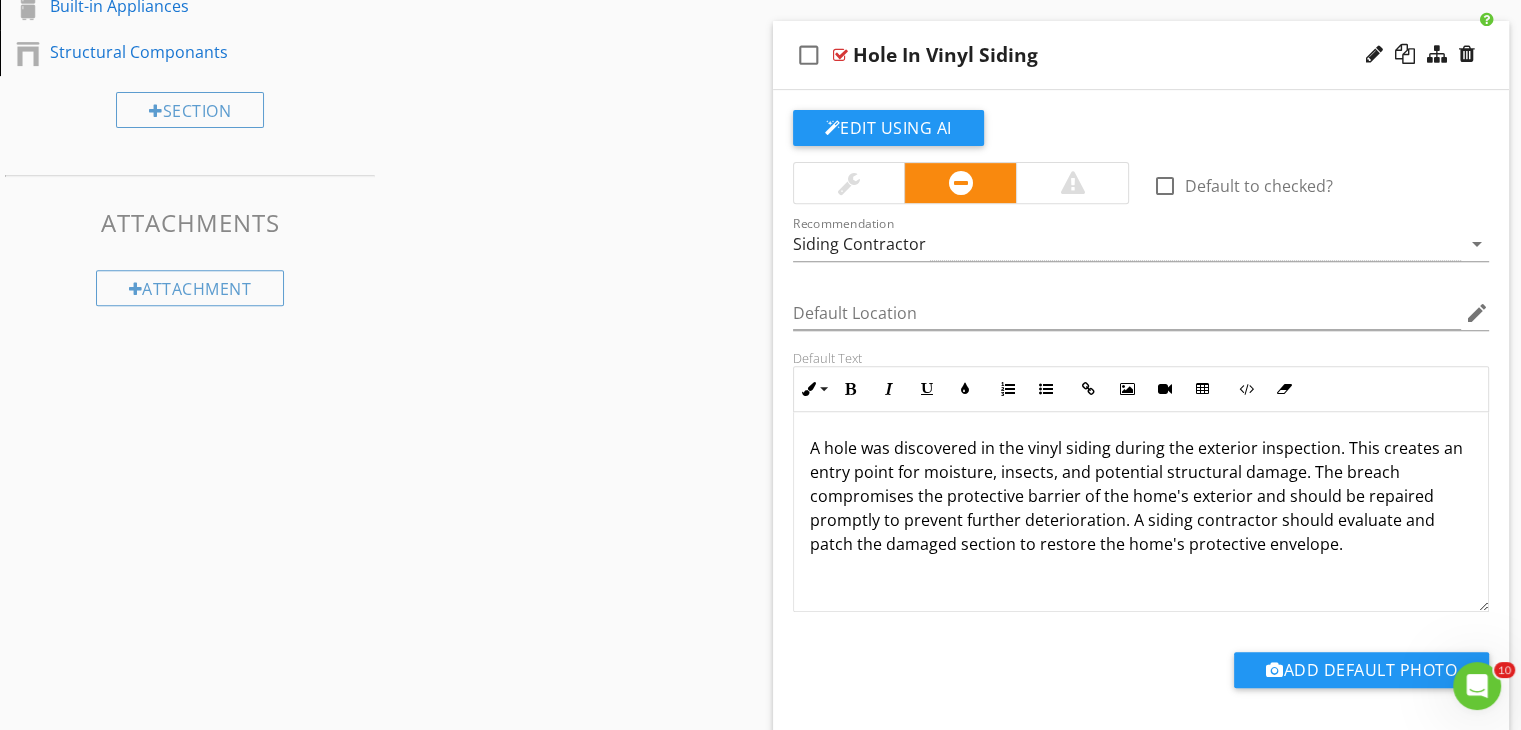 scroll, scrollTop: 975, scrollLeft: 0, axis: vertical 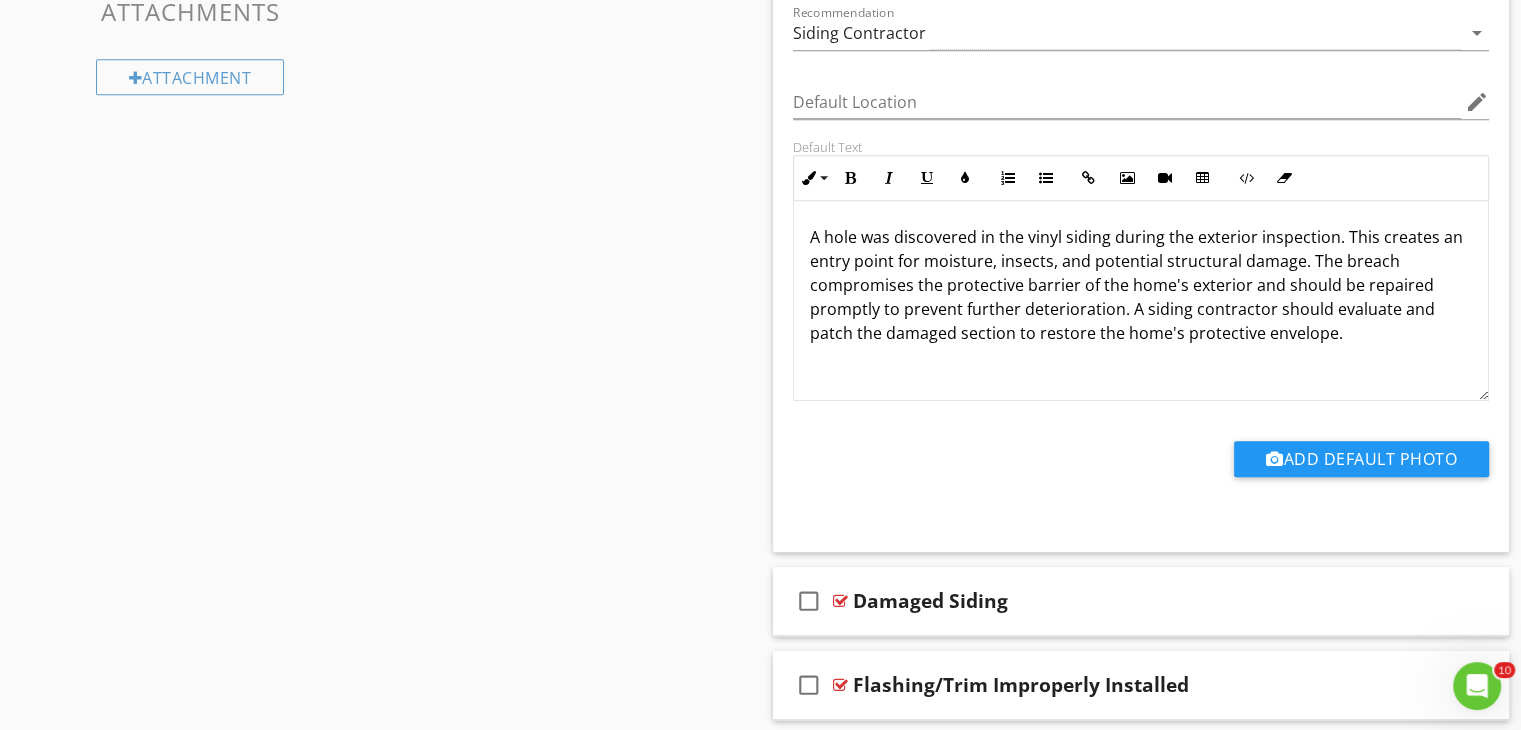 click on "A hole was discovered in the vinyl siding during the exterior inspection. This creates an entry point for moisture, insects, and potential structural damage. The breach compromises the protective barrier of the home's exterior and should be repaired promptly to prevent further deterioration. A siding contractor should evaluate and patch the damaged section to restore the home's protective envelope." at bounding box center [1141, 285] 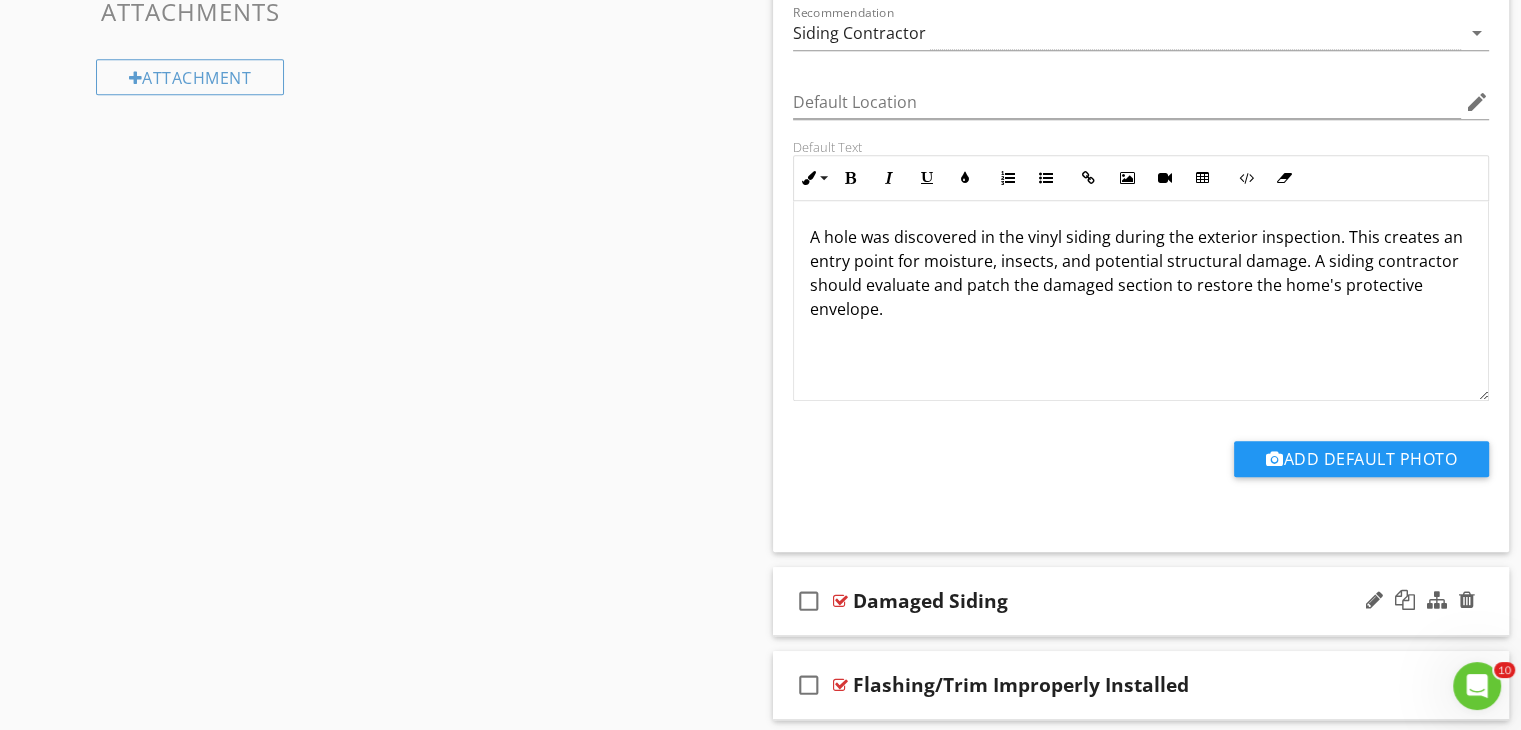 click on "Damaged Siding" at bounding box center [1114, 601] 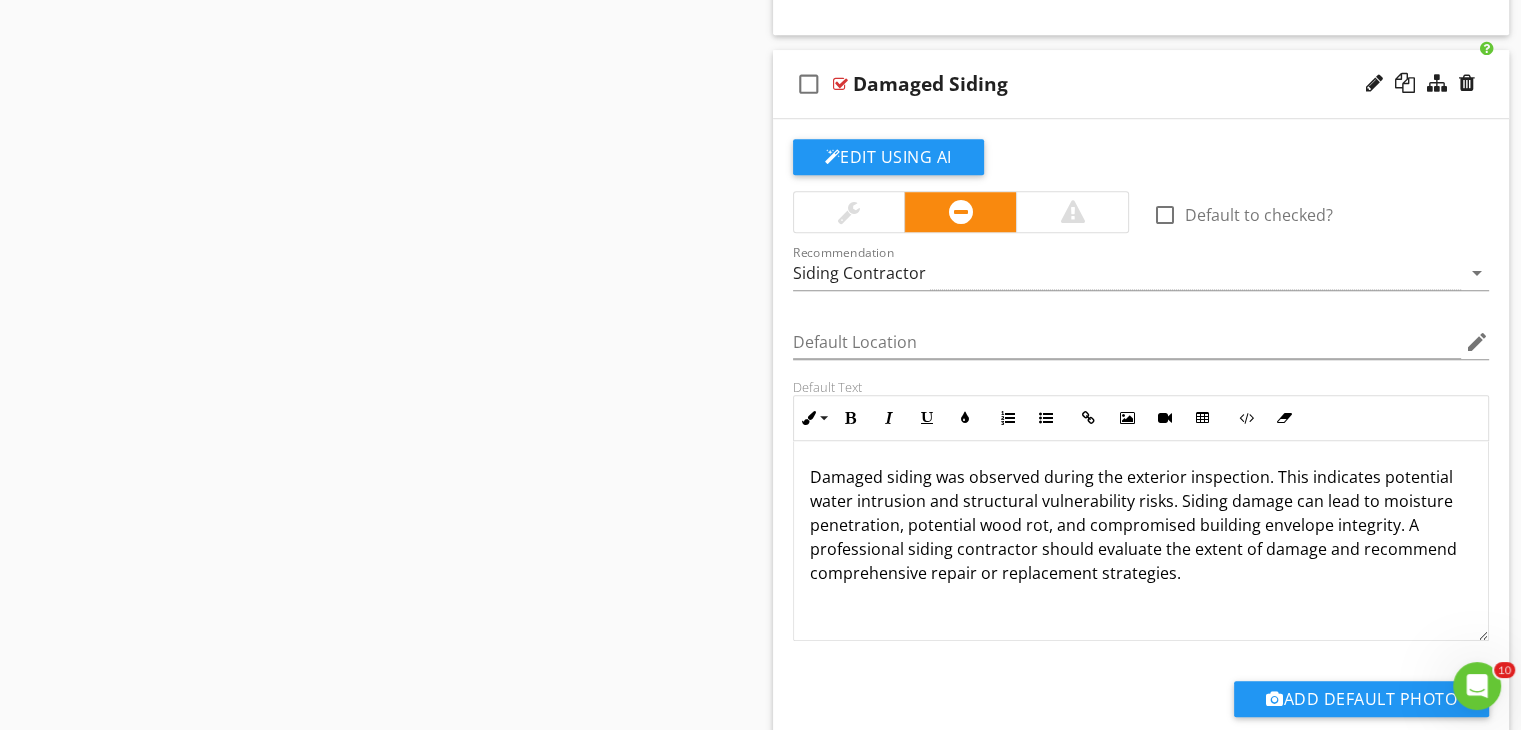 scroll, scrollTop: 1495, scrollLeft: 0, axis: vertical 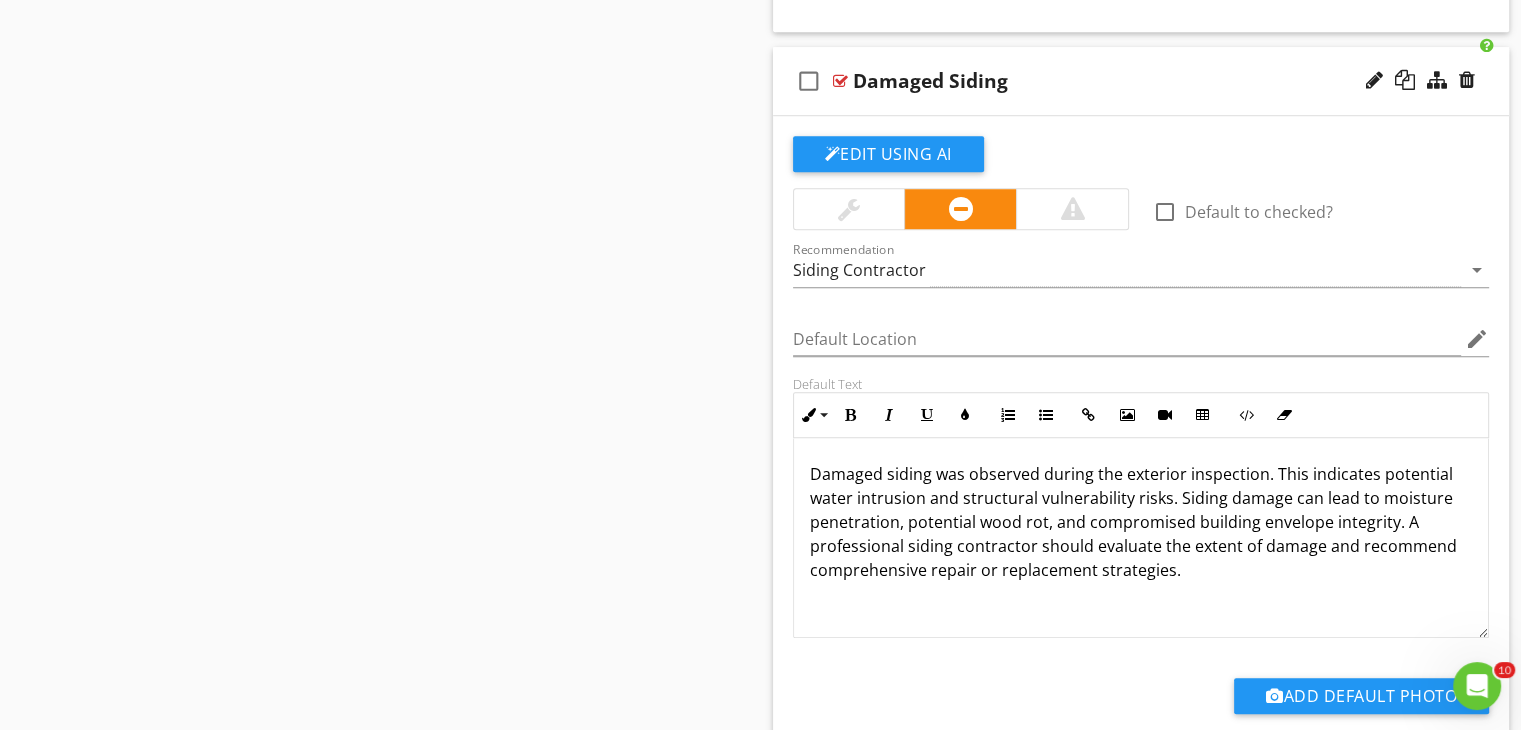 click on "Damaged siding was observed during the exterior inspection. This indicates potential water intrusion and structural vulnerability risks. Siding damage can lead to moisture penetration, potential wood rot, and compromised building envelope integrity. A professional siding contractor should evaluate the extent of damage and recommend comprehensive repair or replacement strategies." at bounding box center [1141, 522] 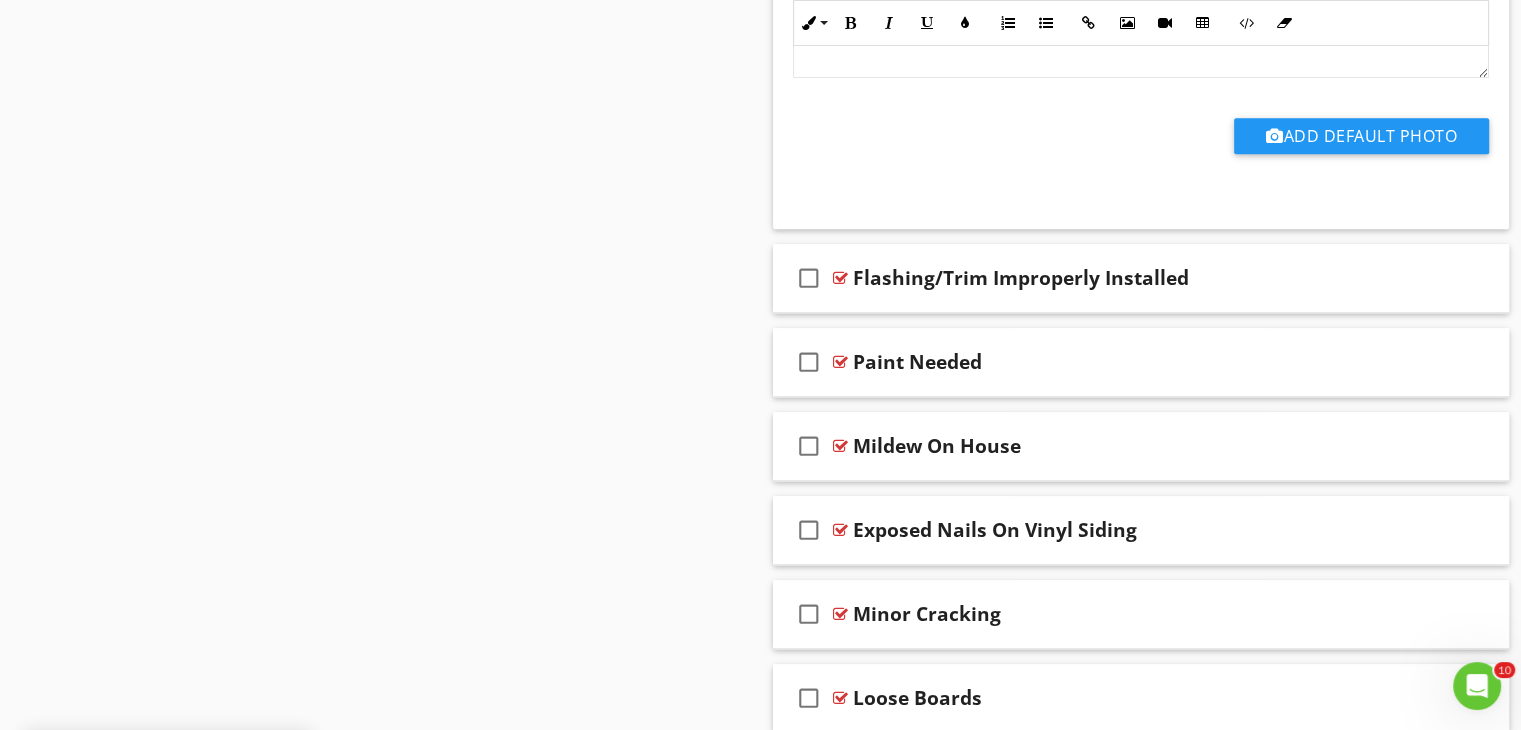 scroll, scrollTop: 2135, scrollLeft: 0, axis: vertical 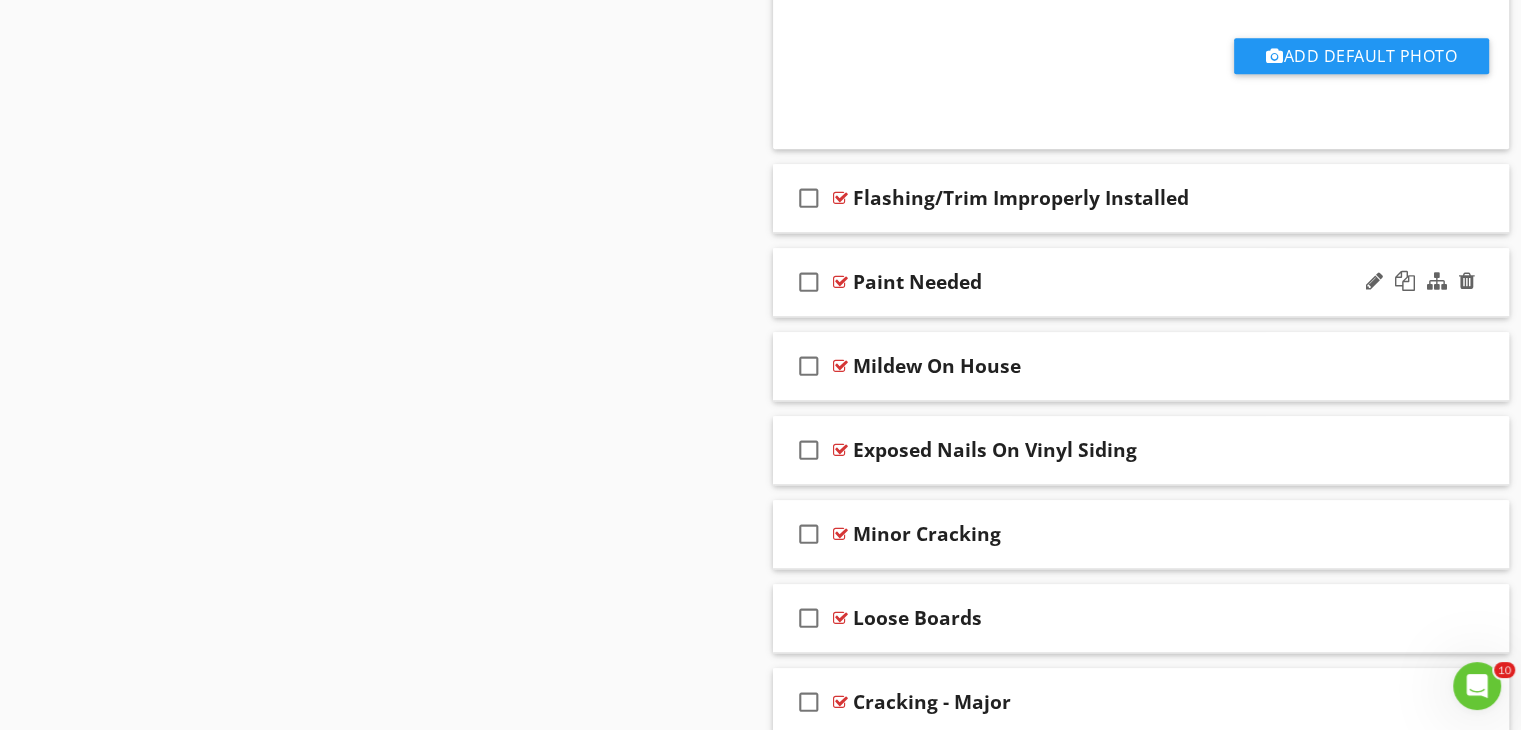 click on "Paint Needed" at bounding box center (1114, 282) 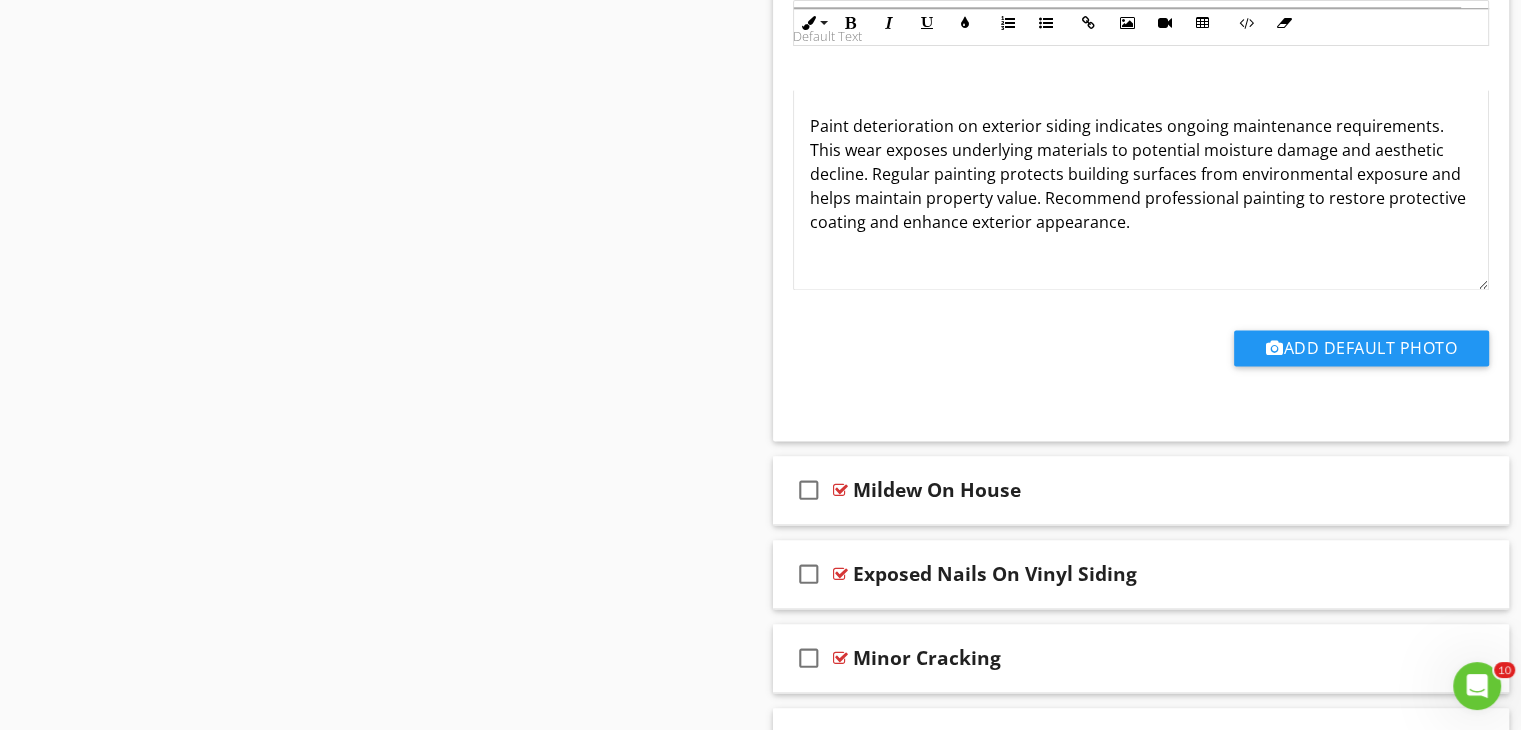 scroll, scrollTop: 2855, scrollLeft: 0, axis: vertical 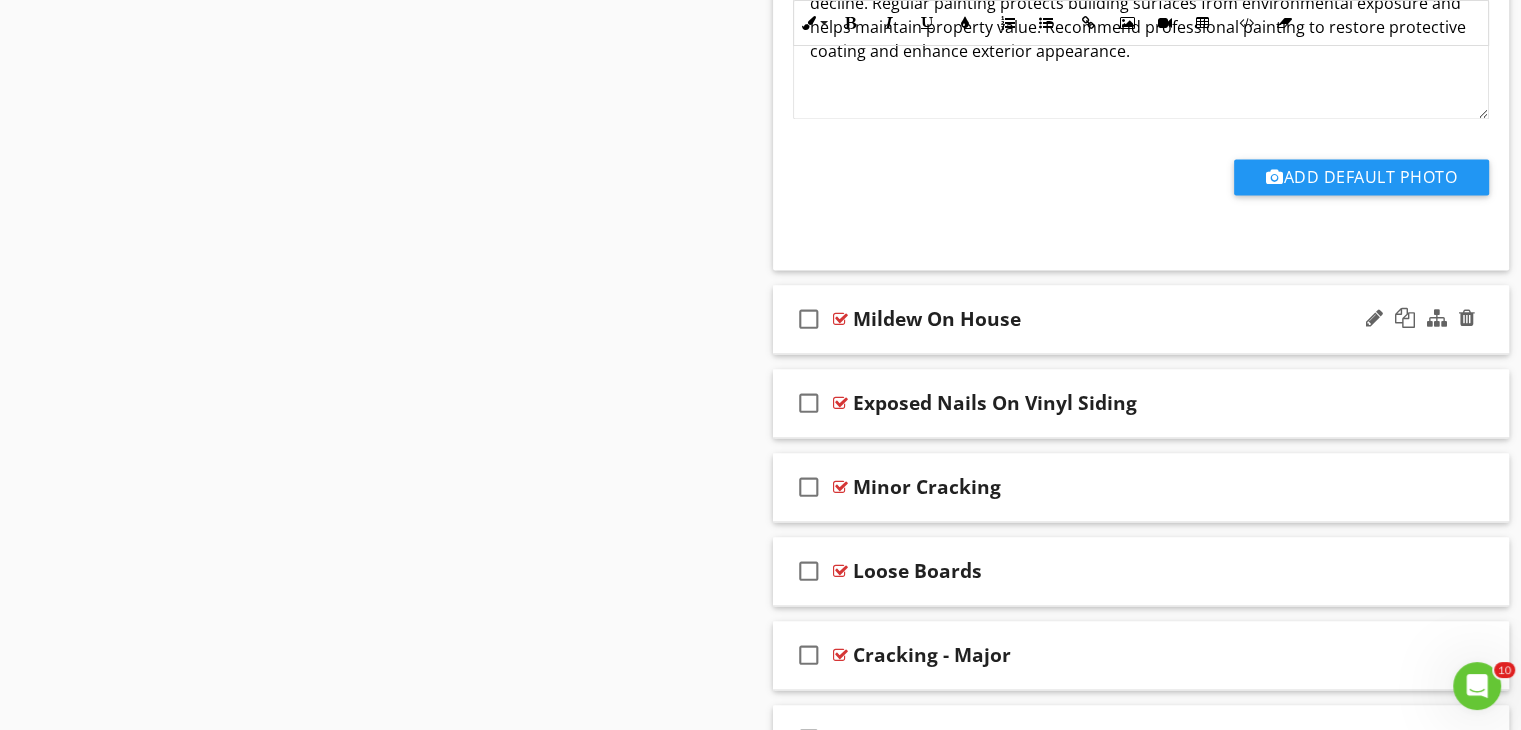 click on "Mildew On House" at bounding box center [1114, 319] 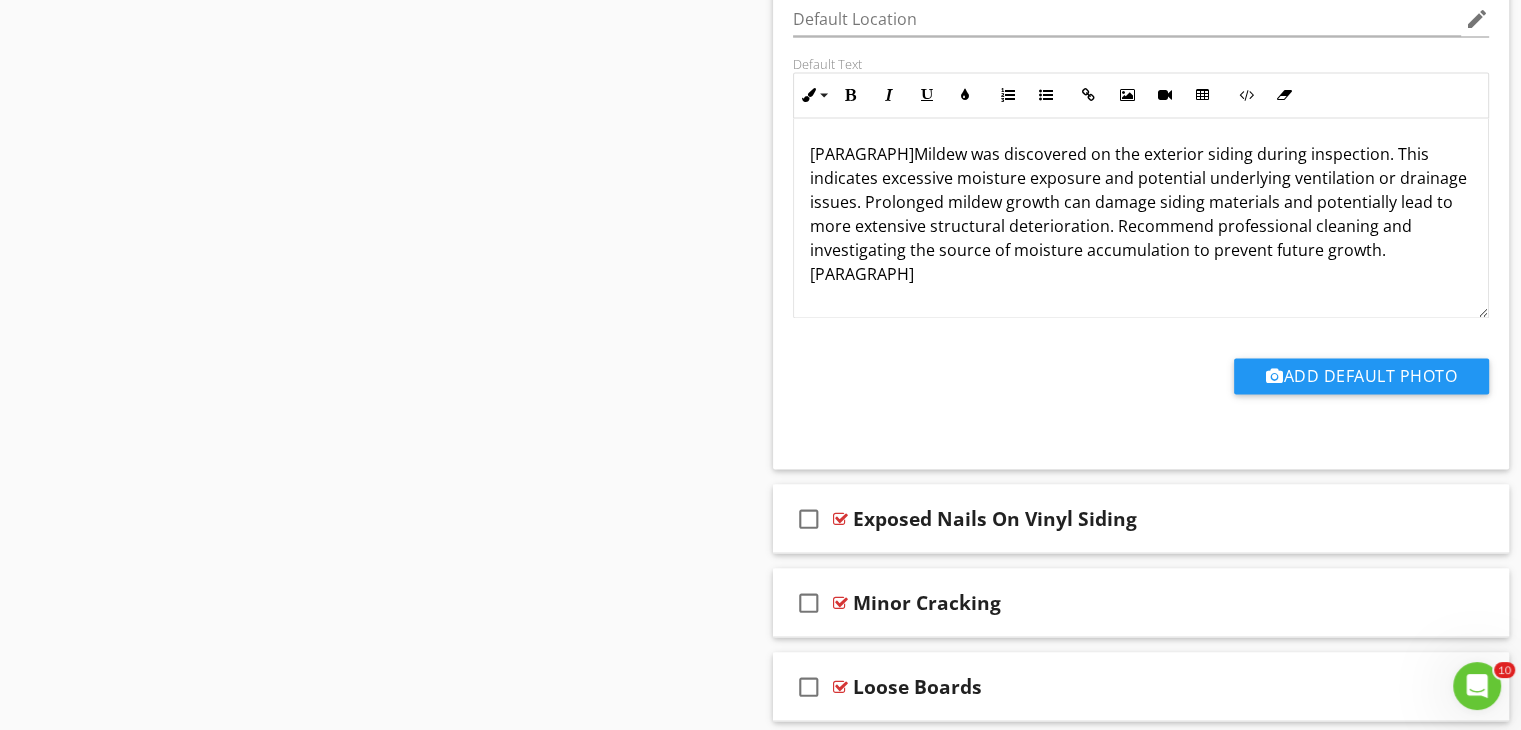 scroll, scrollTop: 3415, scrollLeft: 0, axis: vertical 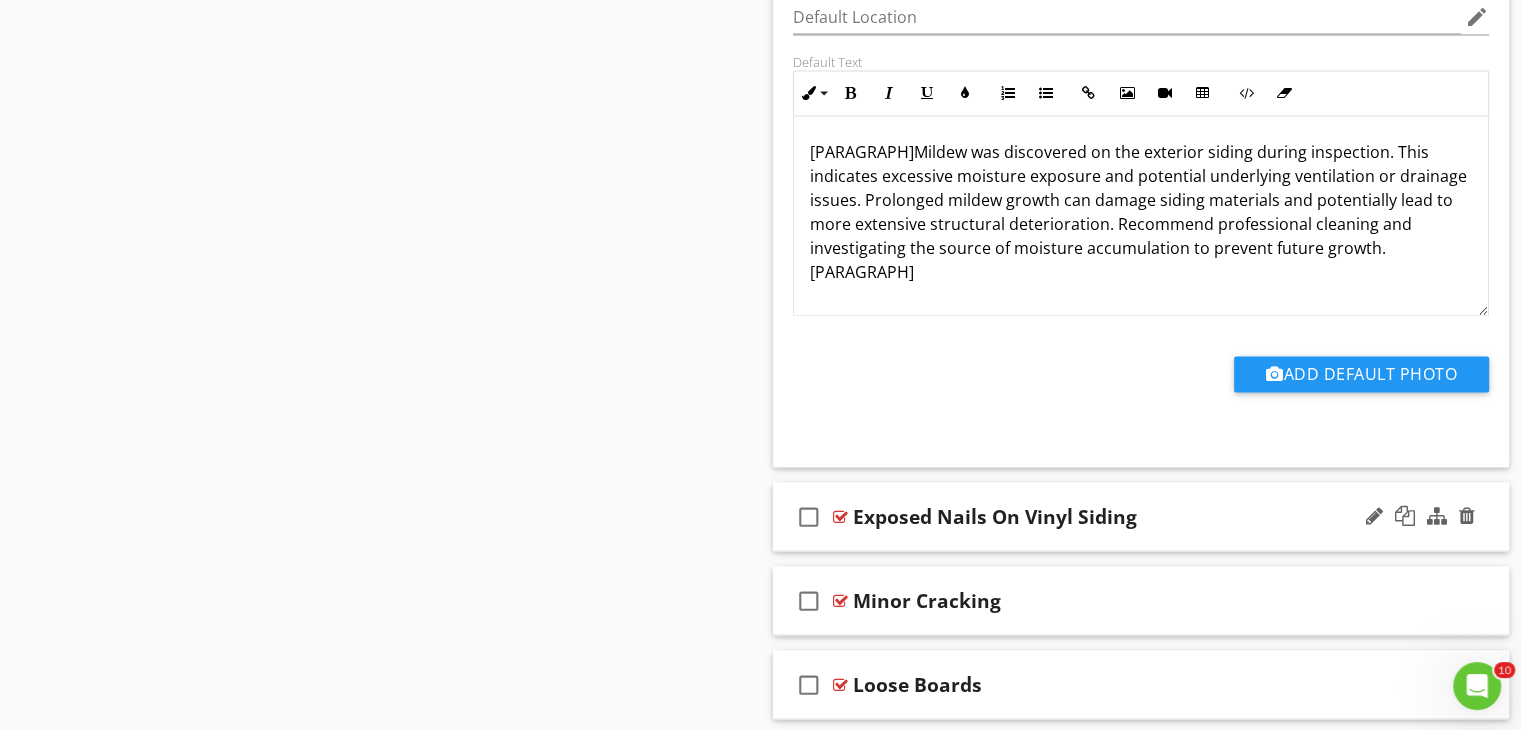click on "Exposed Nails On Vinyl Siding" at bounding box center [1114, 516] 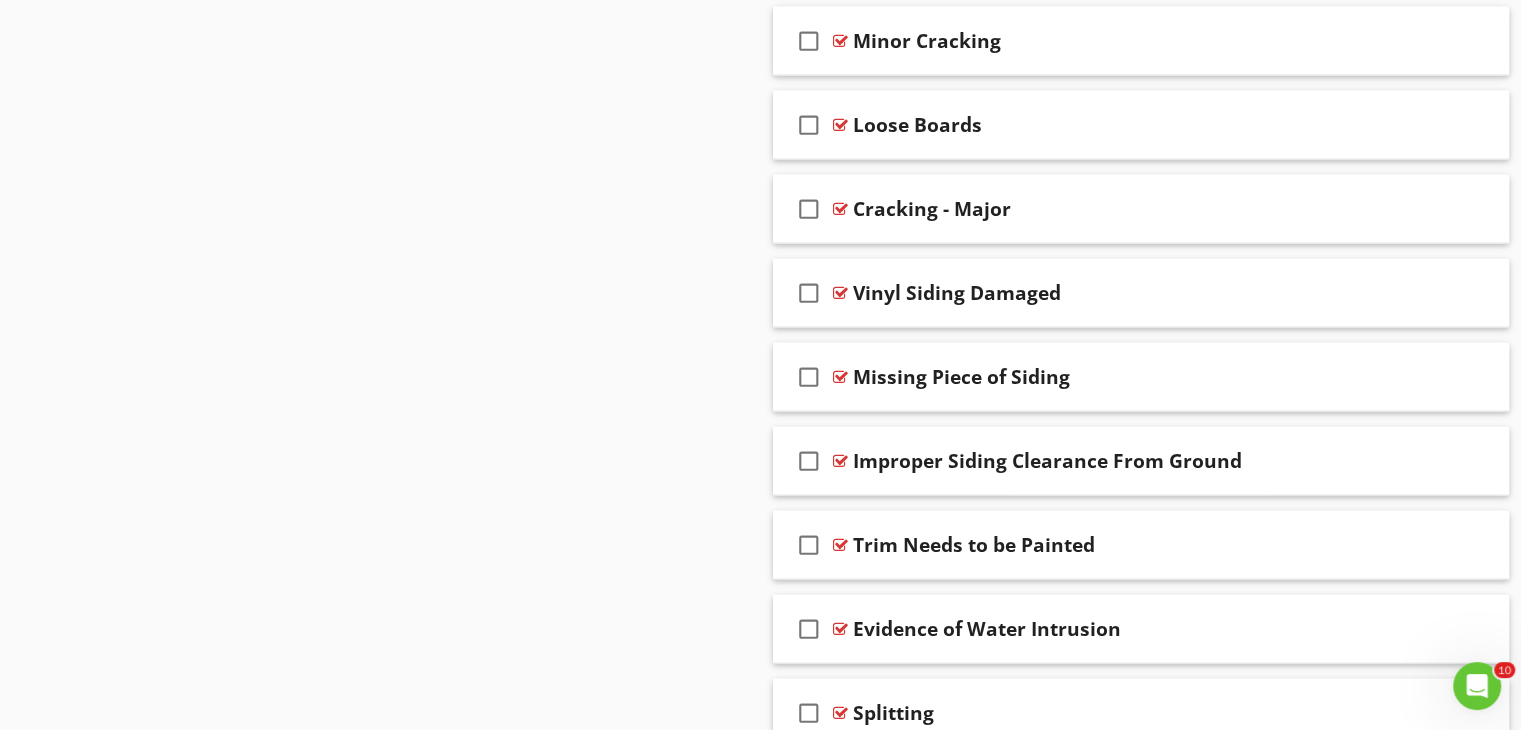 scroll, scrollTop: 4655, scrollLeft: 0, axis: vertical 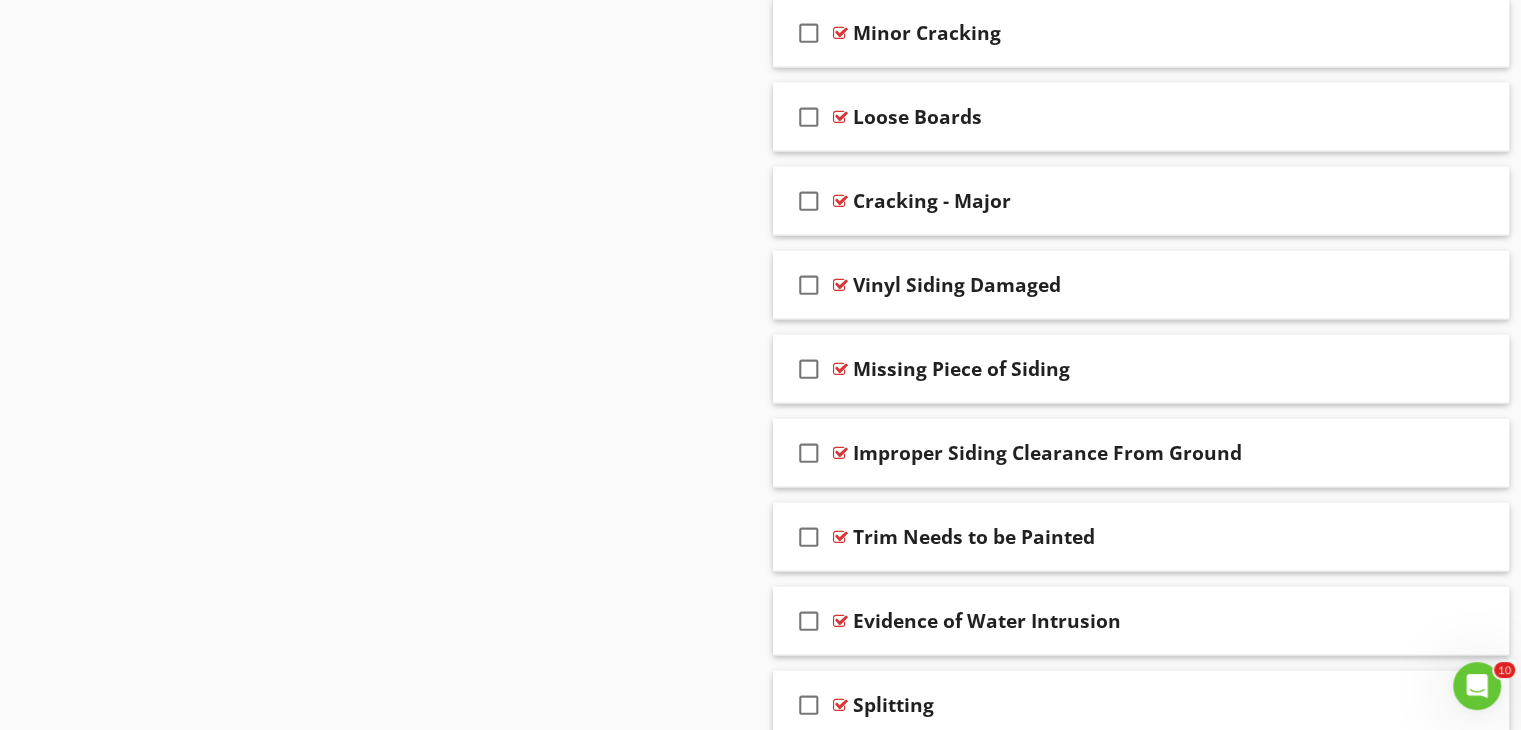 click on "Sections
Inspection Details           Roof           Exterior           Garage           Doors, Windows & Interior           Plumbing           Electrical           Heating           Cooling           Fireplace           Insulation & Ventilation           Built-in Appliances           Structural Componants
Section
Attachments
Attachment
Items
Eaves, Soffits & Fascia           Siding, Flashing & Trim           Vegetation, Grading, Drainage & Retaining Walls           Windows           Walkways, Patios & Driveways           Decks, Balconies, Porches & Steps           Exterior Doors
Item
Comments
New
Informational   check_box_outline_blank     Select All       check_box_outline_blank
Siding Material
New
Limitations" at bounding box center [760, -1540] 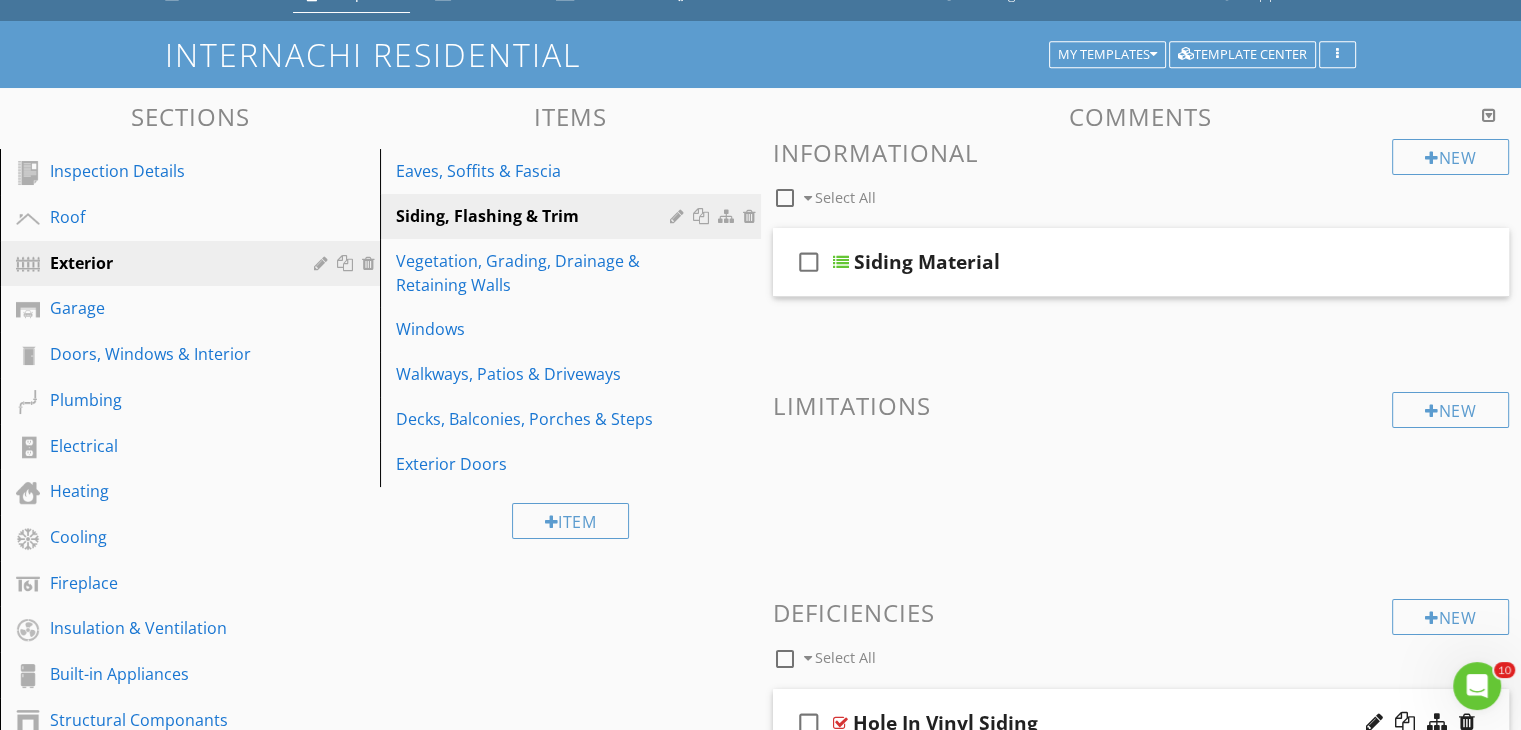 scroll, scrollTop: 95, scrollLeft: 0, axis: vertical 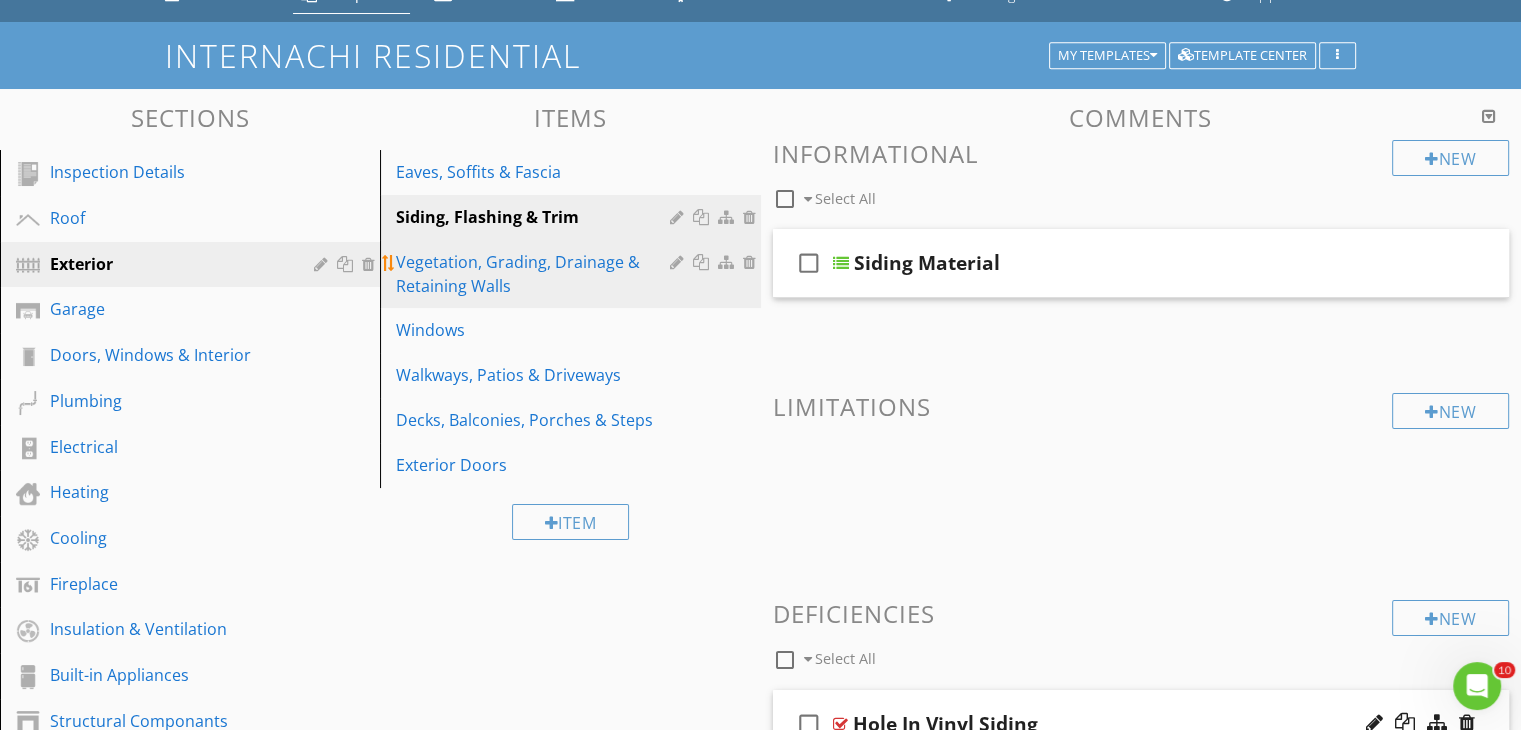 click on "Vegetation, Grading, Drainage & Retaining Walls" at bounding box center (535, 274) 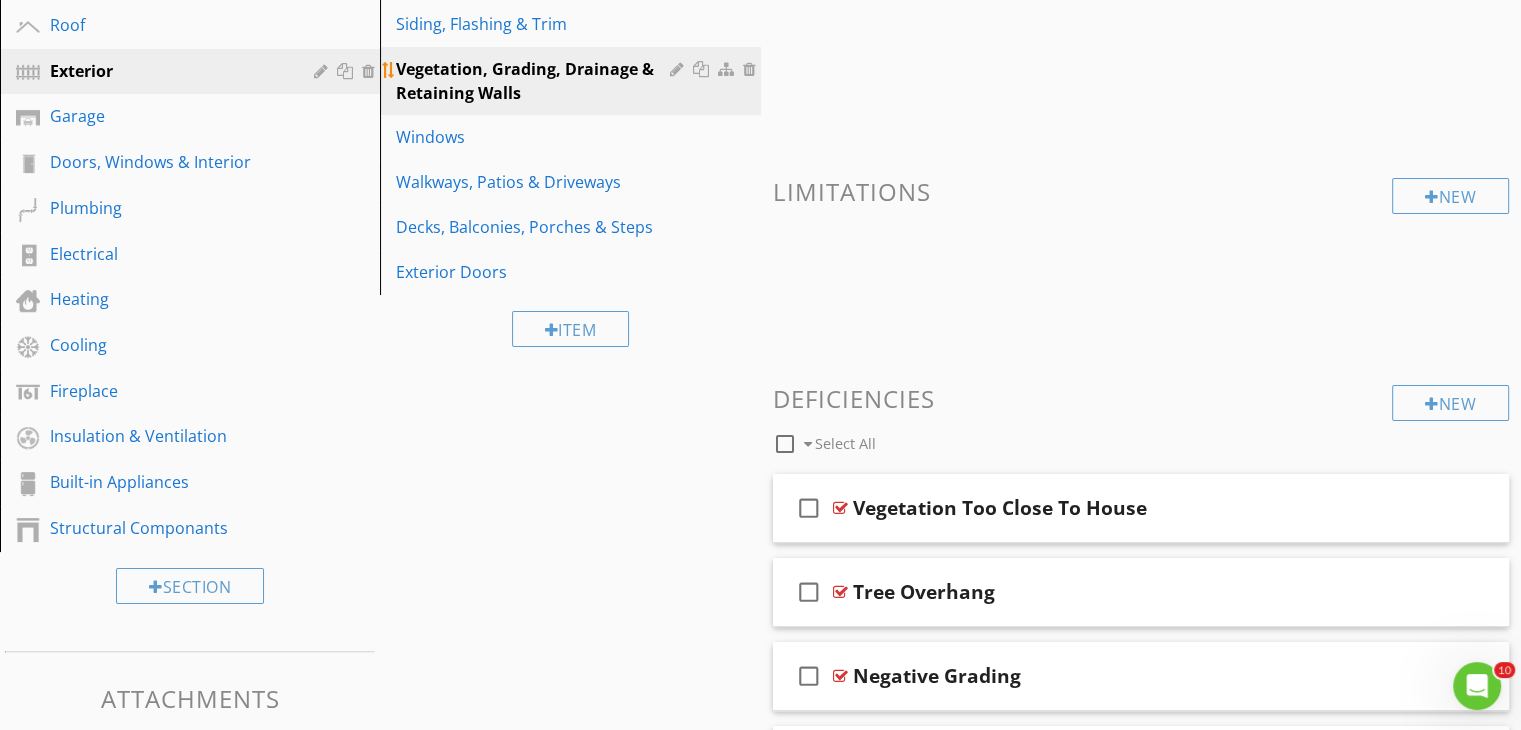 scroll, scrollTop: 415, scrollLeft: 0, axis: vertical 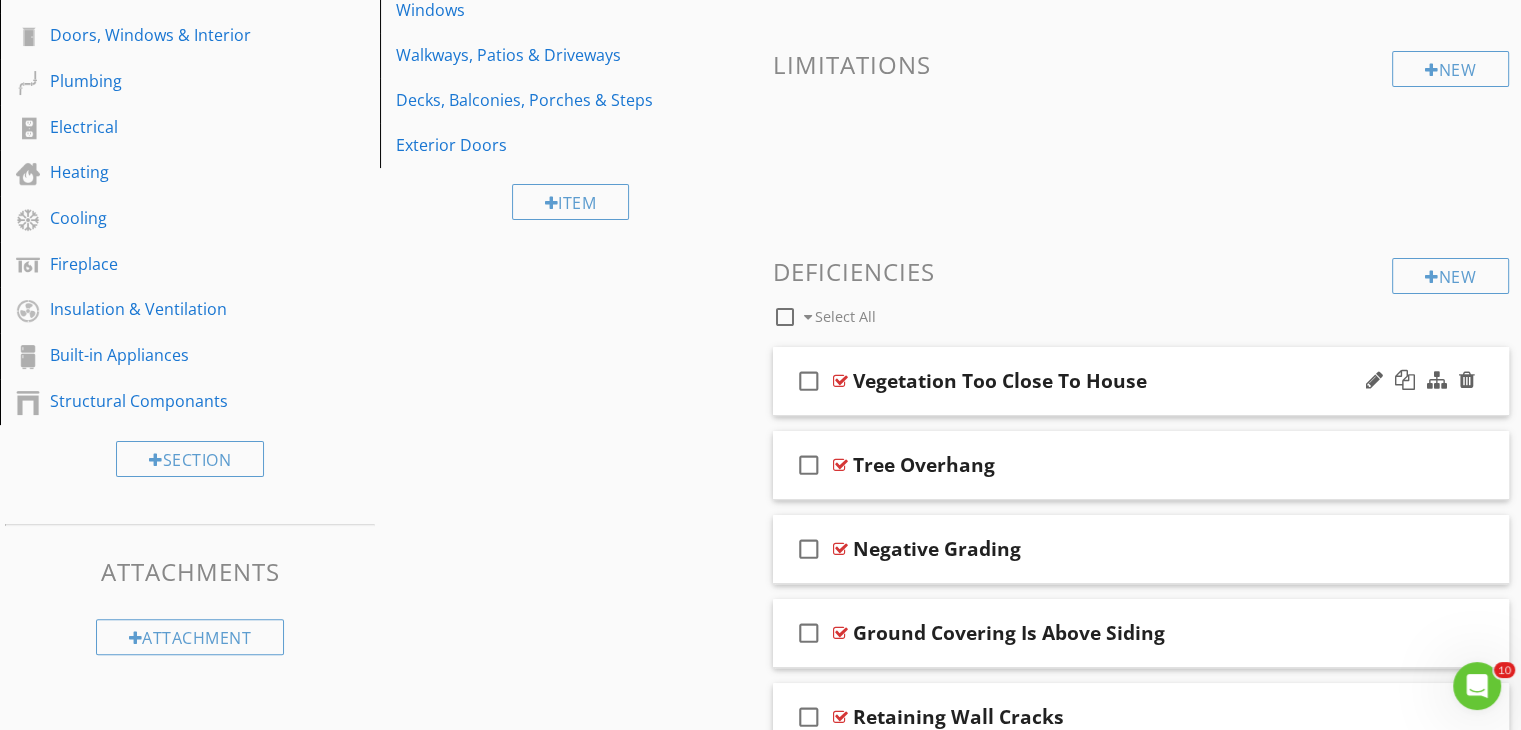 click on "Vegetation Too Close To House" at bounding box center (1114, 381) 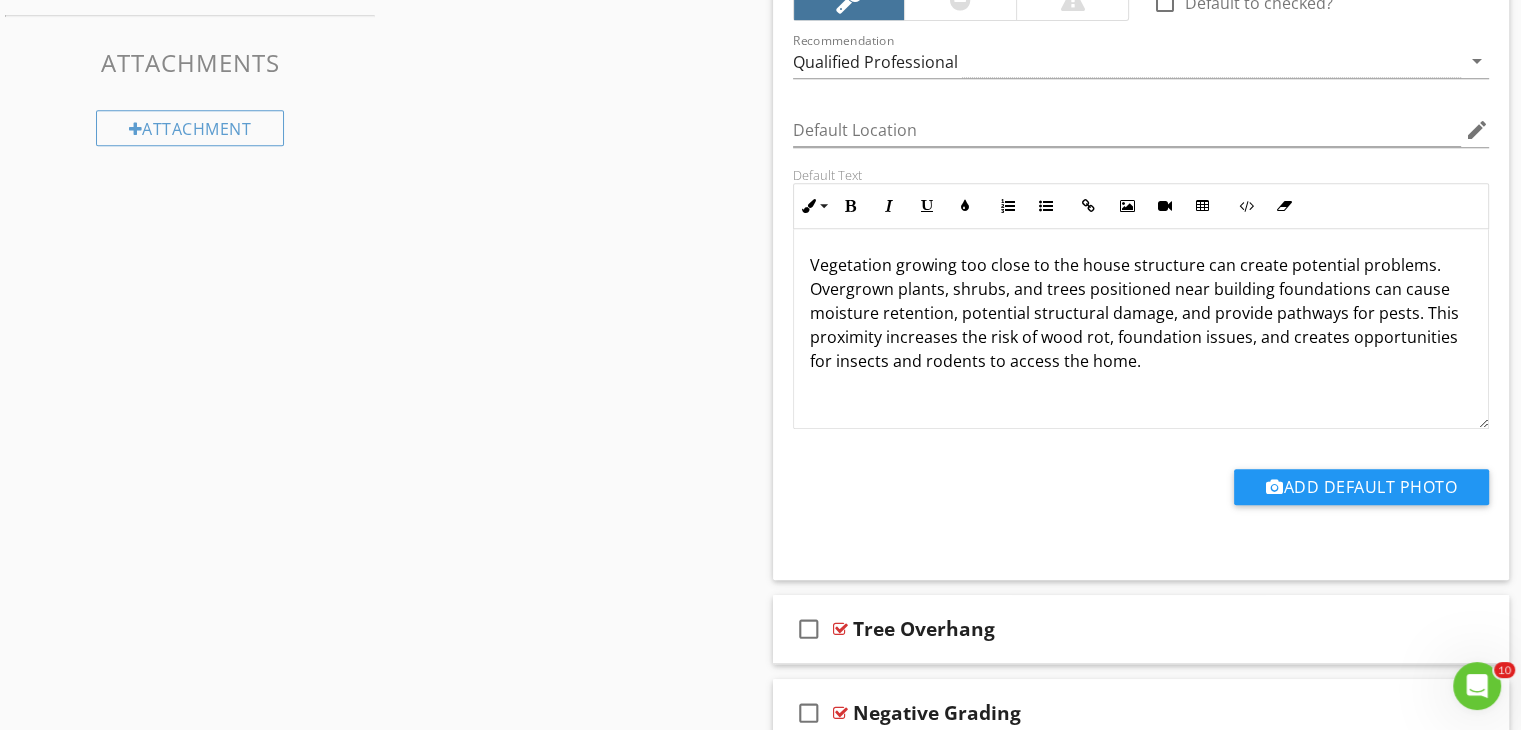 scroll, scrollTop: 935, scrollLeft: 0, axis: vertical 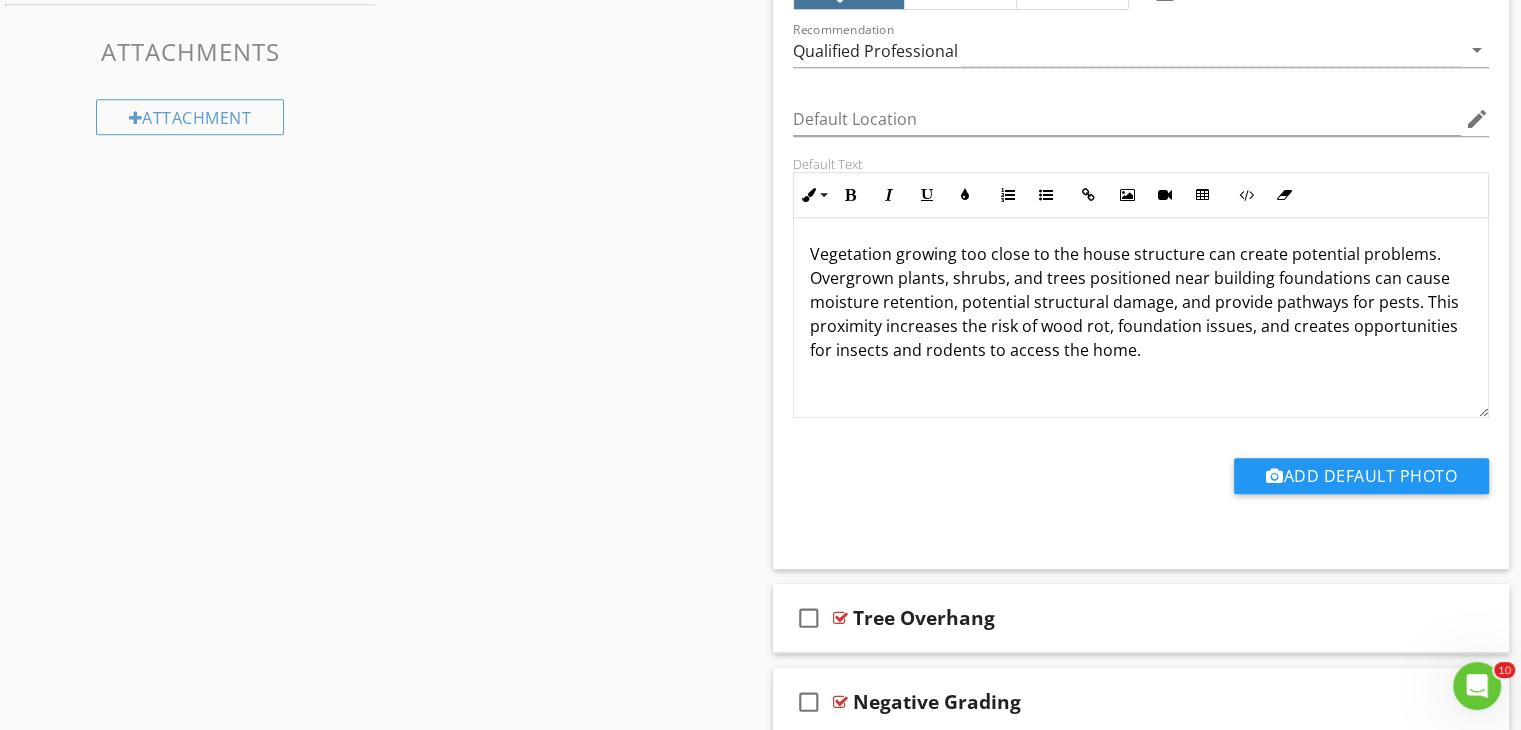 click on "Vegetation growing too close to the house structure can create potential problems. Overgrown plants, shrubs, and trees positioned near building foundations can cause moisture retention, potential structural damage, and provide pathways for pests. This proximity increases the risk of wood rot, foundation issues, and creates opportunities for insects and rodents to access the home." at bounding box center [1141, 302] 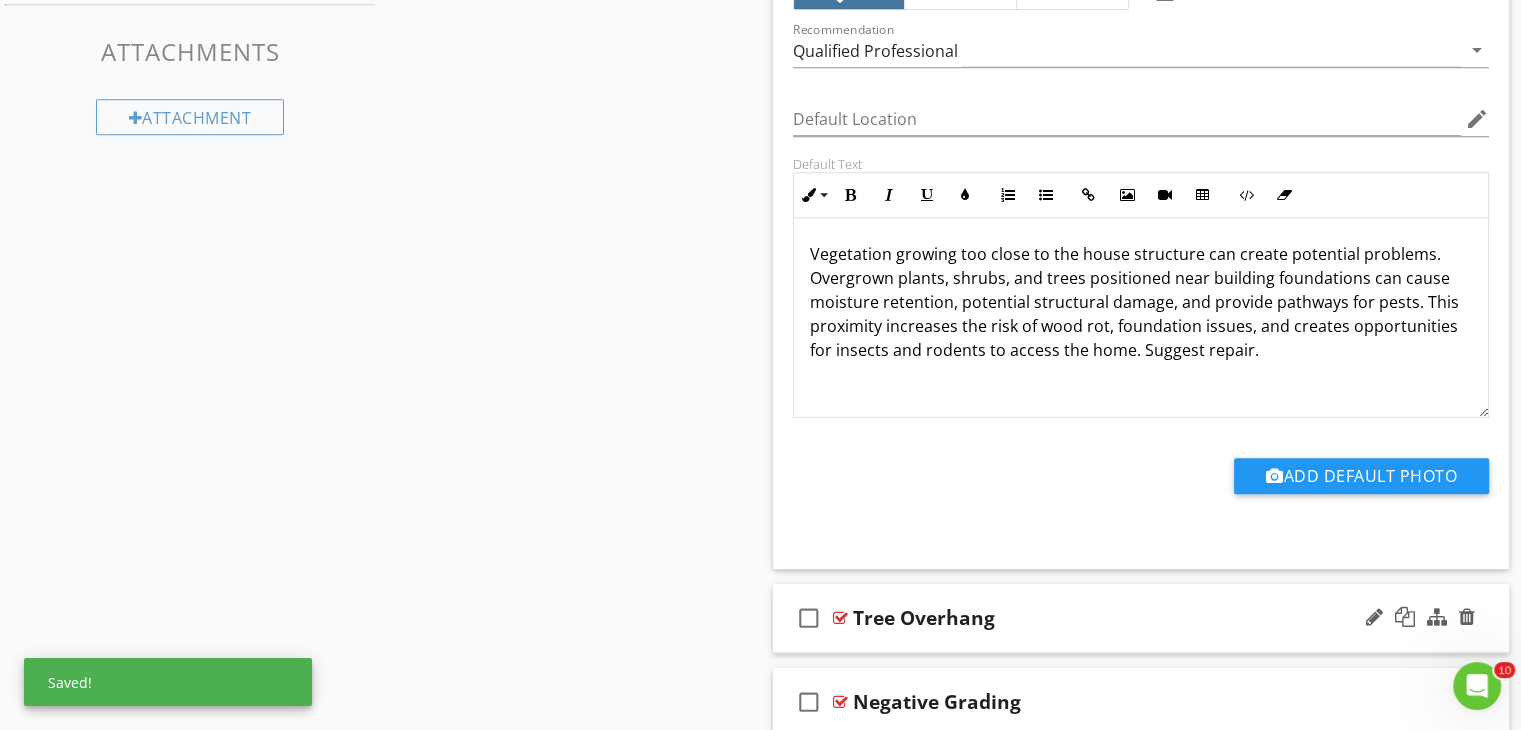 click on "Tree Overhang" at bounding box center [1114, 618] 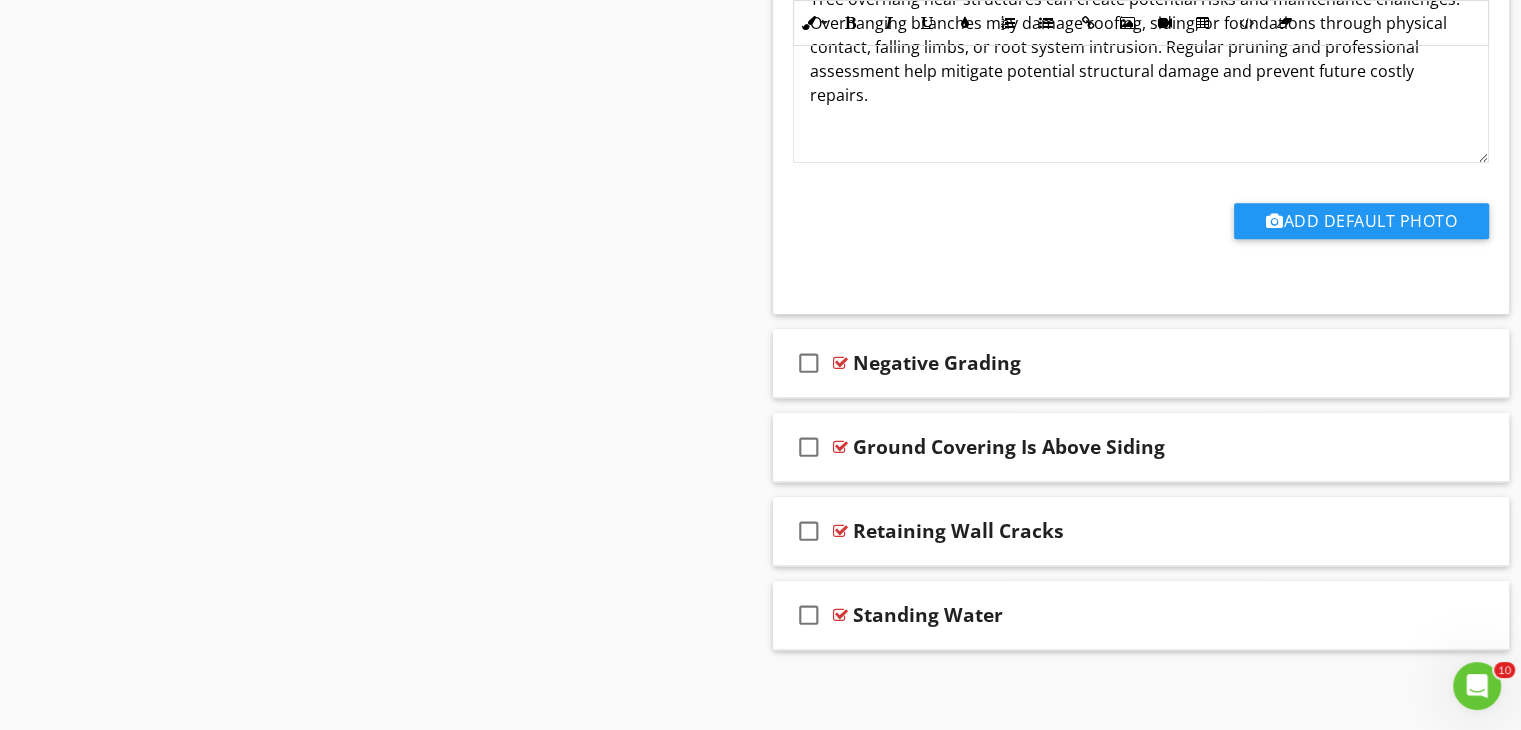 scroll, scrollTop: 1948, scrollLeft: 0, axis: vertical 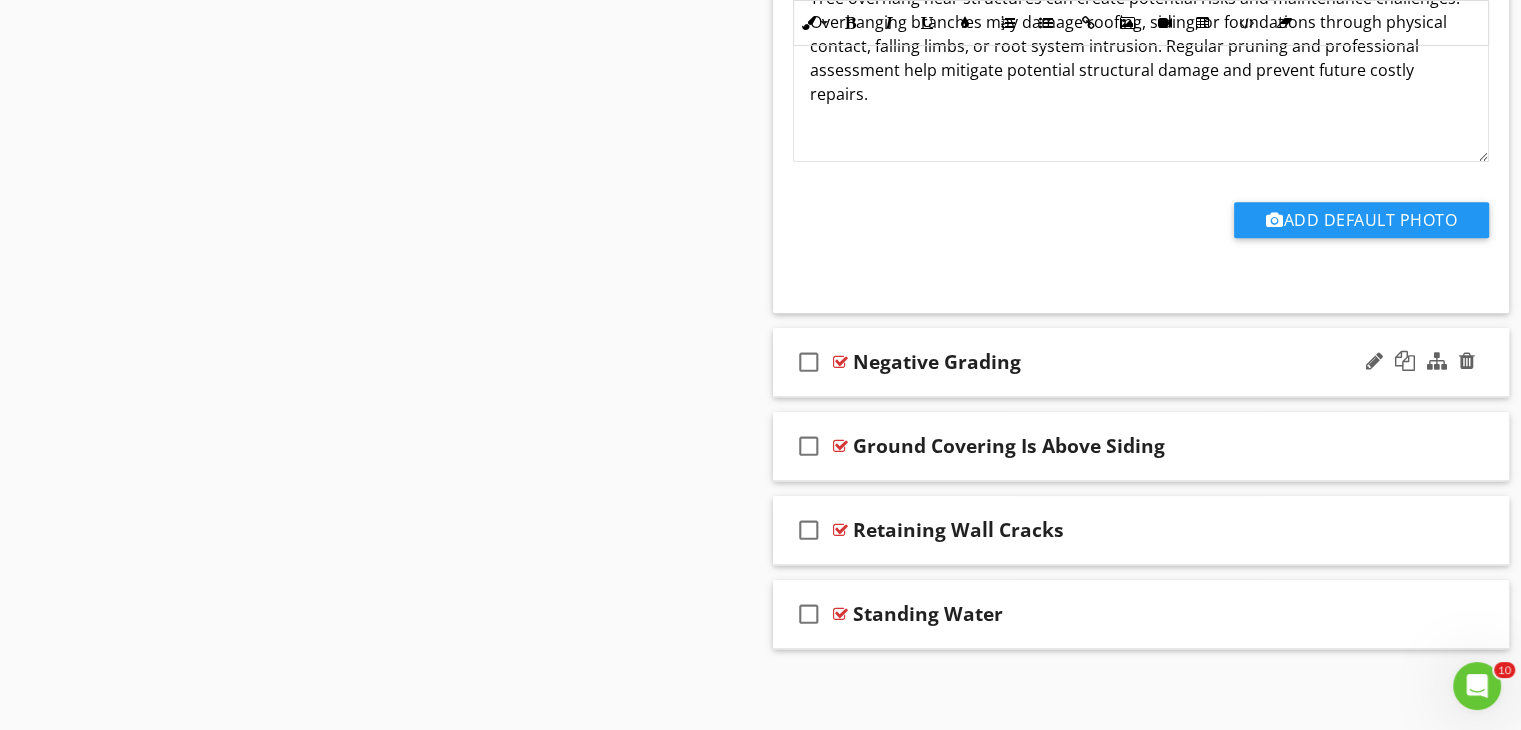 click on "Negative Grading" at bounding box center [1114, 362] 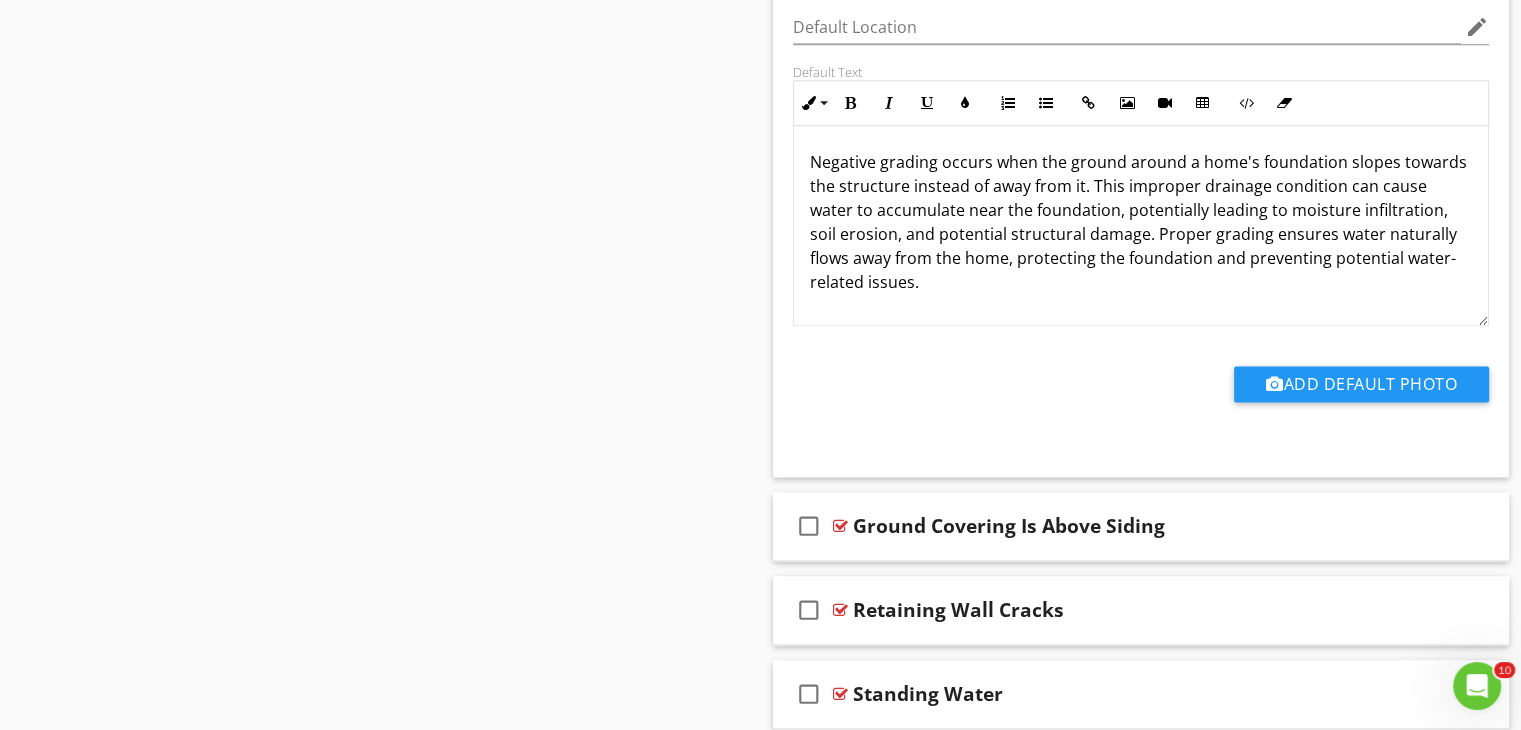 scroll, scrollTop: 2620, scrollLeft: 0, axis: vertical 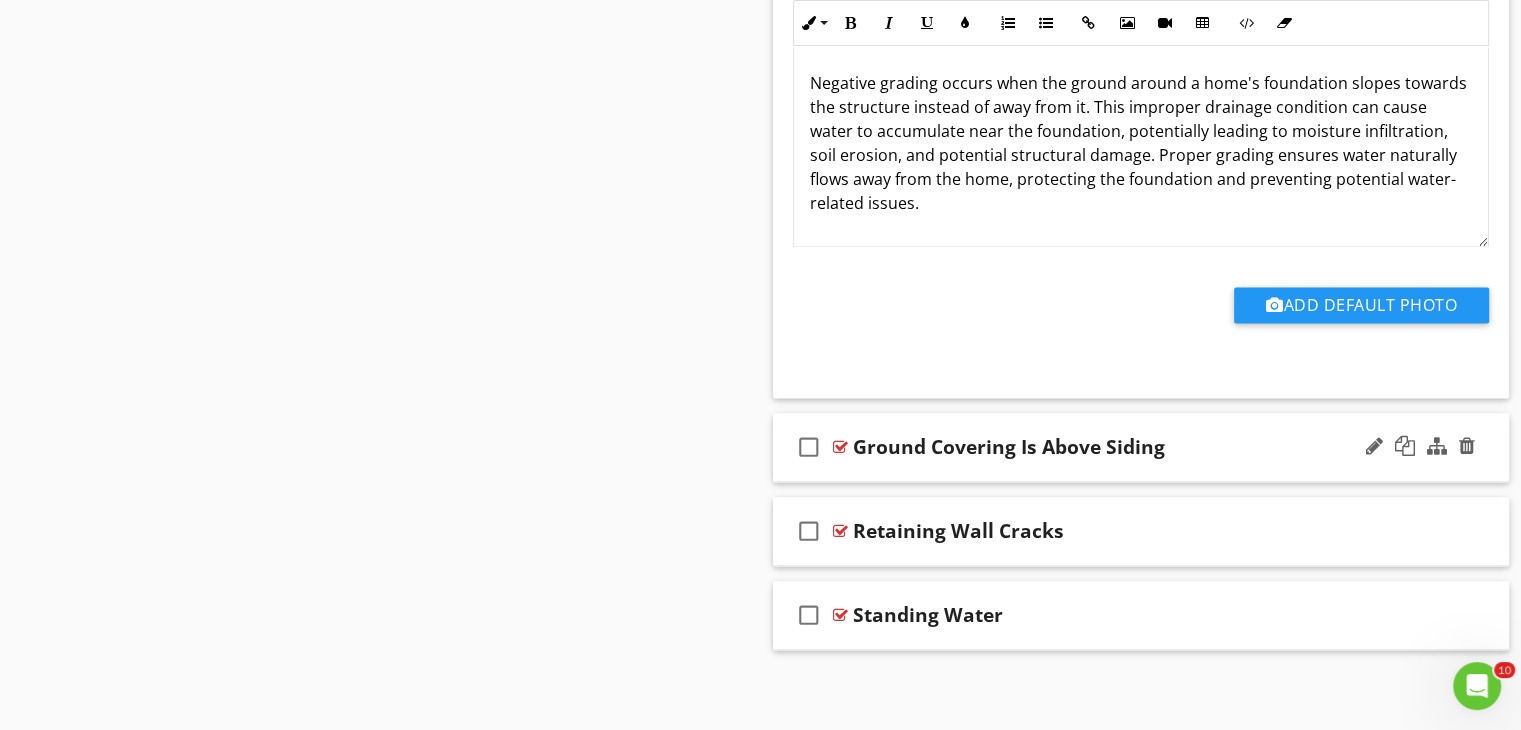 click on "Ground Covering Is Above Siding" at bounding box center [1114, 447] 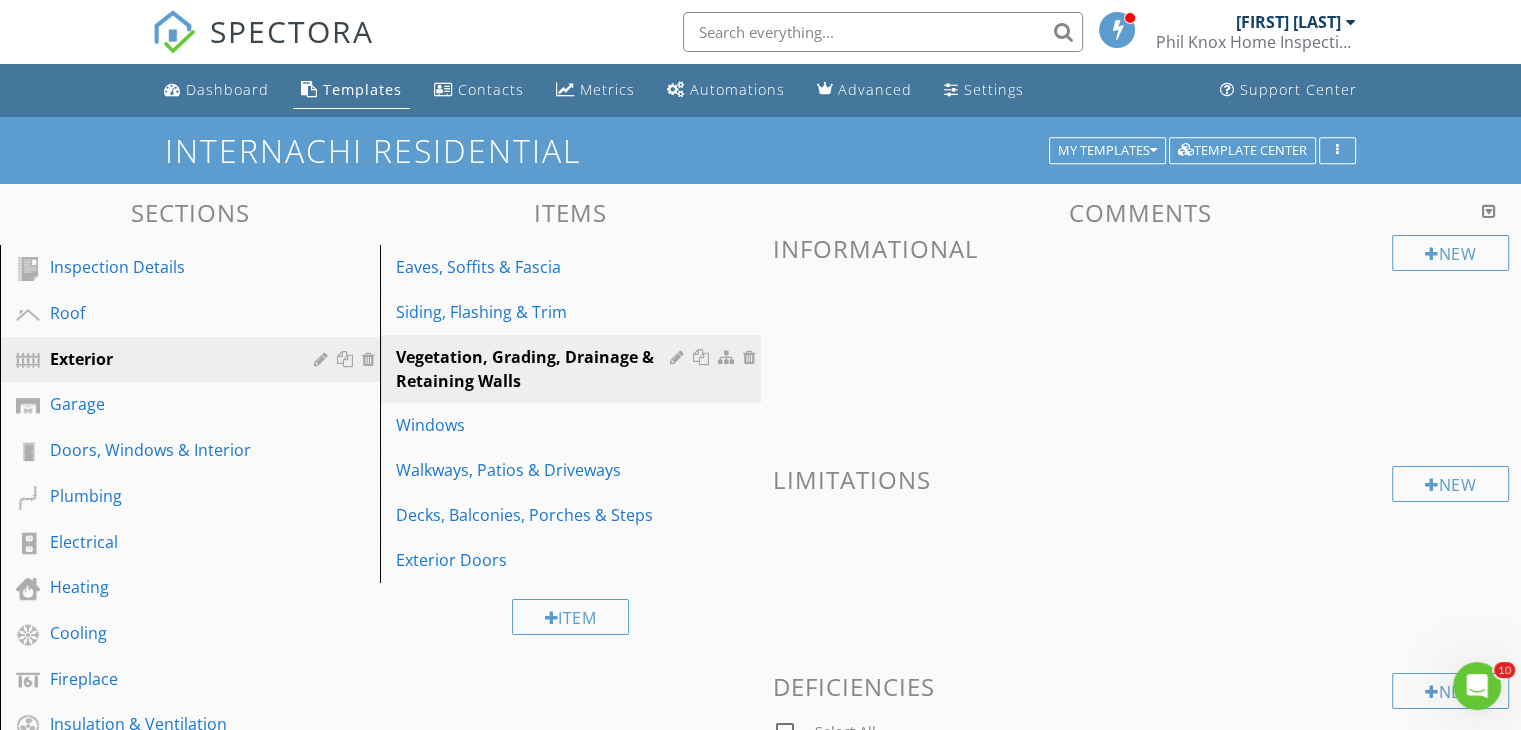 scroll, scrollTop: 0, scrollLeft: 0, axis: both 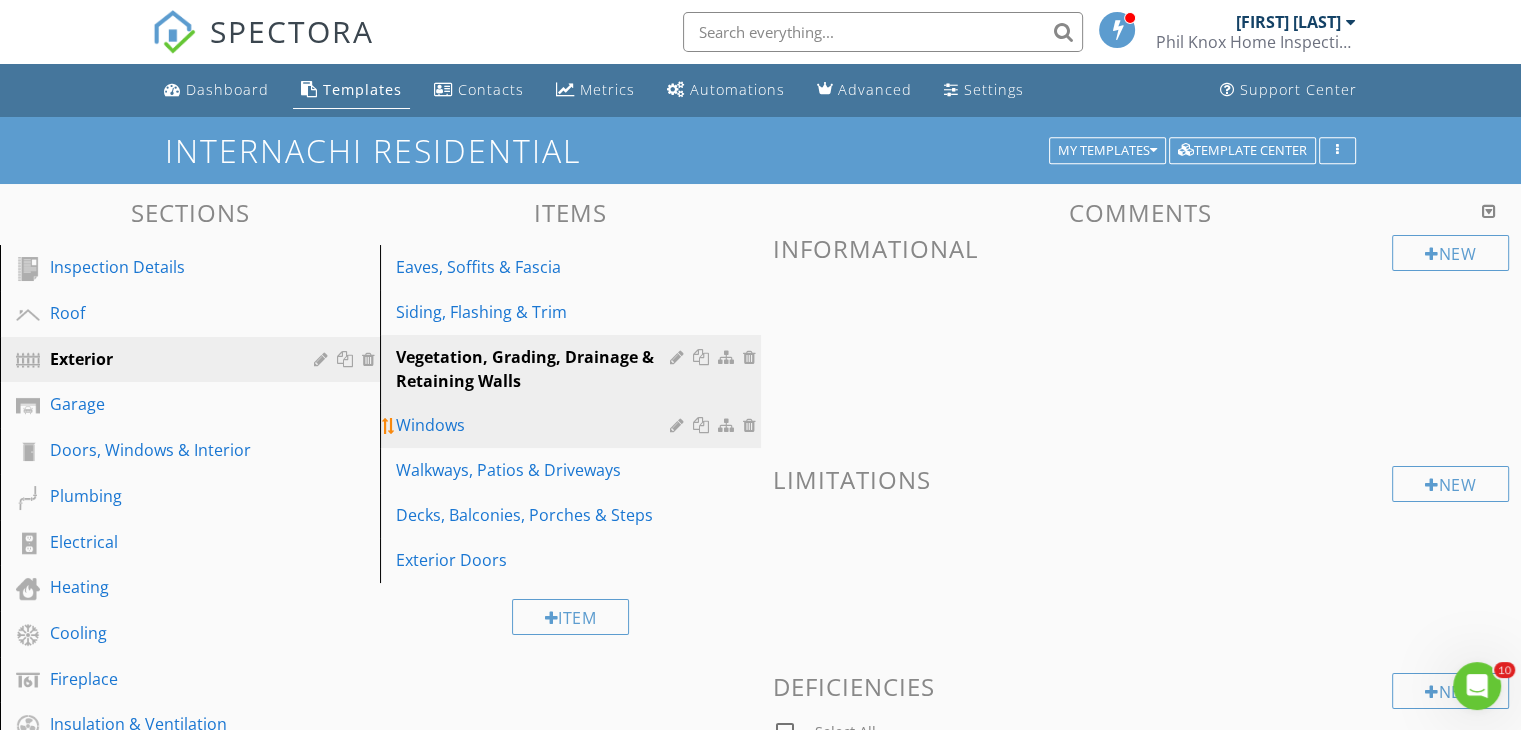 click on "Windows" at bounding box center [535, 425] 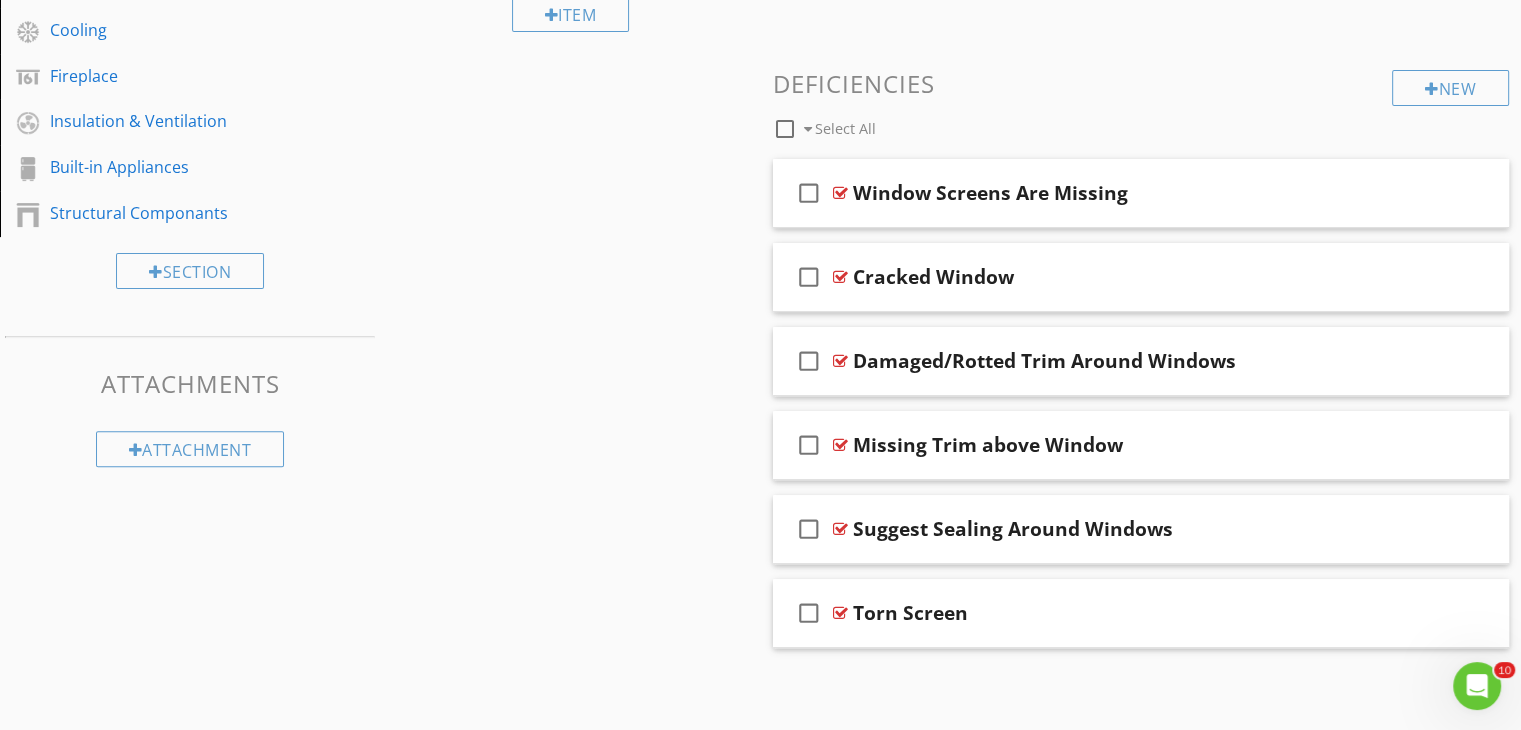 scroll, scrollTop: 604, scrollLeft: 0, axis: vertical 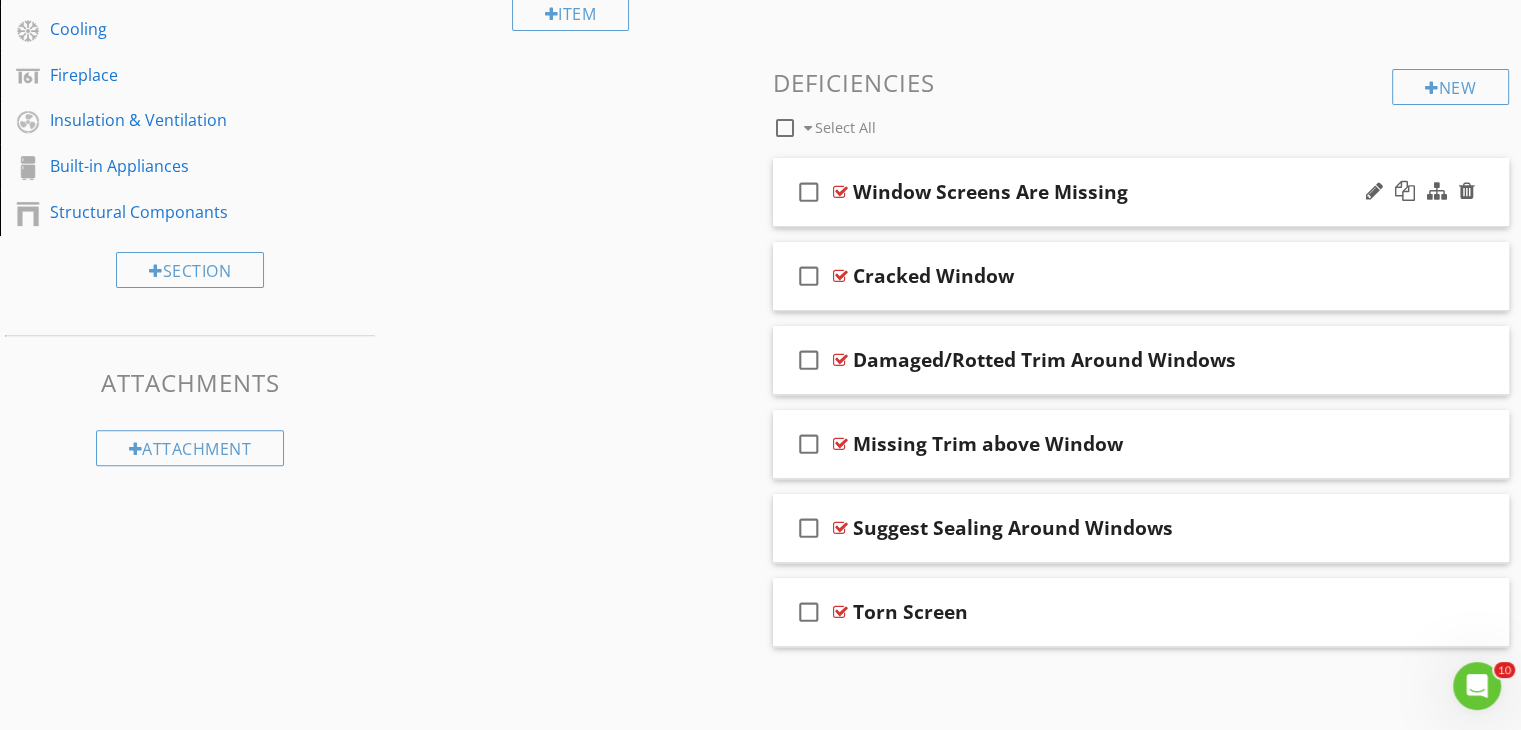 click on "Window Screens Are Missing" at bounding box center [1114, 192] 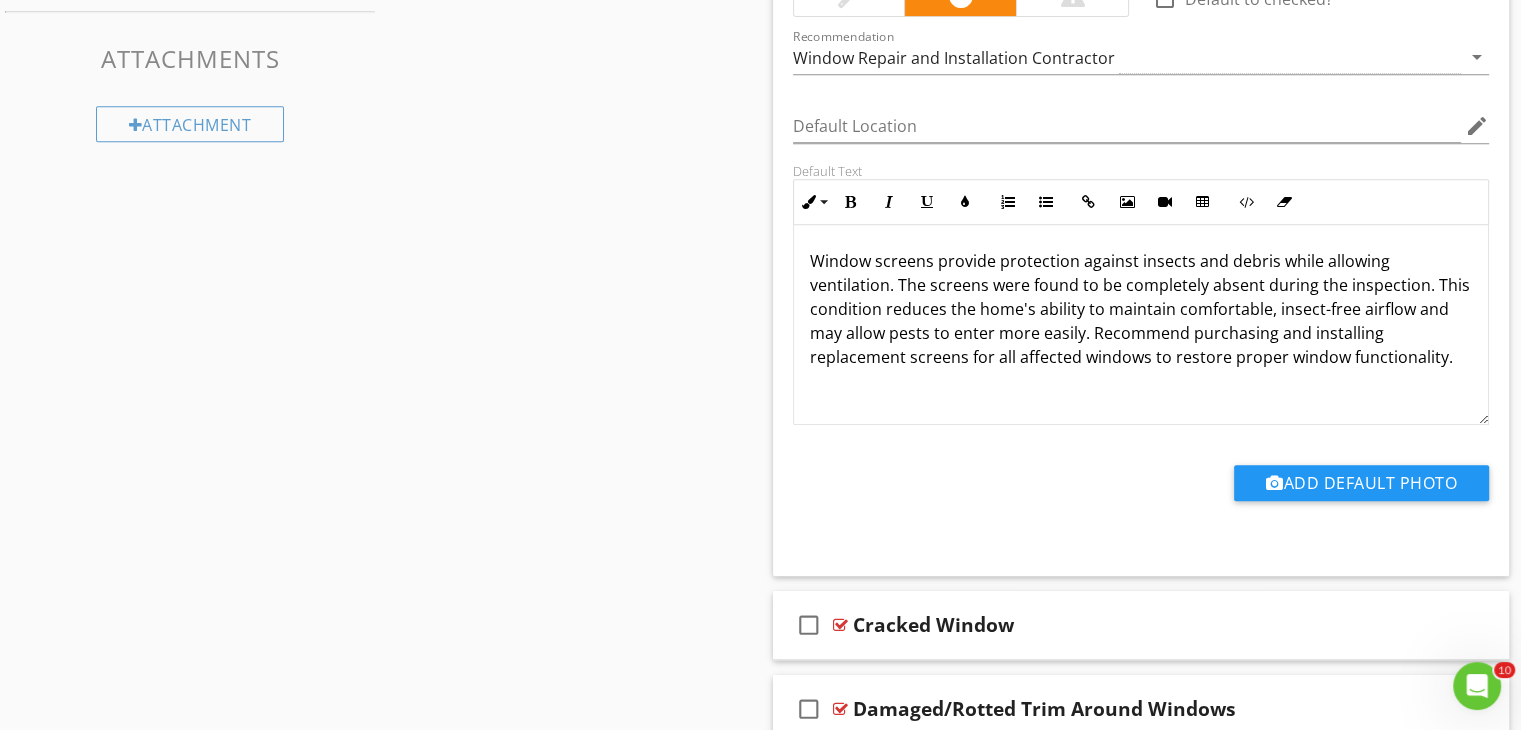 scroll, scrollTop: 884, scrollLeft: 0, axis: vertical 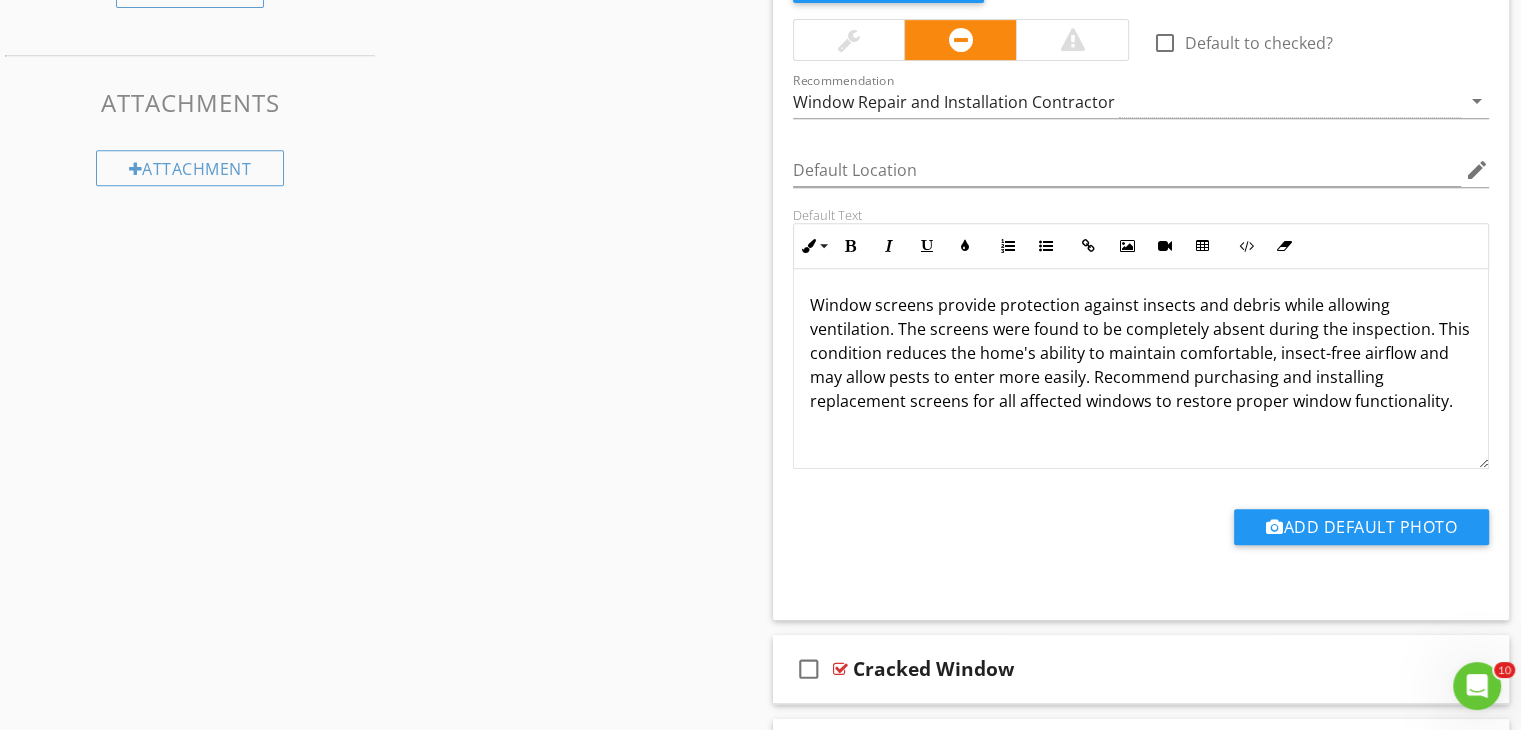 click on "Window screens provide protection against insects and debris while allowing ventilation. The screens were found to be completely absent during the inspection. This condition reduces the home's ability to maintain comfortable, insect-free airflow and may allow pests to enter more easily. Recommend purchasing and installing replacement screens for all affected windows to restore proper window functionality." at bounding box center (1141, 353) 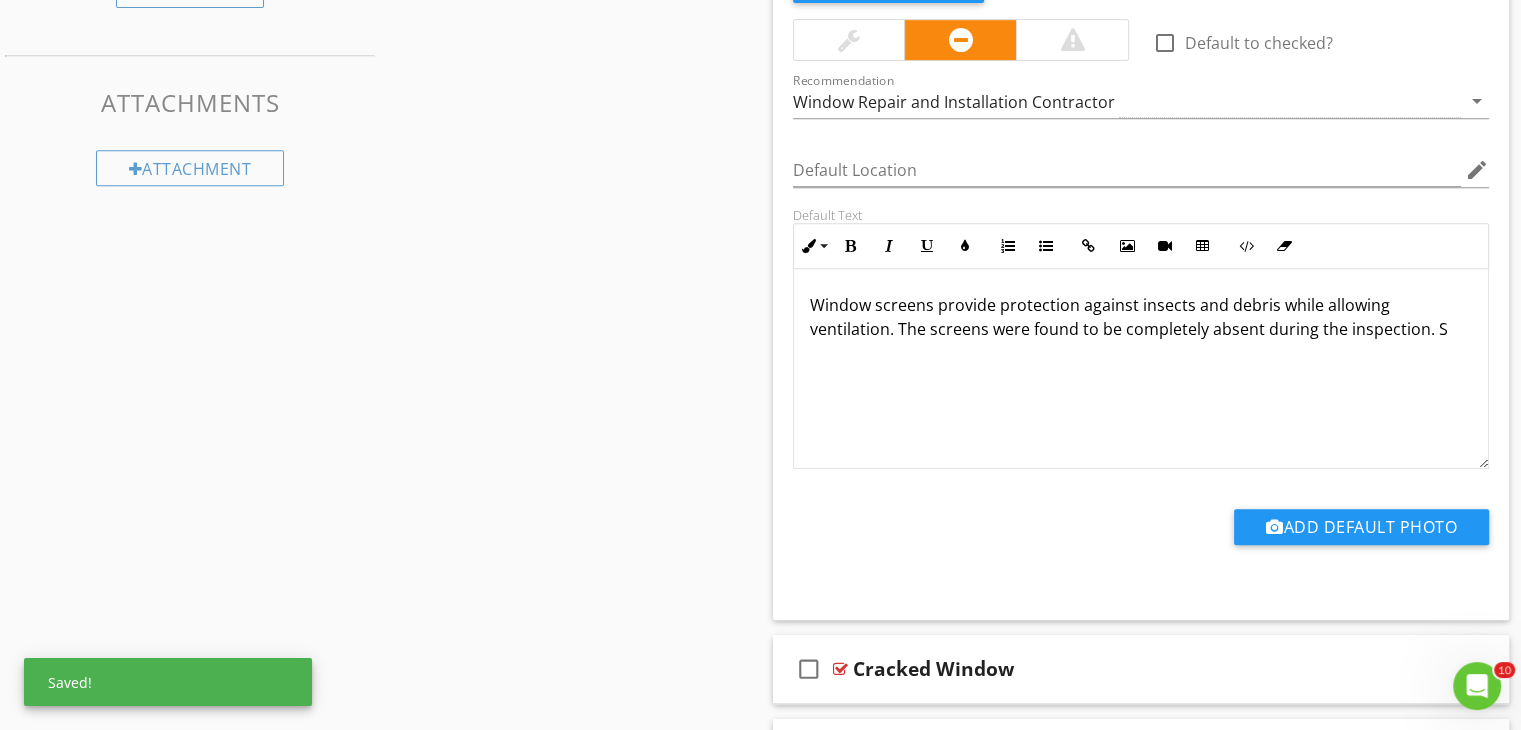 type 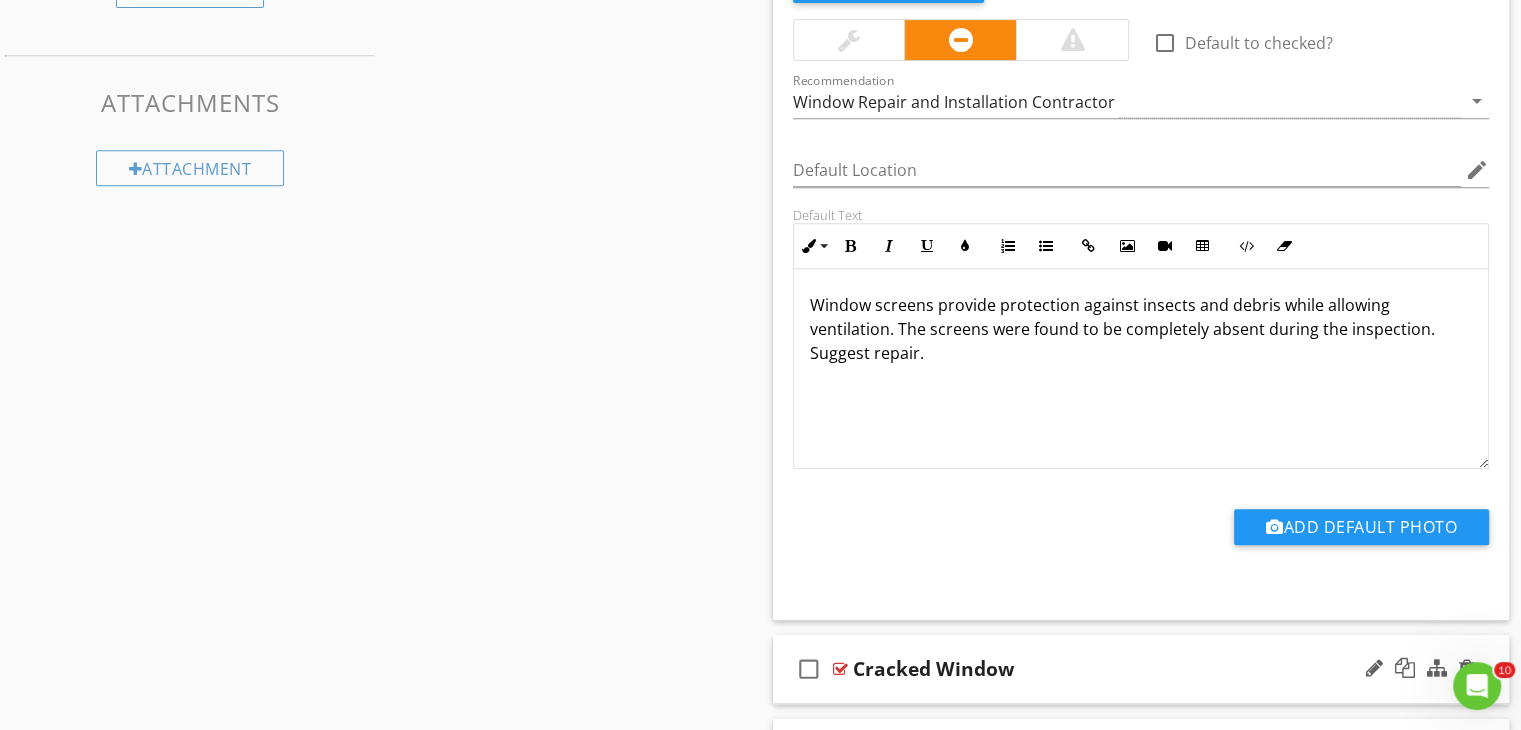 click on "Cracked Window" at bounding box center (1141, 669) 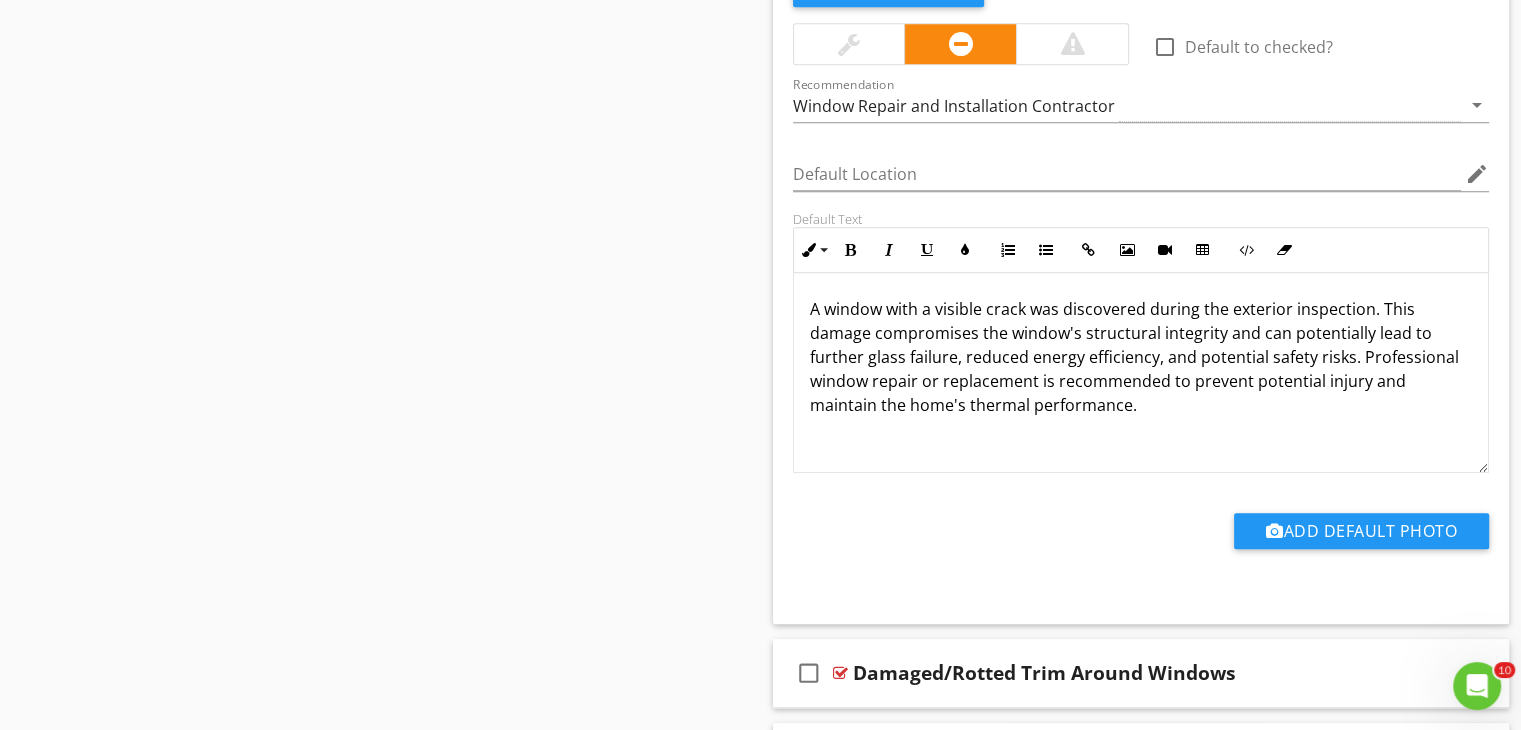 scroll, scrollTop: 1684, scrollLeft: 0, axis: vertical 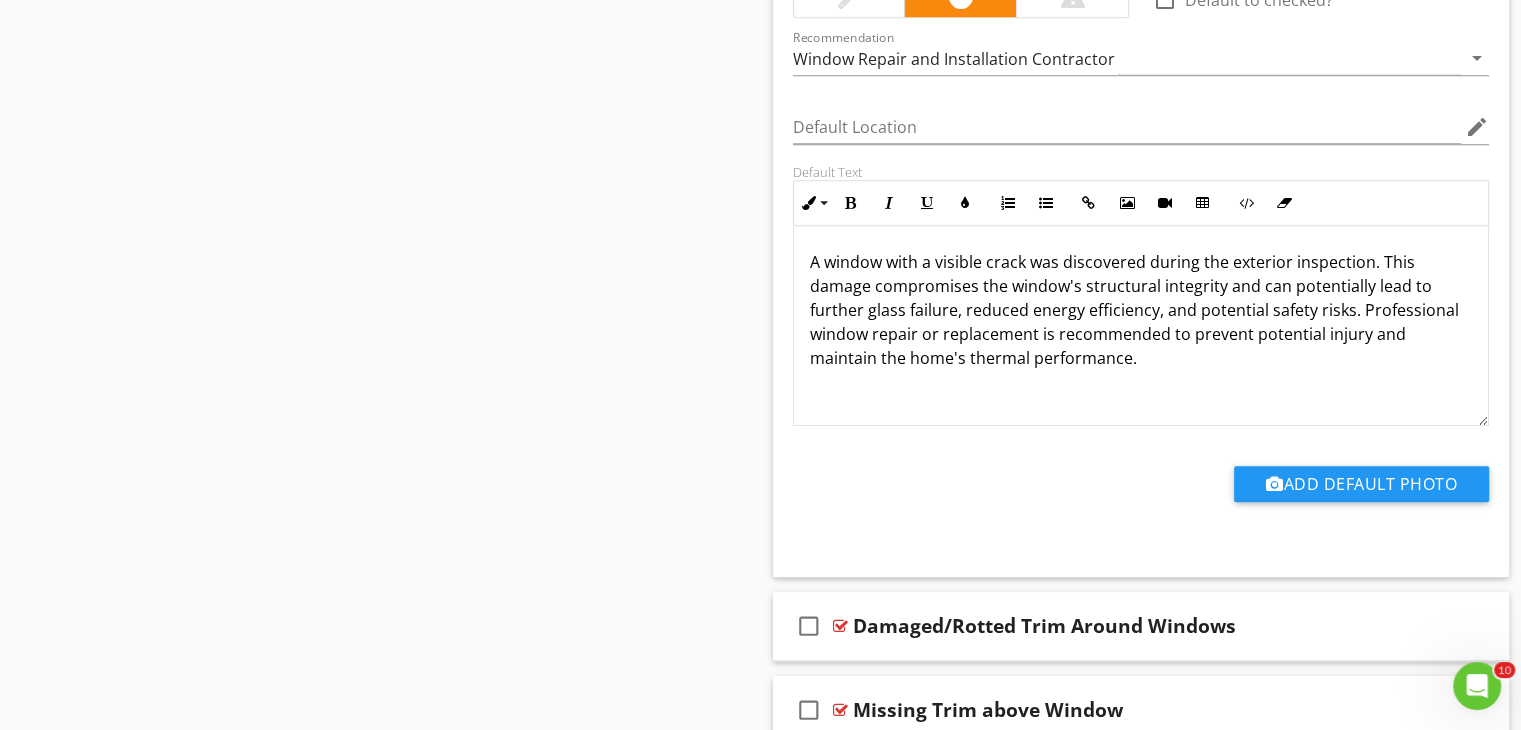 click on "A window with a visible crack was discovered during the exterior inspection. This damage compromises the window's structural integrity and can potentially lead to further glass failure, reduced energy efficiency, and potential safety risks. Professional window repair or replacement is recommended to prevent potential injury and maintain the home's thermal performance." at bounding box center [1141, 310] 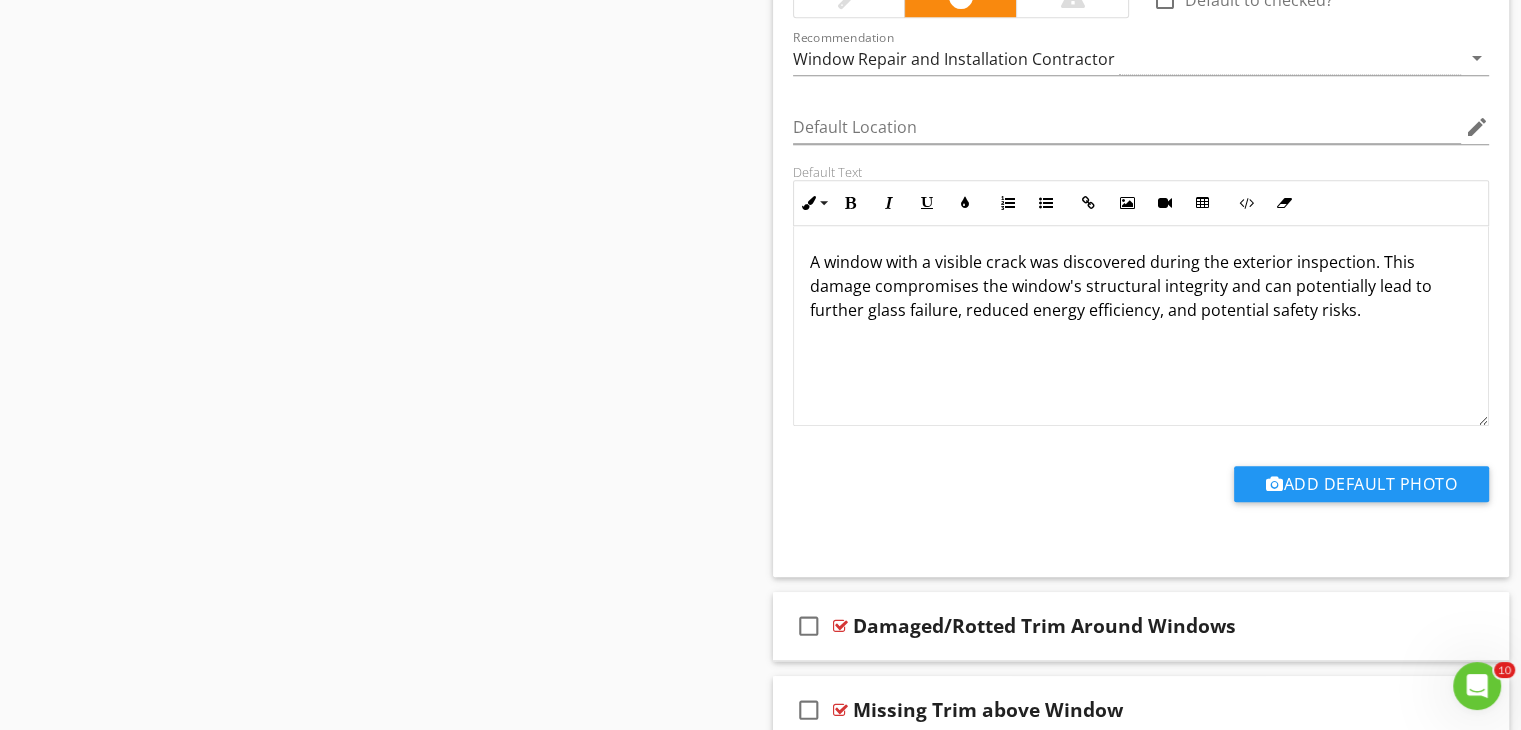 type 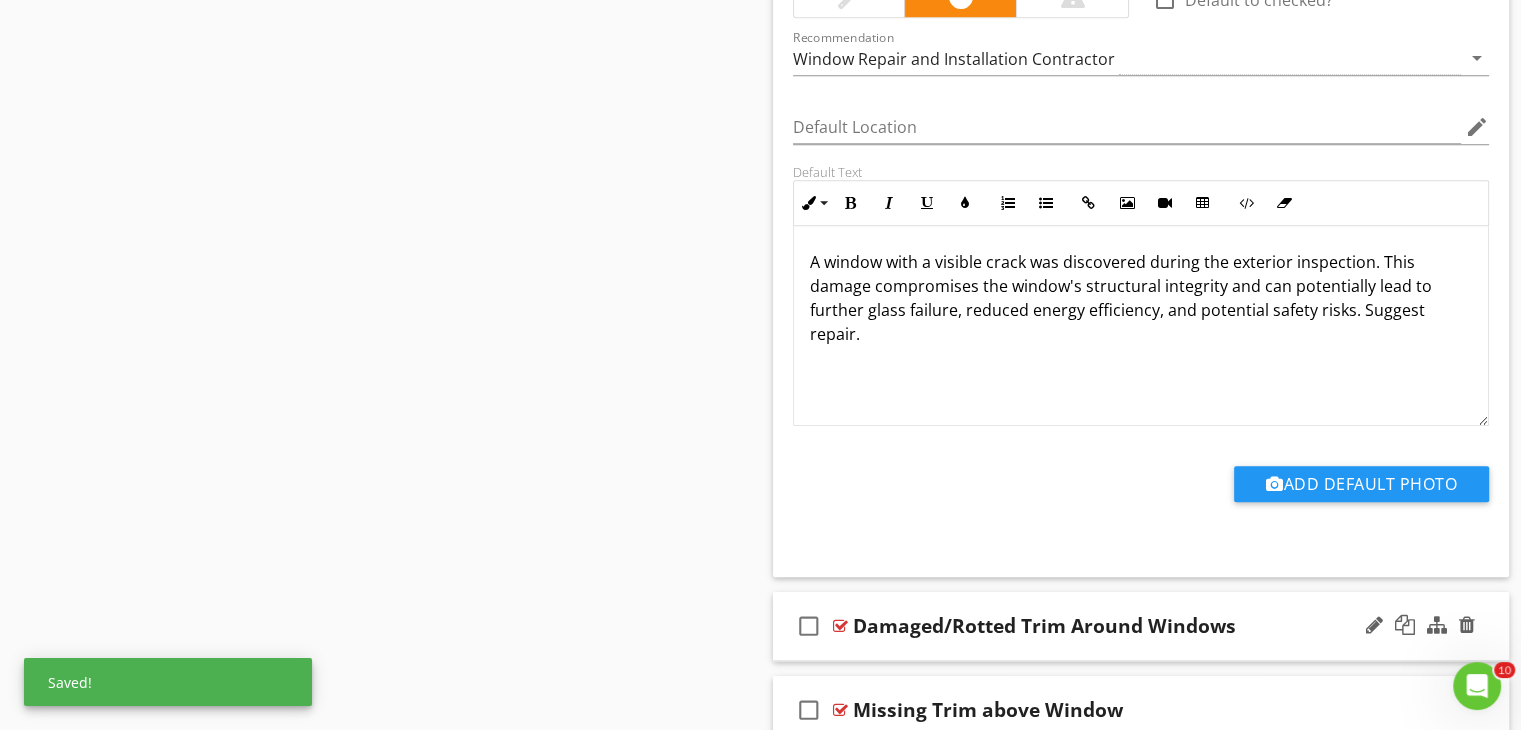 click on "Damaged/Rotted Trim Around Windows" at bounding box center (1114, 626) 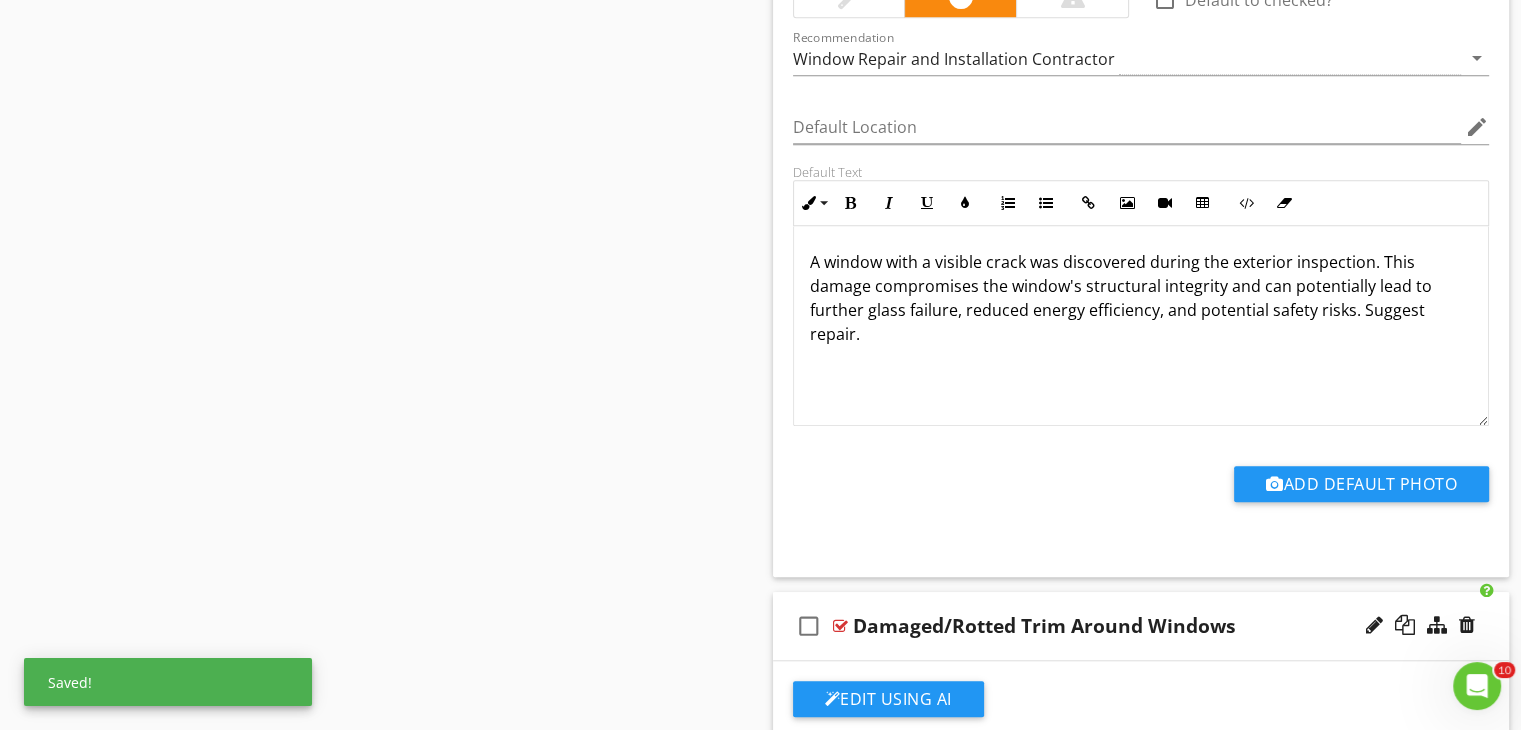 type 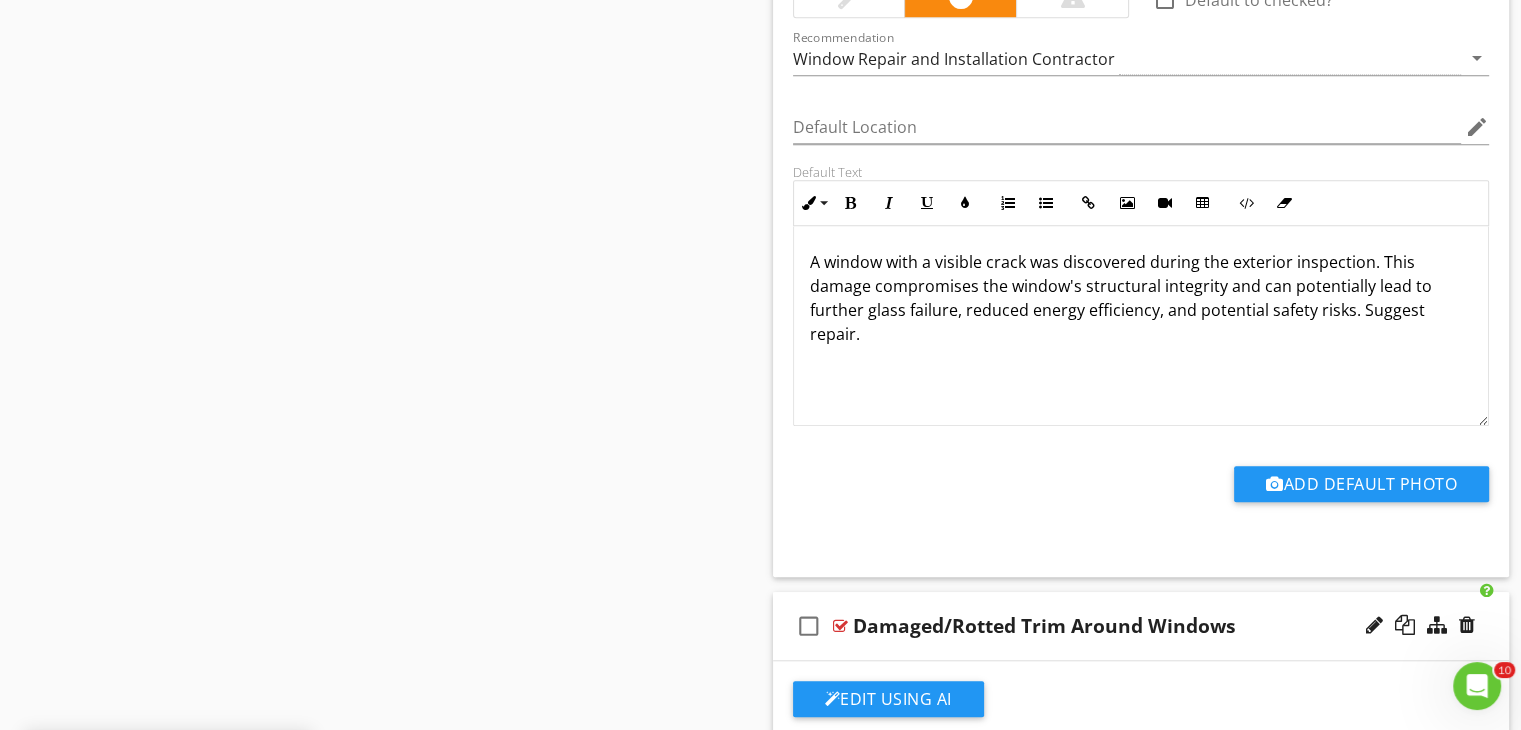scroll, scrollTop: 2081, scrollLeft: 0, axis: vertical 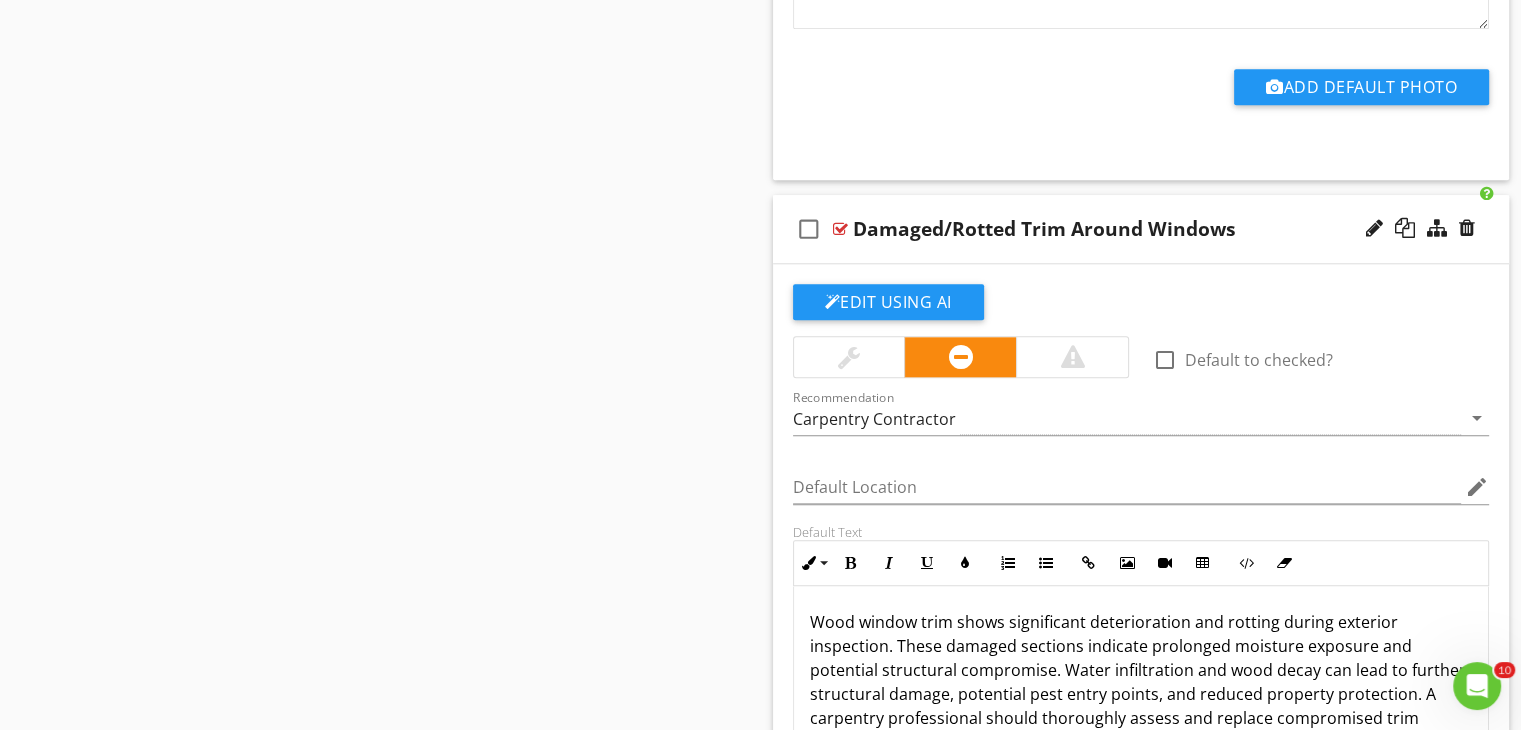 click on "Wood window trim shows significant deterioration and rotting during exterior inspection. These damaged sections indicate prolonged moisture exposure and potential structural compromise. Water infiltration and wood decay can lead to further structural damage, potential pest entry points, and reduced property protection. A carpentry professional should thoroughly assess and replace compromised trim sections to prevent additional deterioration." at bounding box center (1141, 682) 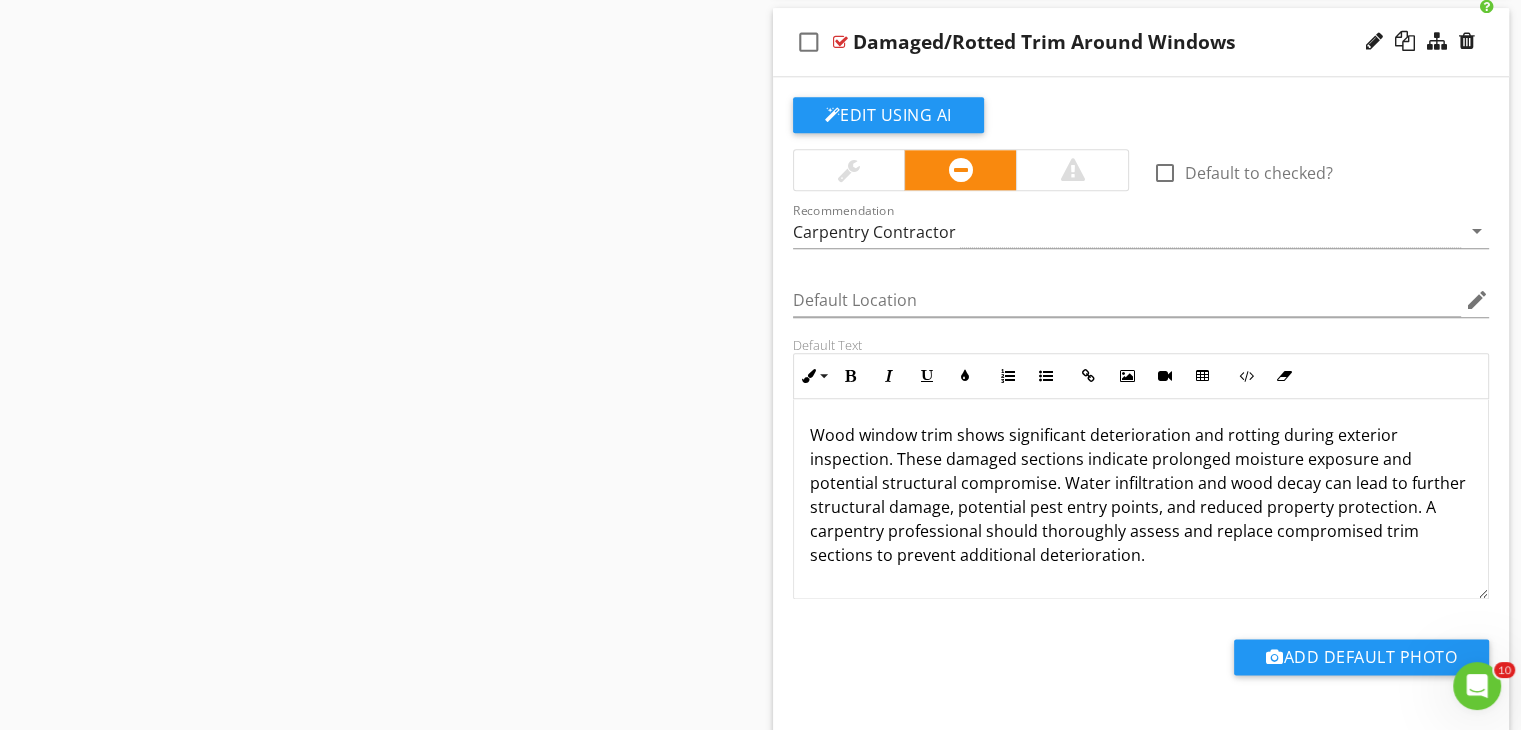 scroll, scrollTop: 2308, scrollLeft: 0, axis: vertical 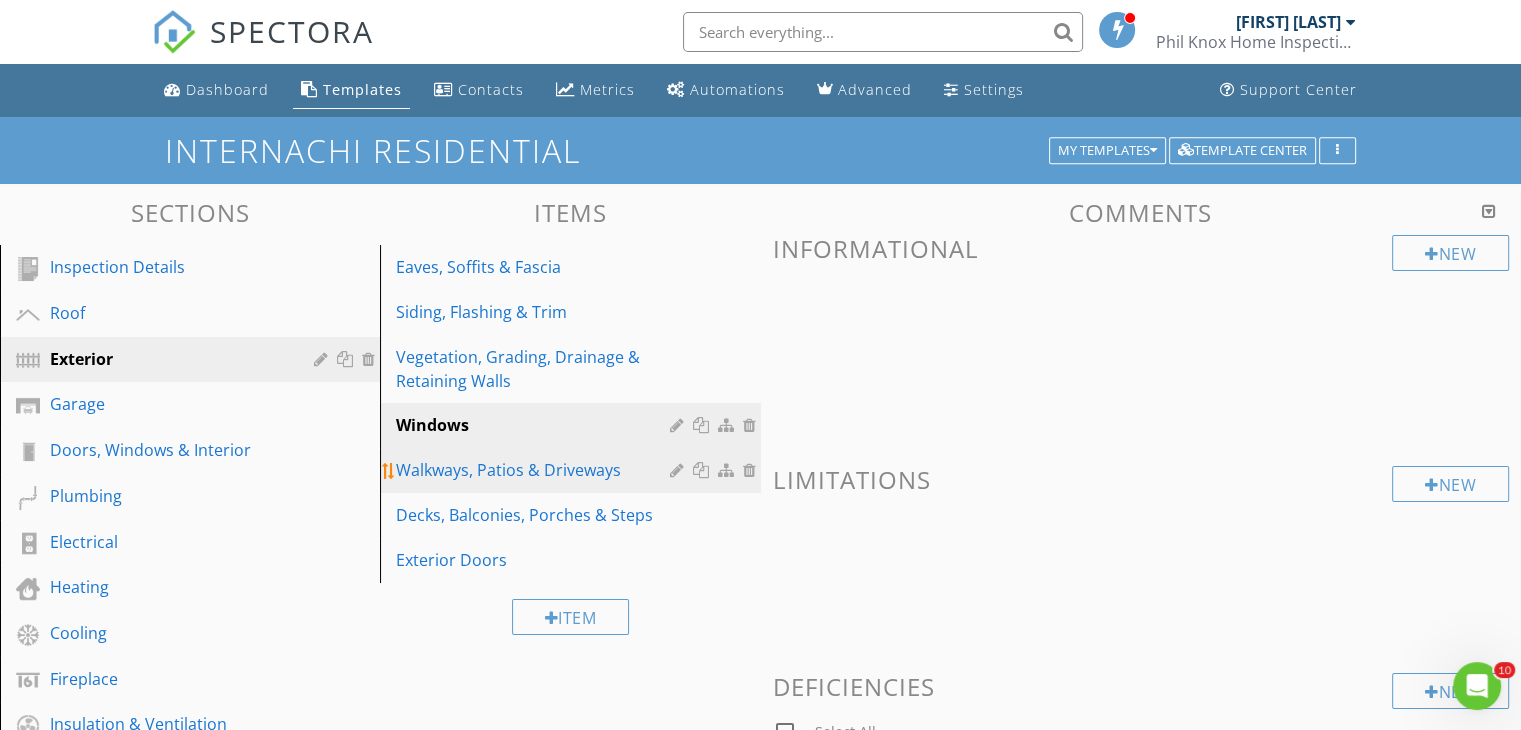 click on "Walkways, Patios & Driveways" at bounding box center [535, 470] 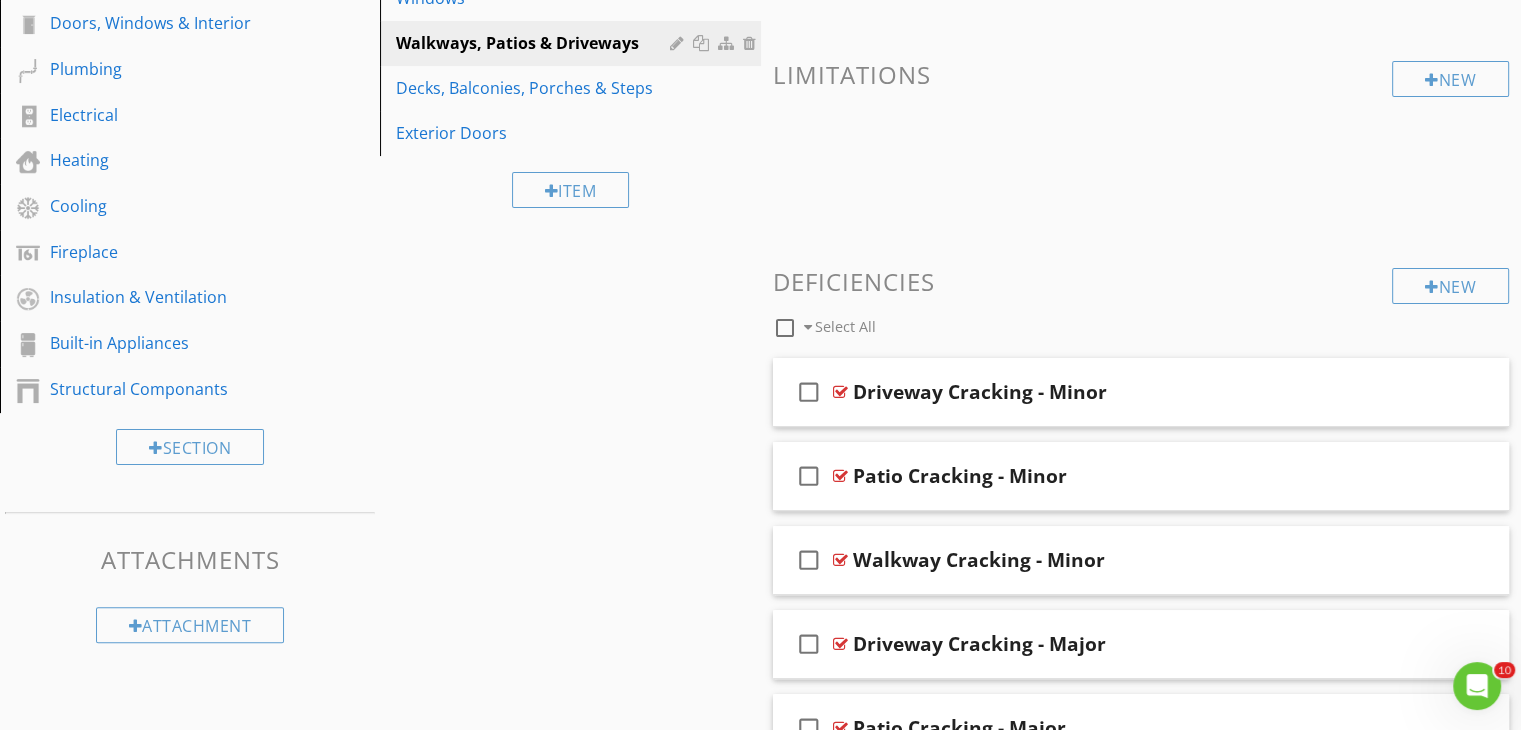 scroll, scrollTop: 480, scrollLeft: 0, axis: vertical 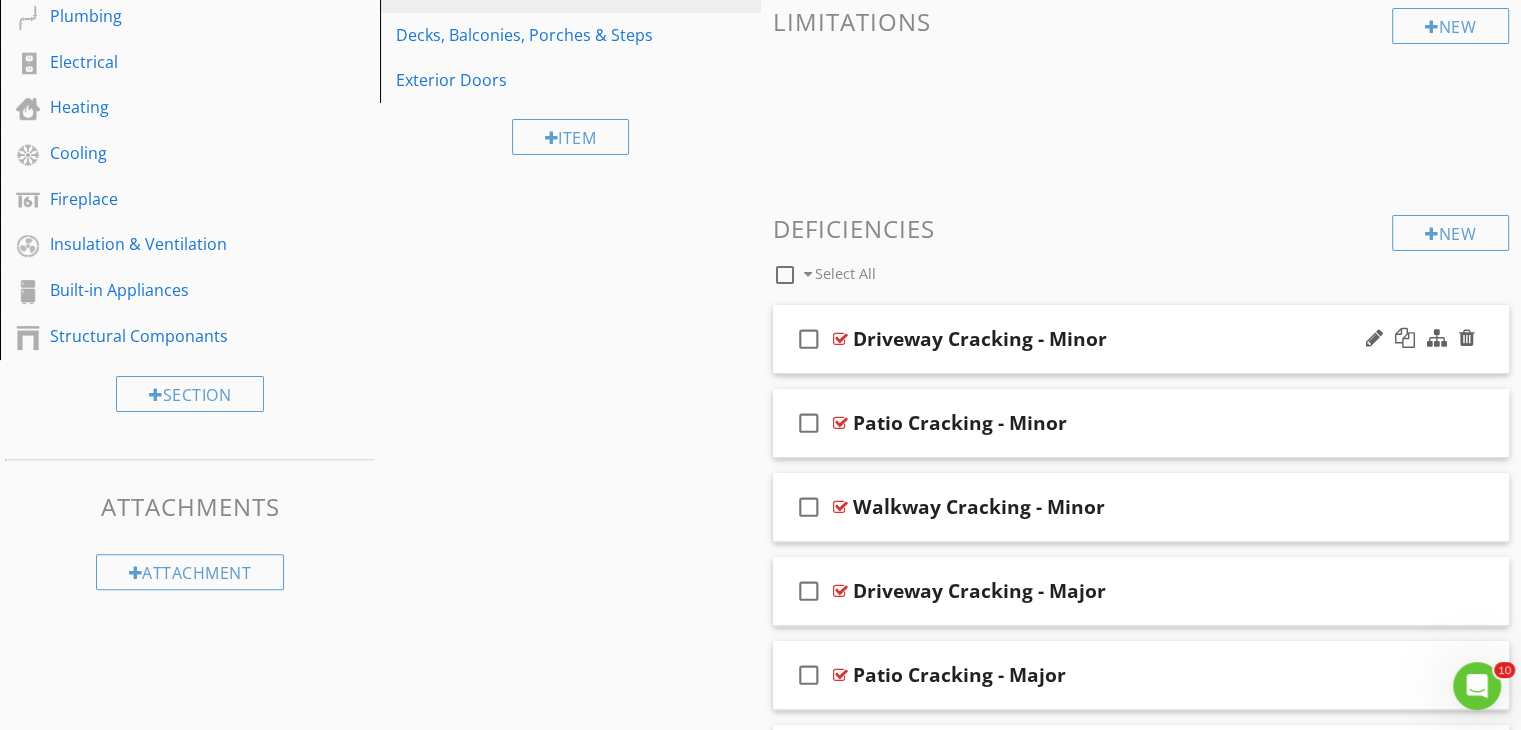 click on "Driveway Cracking - Minor" at bounding box center [1114, 339] 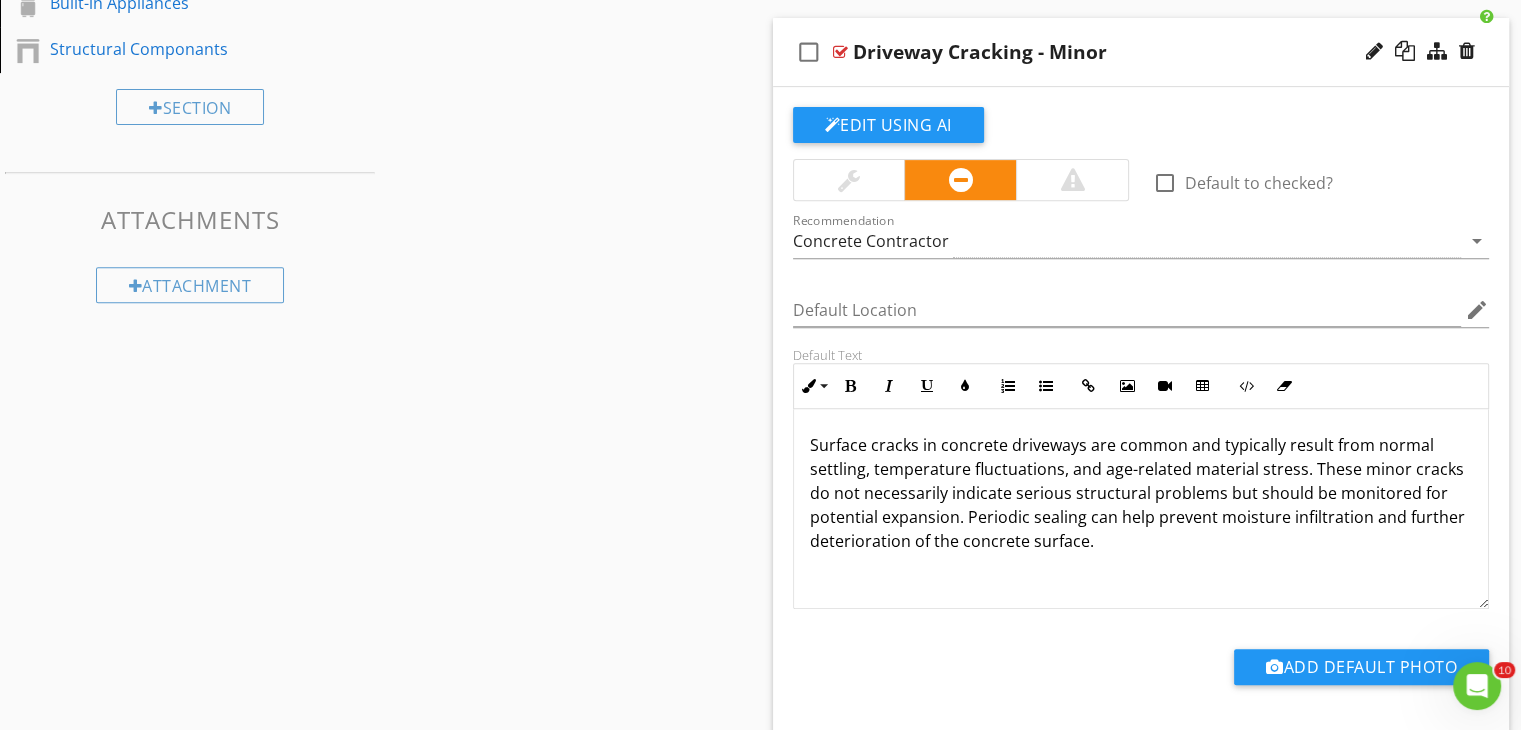 scroll, scrollTop: 840, scrollLeft: 0, axis: vertical 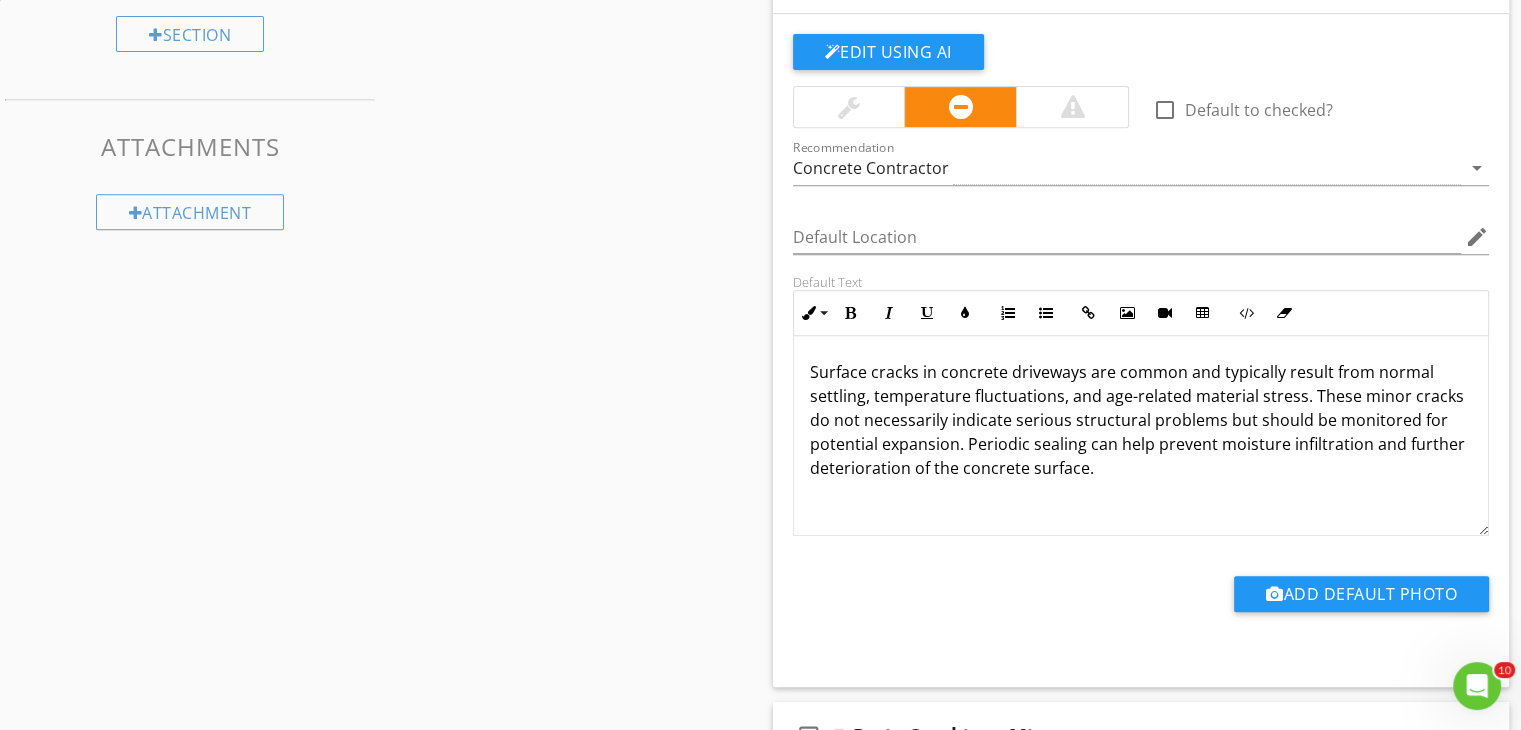 click on "Surface cracks in concrete driveways are common and typically result from normal settling, temperature fluctuations, and age-related material stress. These minor cracks do not necessarily indicate serious structural problems but should be monitored for potential expansion. Periodic sealing can help prevent moisture infiltration and further deterioration of the concrete surface." at bounding box center (1141, 420) 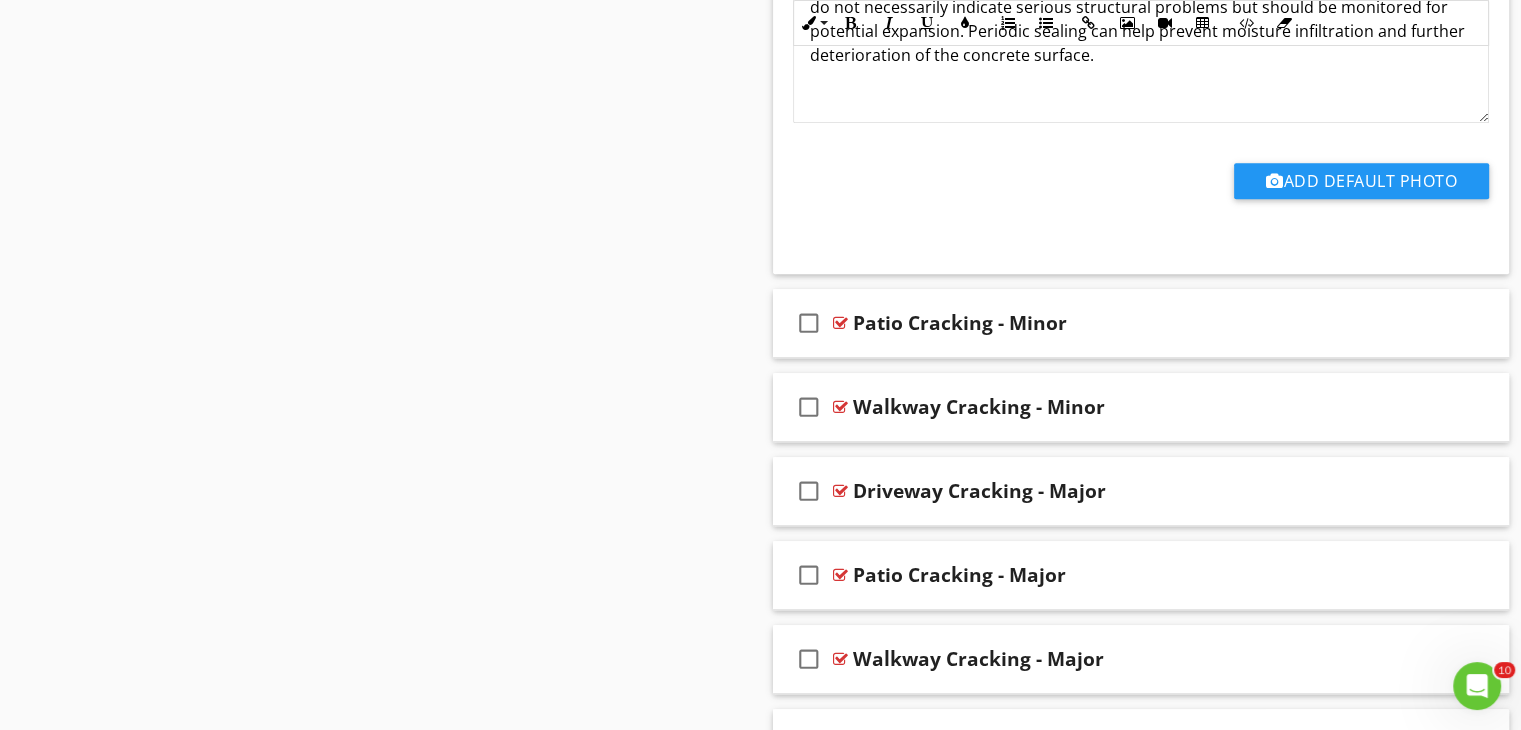 scroll, scrollTop: 1266, scrollLeft: 0, axis: vertical 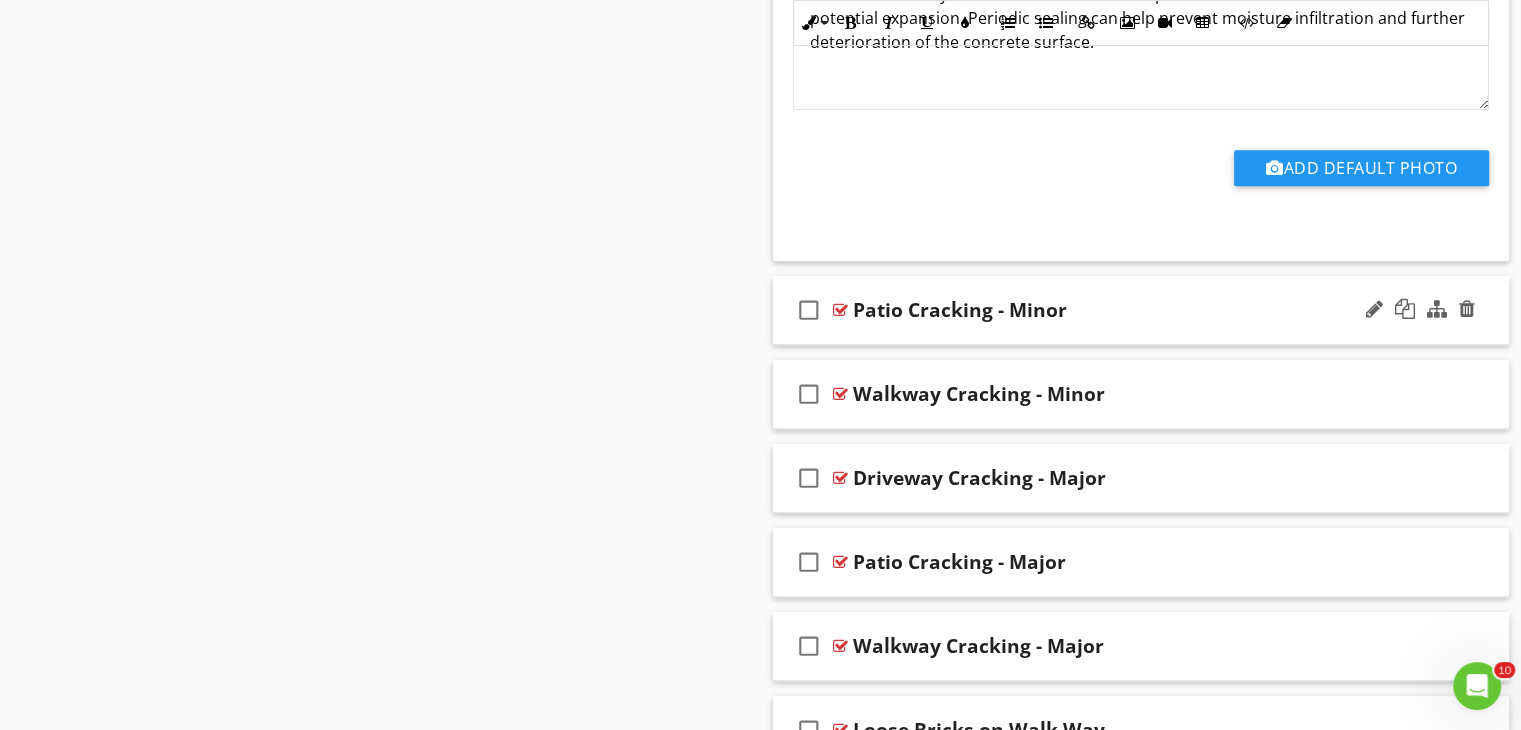 click on "Patio Cracking - Minor" at bounding box center [1114, 310] 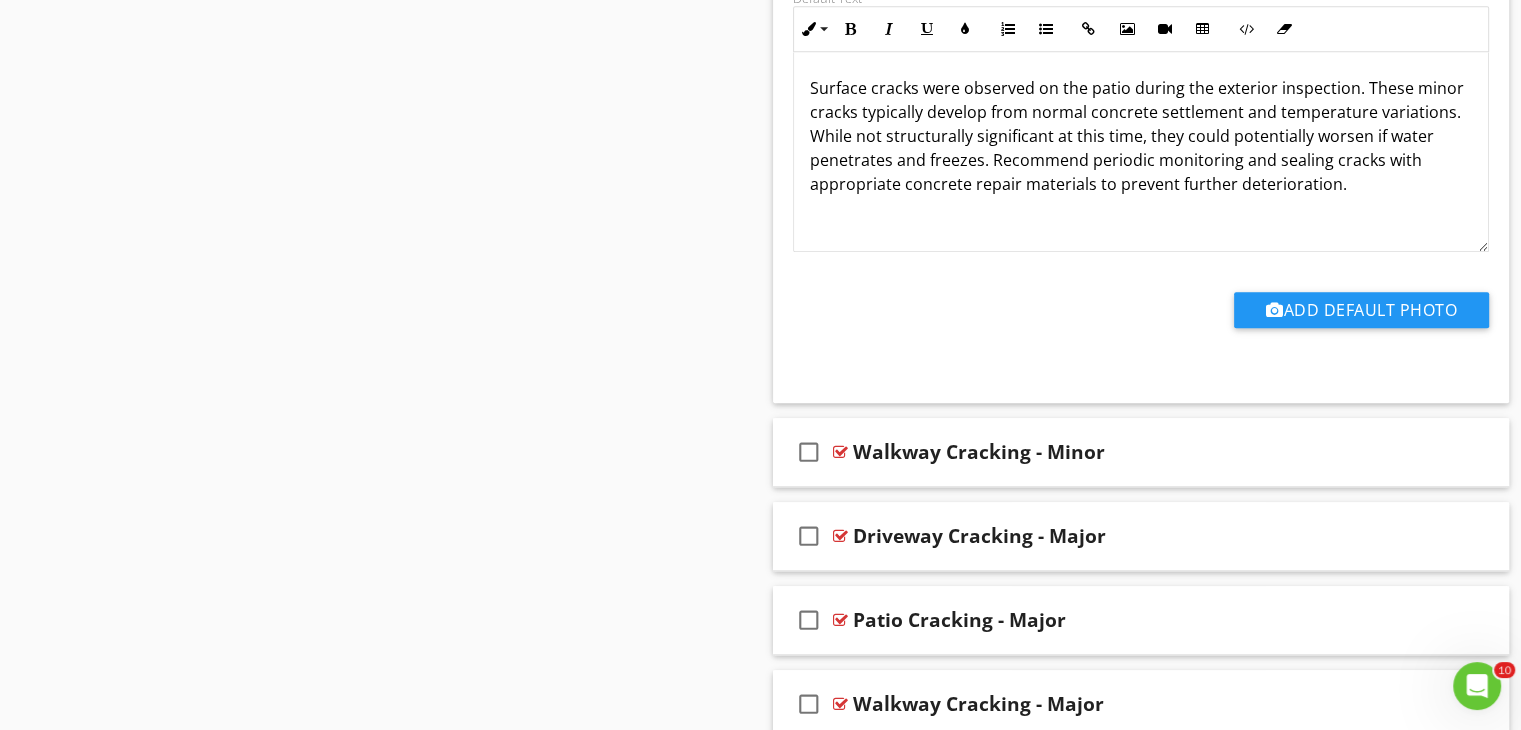 scroll, scrollTop: 1946, scrollLeft: 0, axis: vertical 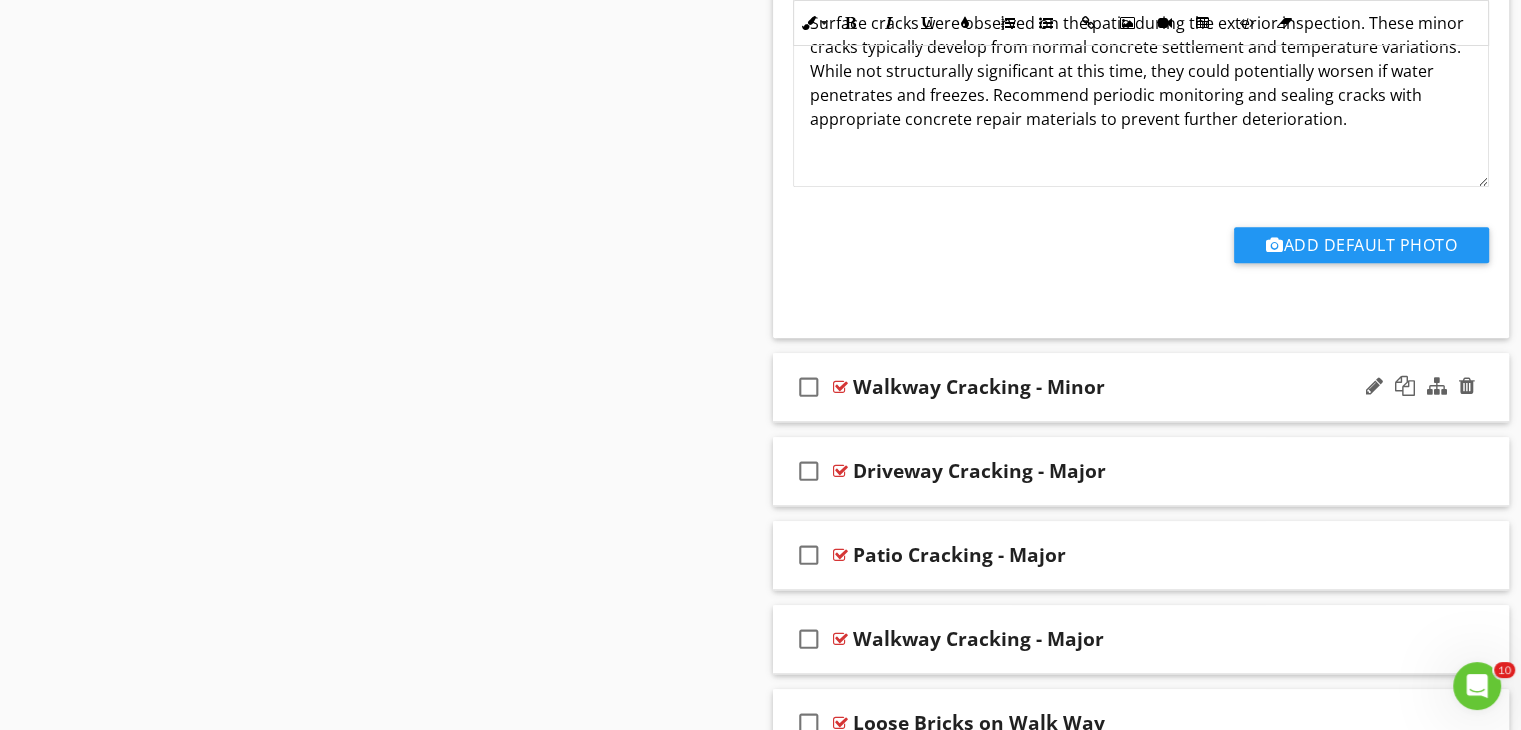 click on "Walkway Cracking - Minor" at bounding box center (1114, 387) 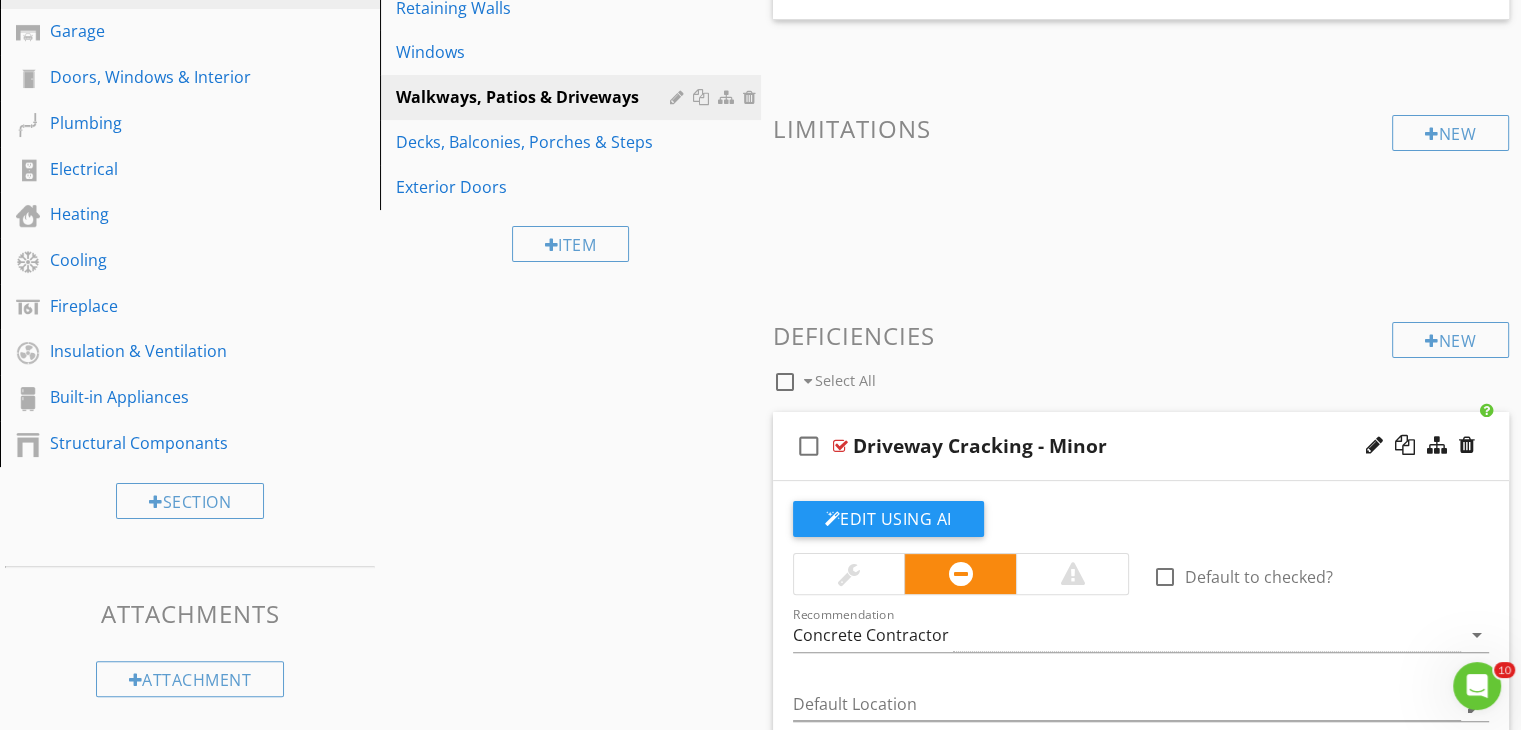 scroll, scrollTop: 333, scrollLeft: 0, axis: vertical 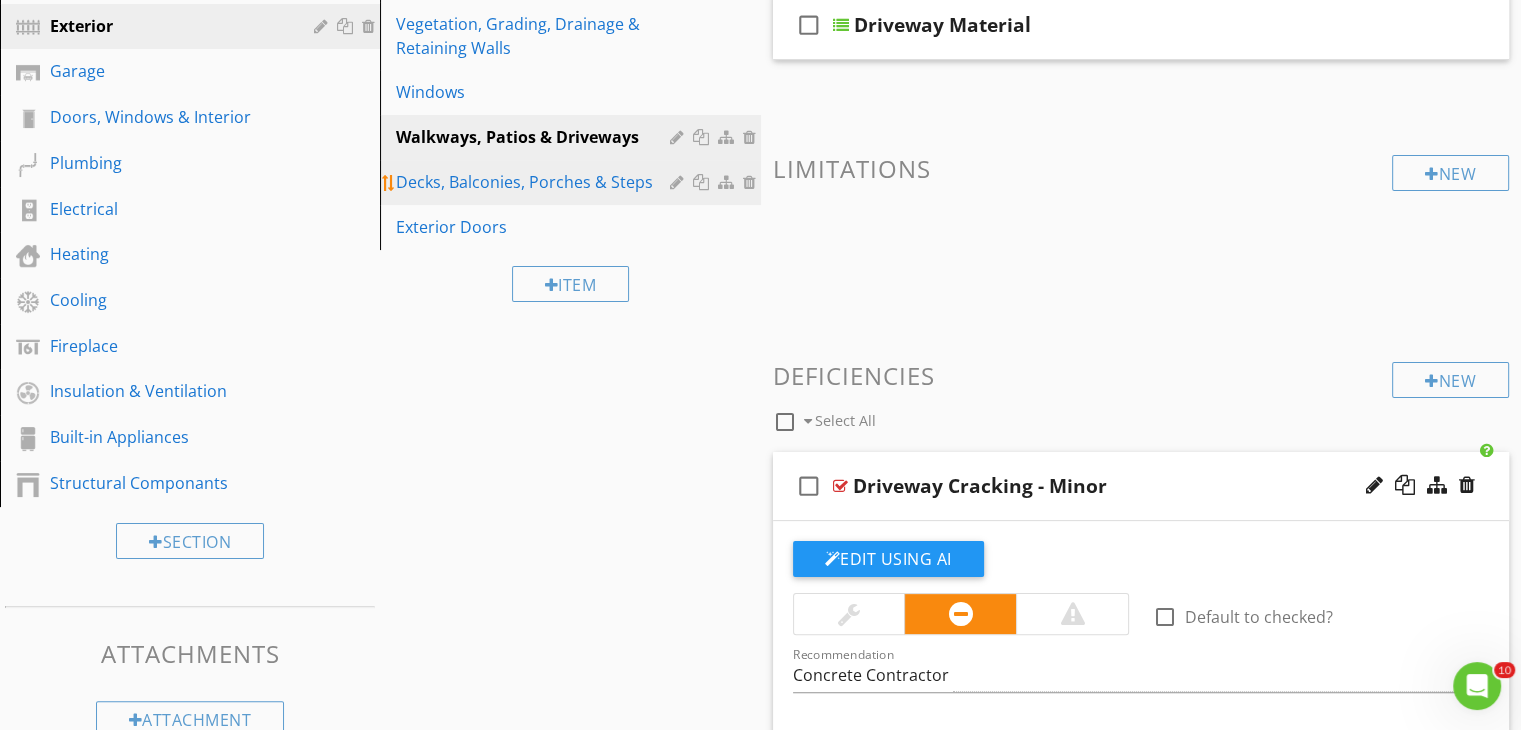 click on "Decks, Balconies, Porches & Steps" at bounding box center (535, 182) 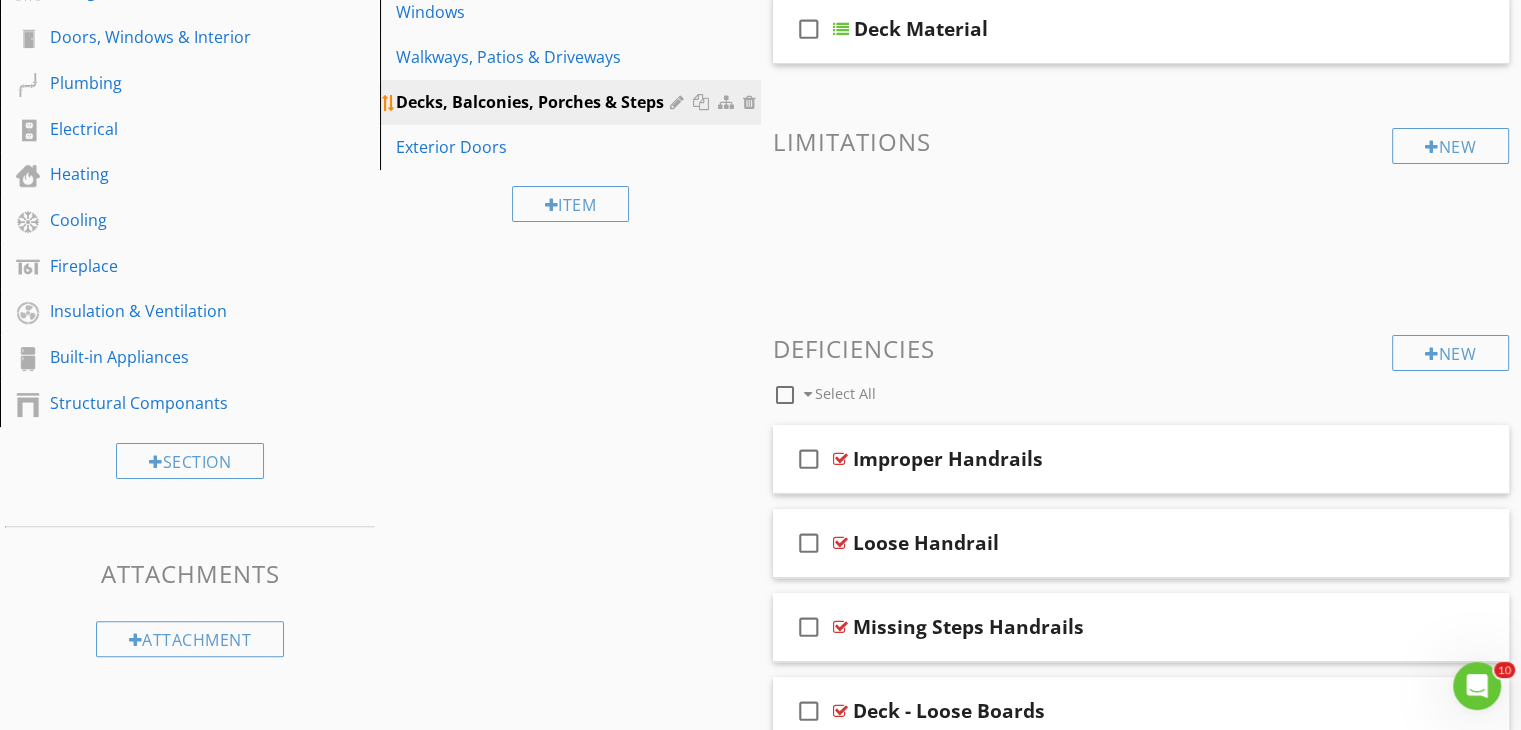 scroll, scrollTop: 493, scrollLeft: 0, axis: vertical 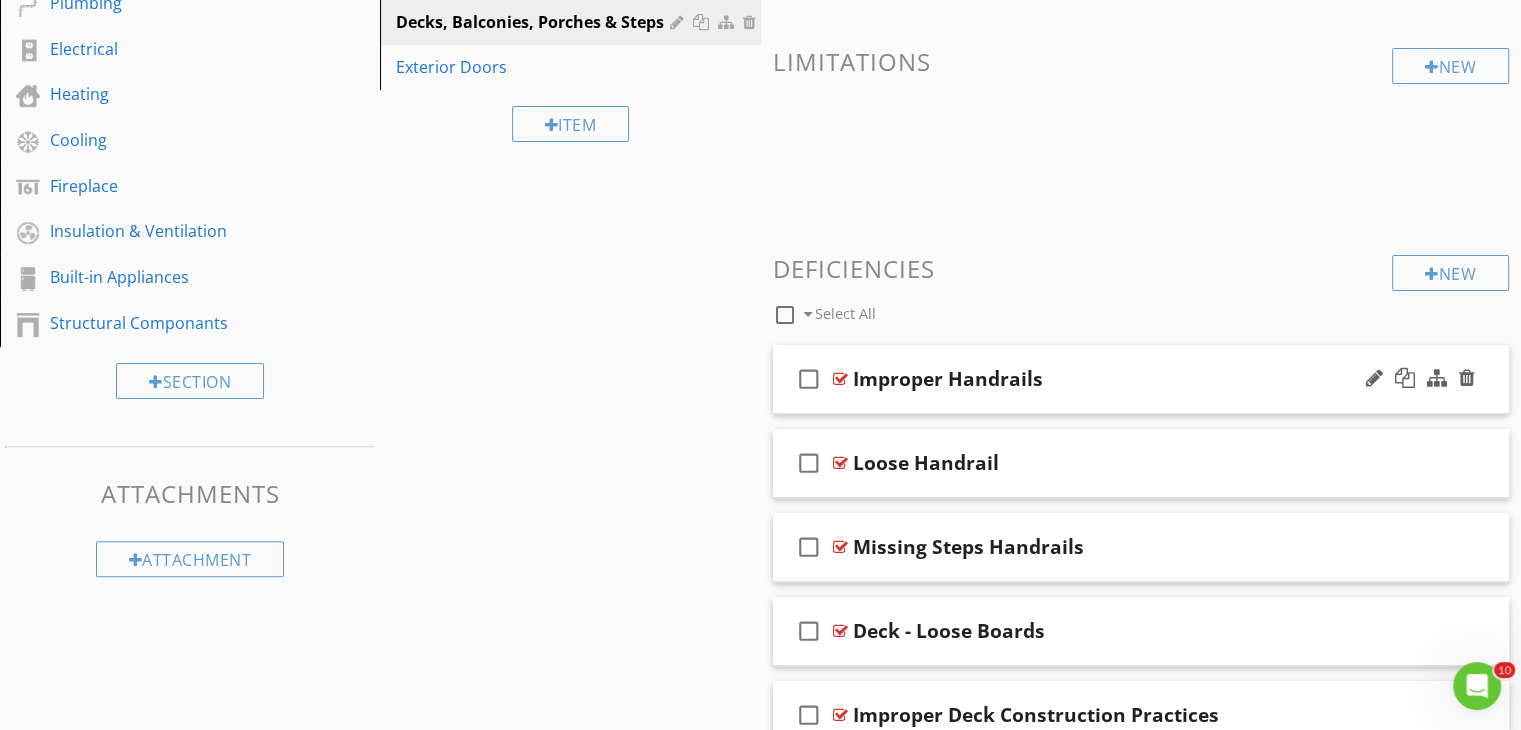 click on "Improper Handrails" at bounding box center [1114, 379] 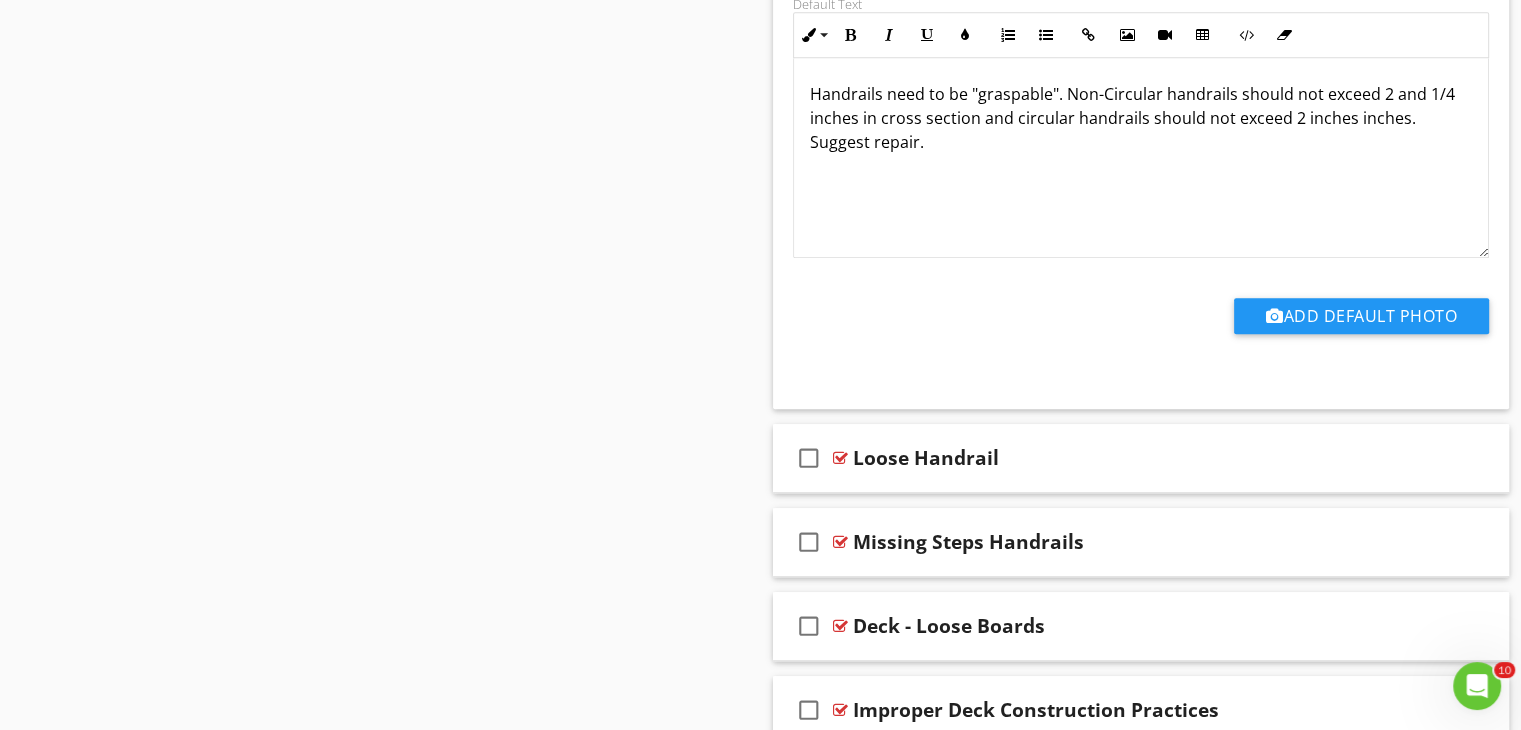 scroll, scrollTop: 1173, scrollLeft: 0, axis: vertical 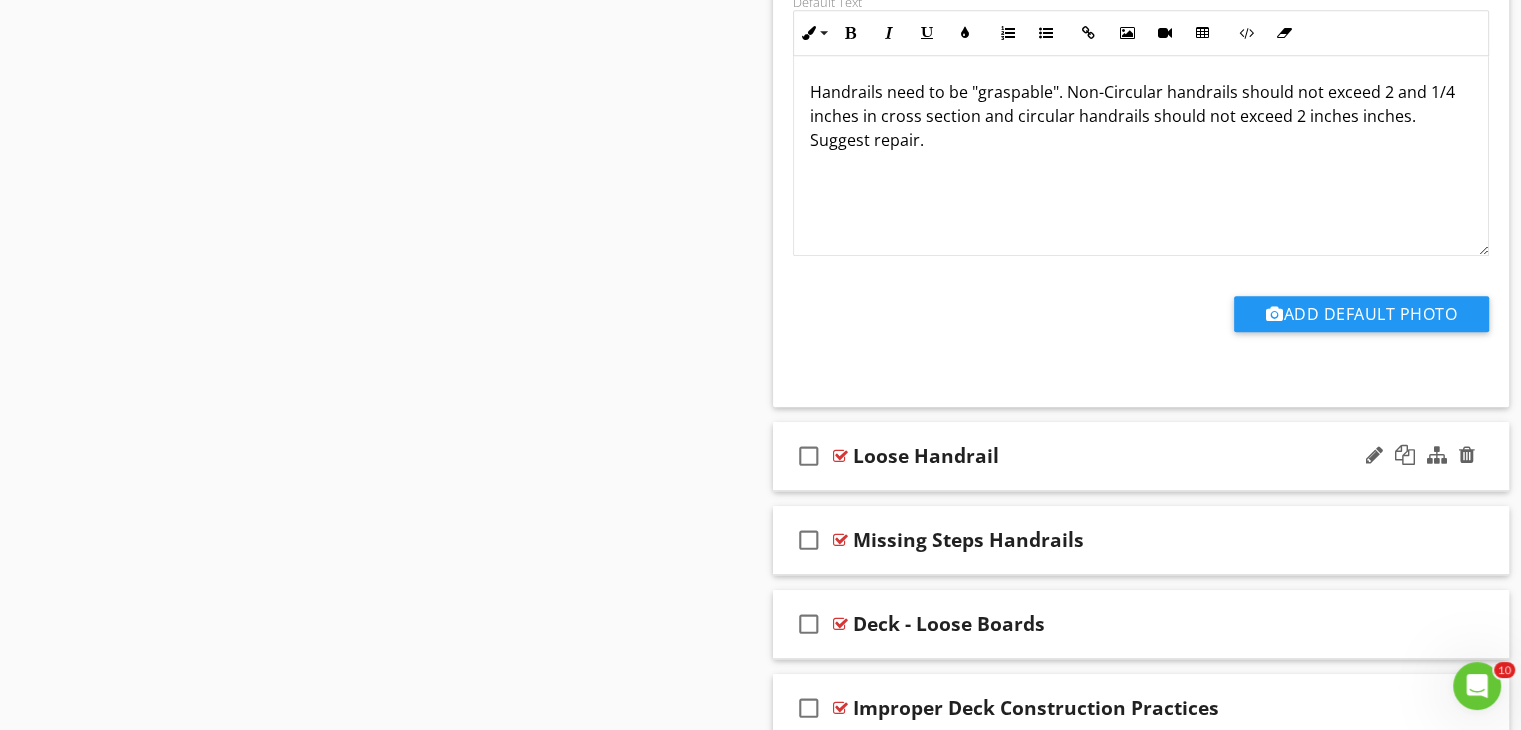 click on "Loose Handrail" at bounding box center (1114, 456) 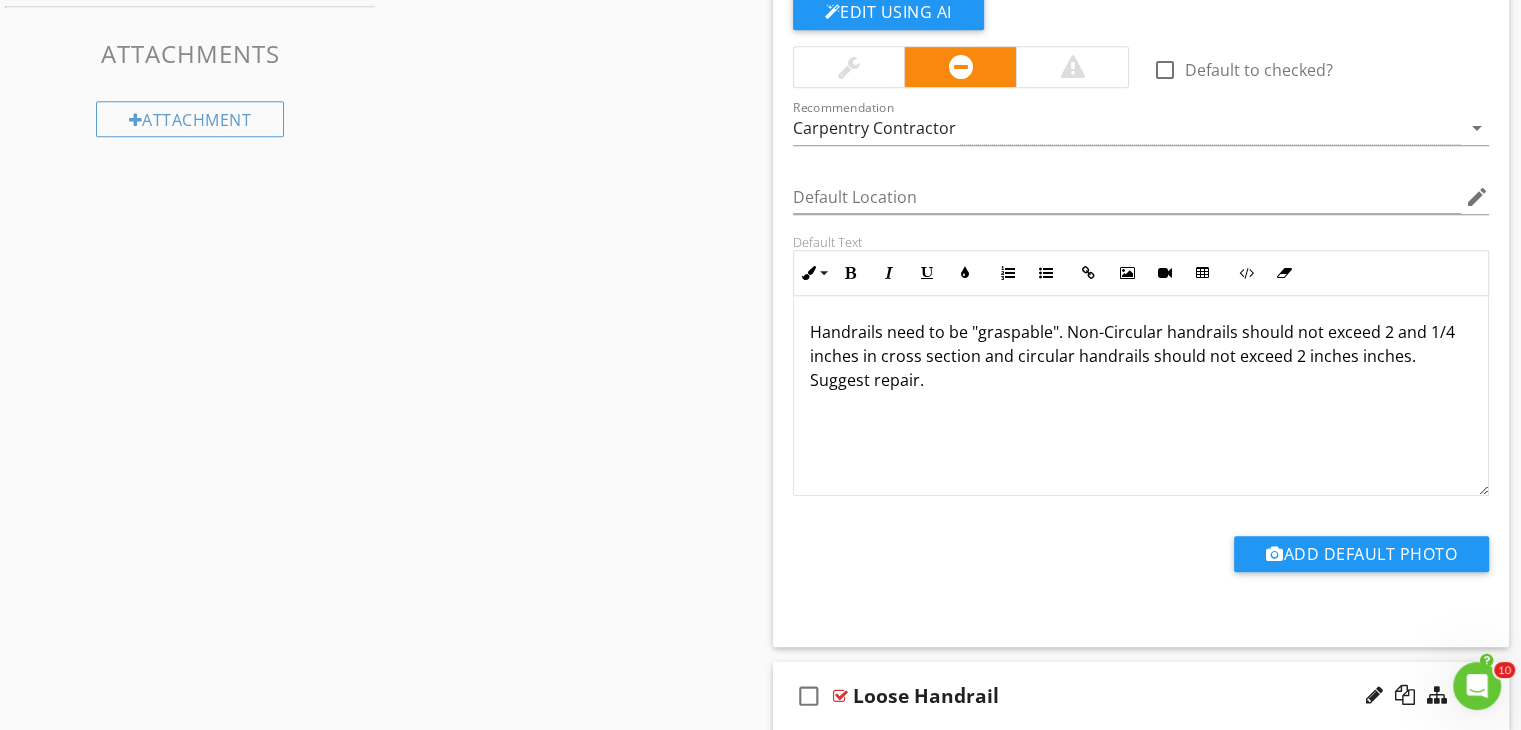 scroll, scrollTop: 773, scrollLeft: 0, axis: vertical 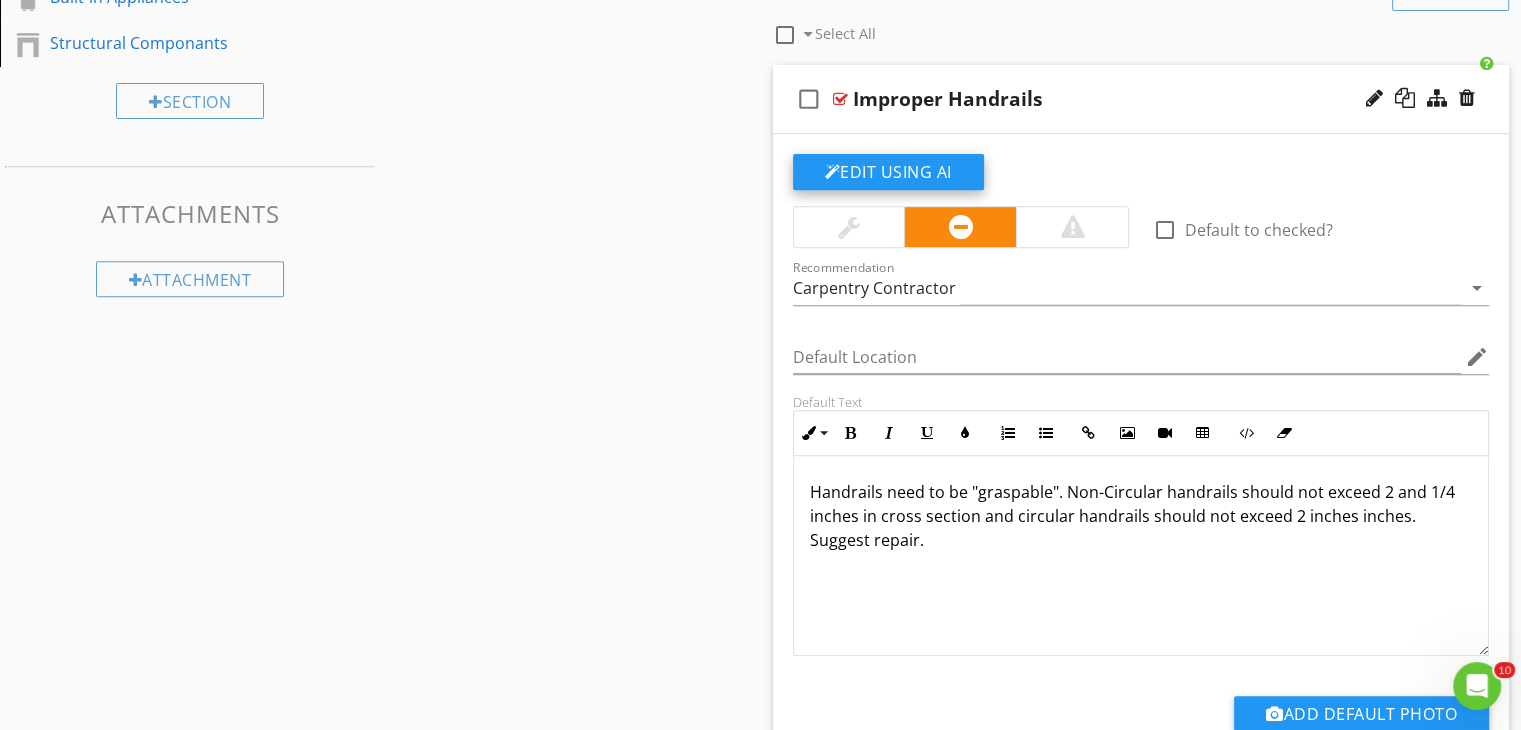 click on "Edit Using AI" at bounding box center [888, 172] 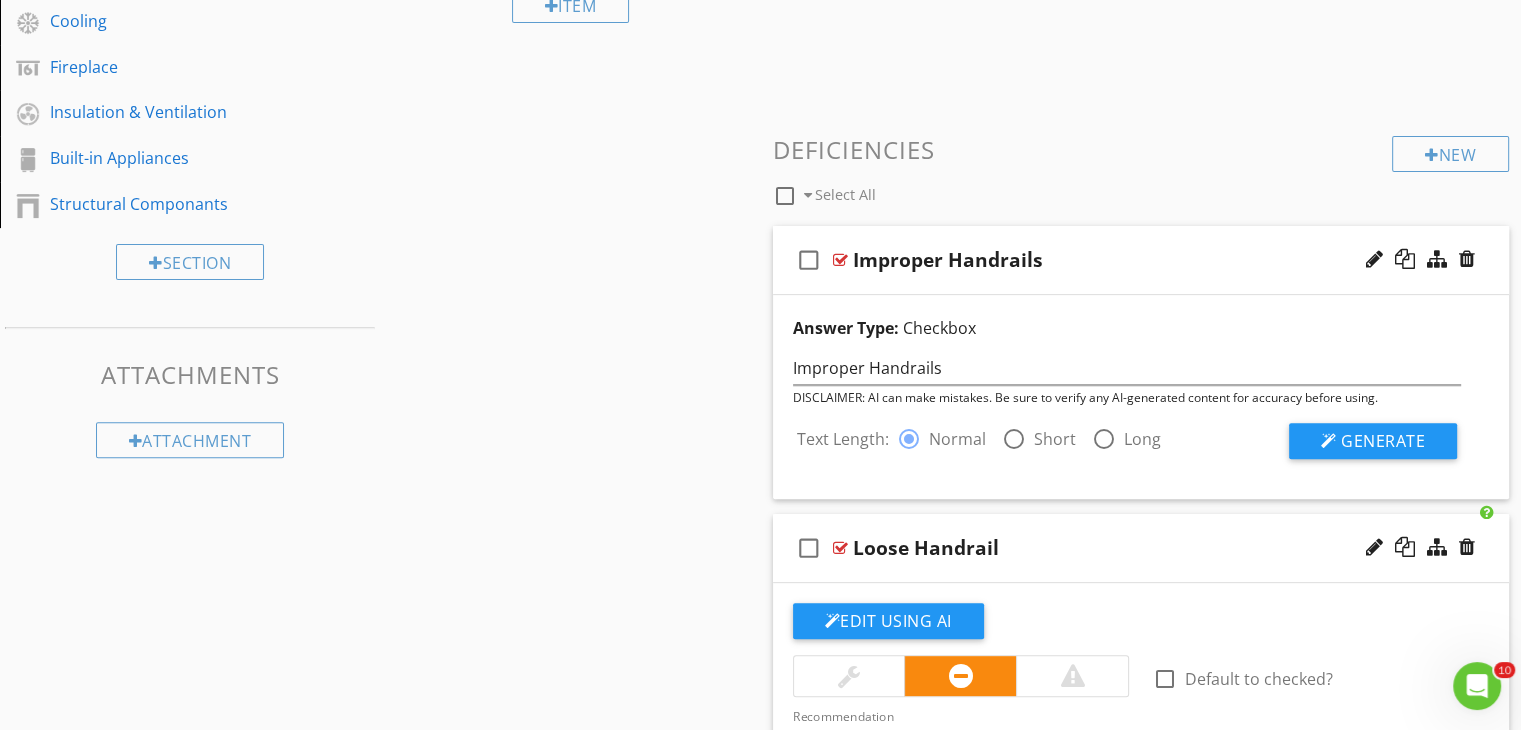 scroll, scrollTop: 533, scrollLeft: 0, axis: vertical 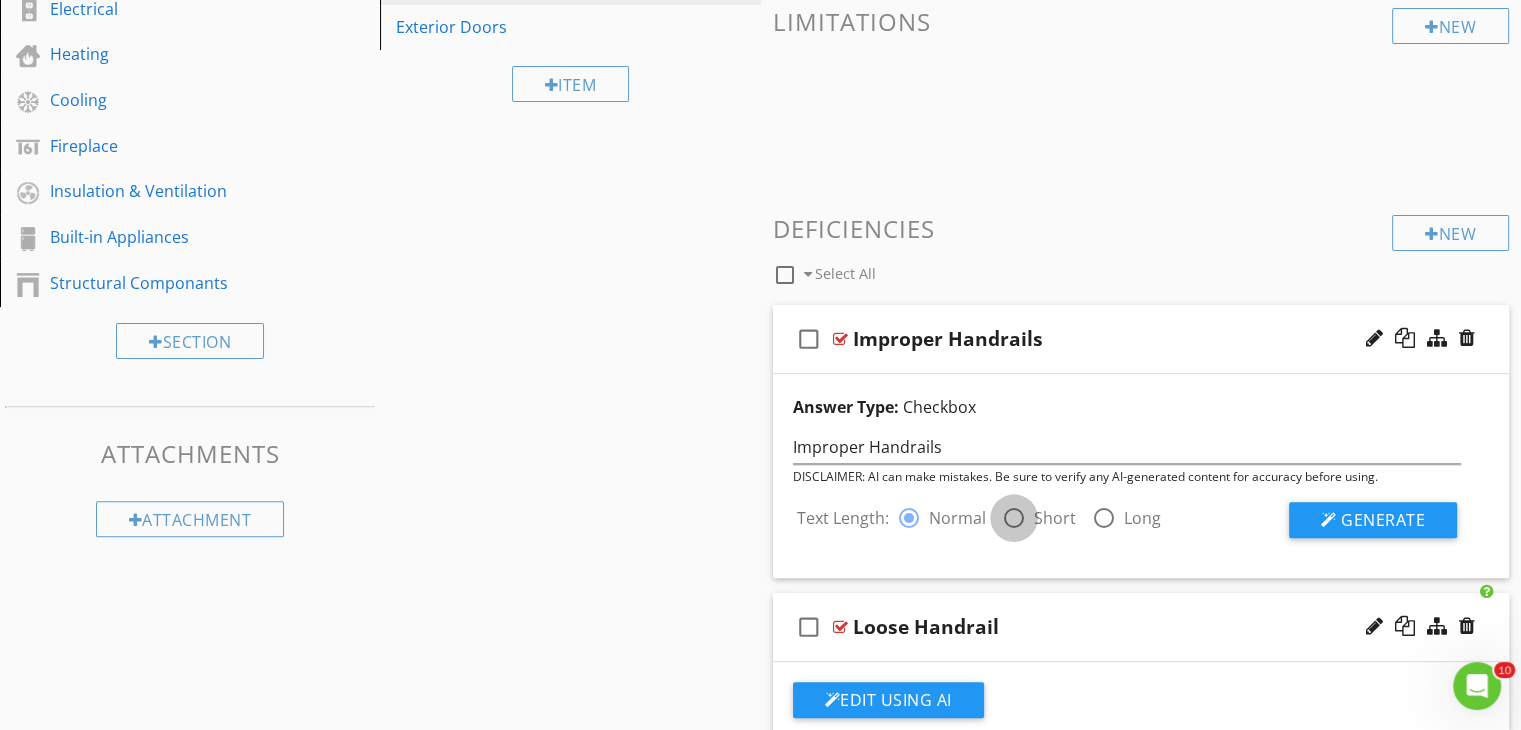 click at bounding box center [1014, 518] 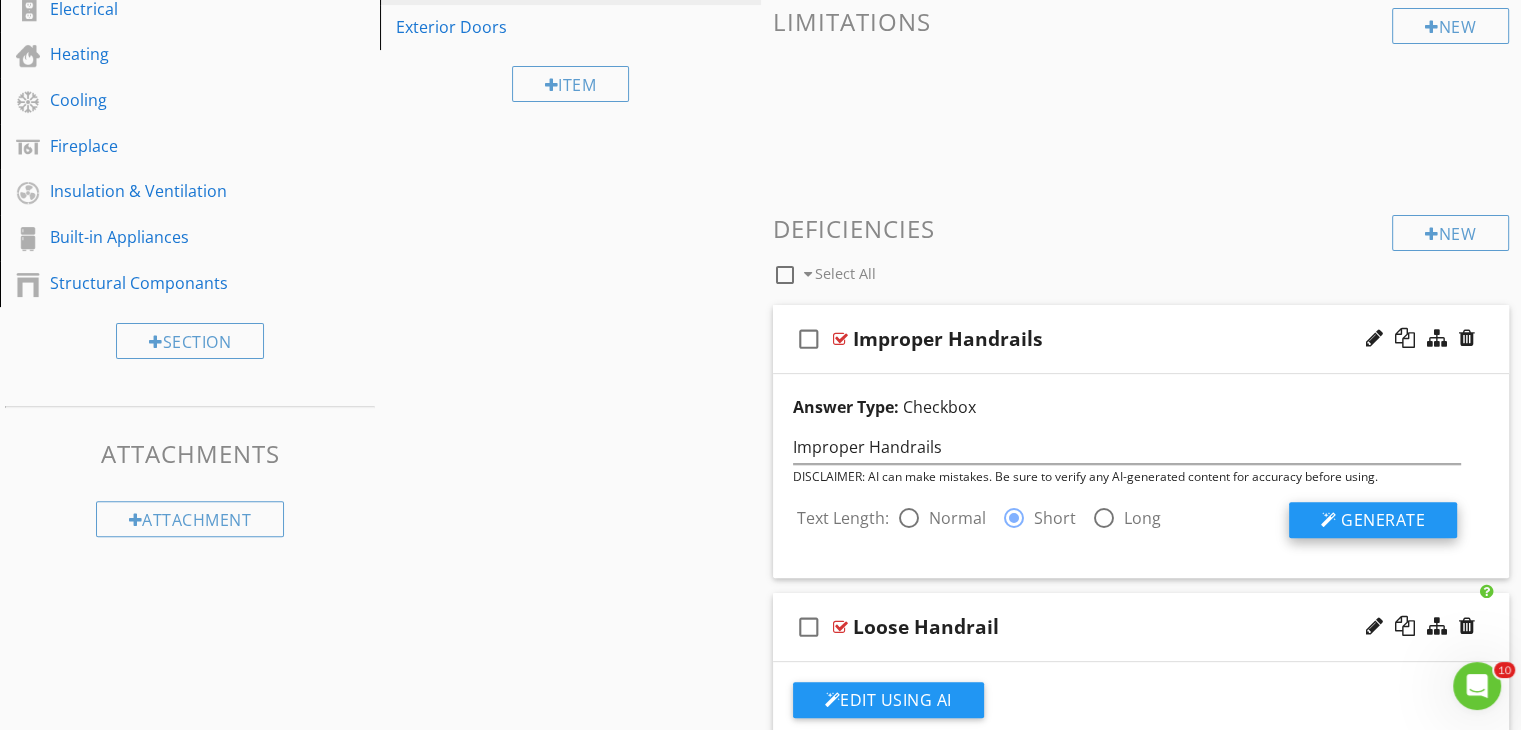 click on "Generate" at bounding box center [1383, 520] 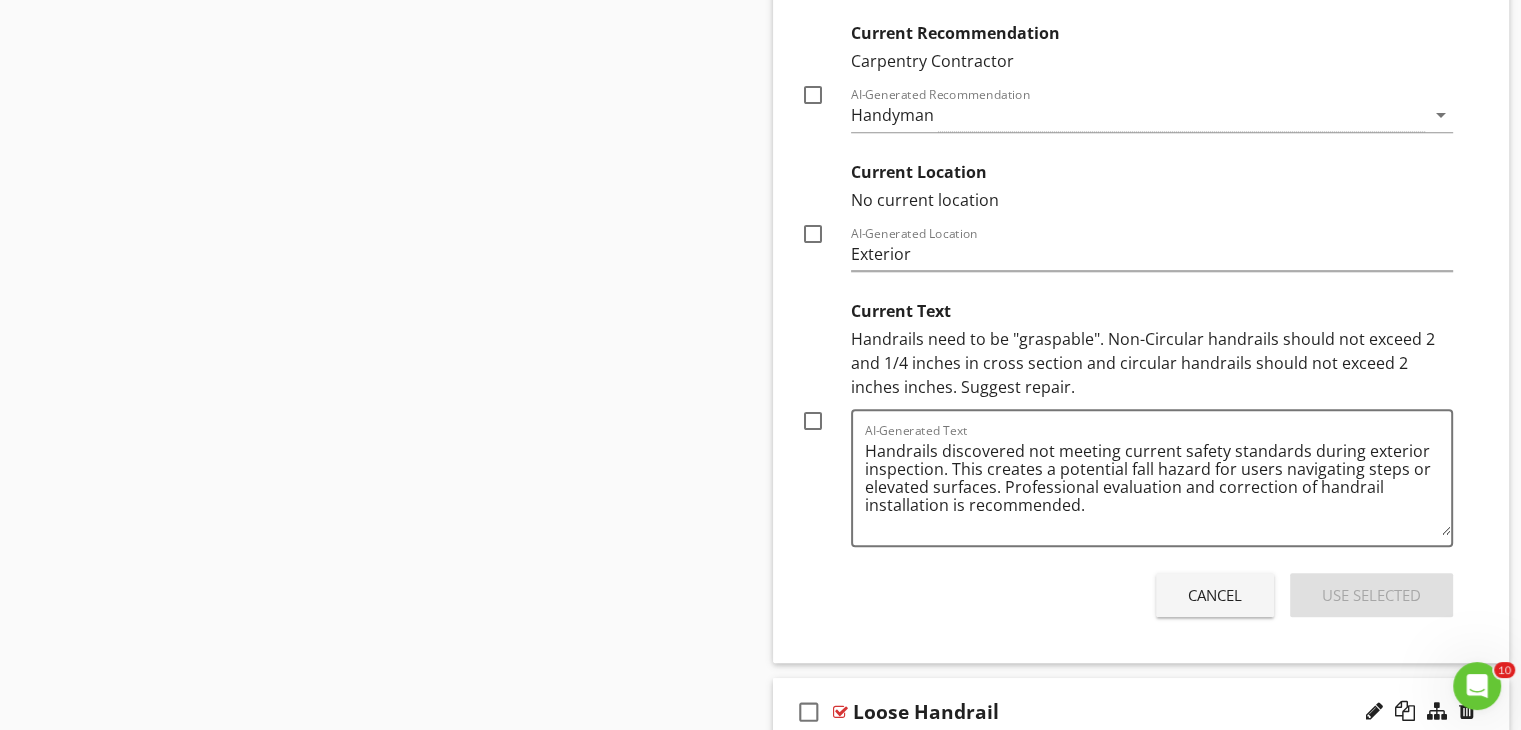 scroll, scrollTop: 1293, scrollLeft: 0, axis: vertical 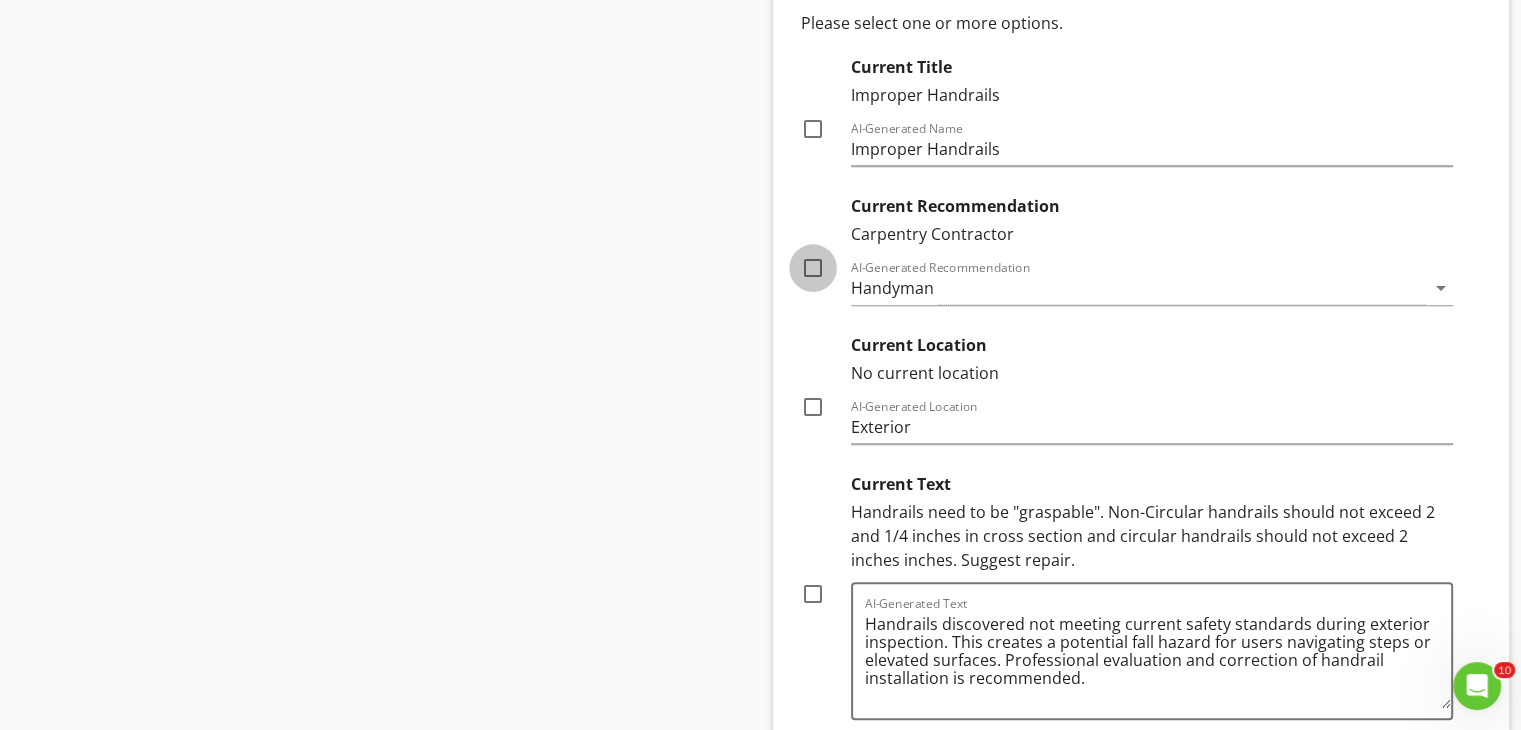 click at bounding box center (813, 268) 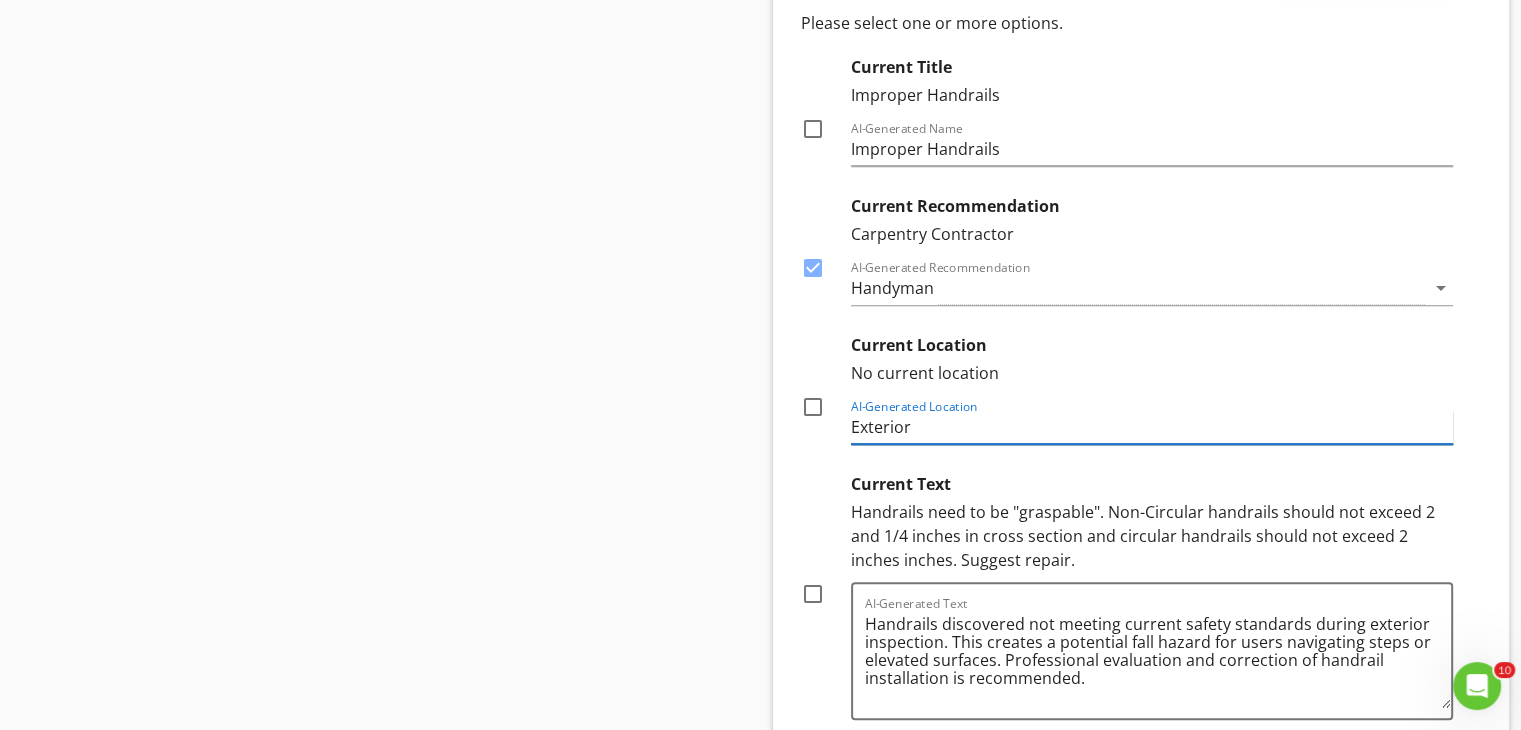 click on "Exterior" at bounding box center [1152, 427] 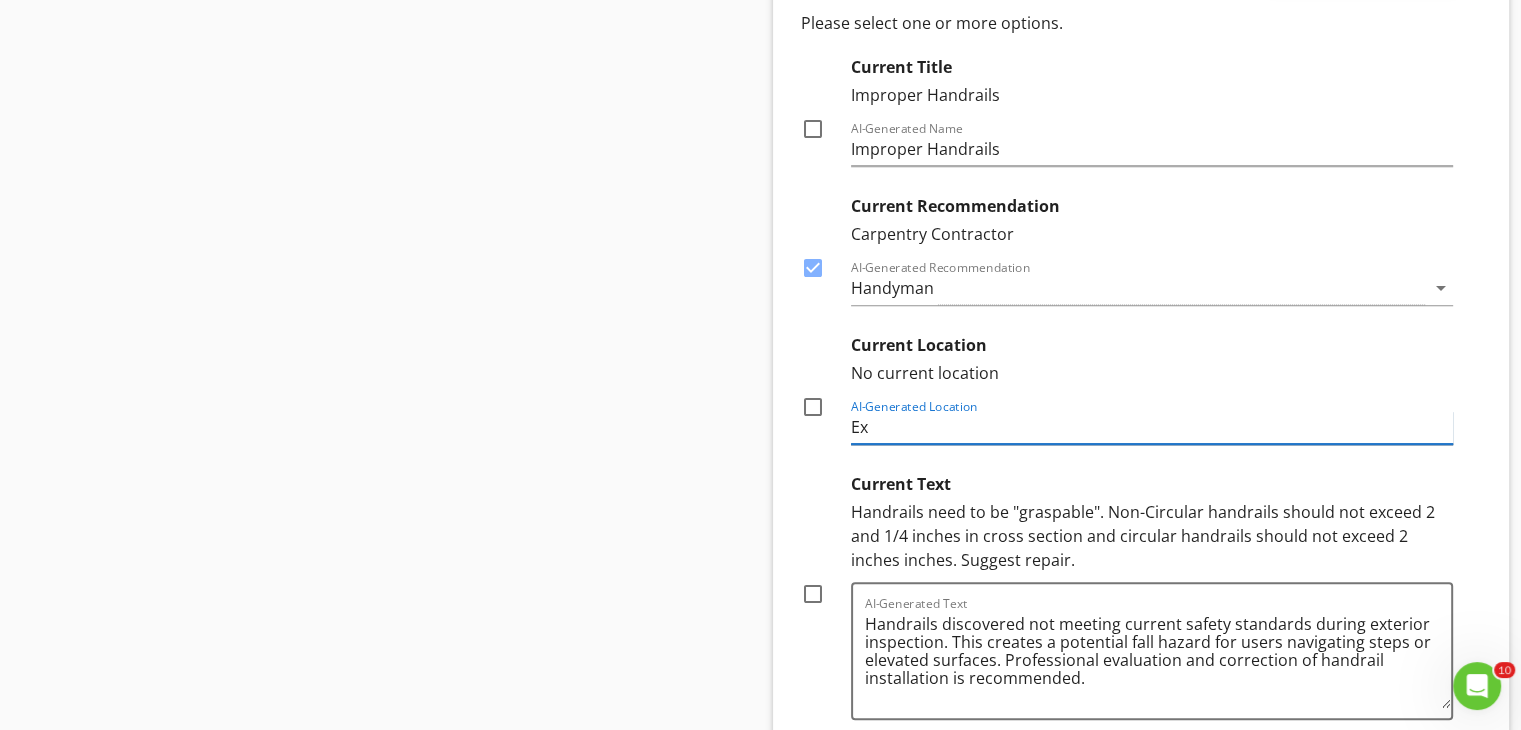 type on "E" 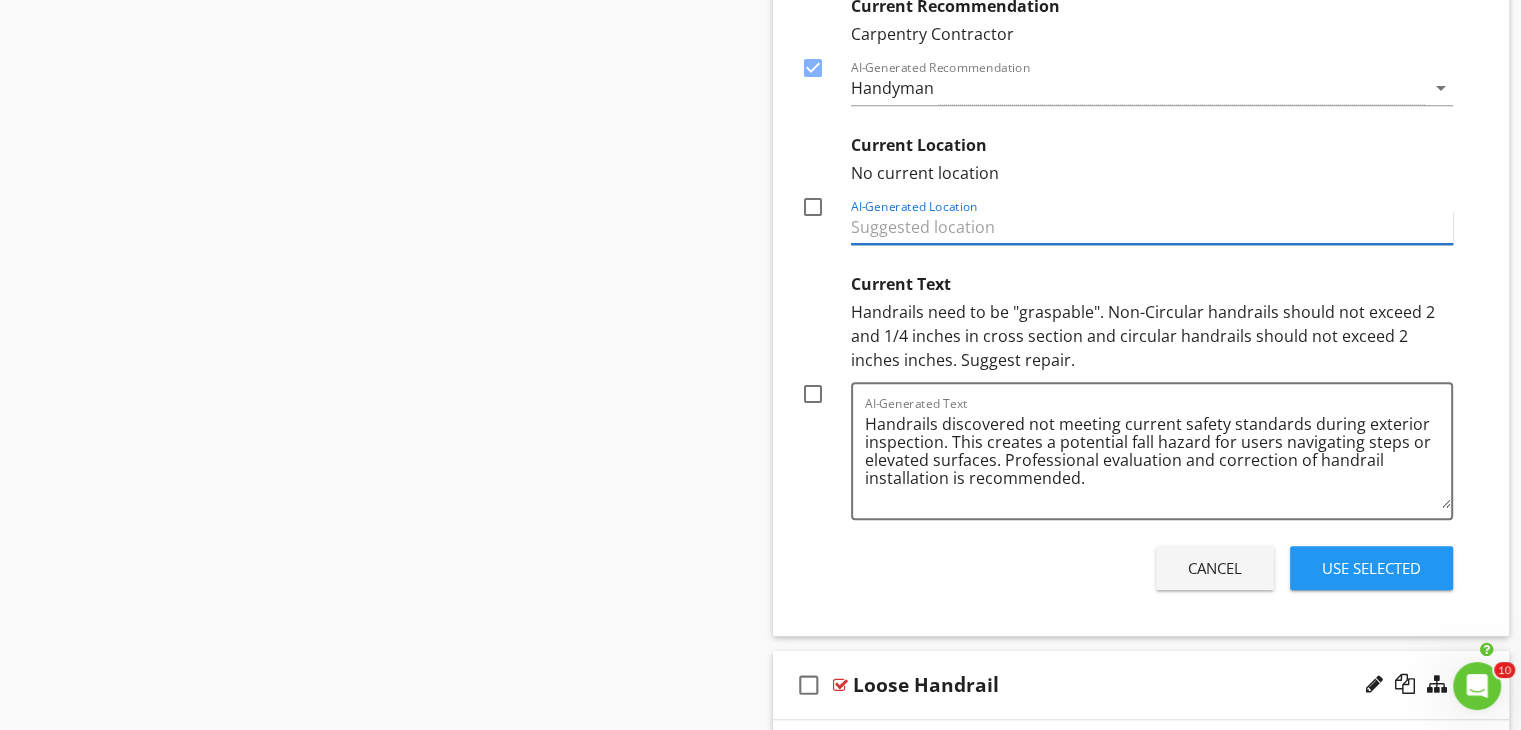 scroll, scrollTop: 1360, scrollLeft: 0, axis: vertical 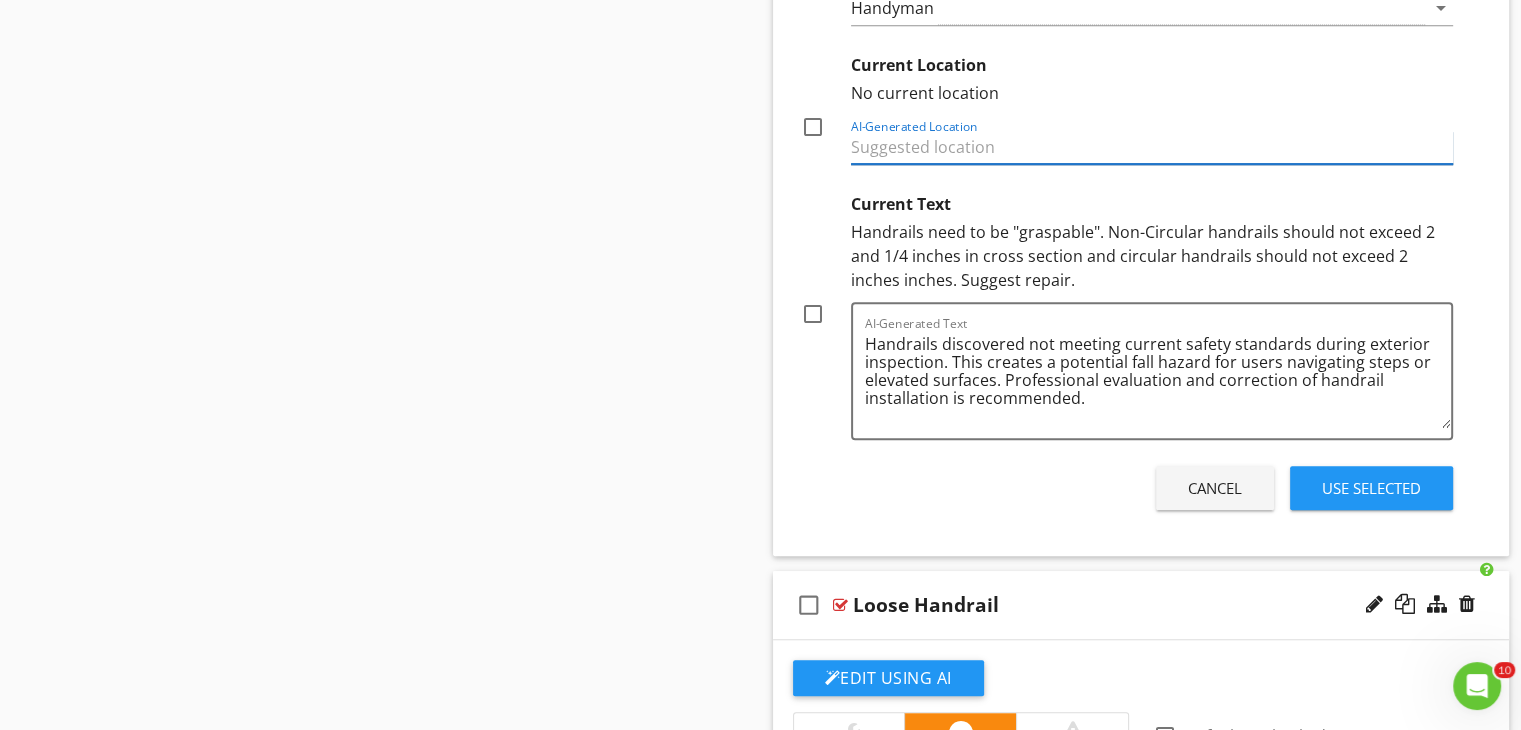type 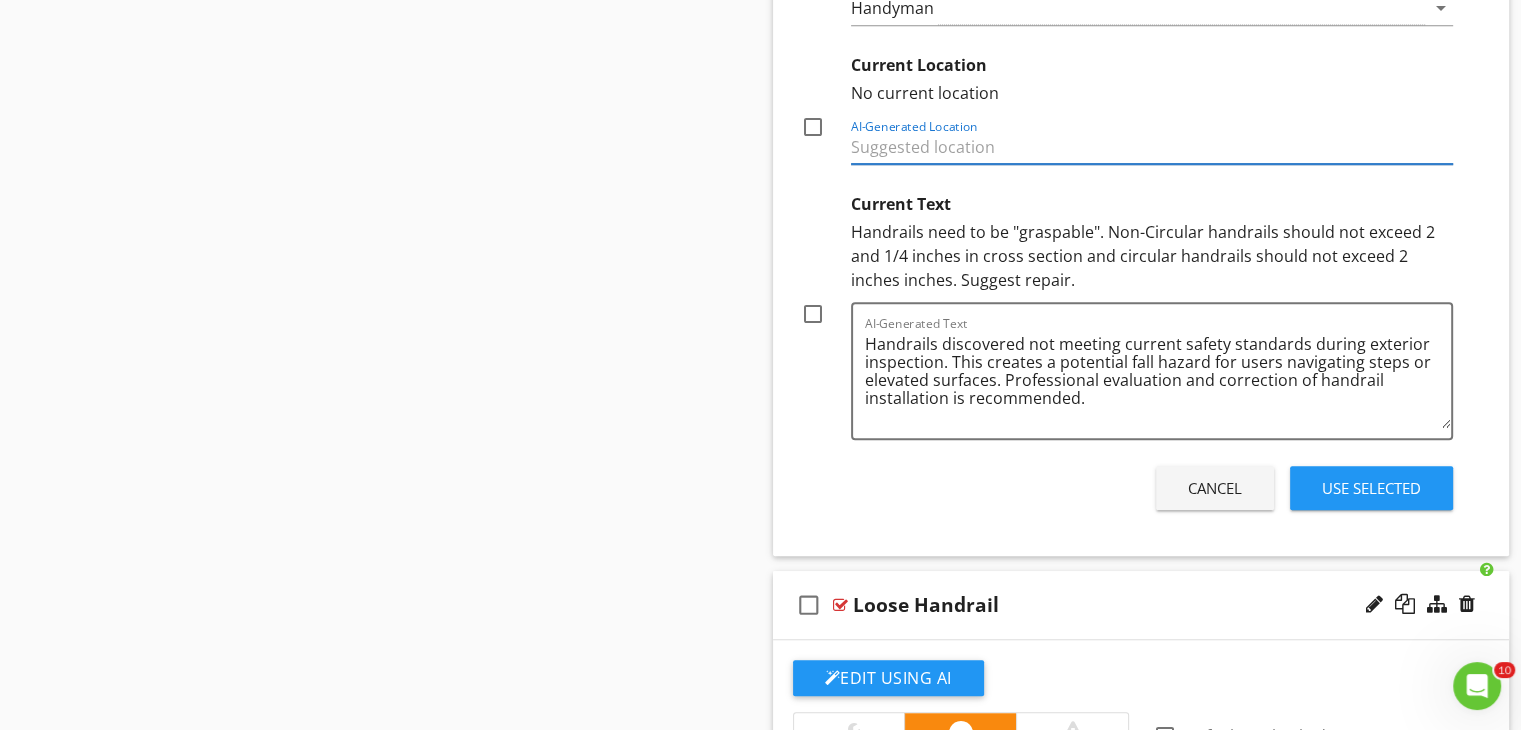 click on "Cancel" at bounding box center [1215, 488] 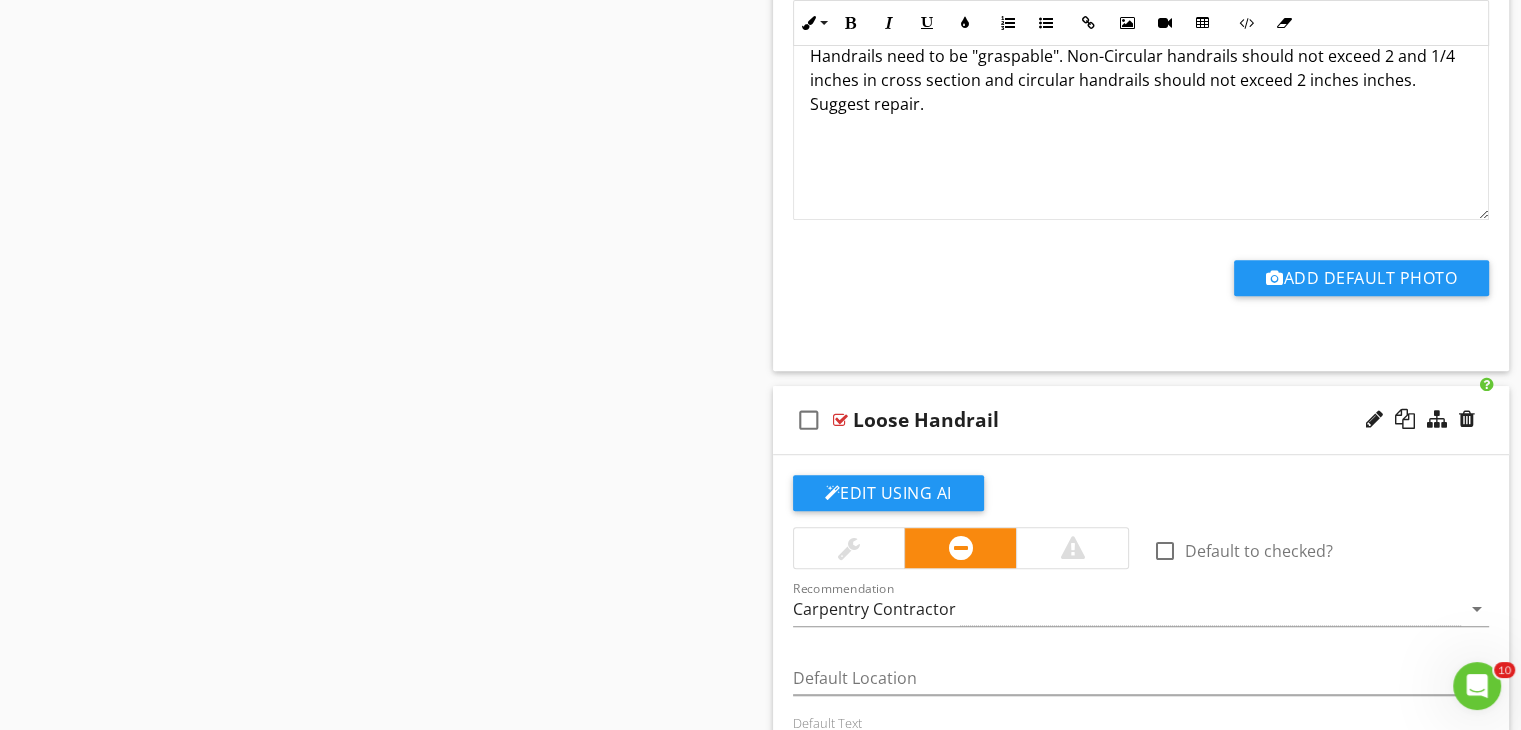 scroll, scrollTop: 1185, scrollLeft: 0, axis: vertical 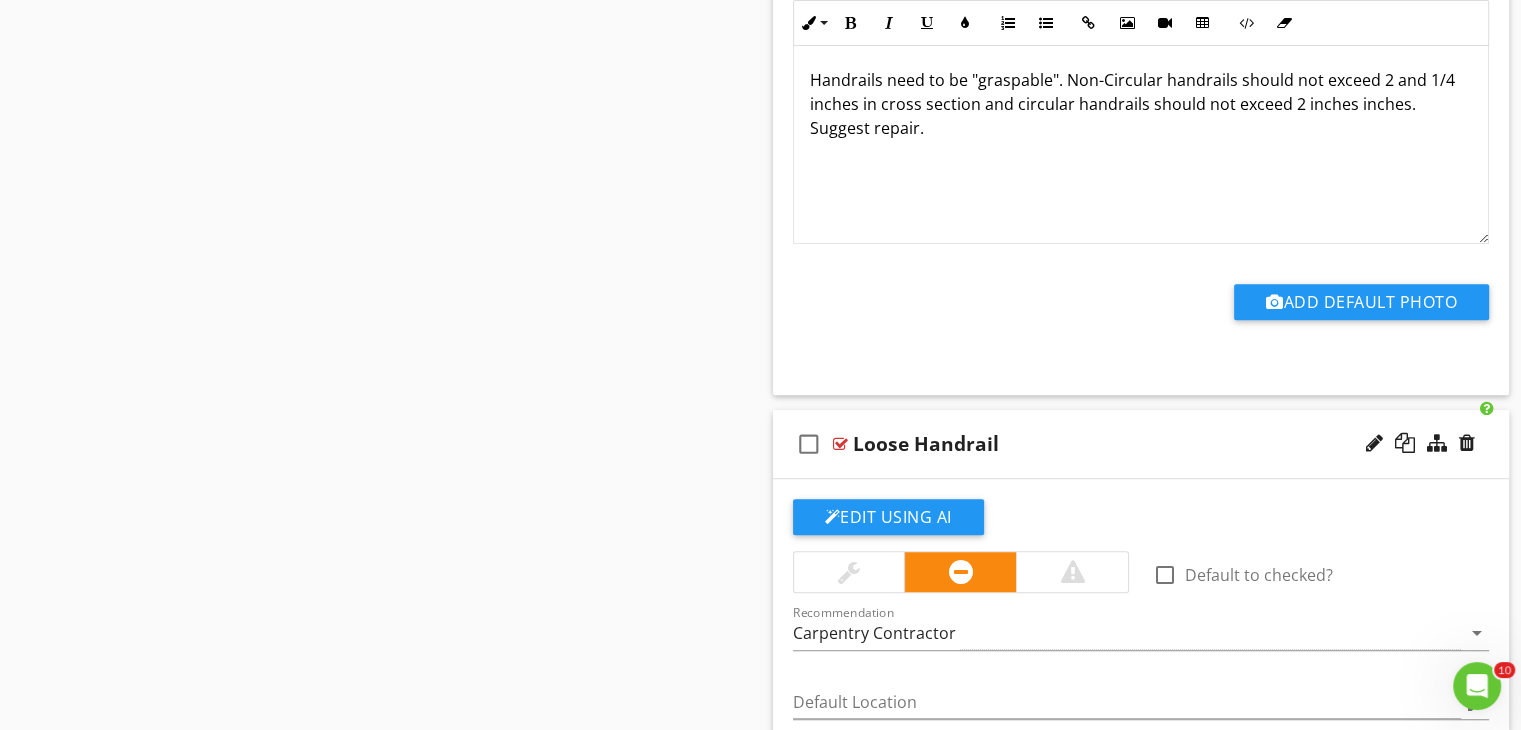 click on "Loose Handrail" at bounding box center (1114, 444) 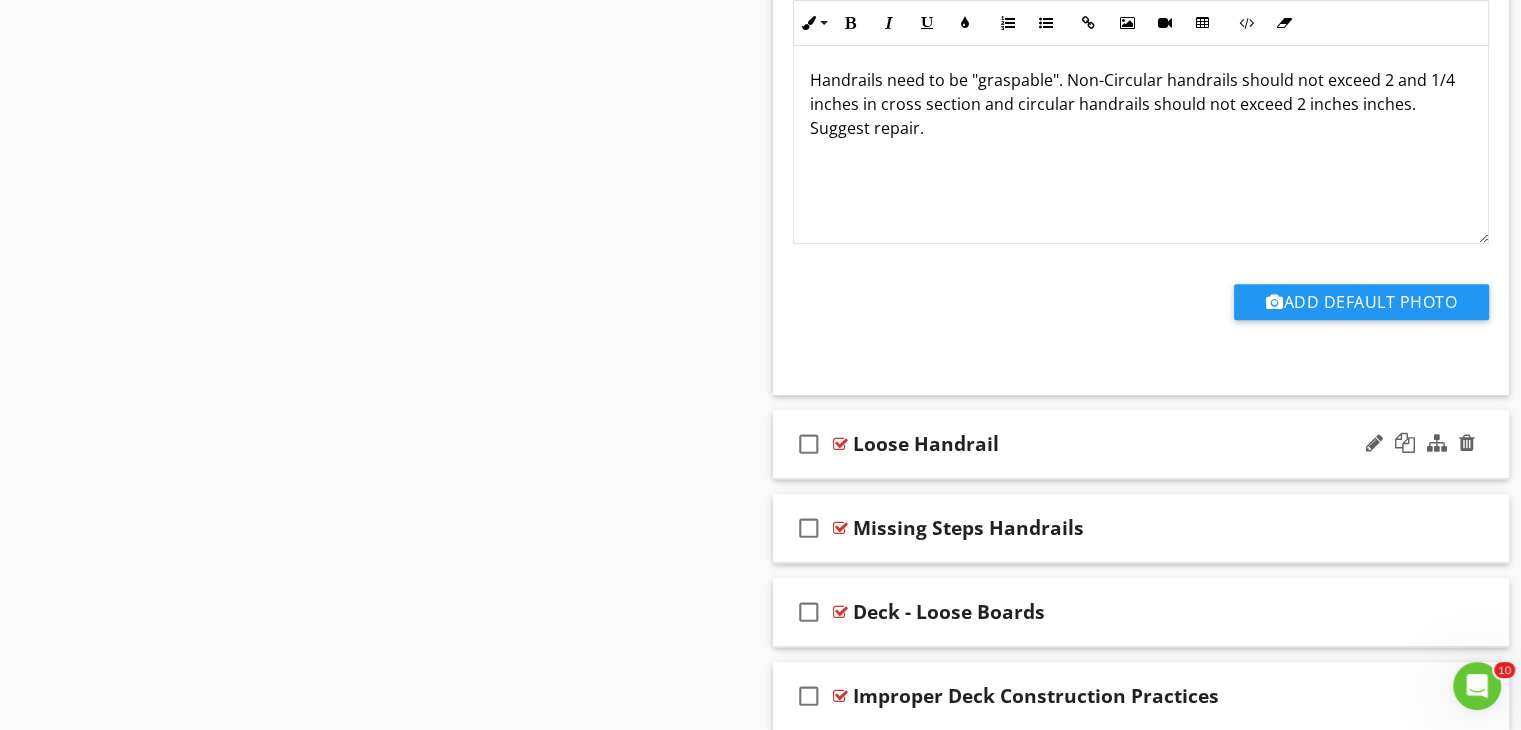 click on "Loose Handrail" at bounding box center (1114, 444) 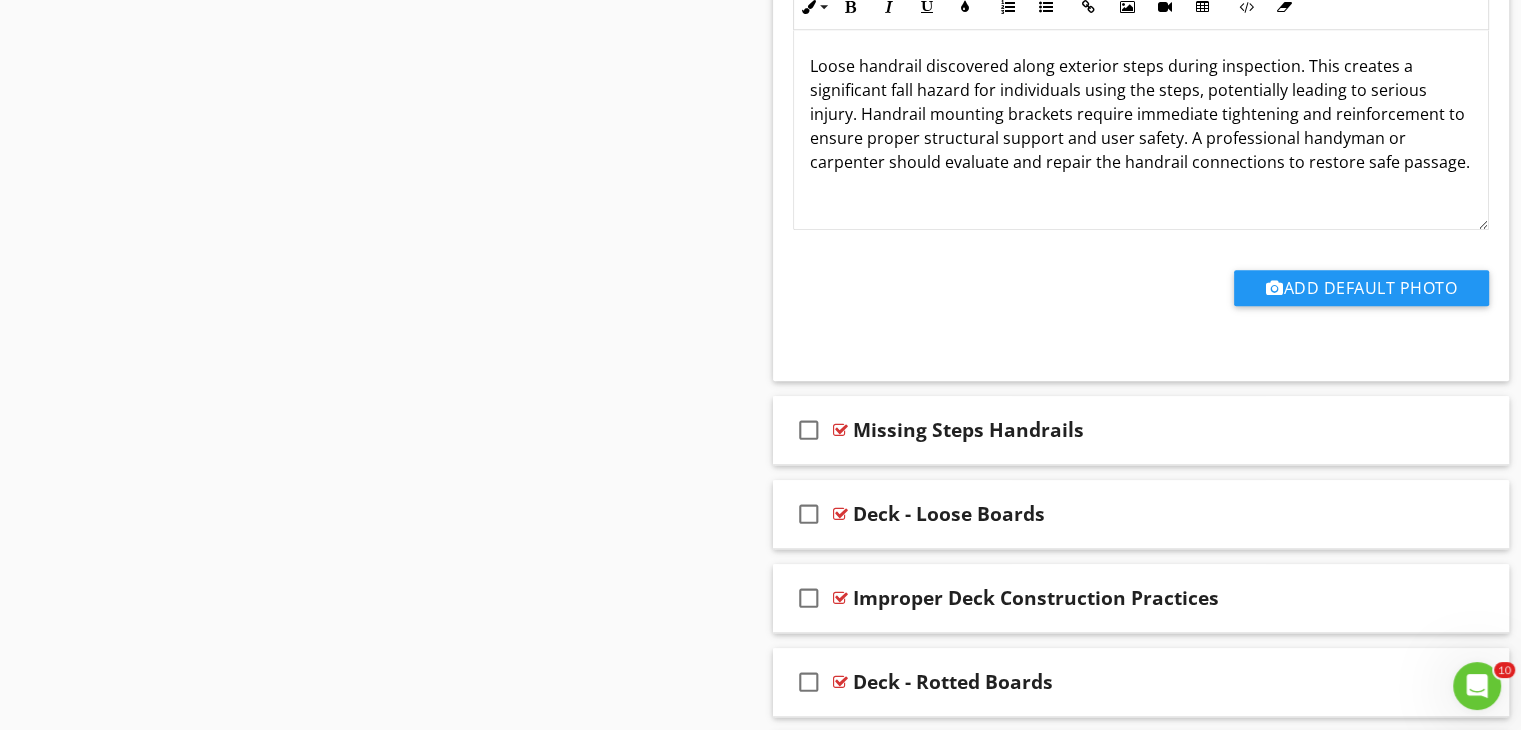 scroll, scrollTop: 1985, scrollLeft: 0, axis: vertical 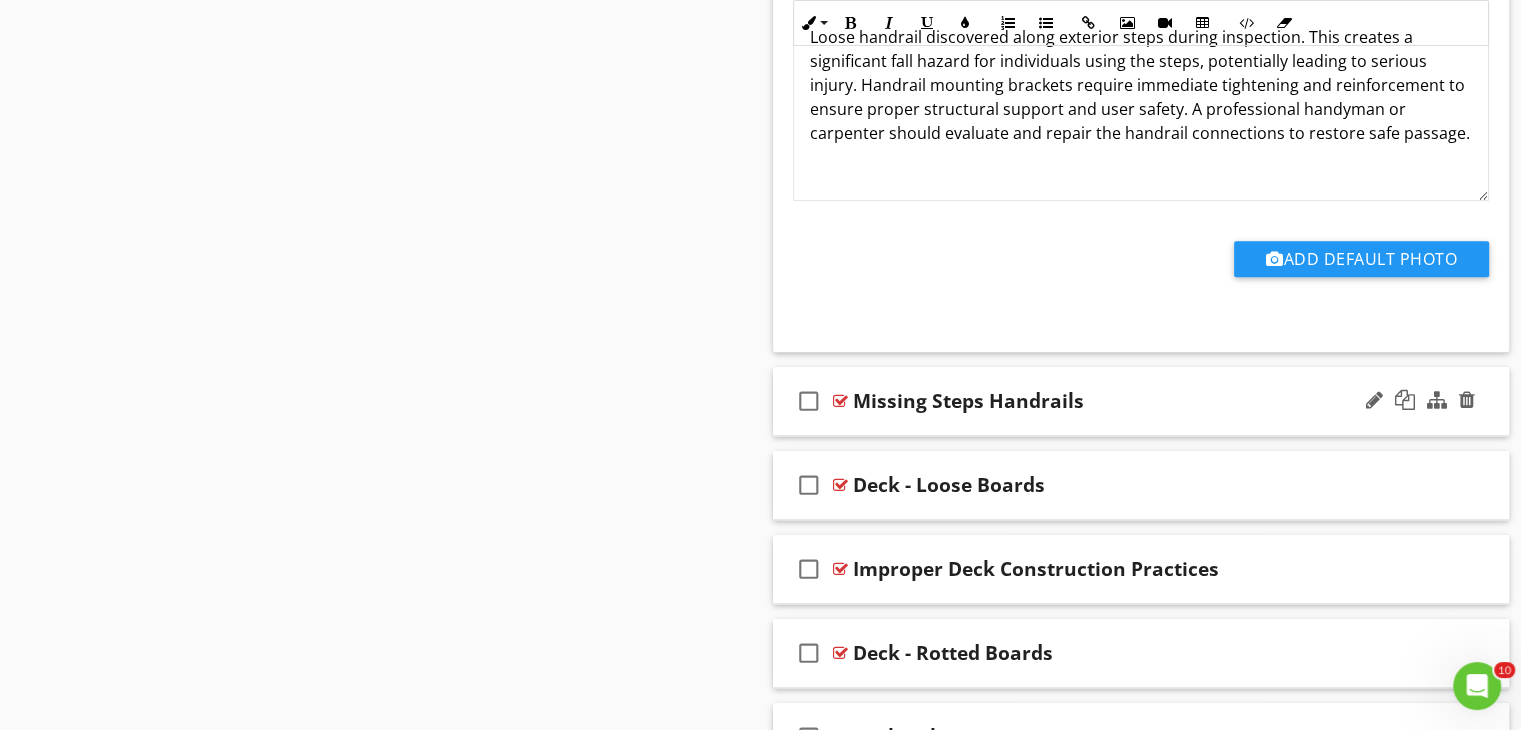 click on "Missing Steps Handrails" at bounding box center (1114, 401) 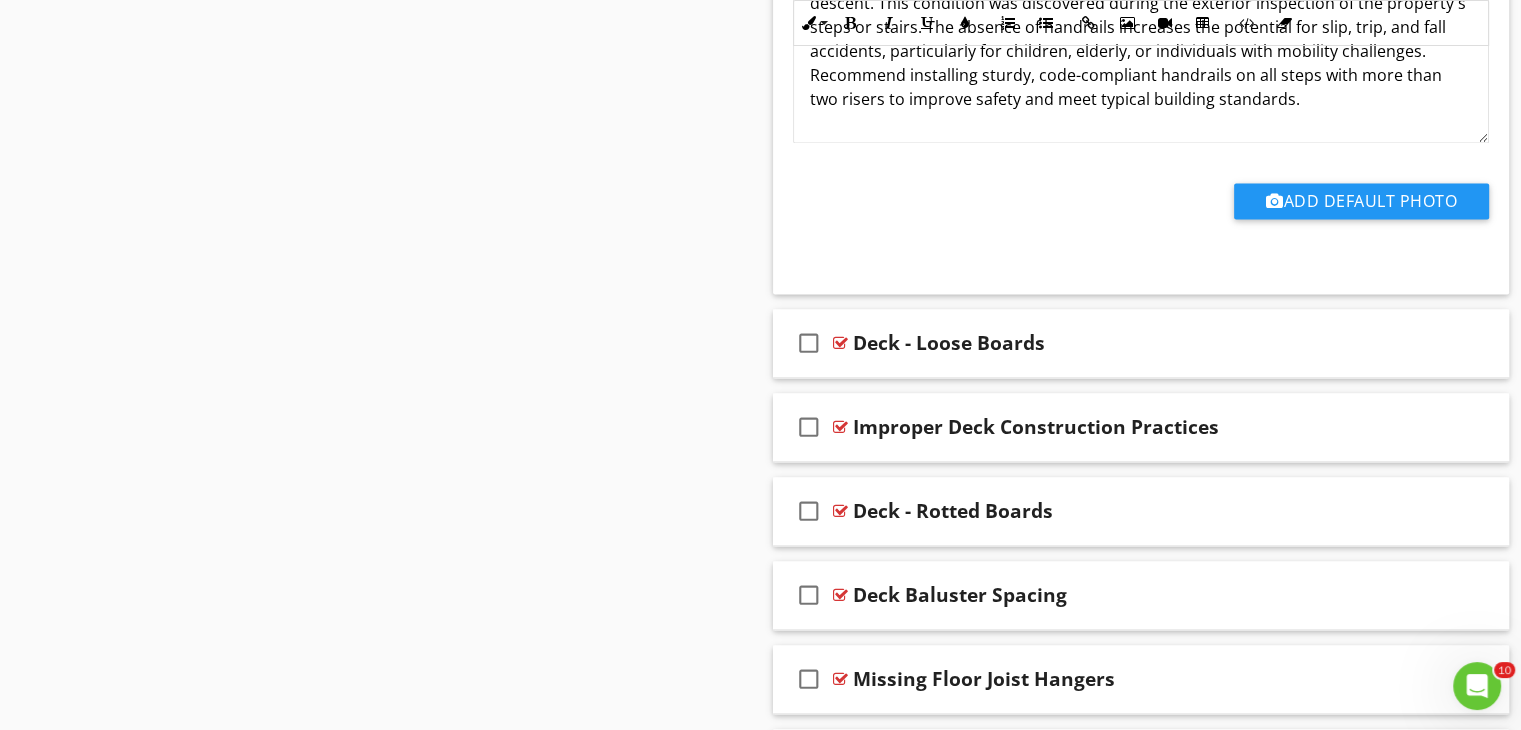 scroll, scrollTop: 2865, scrollLeft: 0, axis: vertical 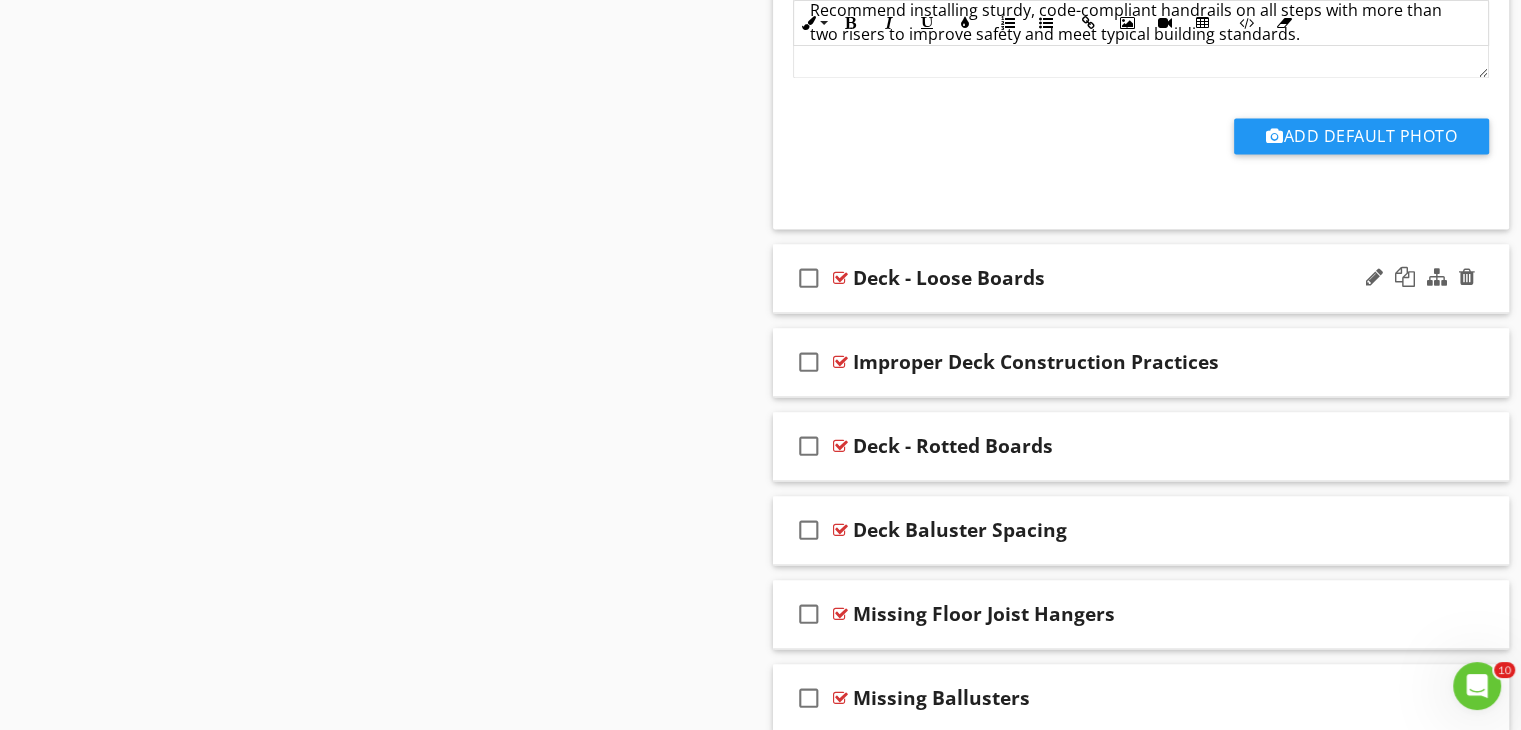 click on "Deck - Loose Boards" at bounding box center (1114, 278) 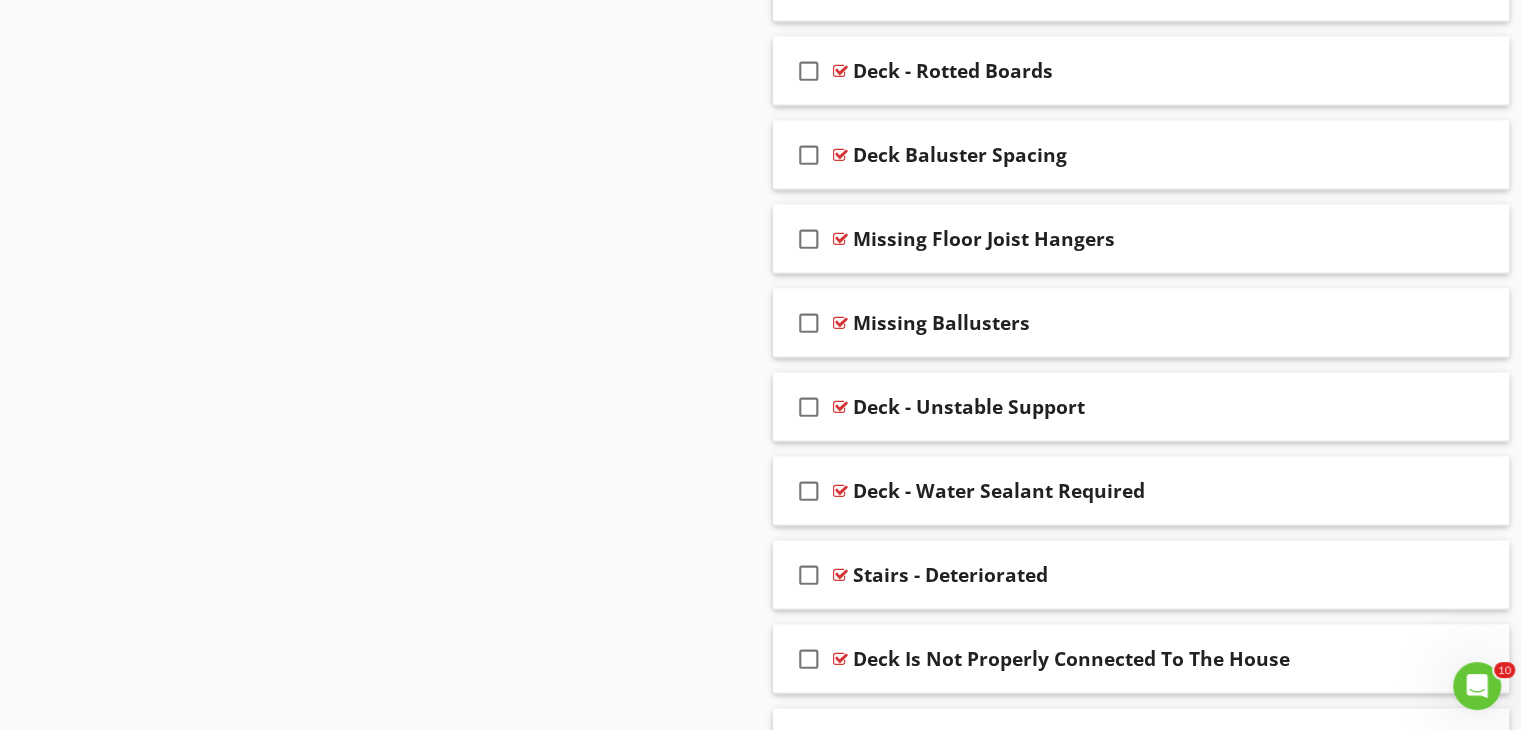 scroll, scrollTop: 3985, scrollLeft: 0, axis: vertical 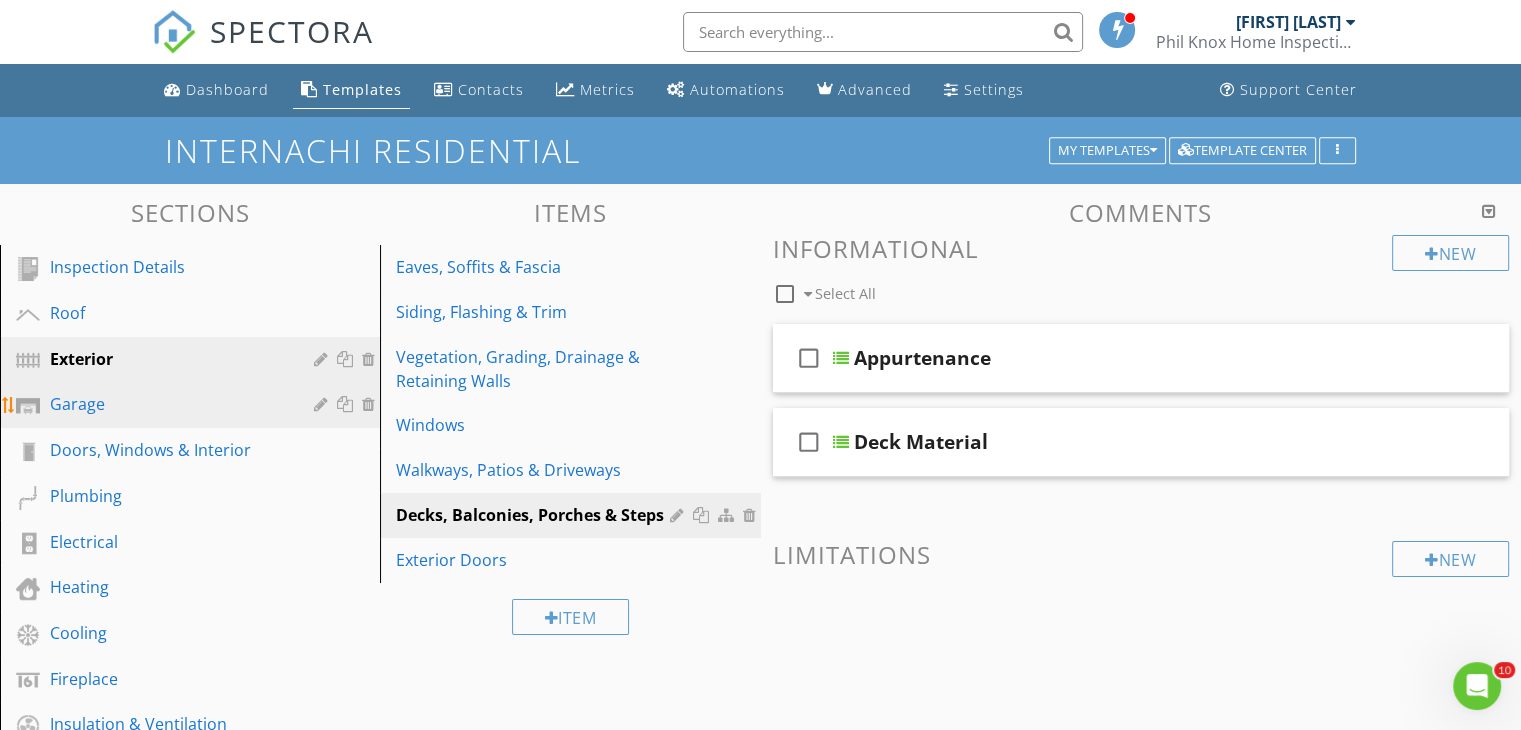 click on "Garage" at bounding box center (167, 404) 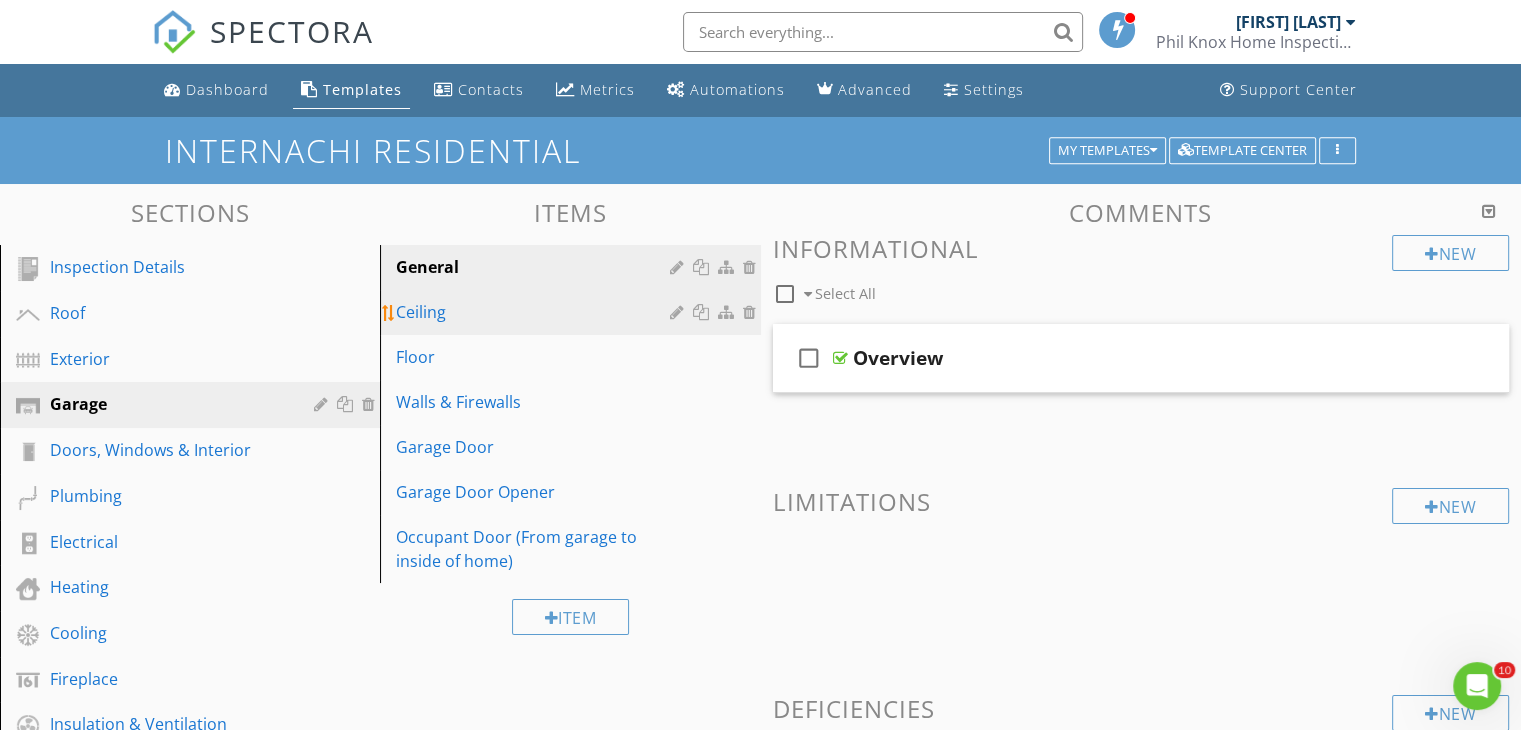 click on "Ceiling" at bounding box center (535, 312) 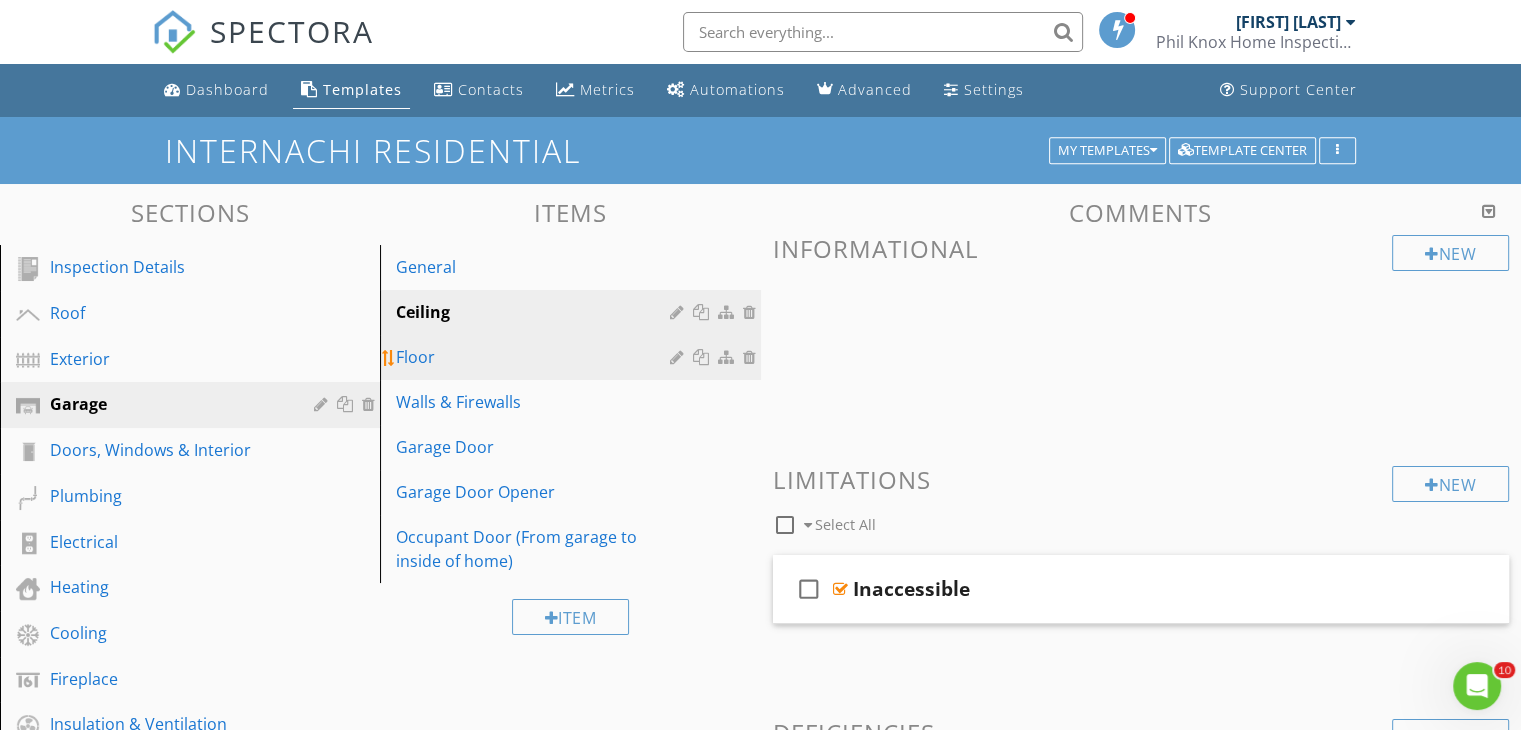 click on "Floor" at bounding box center (535, 357) 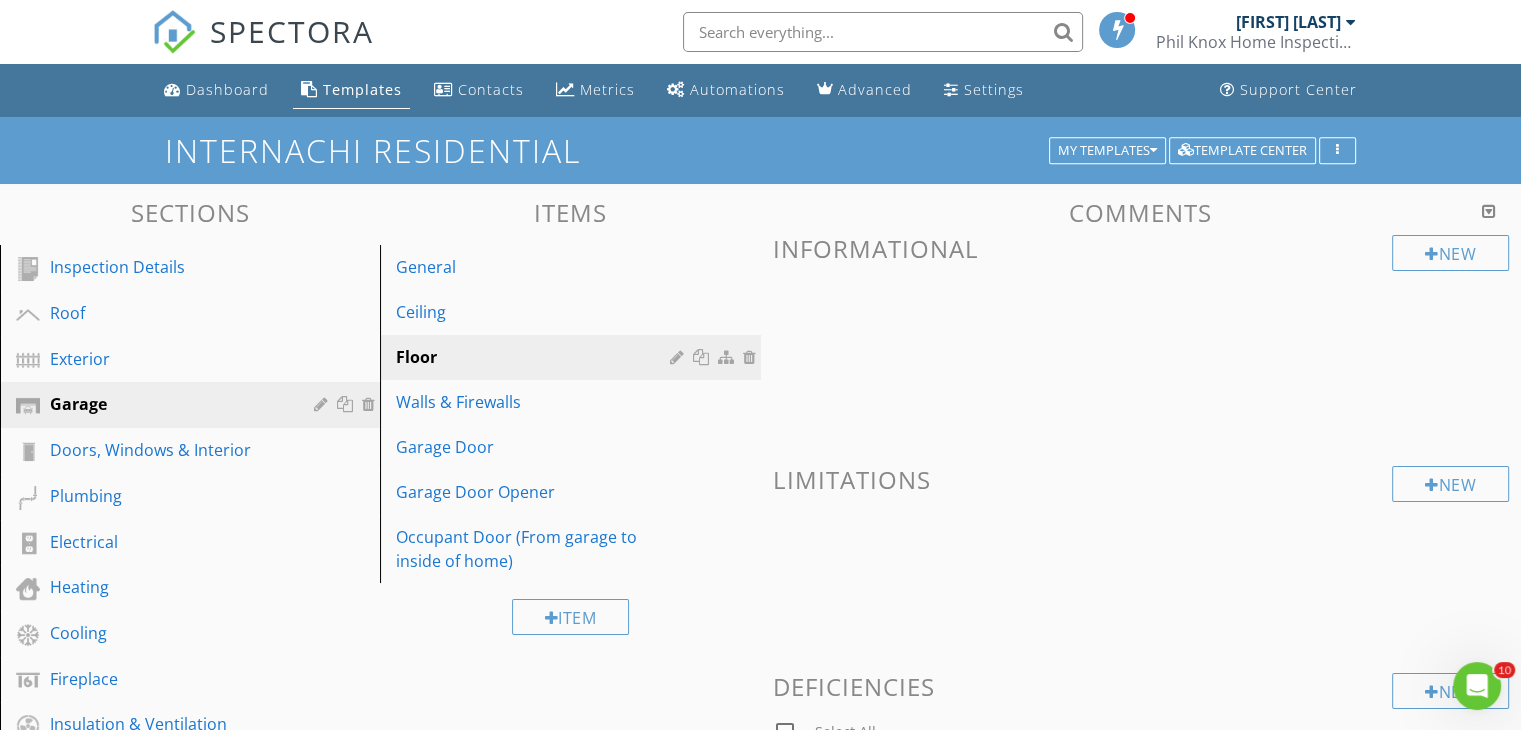 click at bounding box center (1141, 559) 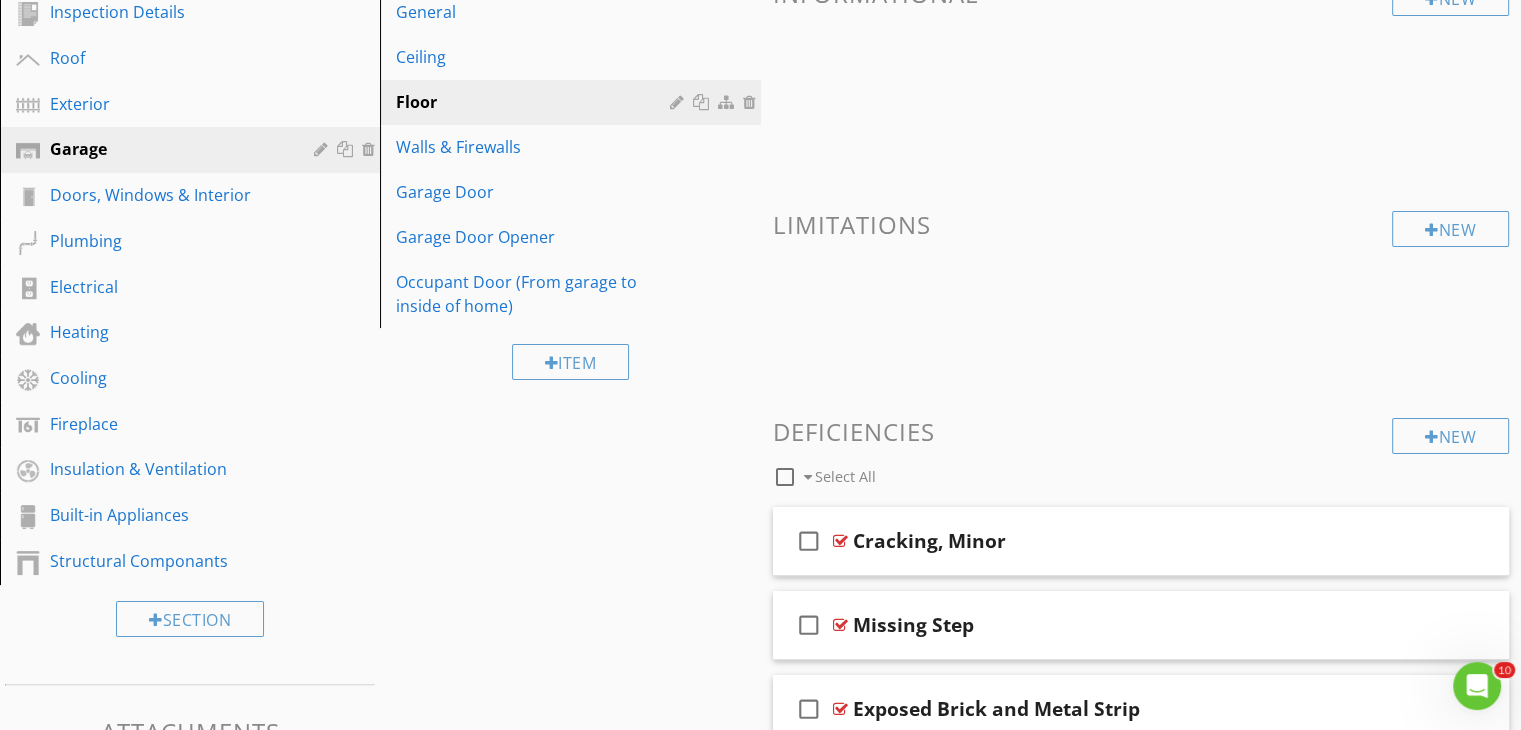 scroll, scrollTop: 440, scrollLeft: 0, axis: vertical 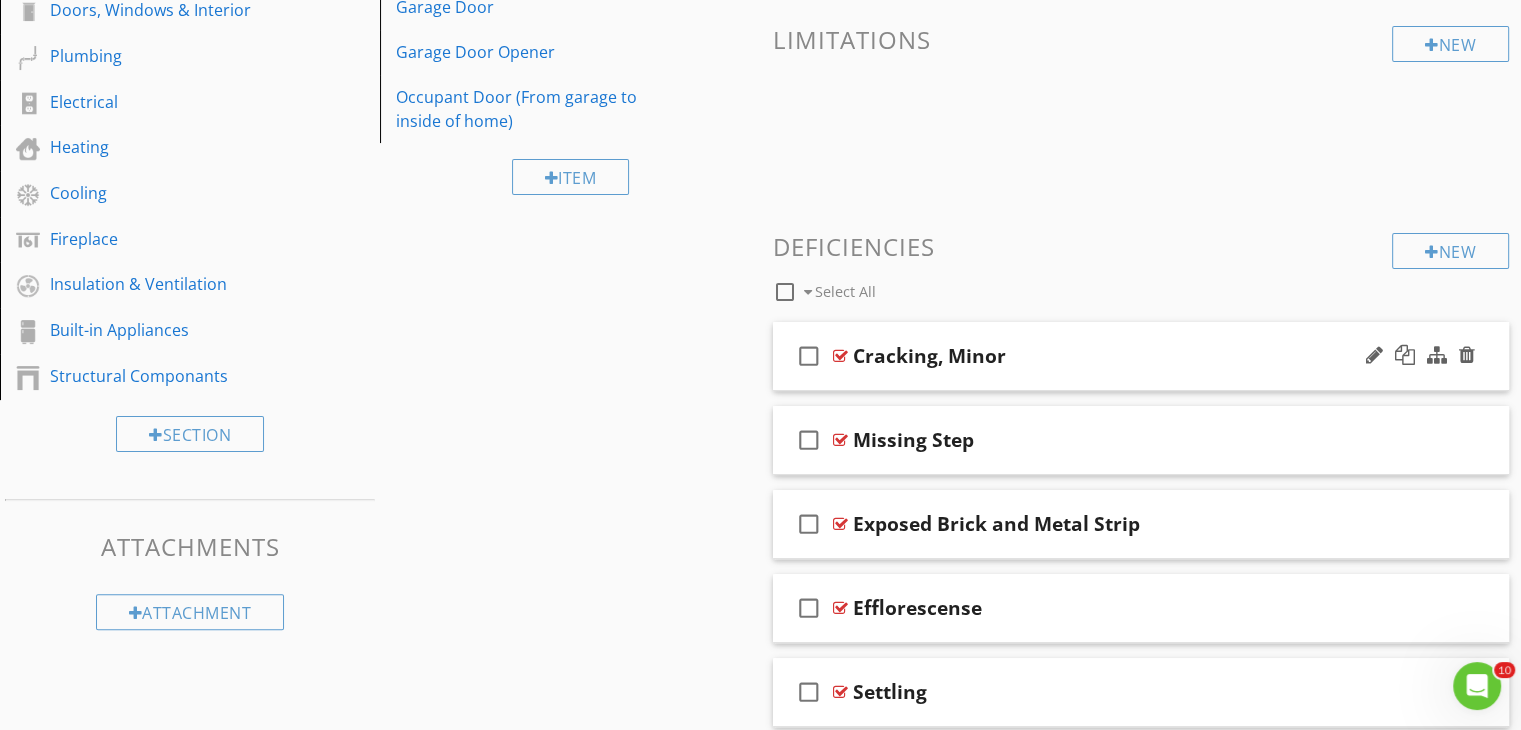 click on "Cracking, Minor" at bounding box center (1114, 356) 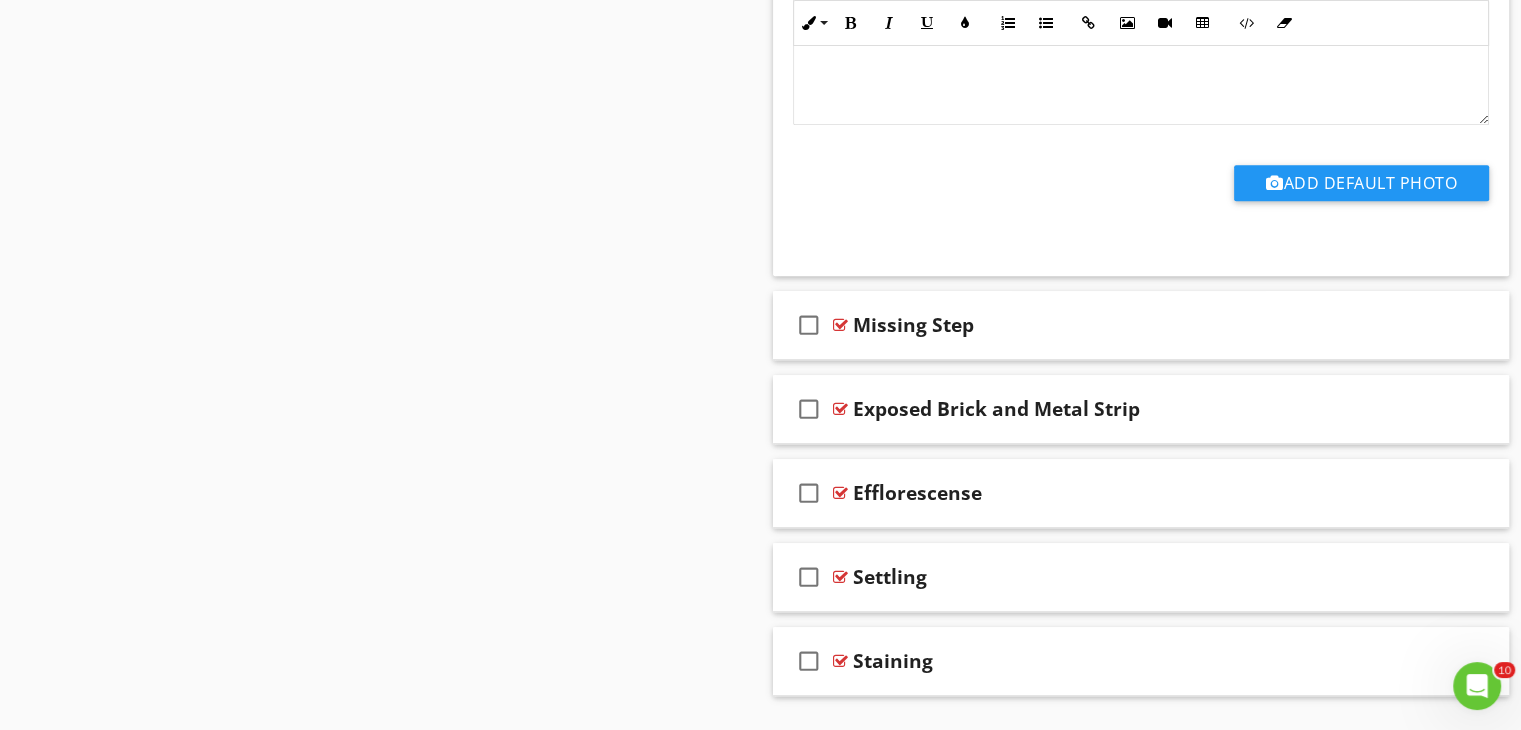 scroll, scrollTop: 1240, scrollLeft: 0, axis: vertical 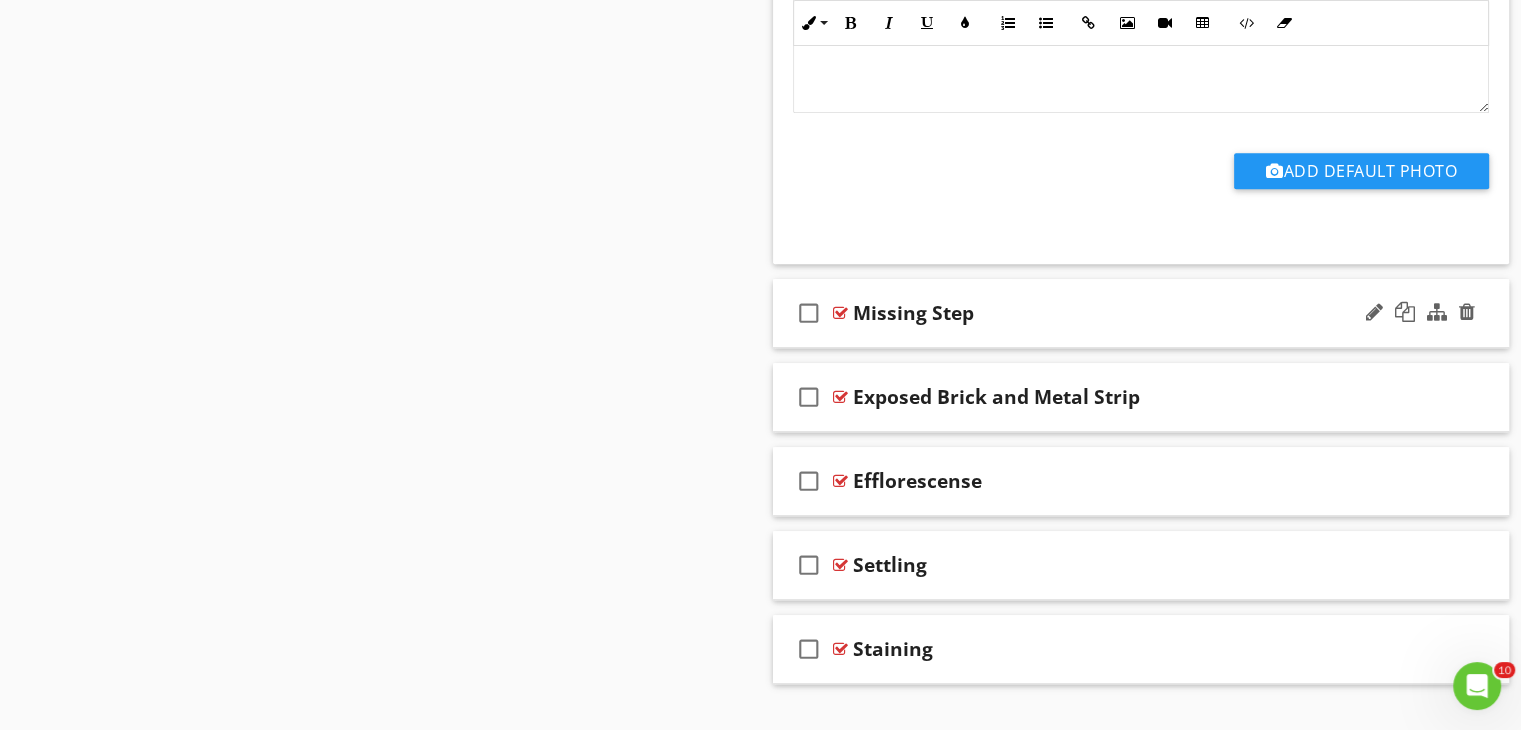click on "check_box_outline_blank
Missing Step" at bounding box center [1141, 313] 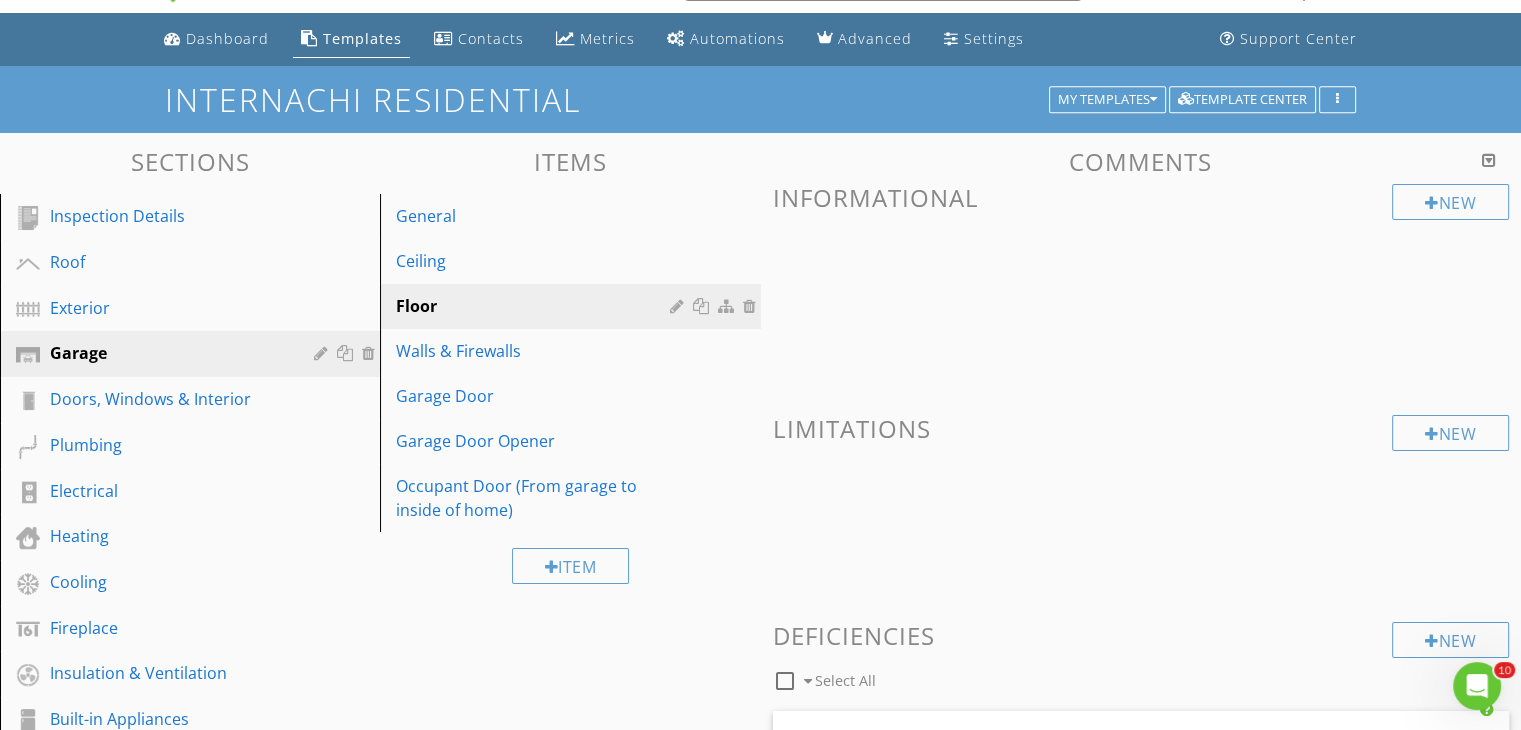 scroll, scrollTop: 28, scrollLeft: 0, axis: vertical 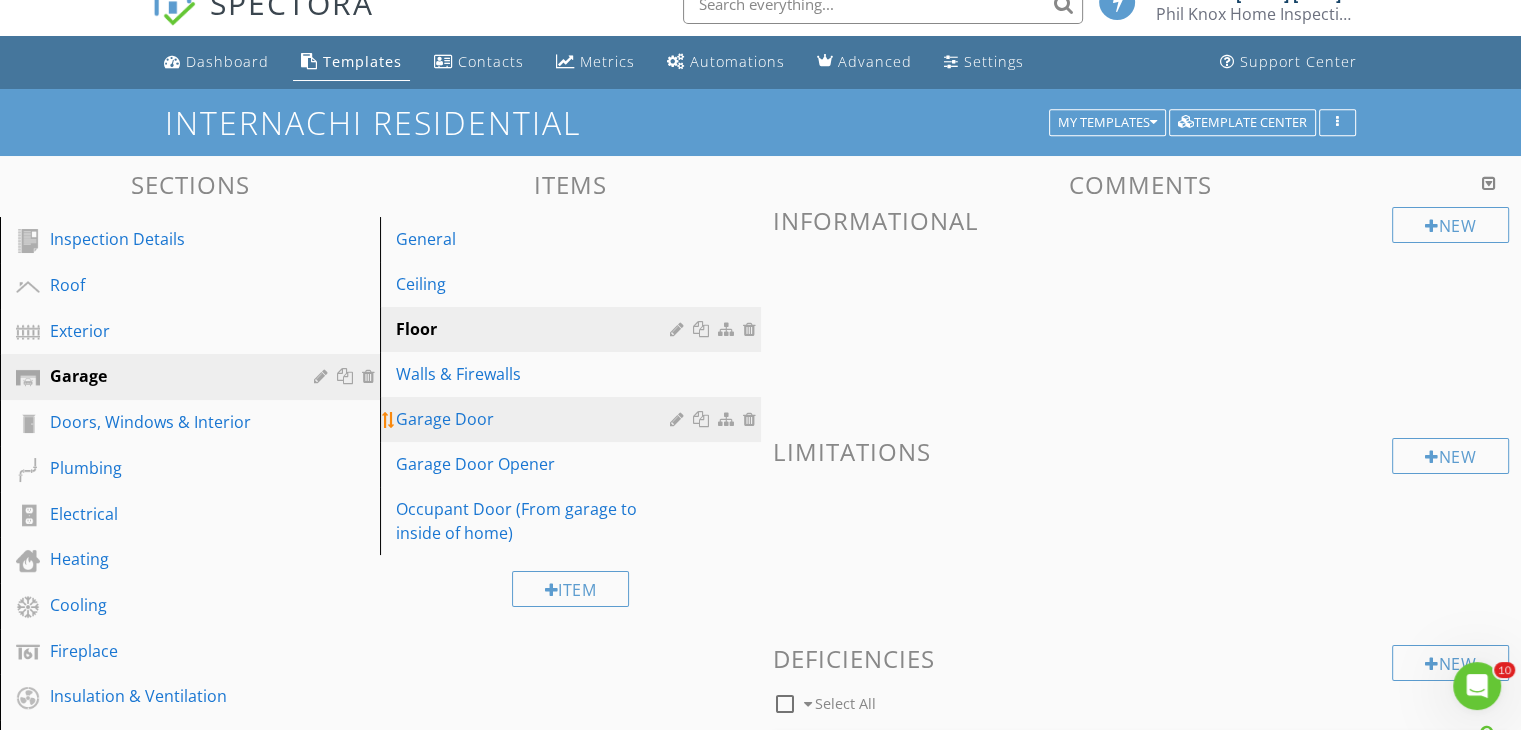 click on "Garage Door" at bounding box center [535, 419] 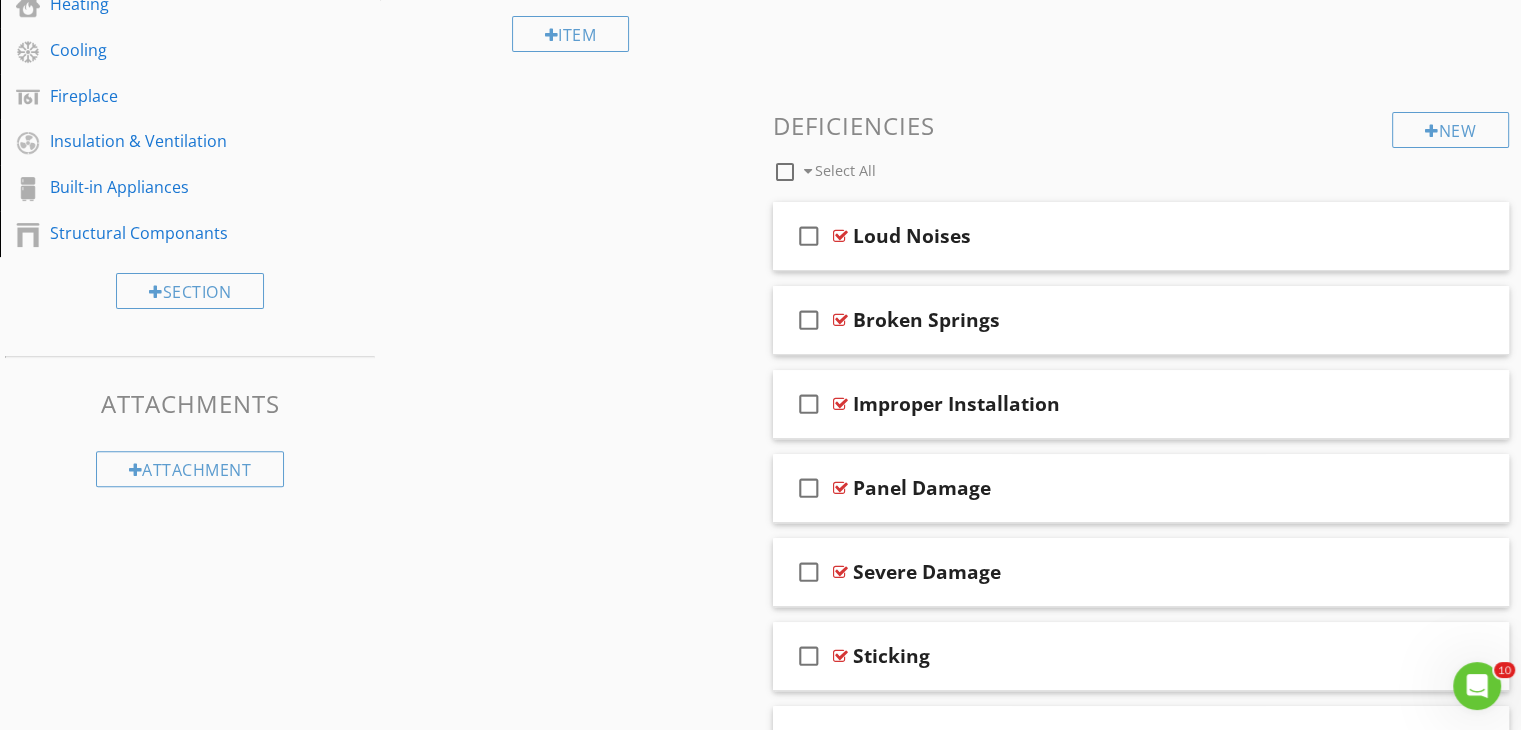 scroll, scrollTop: 668, scrollLeft: 0, axis: vertical 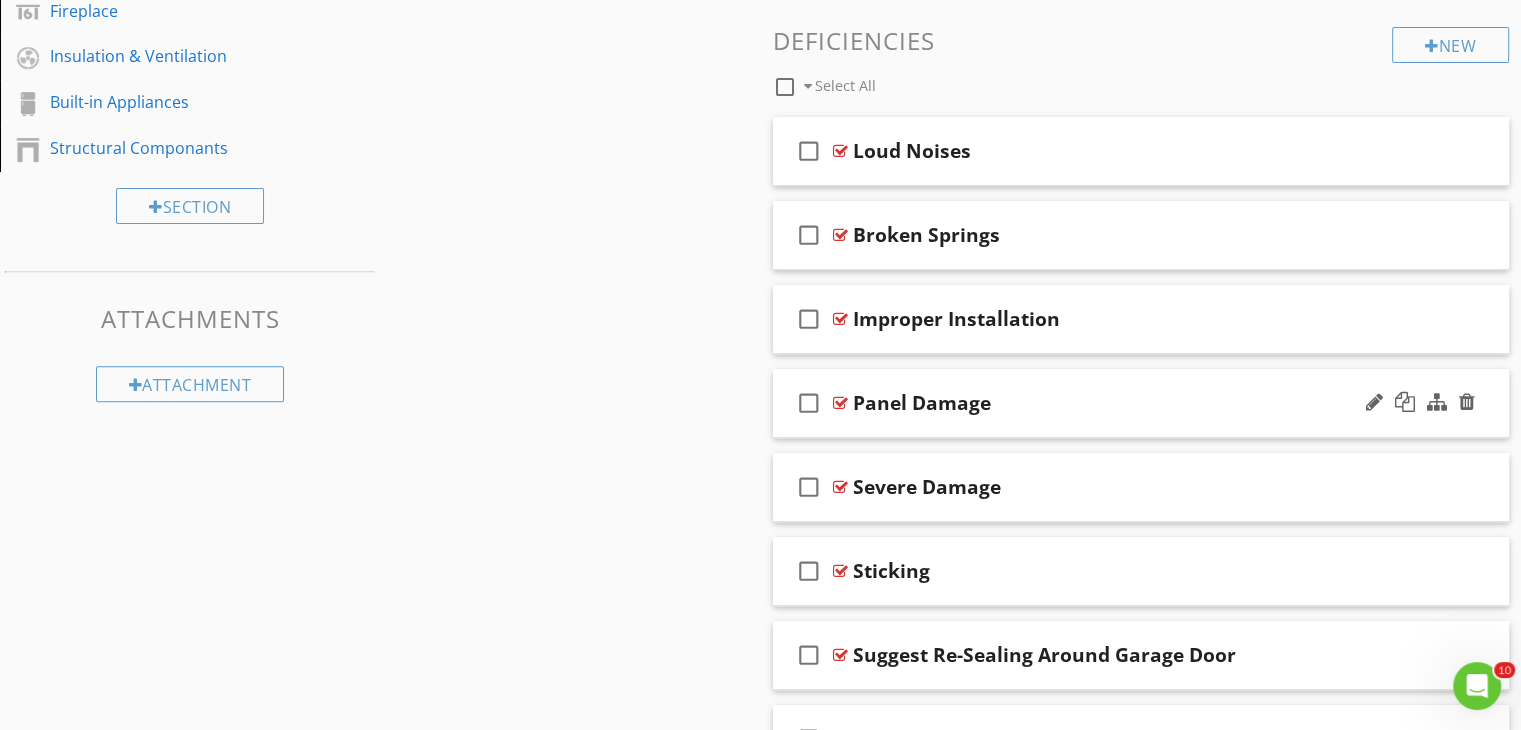 click on "Panel Damage" at bounding box center [1114, 403] 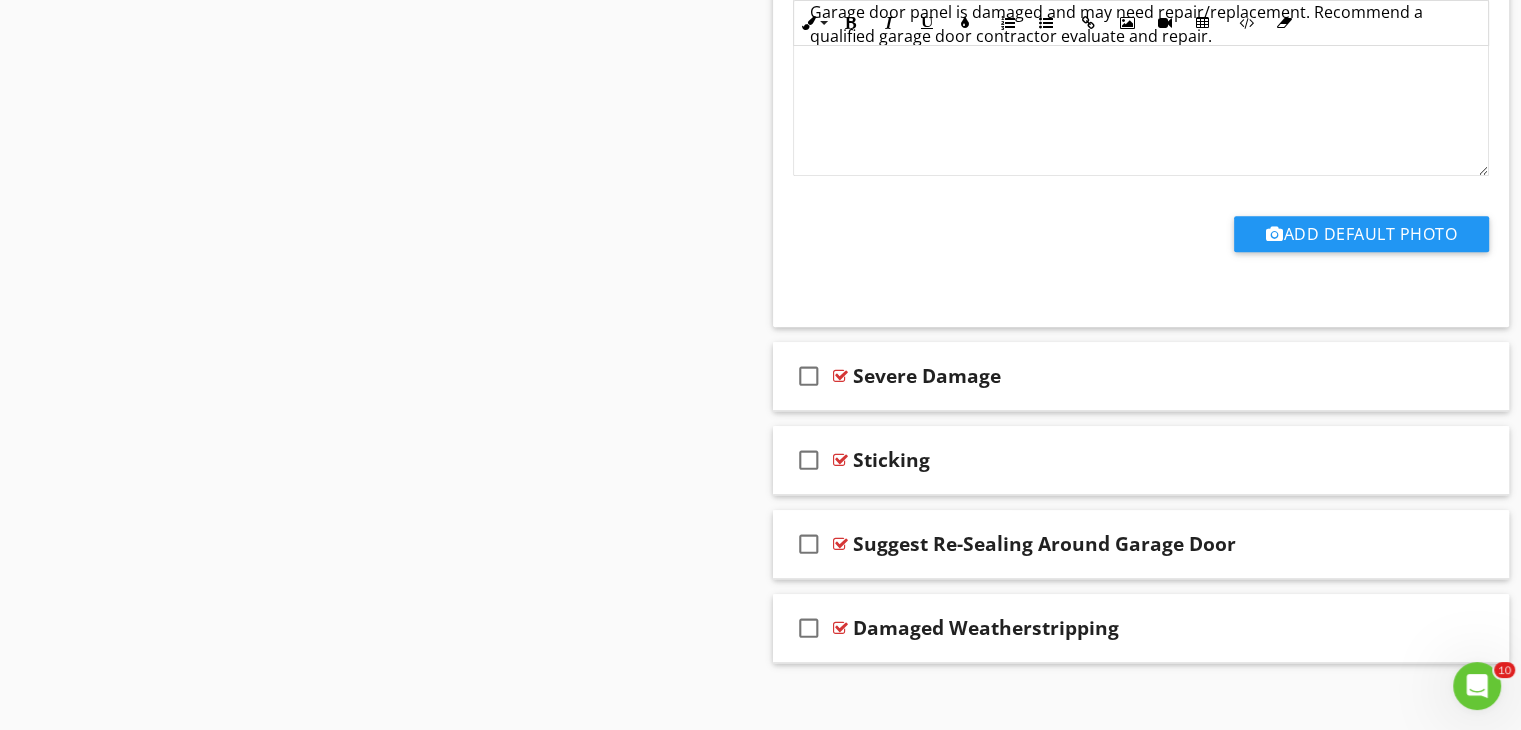 scroll, scrollTop: 1466, scrollLeft: 0, axis: vertical 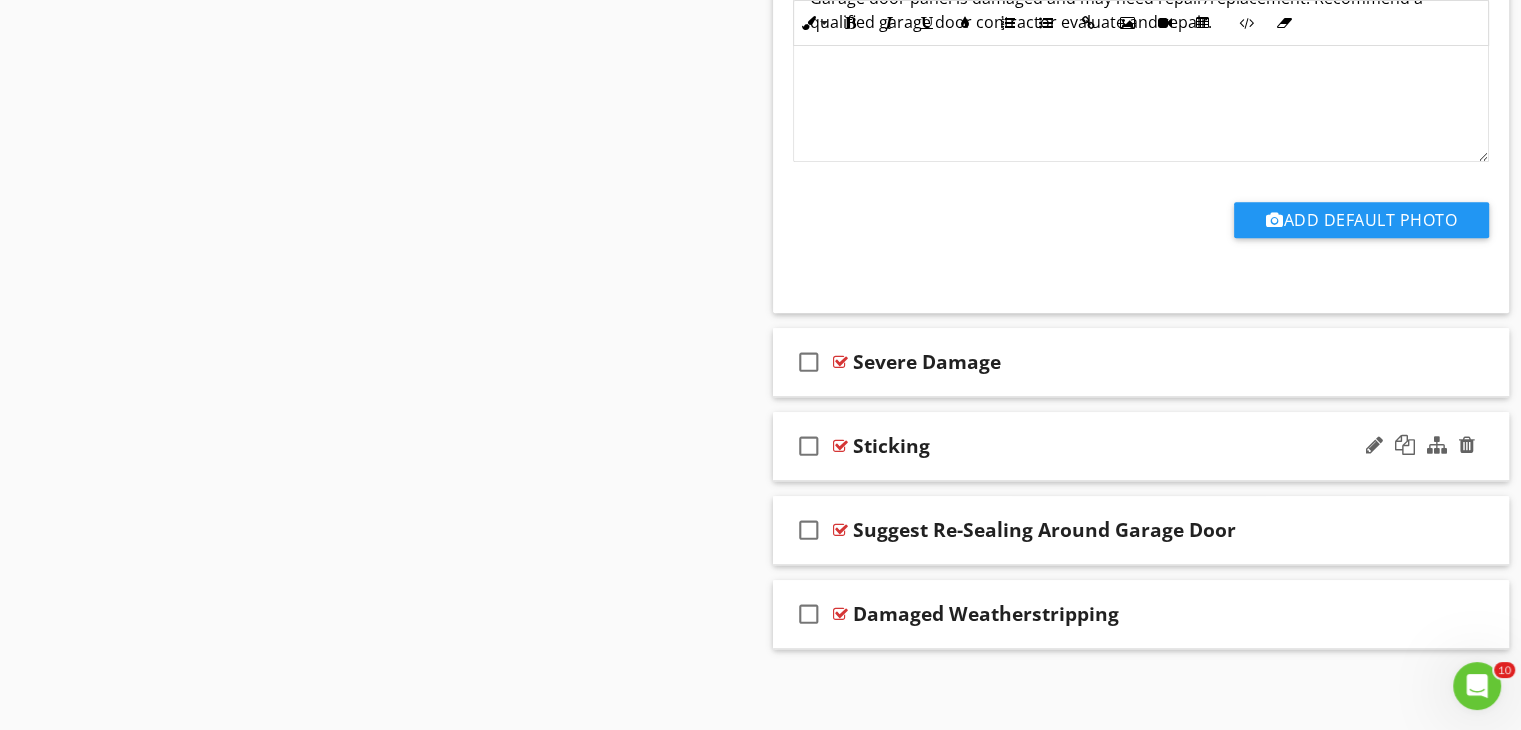 click on "Sticking" at bounding box center [1114, 446] 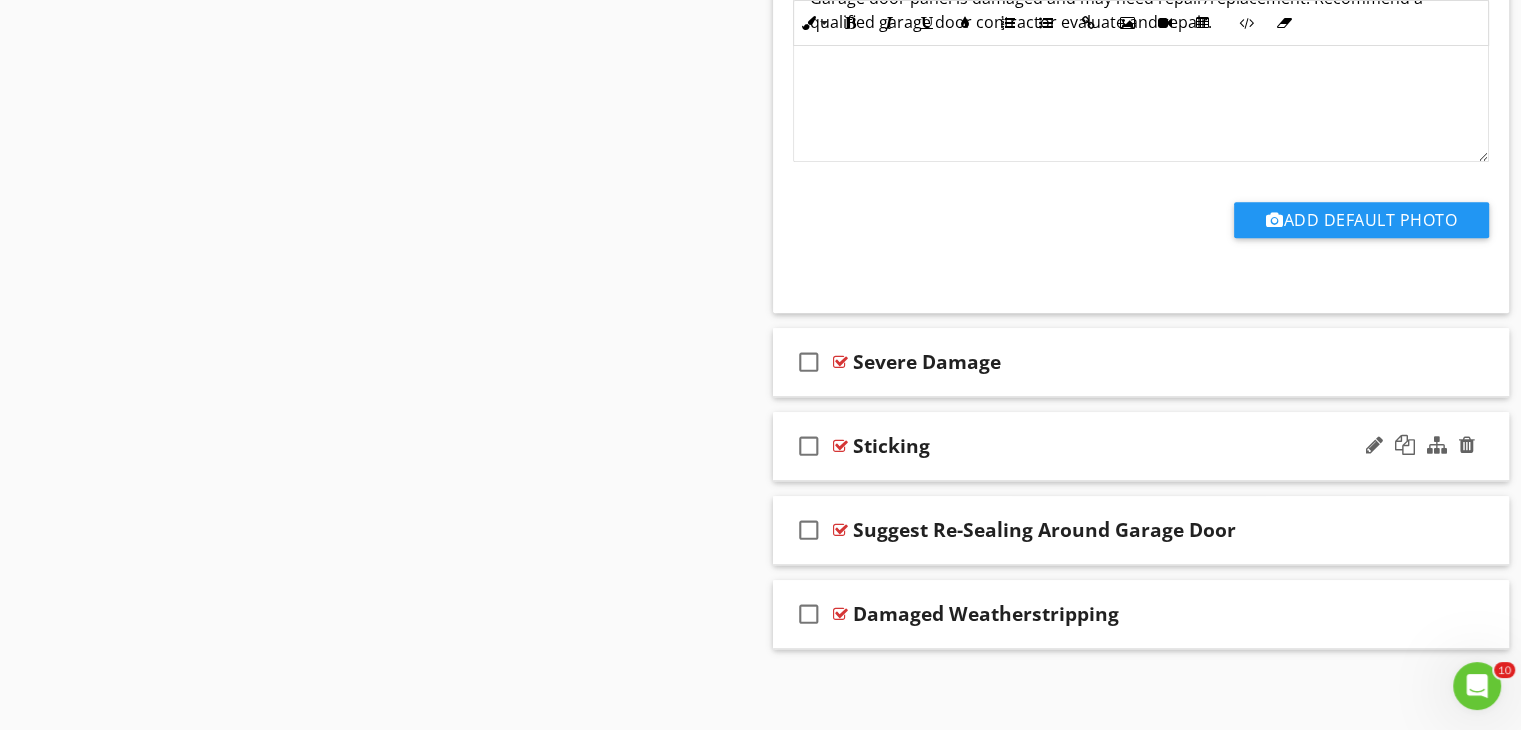 click on "Sticking" at bounding box center [1114, 446] 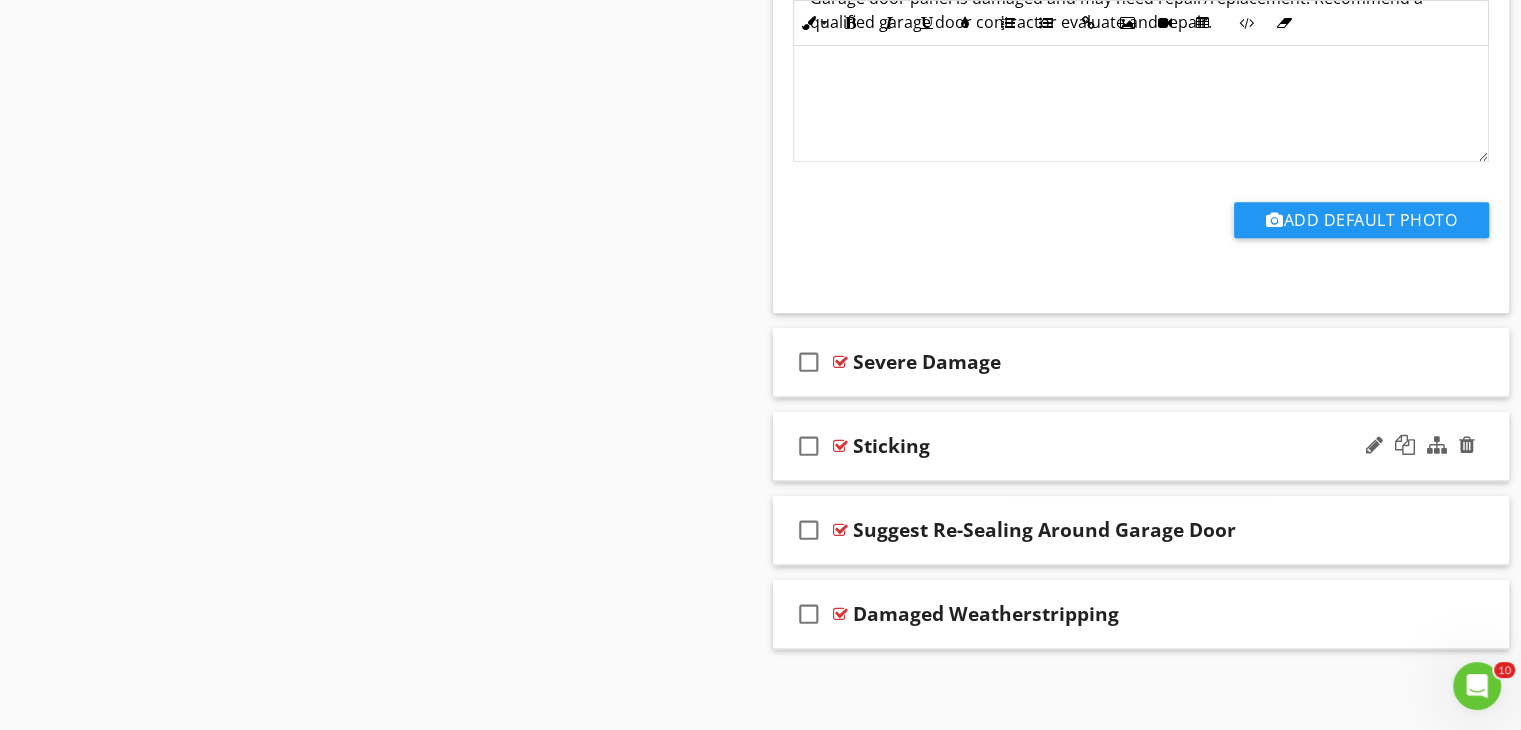 click on "Sticking" at bounding box center [1114, 446] 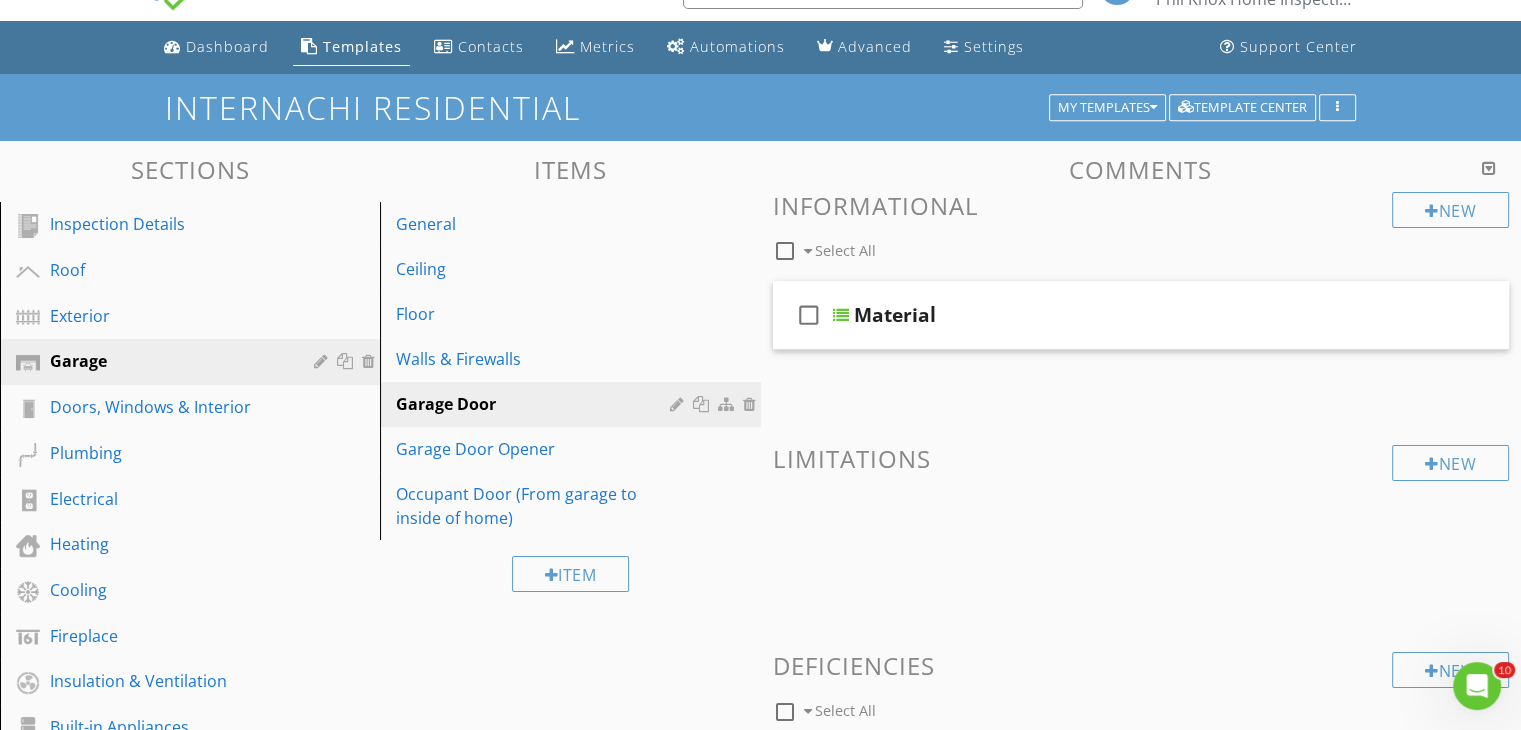 scroll, scrollTop: 0, scrollLeft: 0, axis: both 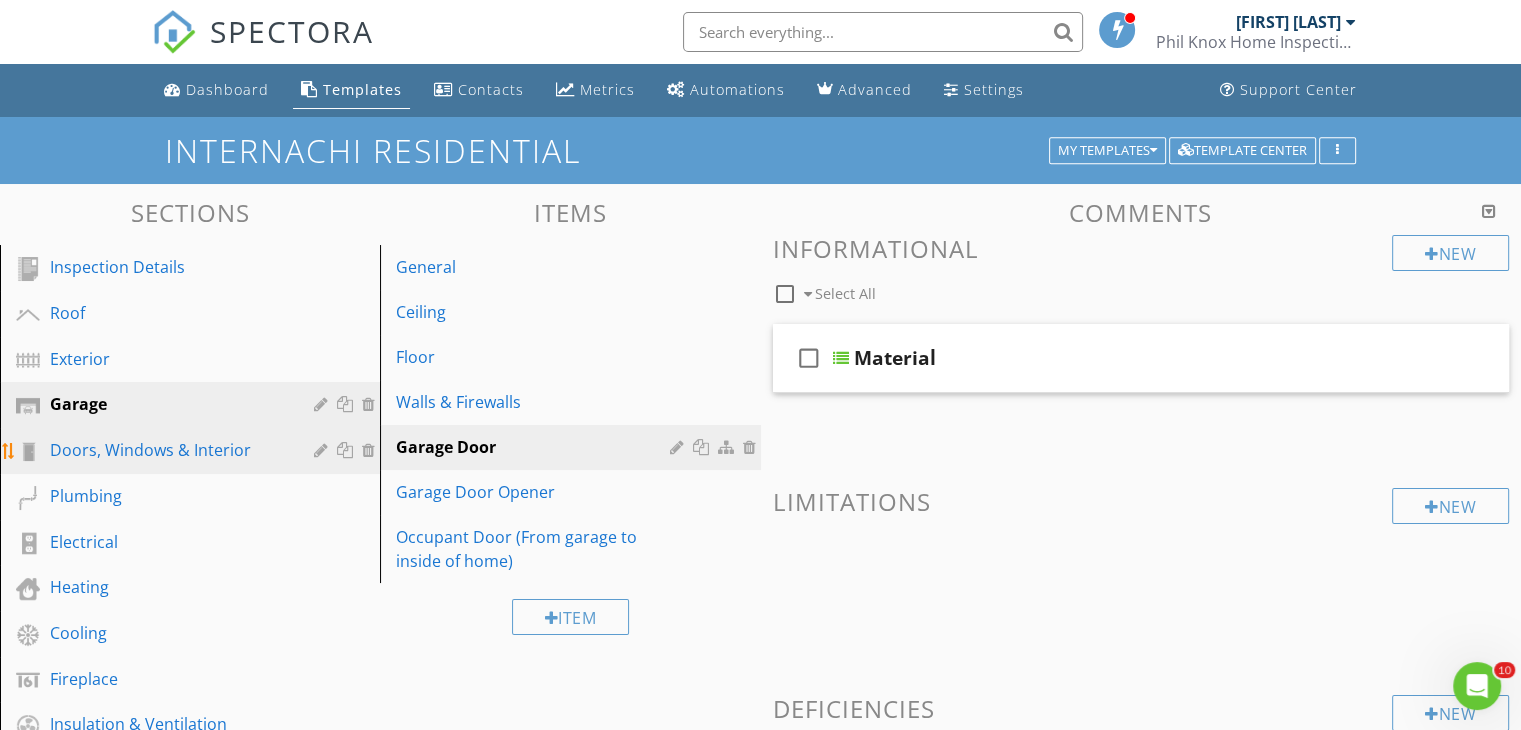 click on "Doors, Windows & Interior" at bounding box center [167, 450] 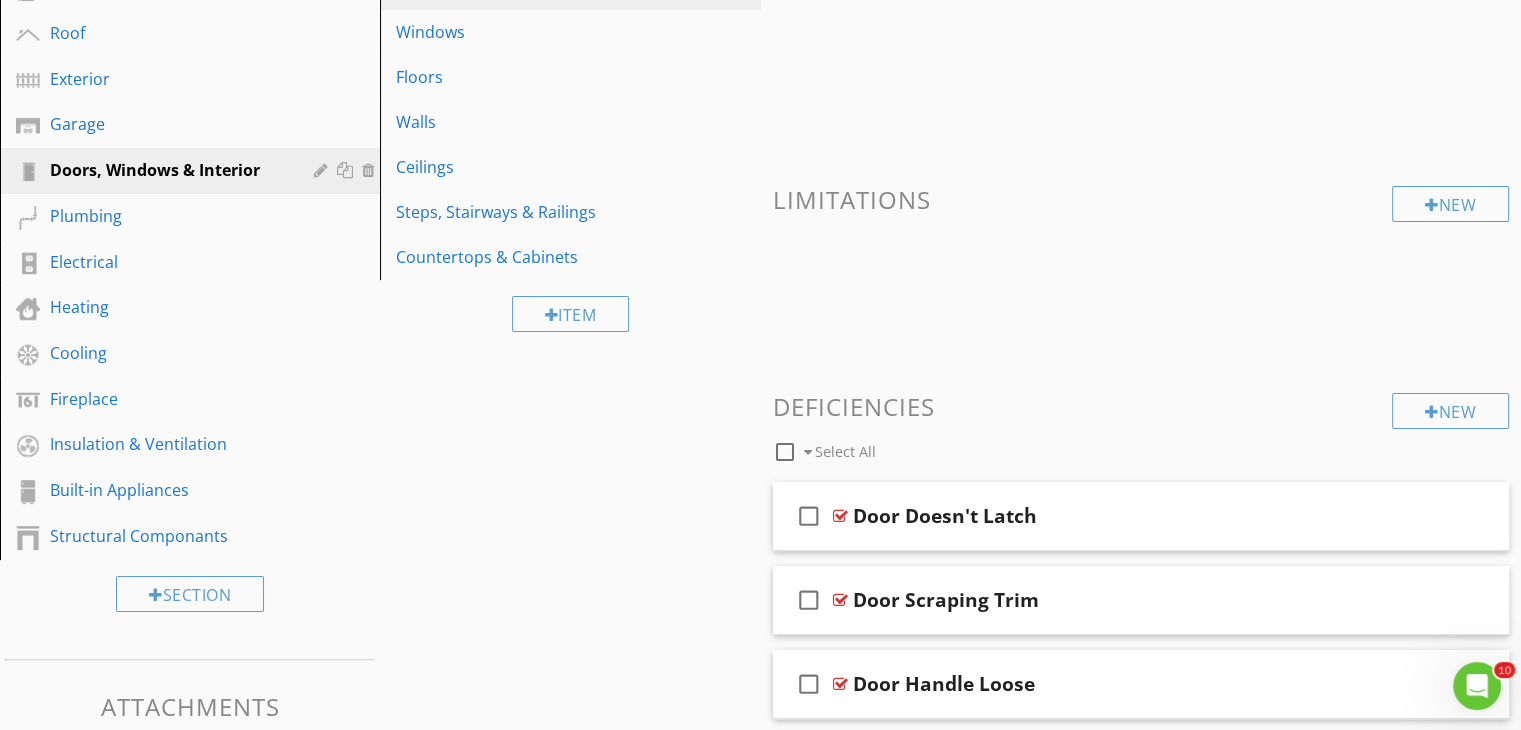 scroll, scrollTop: 320, scrollLeft: 0, axis: vertical 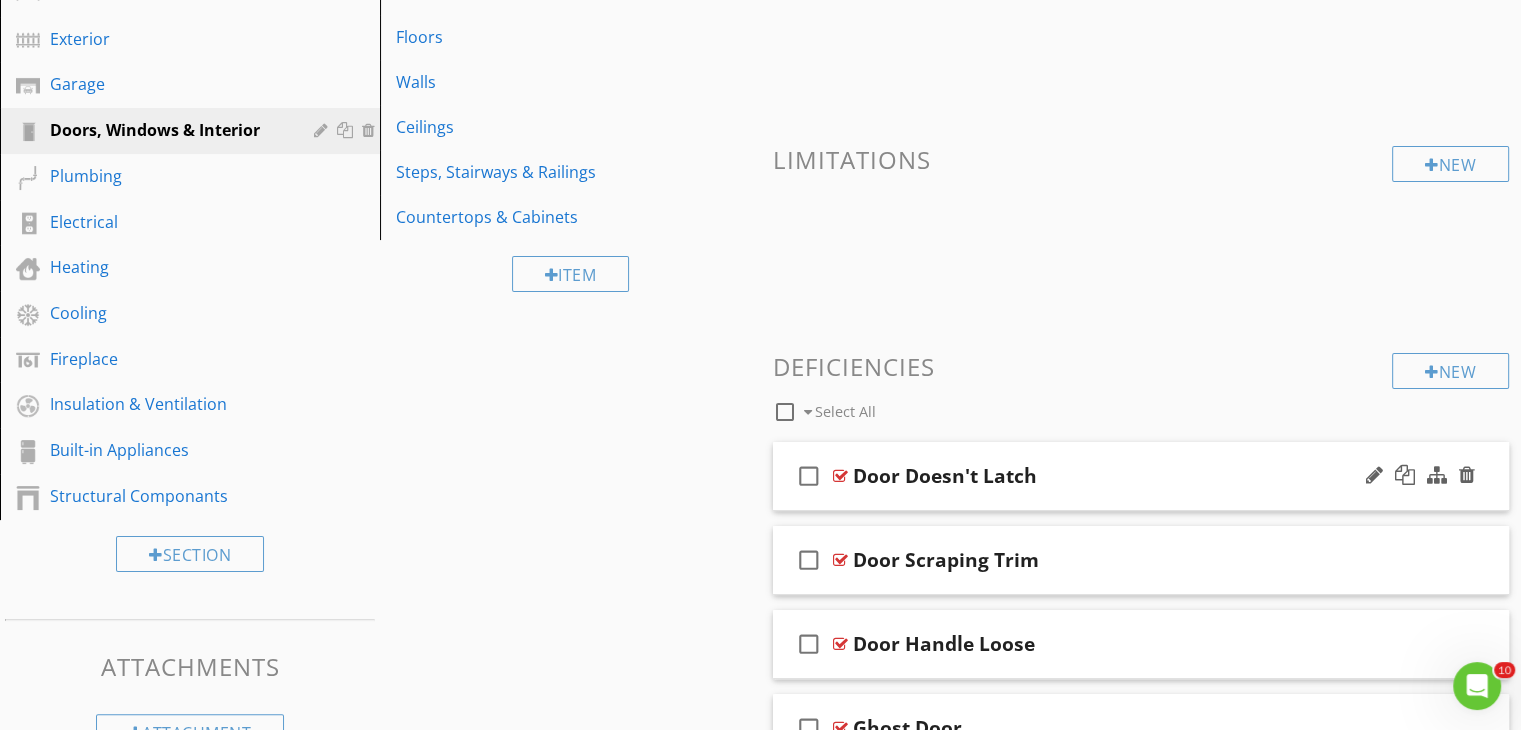 click on "Door Doesn't Latch" at bounding box center (1114, 476) 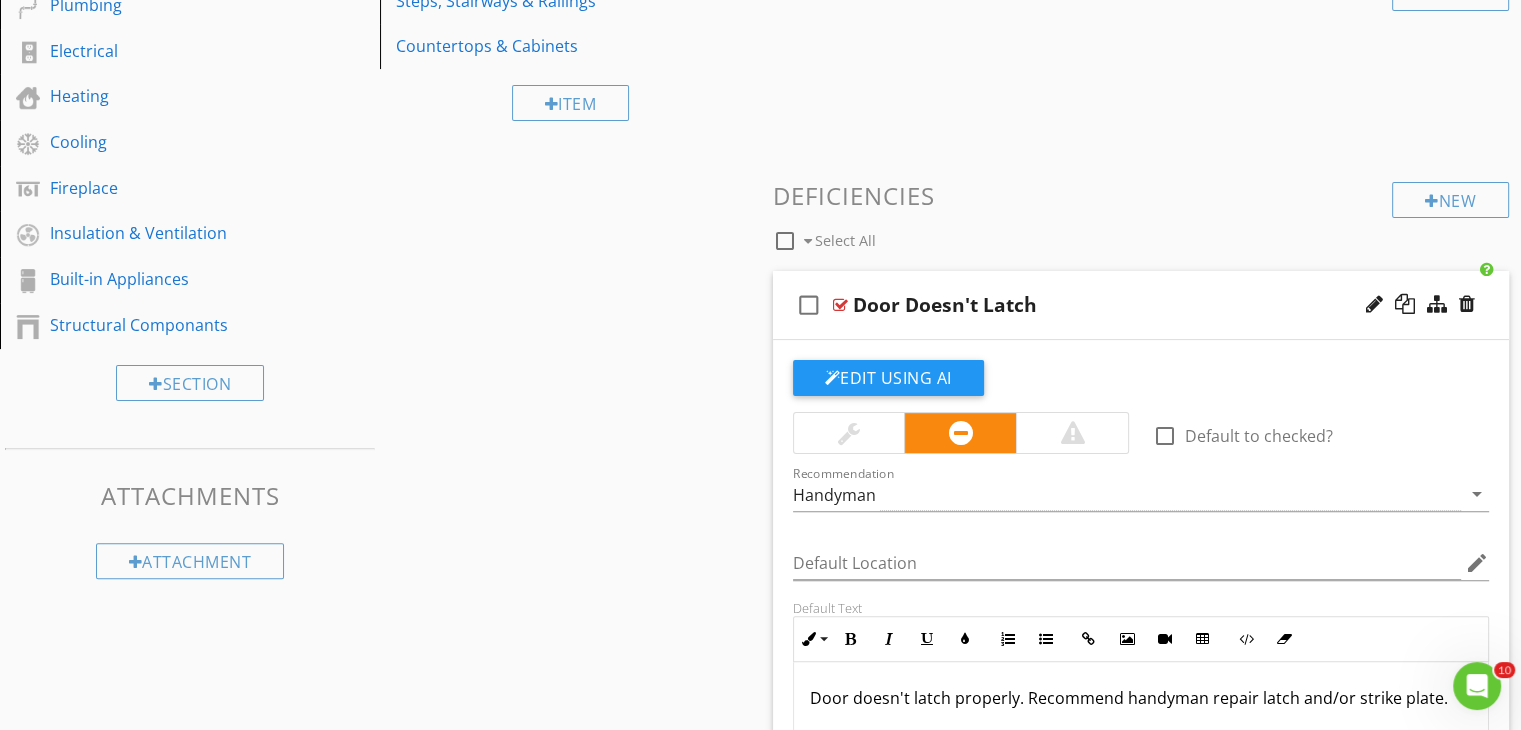 scroll, scrollTop: 720, scrollLeft: 0, axis: vertical 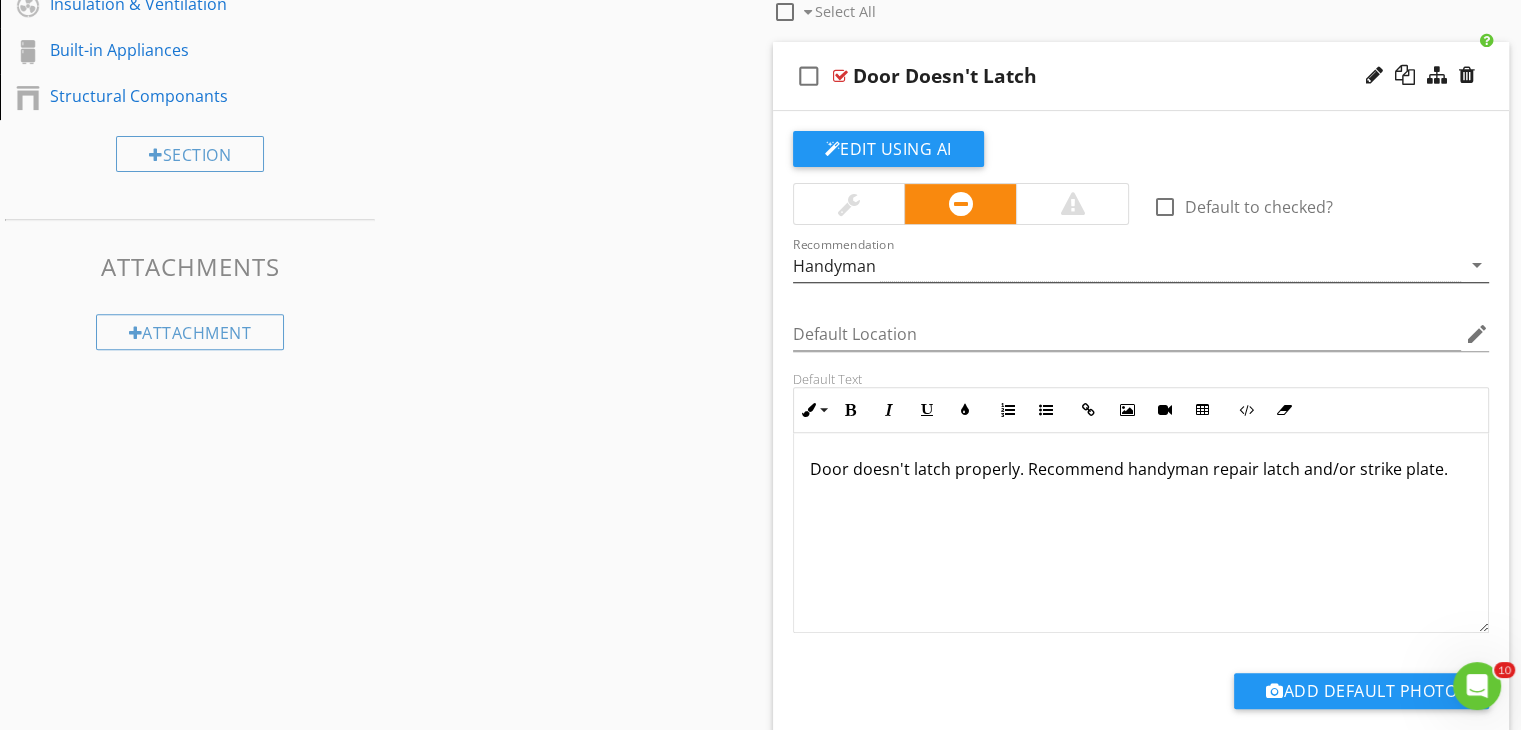 click on "Handyman" at bounding box center [1127, 265] 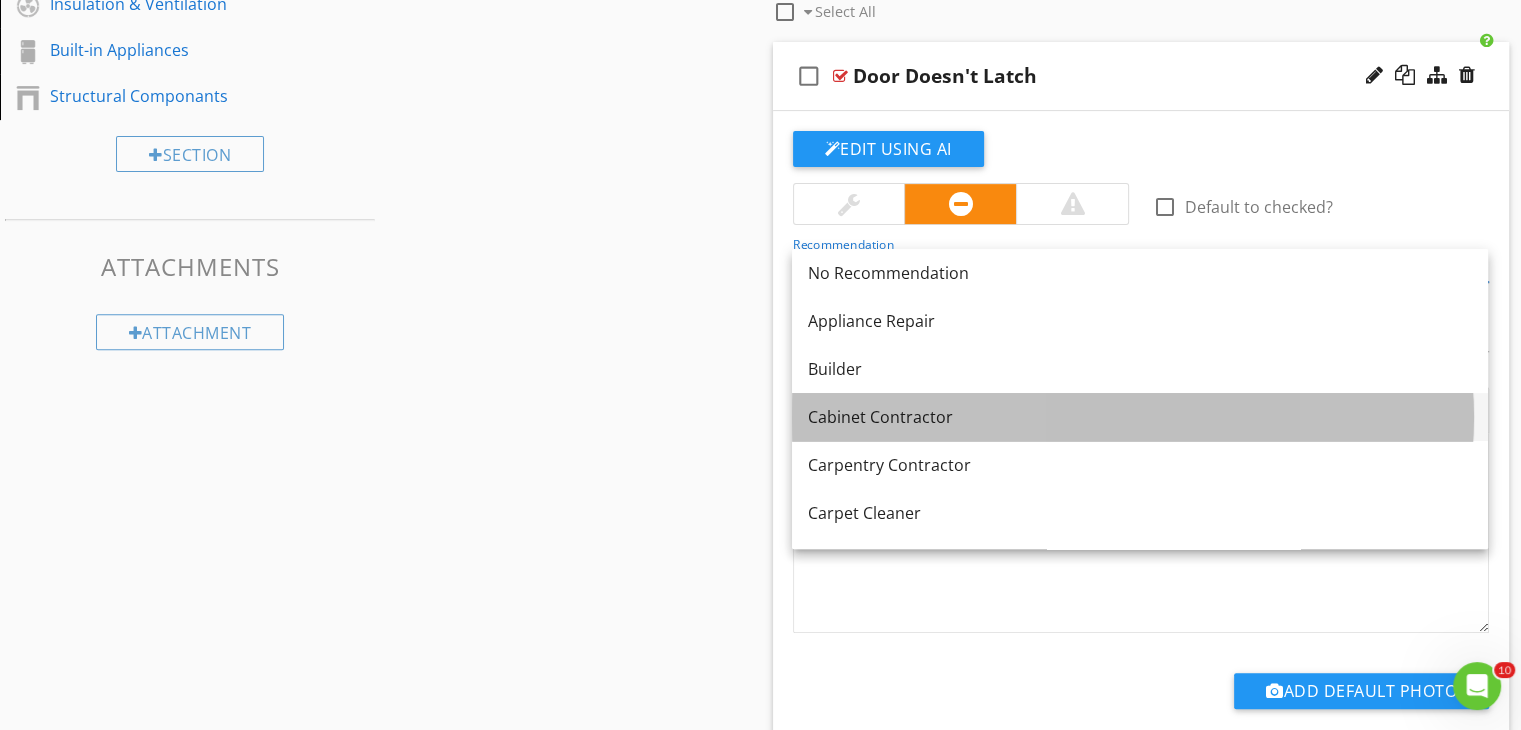 click on "Cabinet Contractor" at bounding box center (1140, 417) 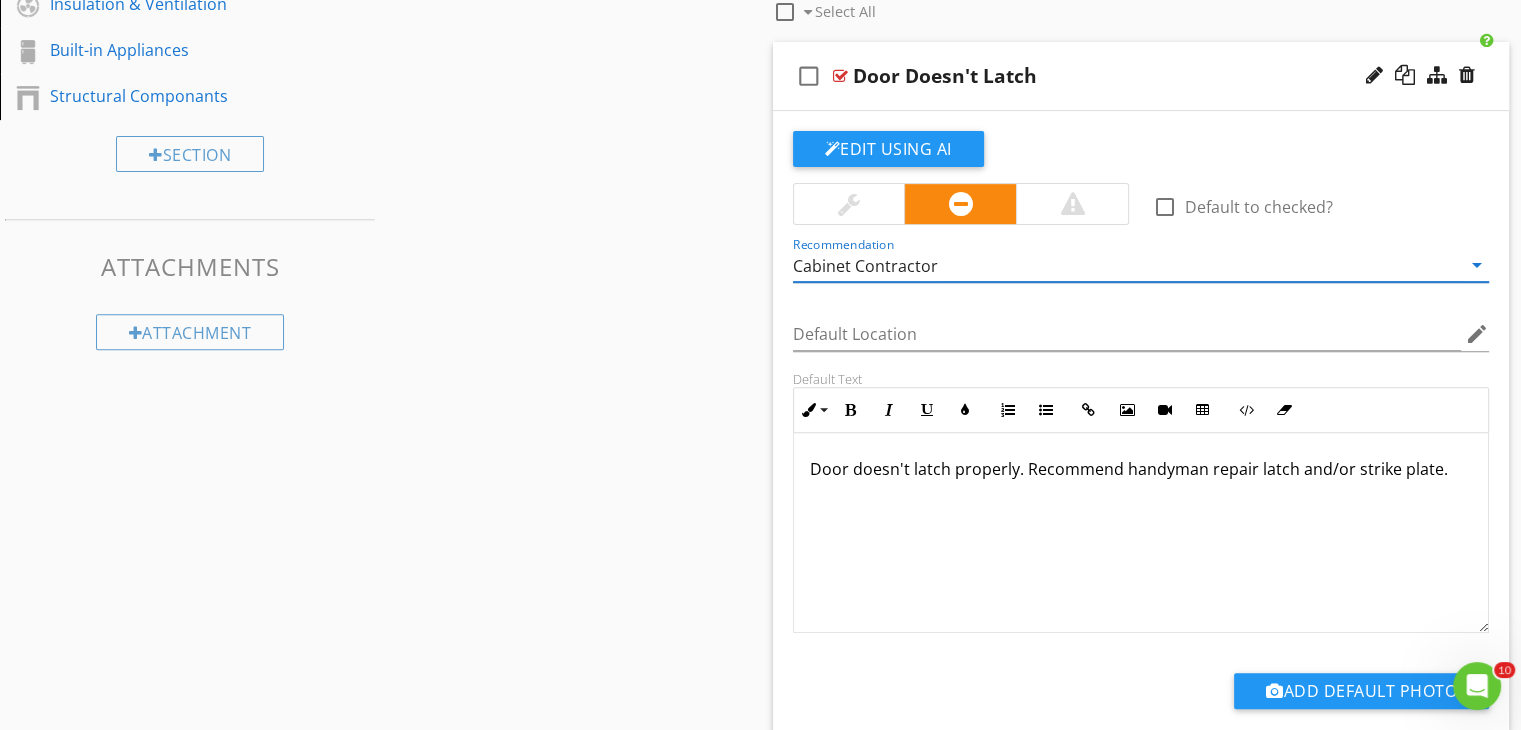 click on "Door doesn't latch properly. Recommend handyman repair latch and/or strike plate." at bounding box center [1141, 533] 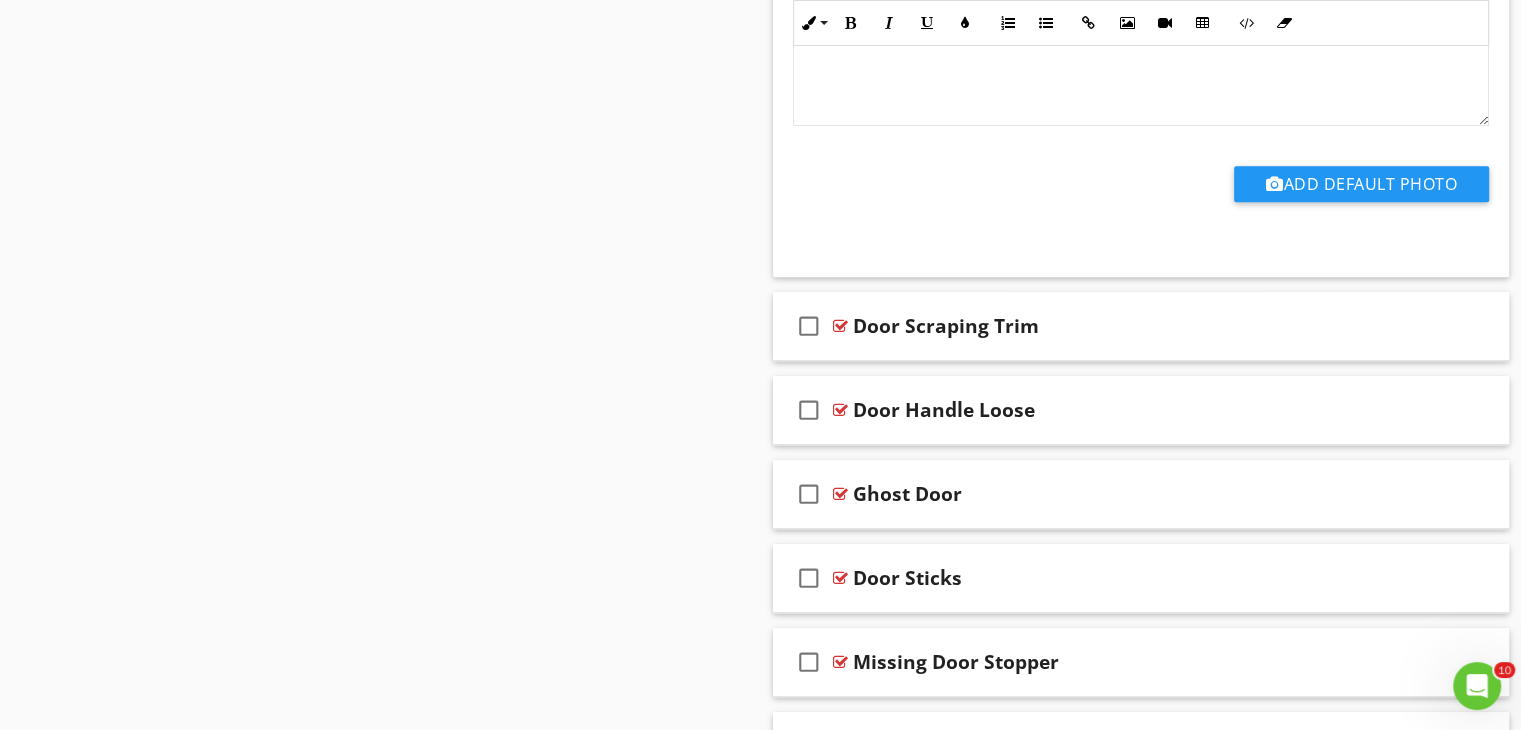 scroll, scrollTop: 1266, scrollLeft: 0, axis: vertical 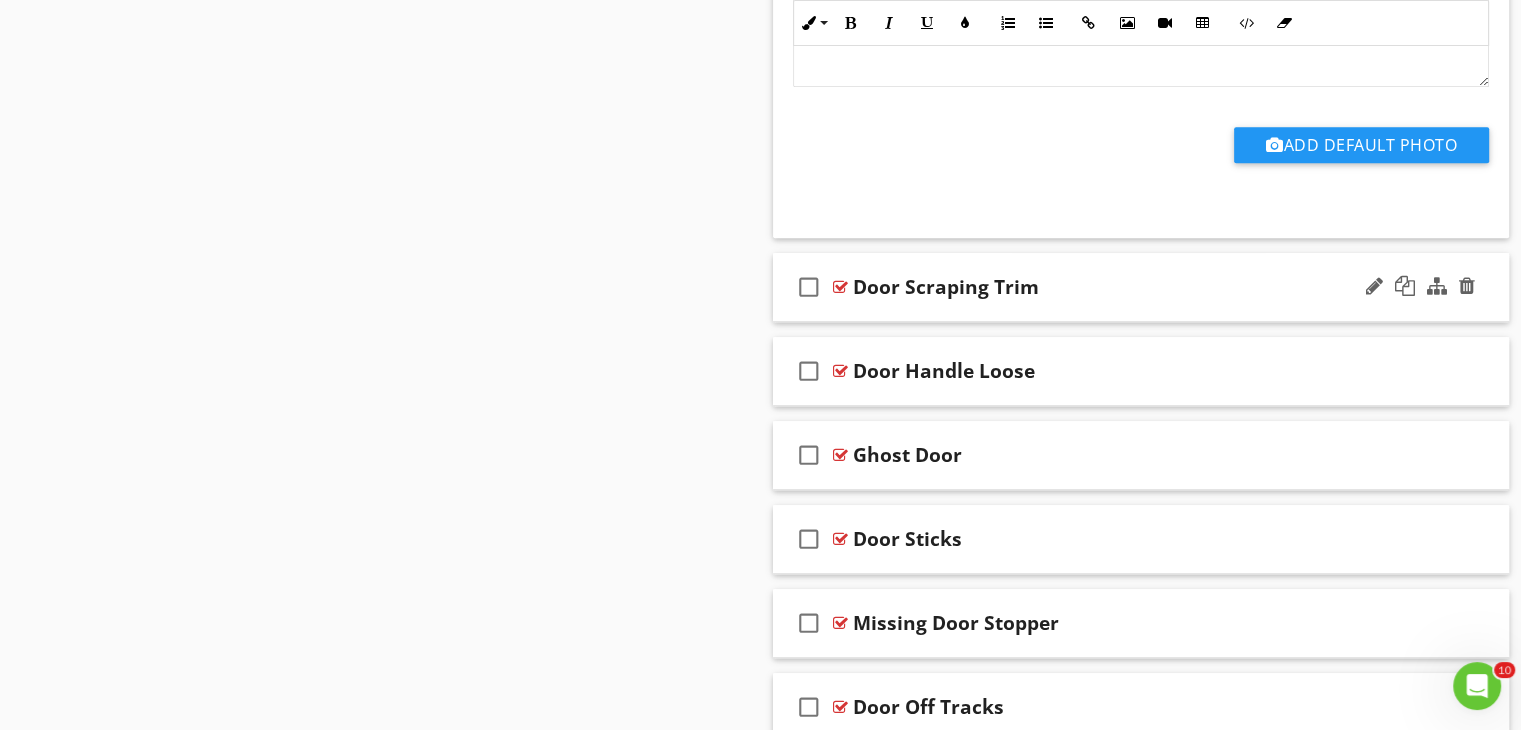 click on "Door Scraping Trim" at bounding box center (1114, 287) 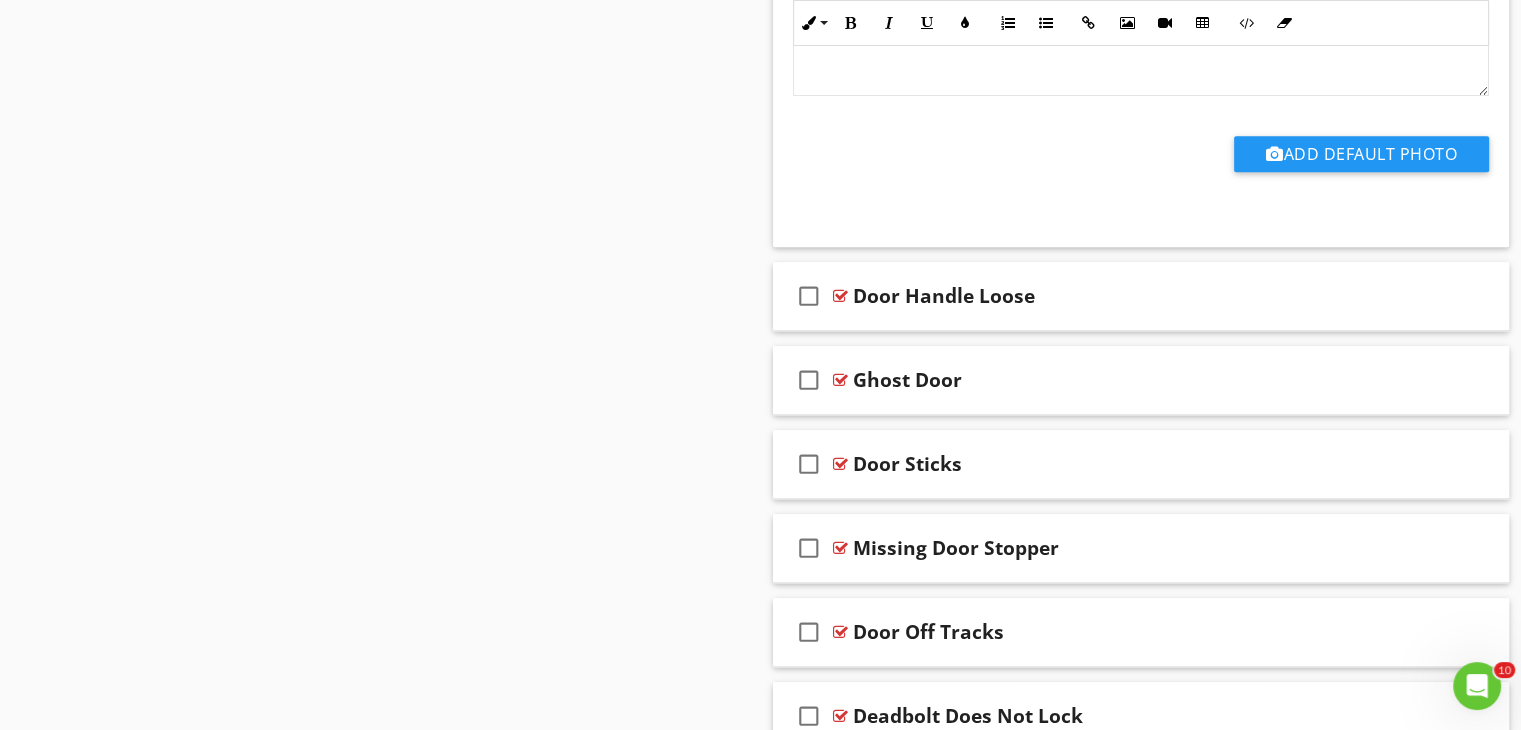scroll, scrollTop: 2026, scrollLeft: 0, axis: vertical 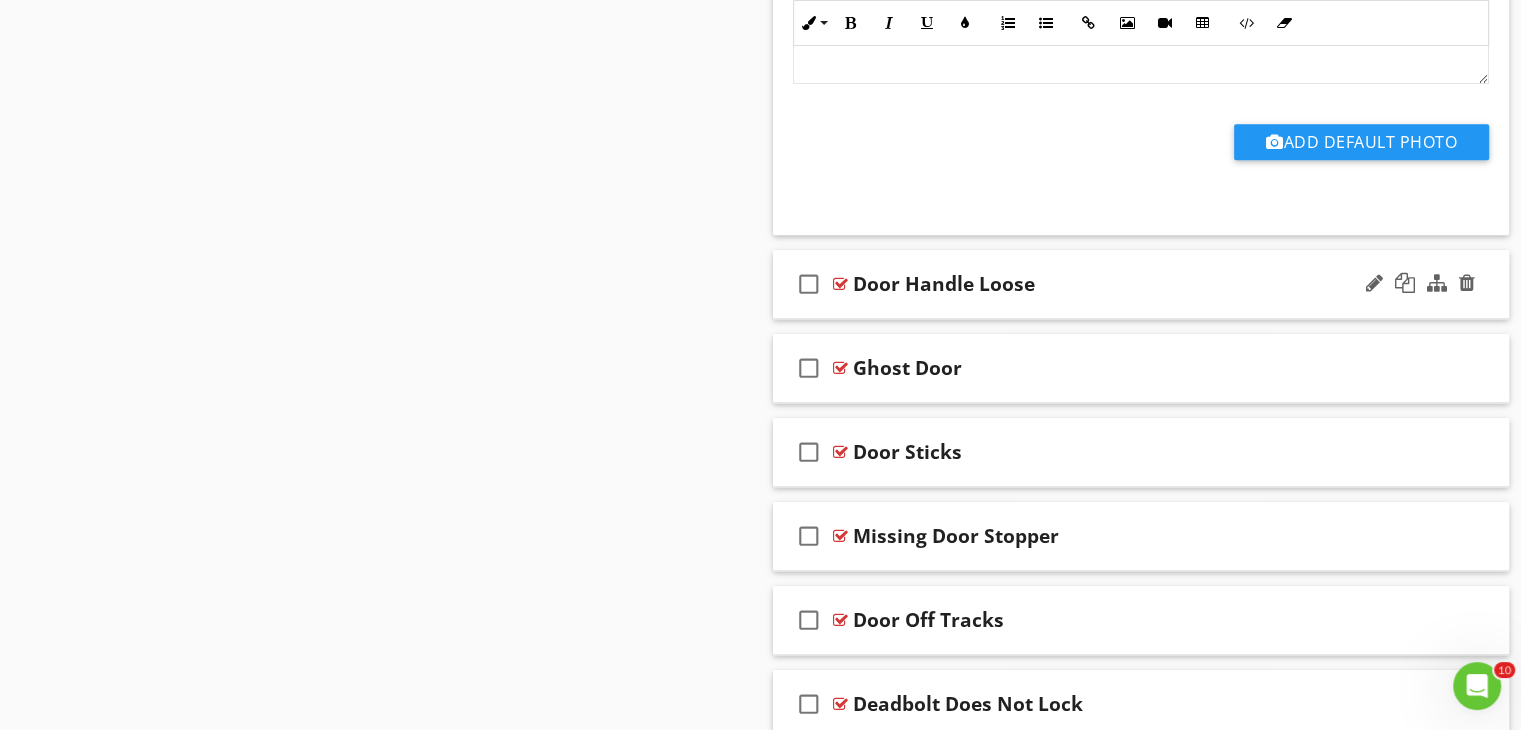 click on "Door Handle Loose" at bounding box center [1141, 284] 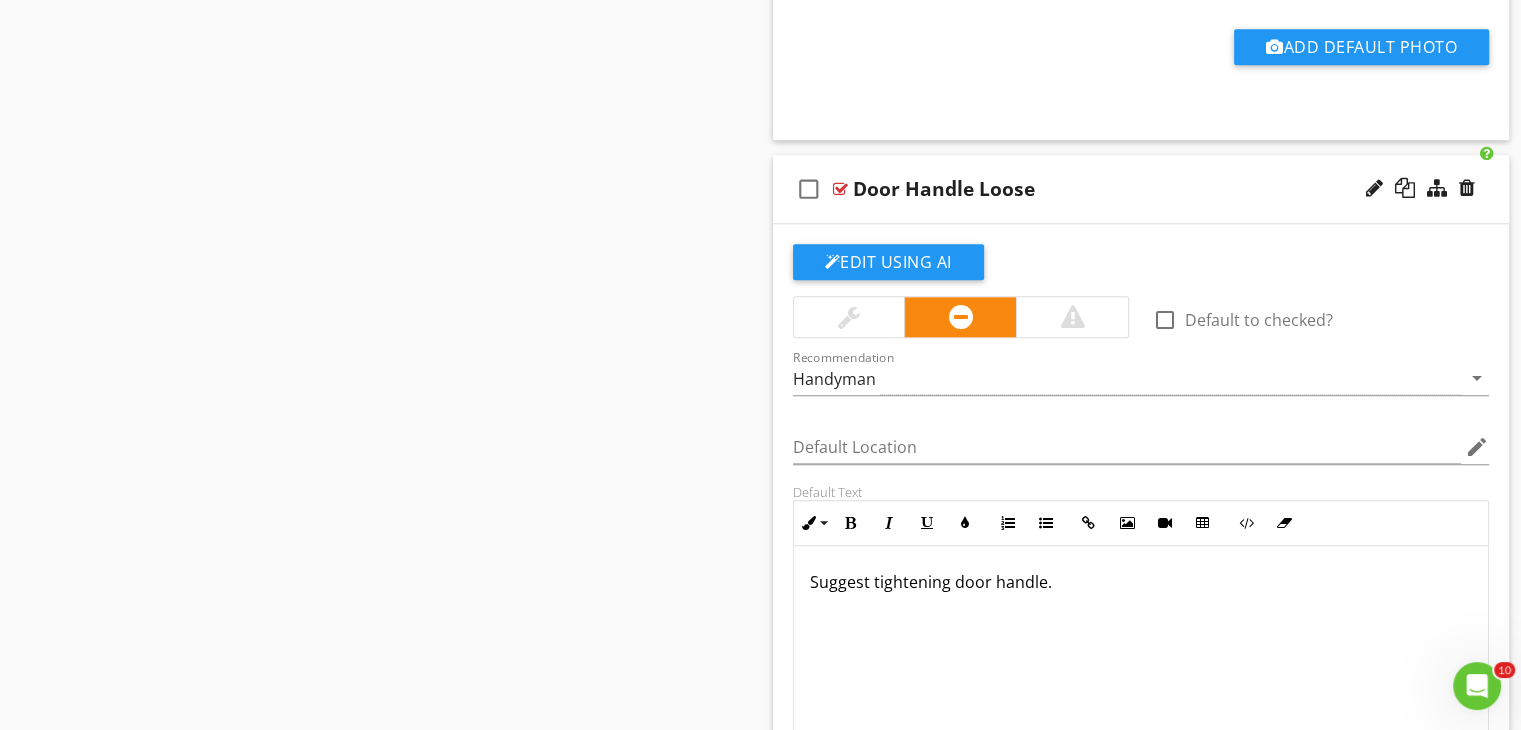 scroll, scrollTop: 2186, scrollLeft: 0, axis: vertical 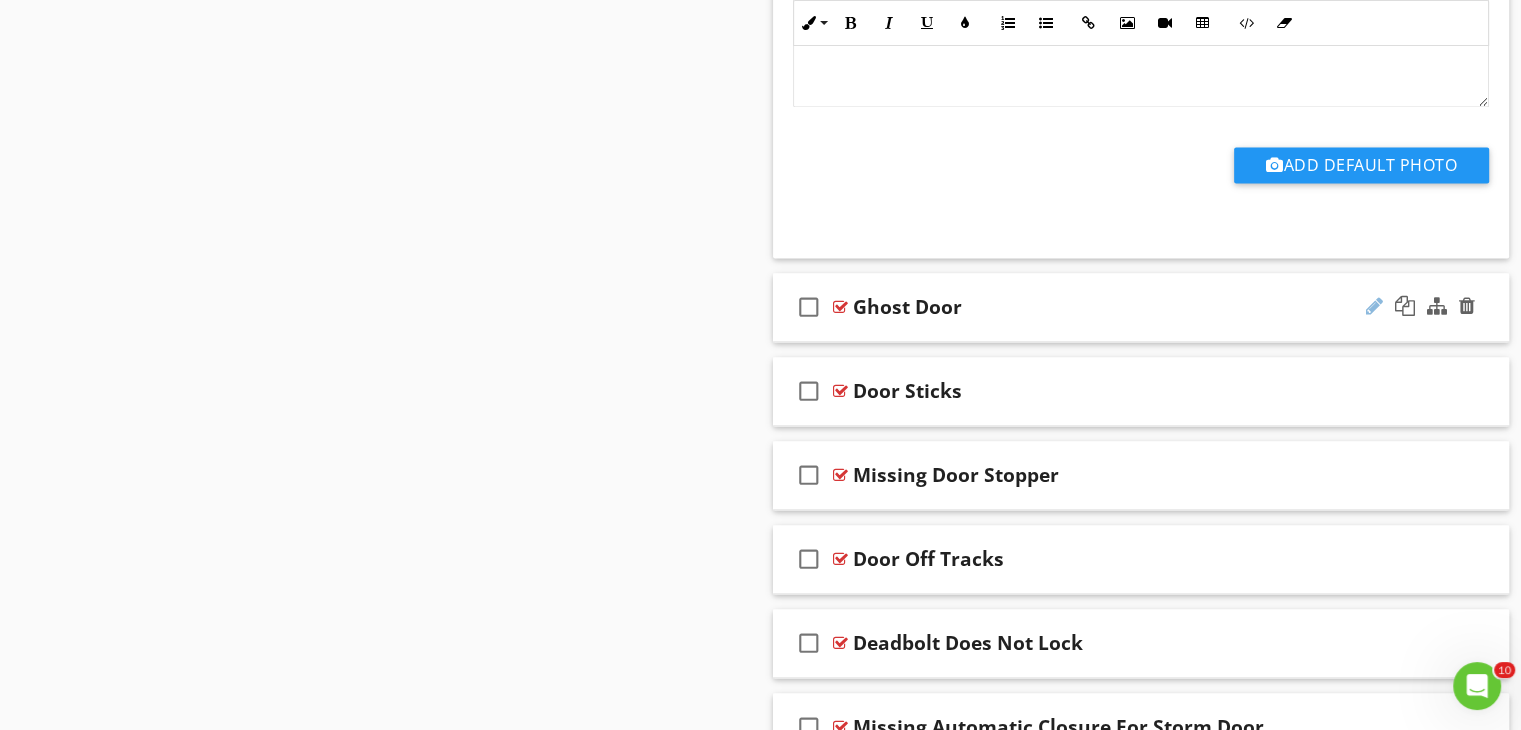 click at bounding box center [1374, 306] 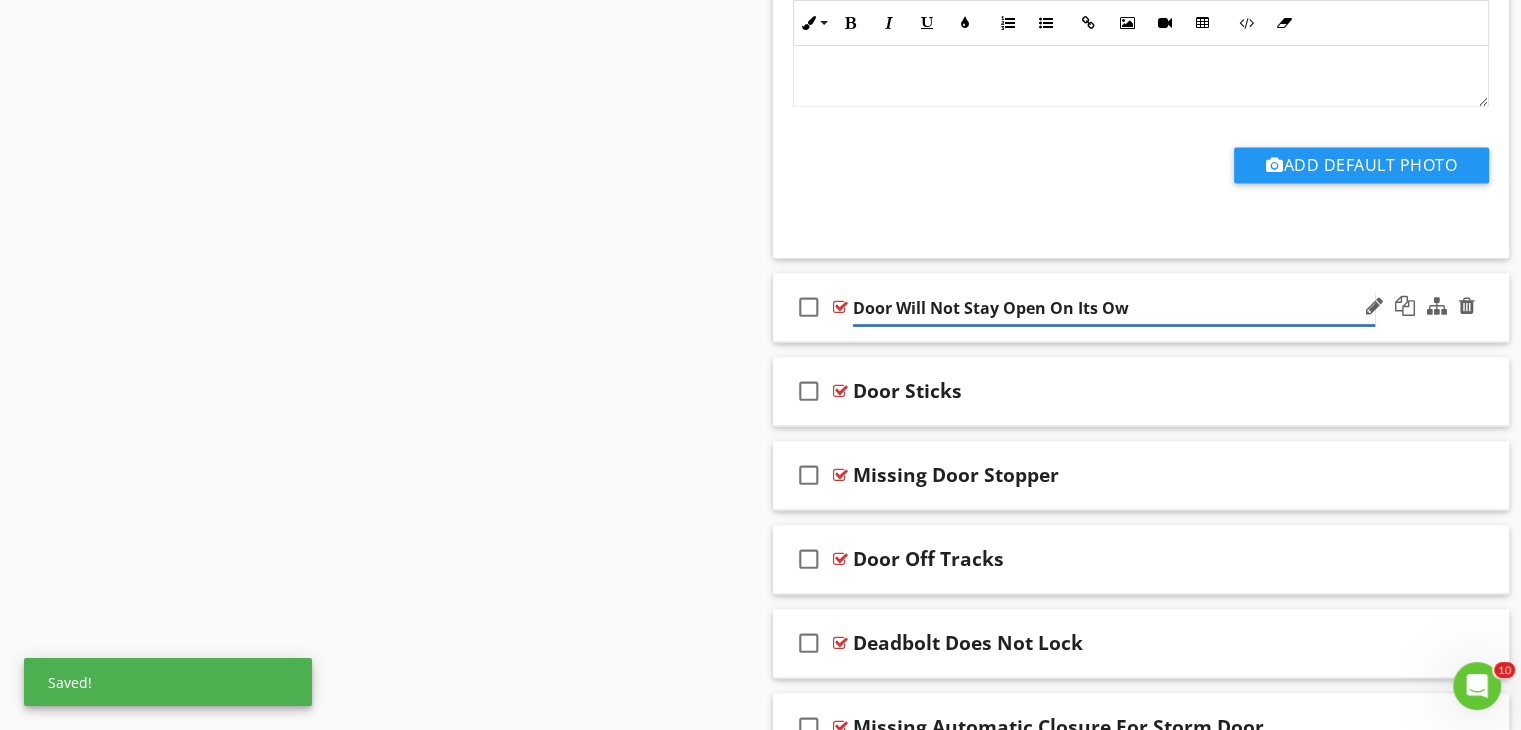 type on "Door Will Not Stay Open On Its Own" 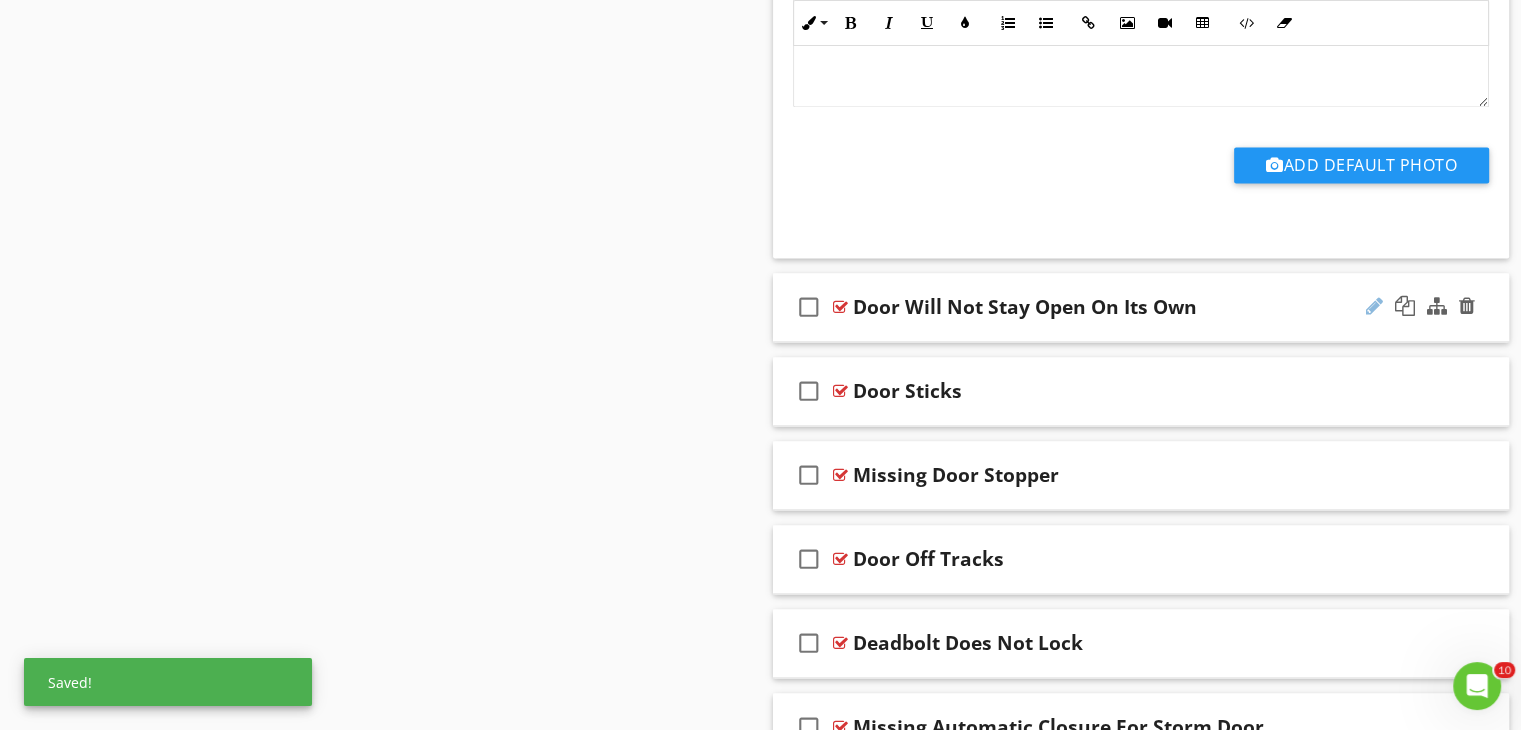 click at bounding box center (1374, 306) 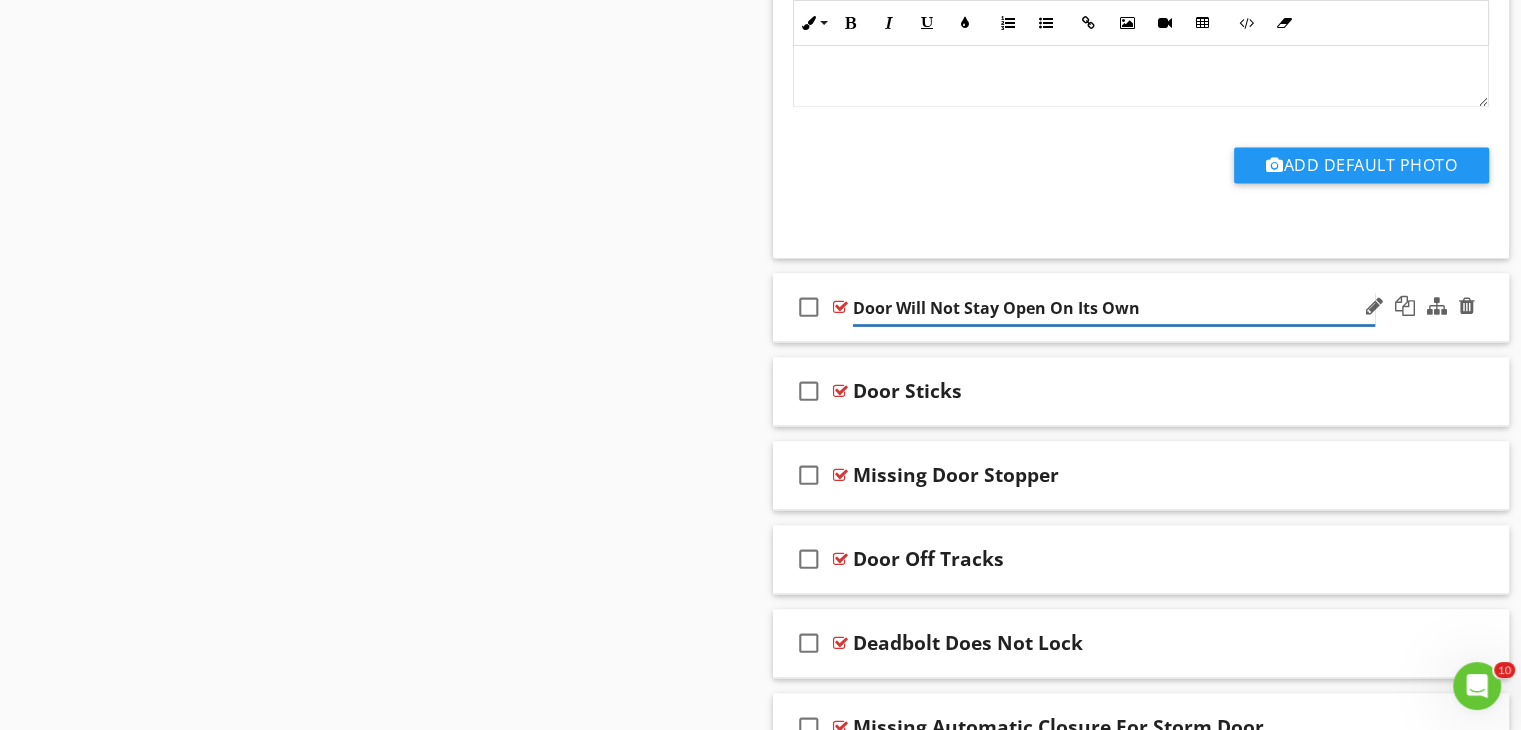 click on "Door Will Not Stay Open On Its Own" at bounding box center (1114, 308) 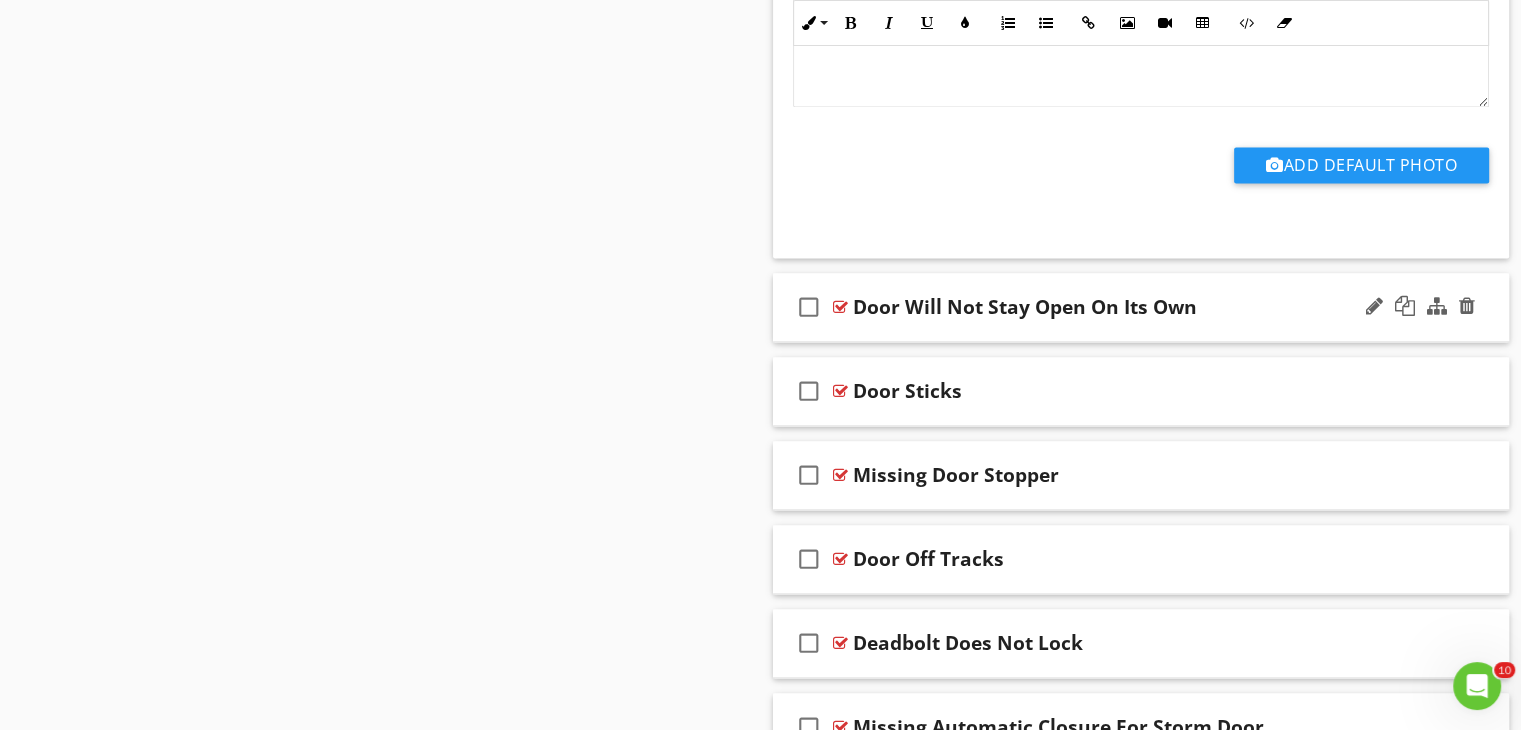 click at bounding box center [1420, 307] 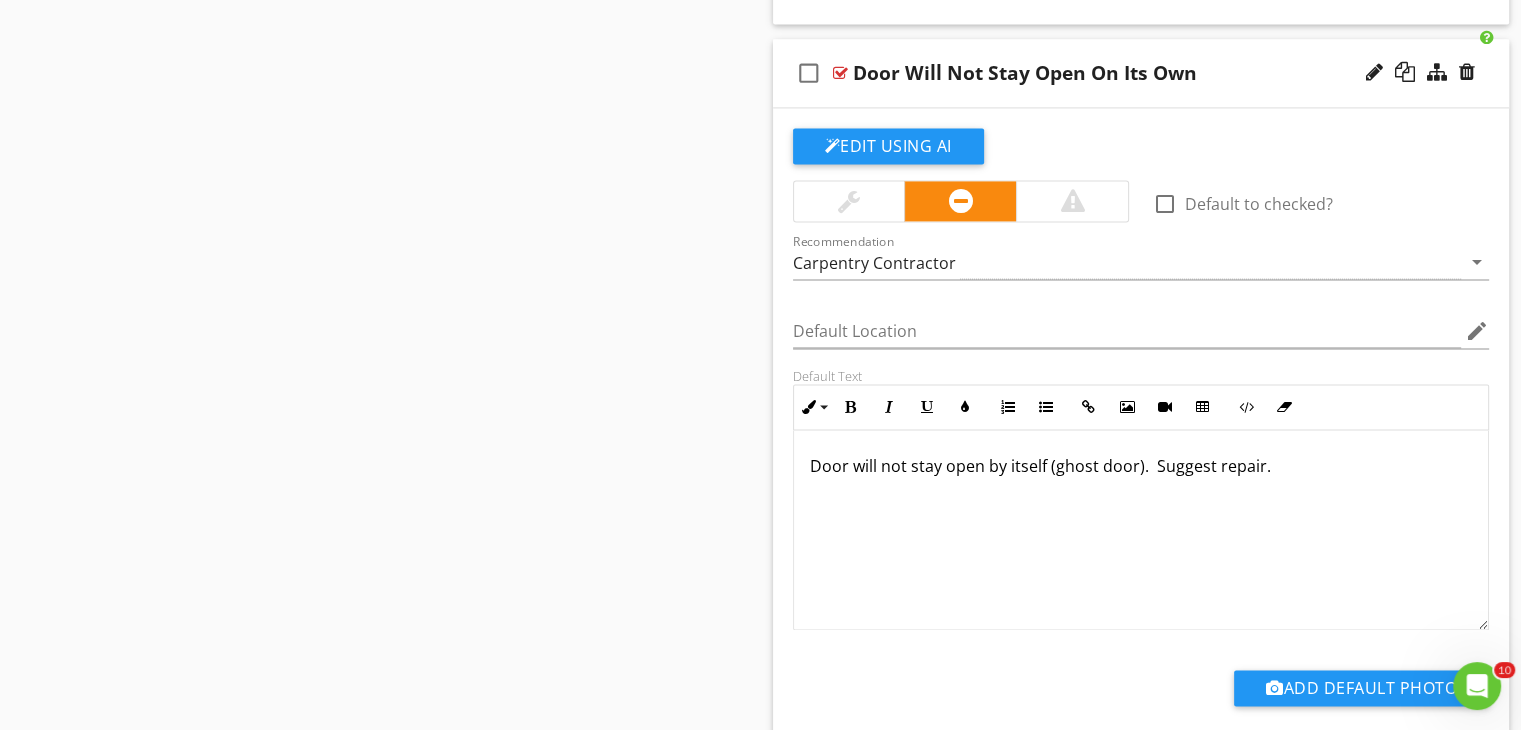 scroll, scrollTop: 3040, scrollLeft: 0, axis: vertical 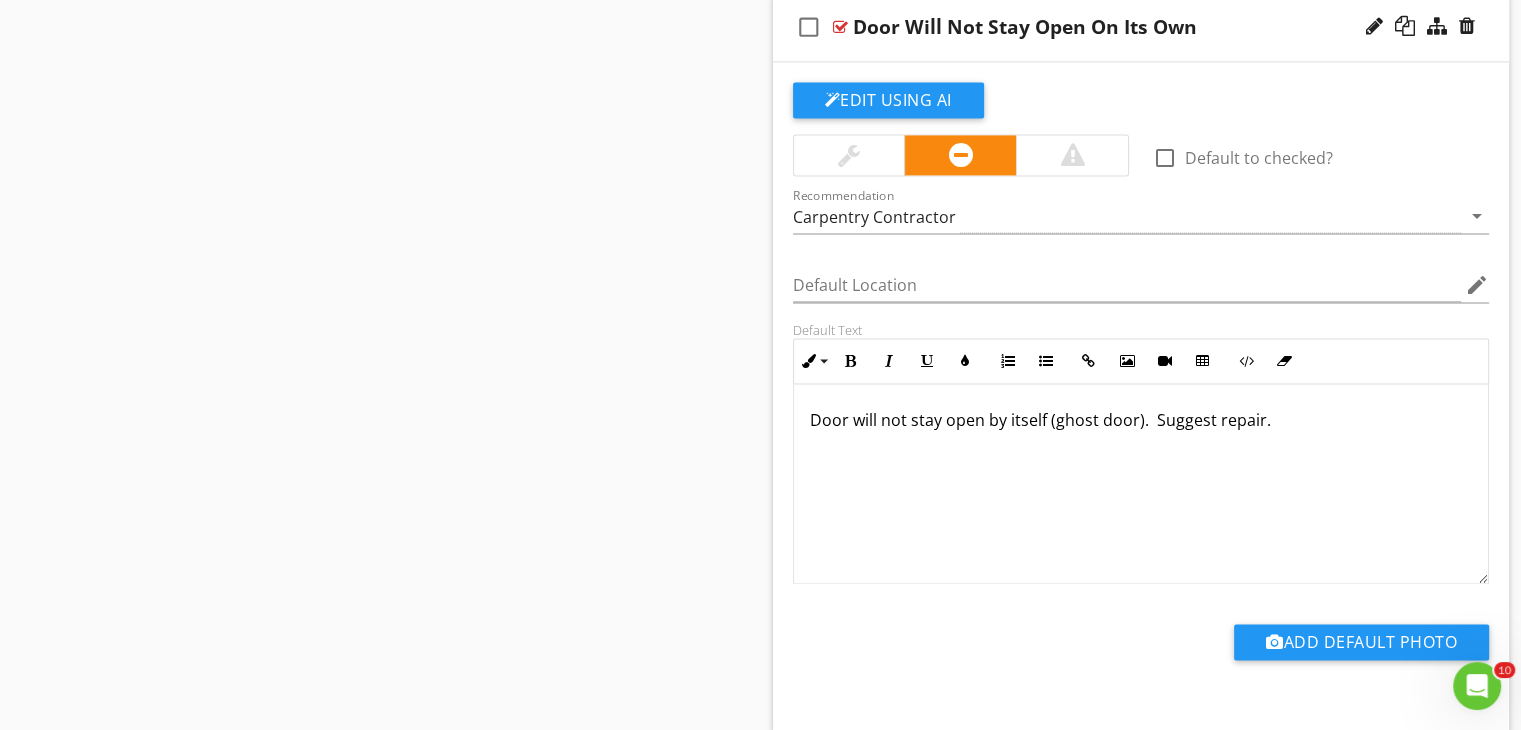 click on "Door will not stay open by itself (ghost door).  Suggest repair." at bounding box center (1141, 420) 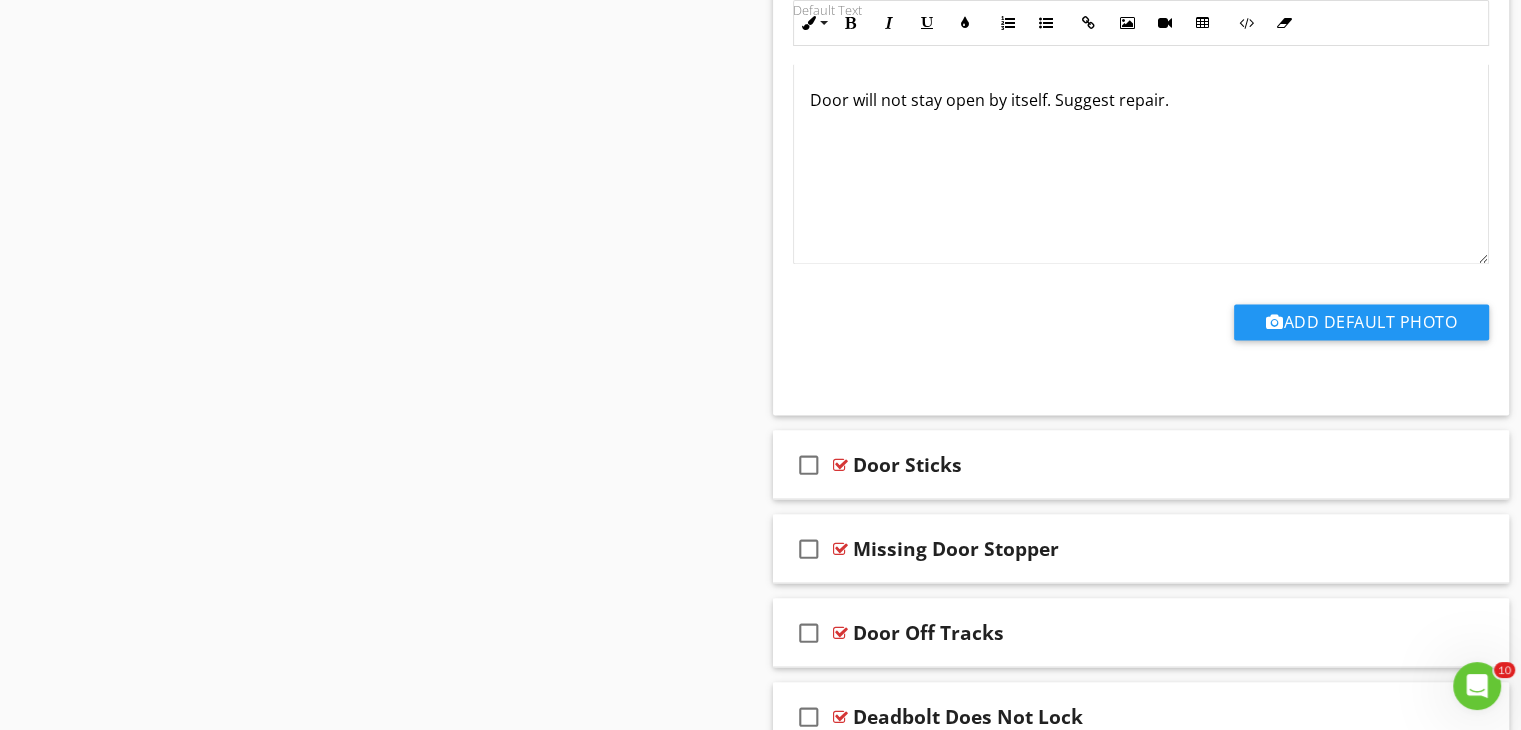 scroll, scrollTop: 3466, scrollLeft: 0, axis: vertical 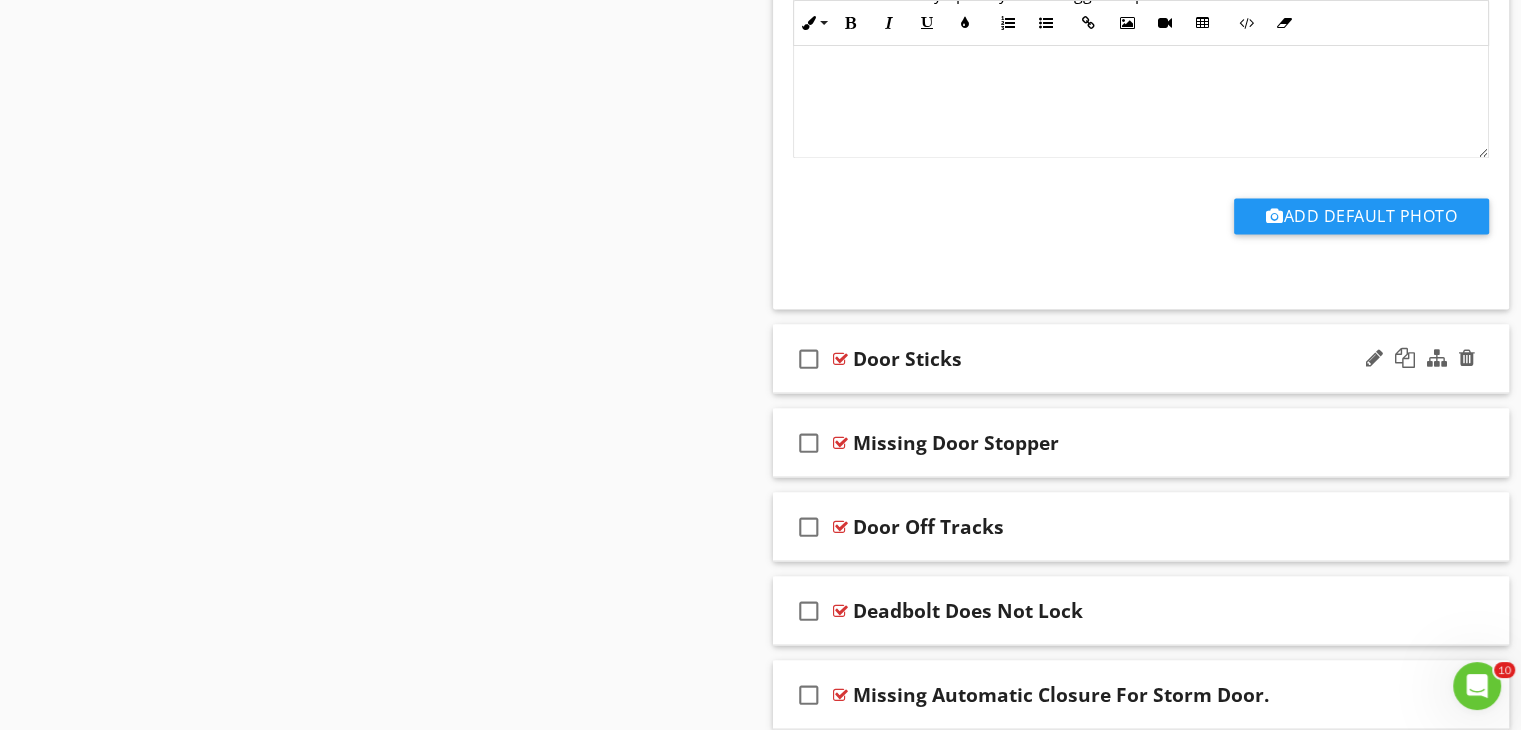 click on "Door Sticks" at bounding box center [1114, 358] 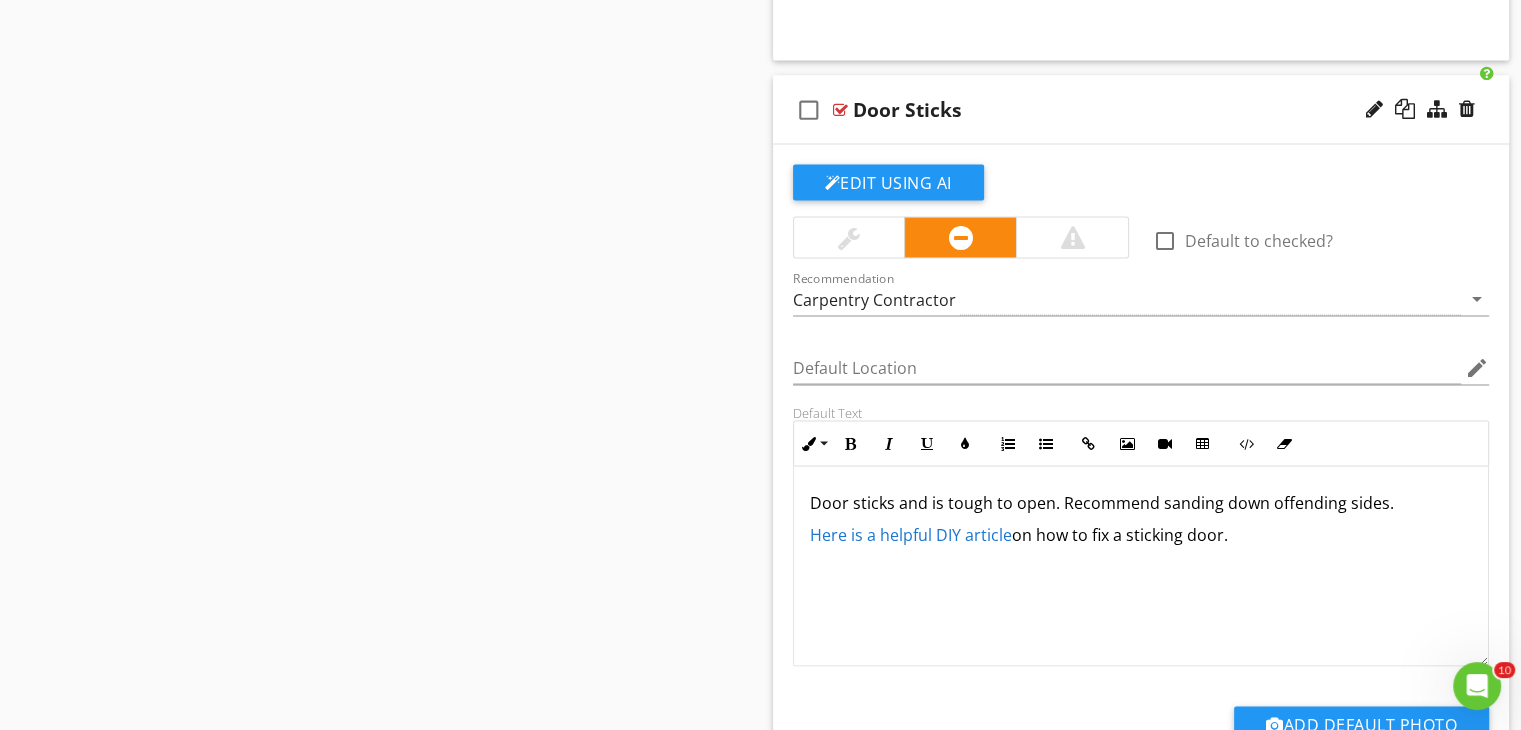 scroll, scrollTop: 3746, scrollLeft: 0, axis: vertical 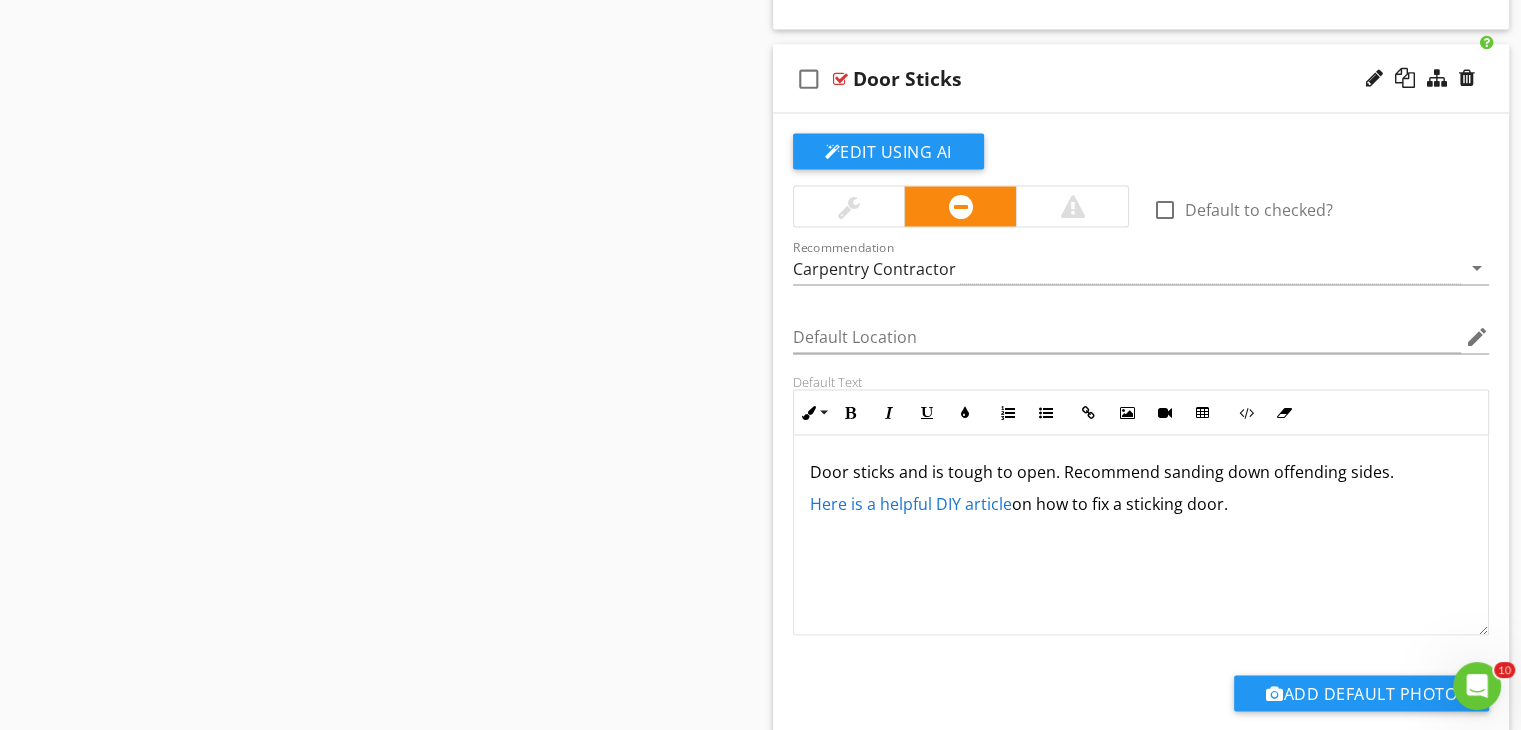click on "Door sticks and is tough to open. Recommend sanding down offending sides." at bounding box center [1141, 471] 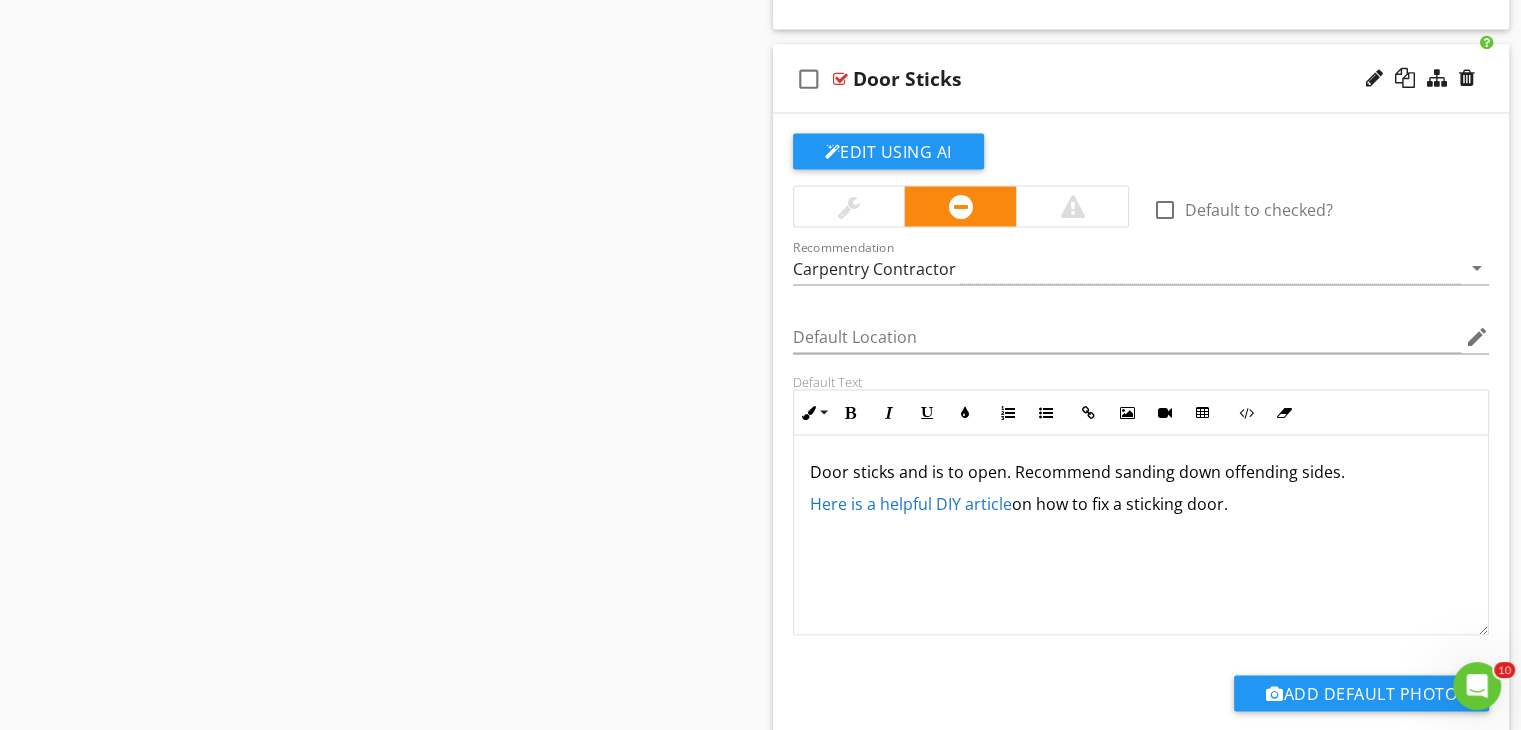 type 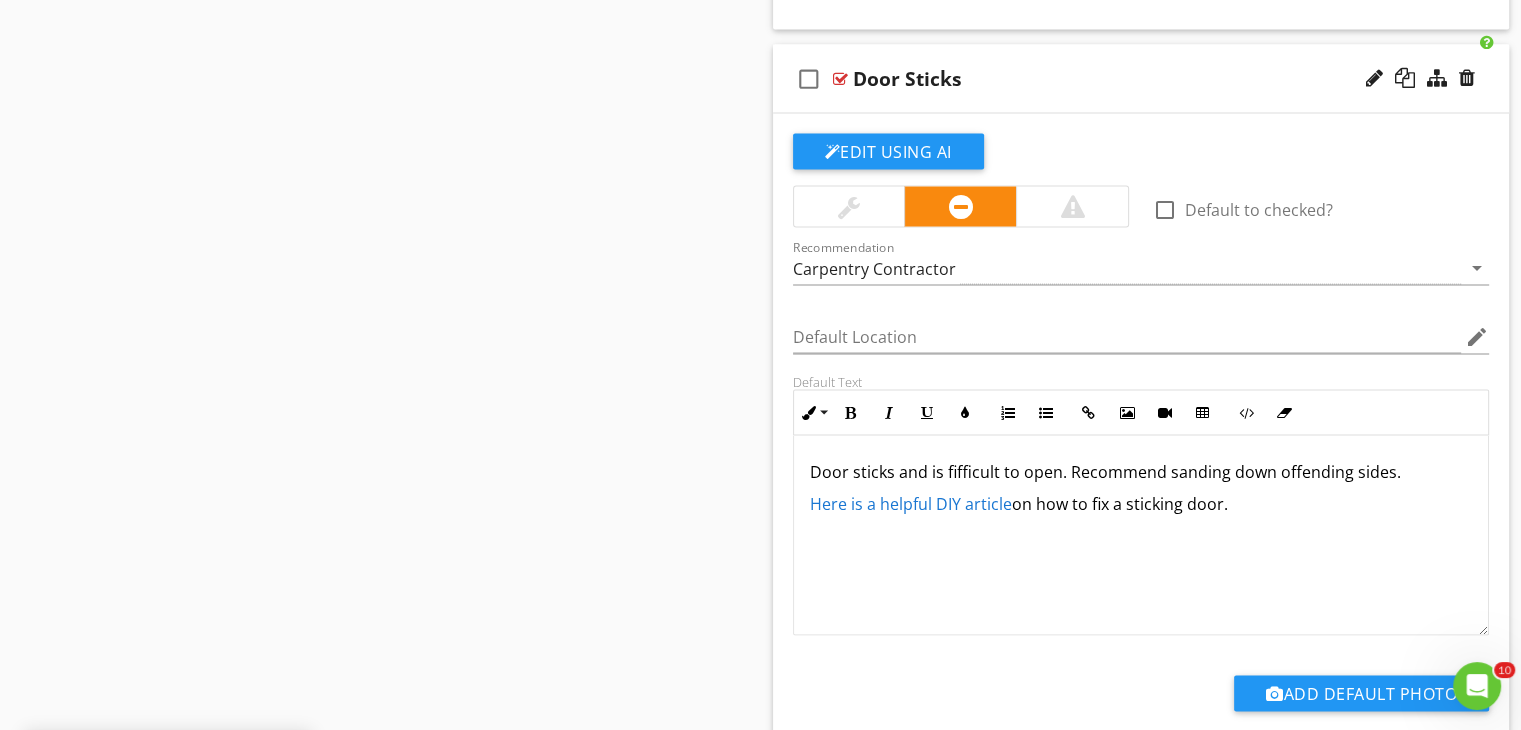 click on "Door sticks and is fifficult to open. Recommend sanding down offending sides." at bounding box center (1141, 471) 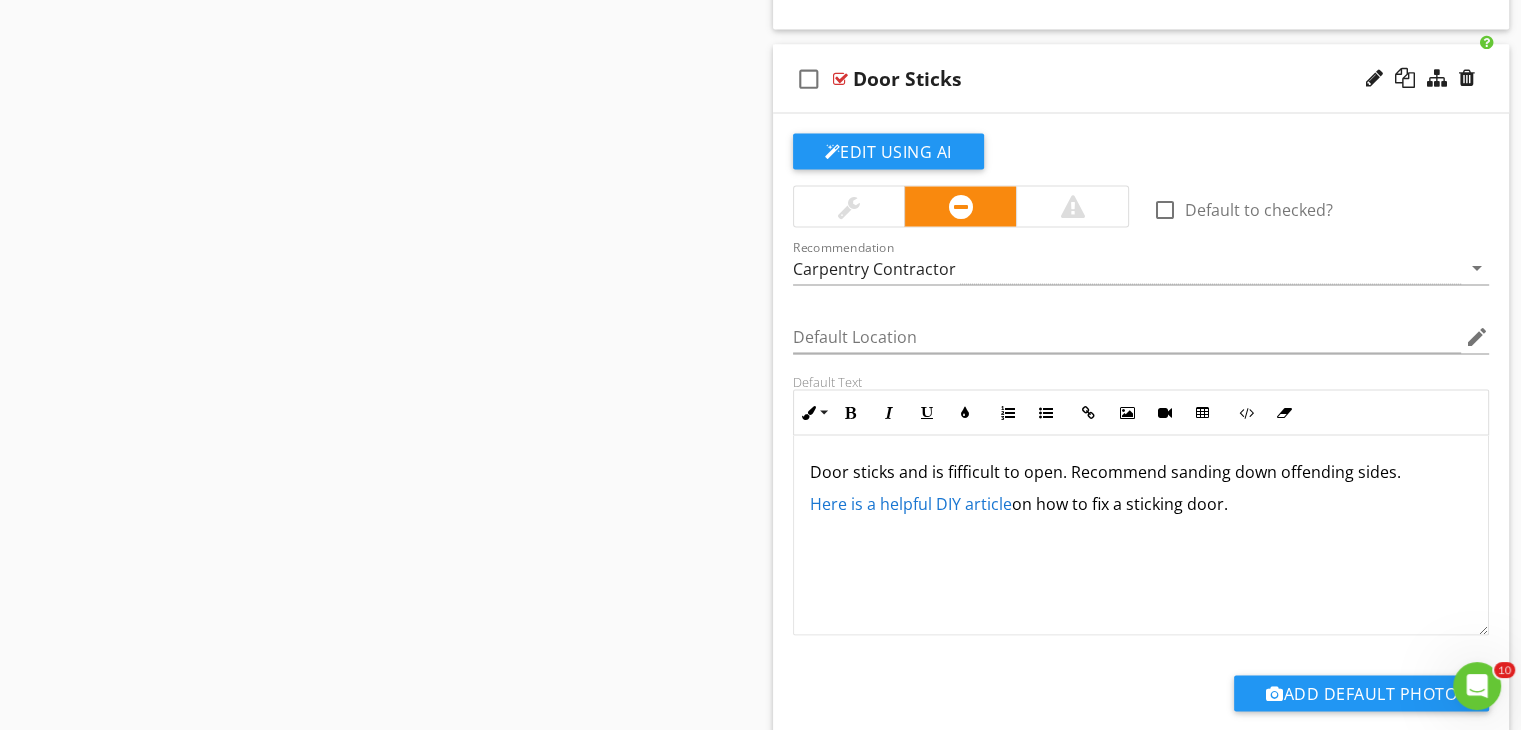 click on "Door sticks and is fifficult to open. Recommend sanding down offending sides." at bounding box center (1141, 471) 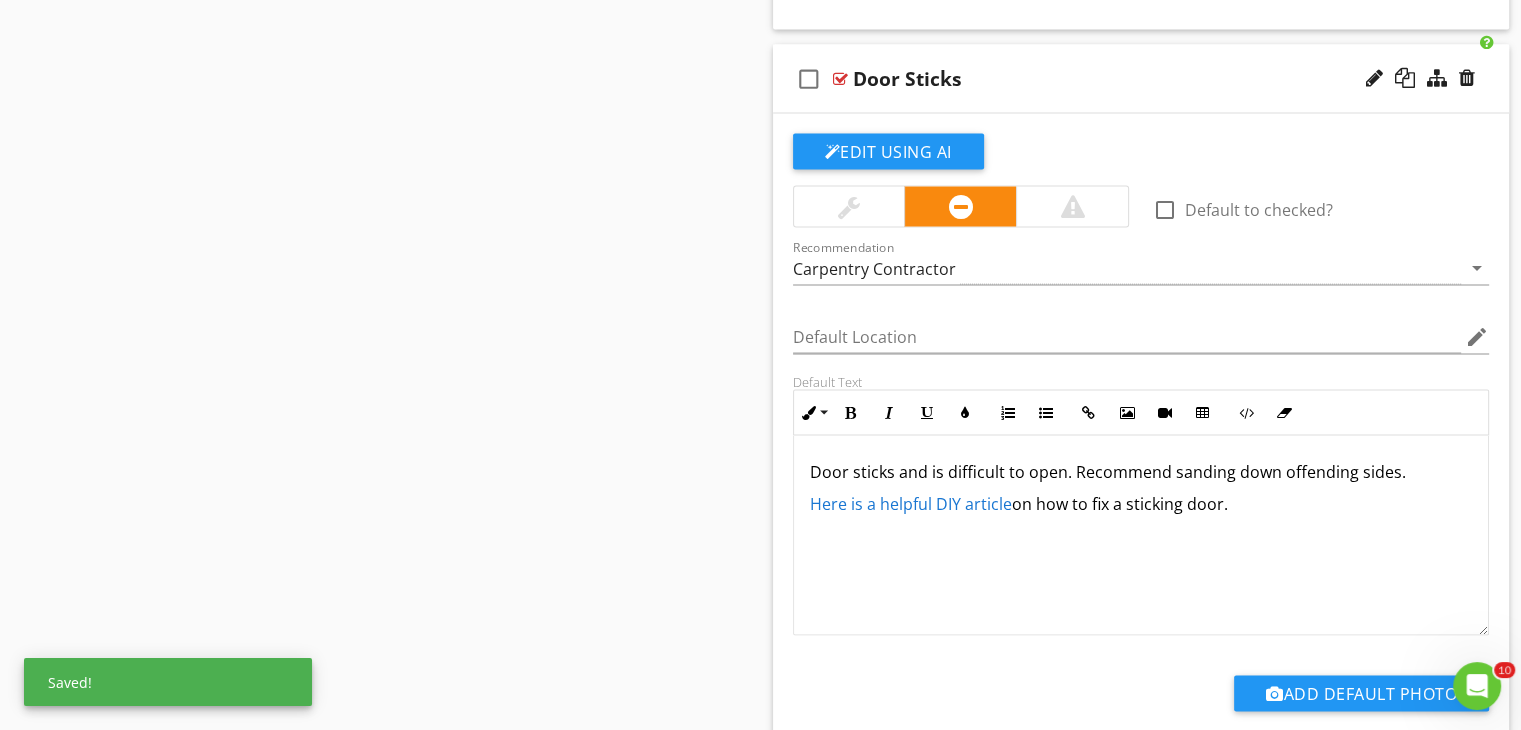 click on "Door sticks and is difficult to open. Recommend sanding down offending sides." at bounding box center [1141, 471] 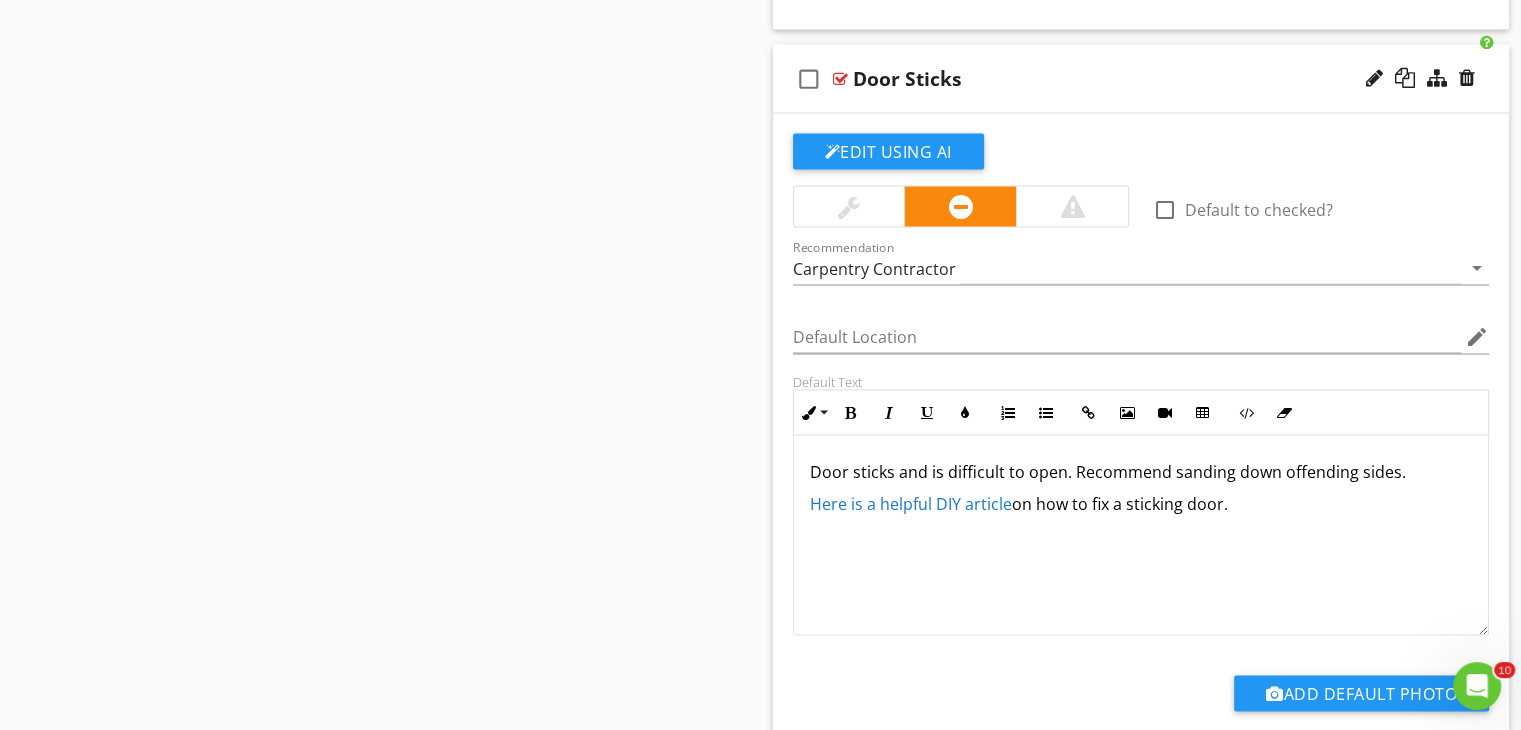 click on "Here is a helpful DIY article  on how to fix a sticking door." at bounding box center (1141, 503) 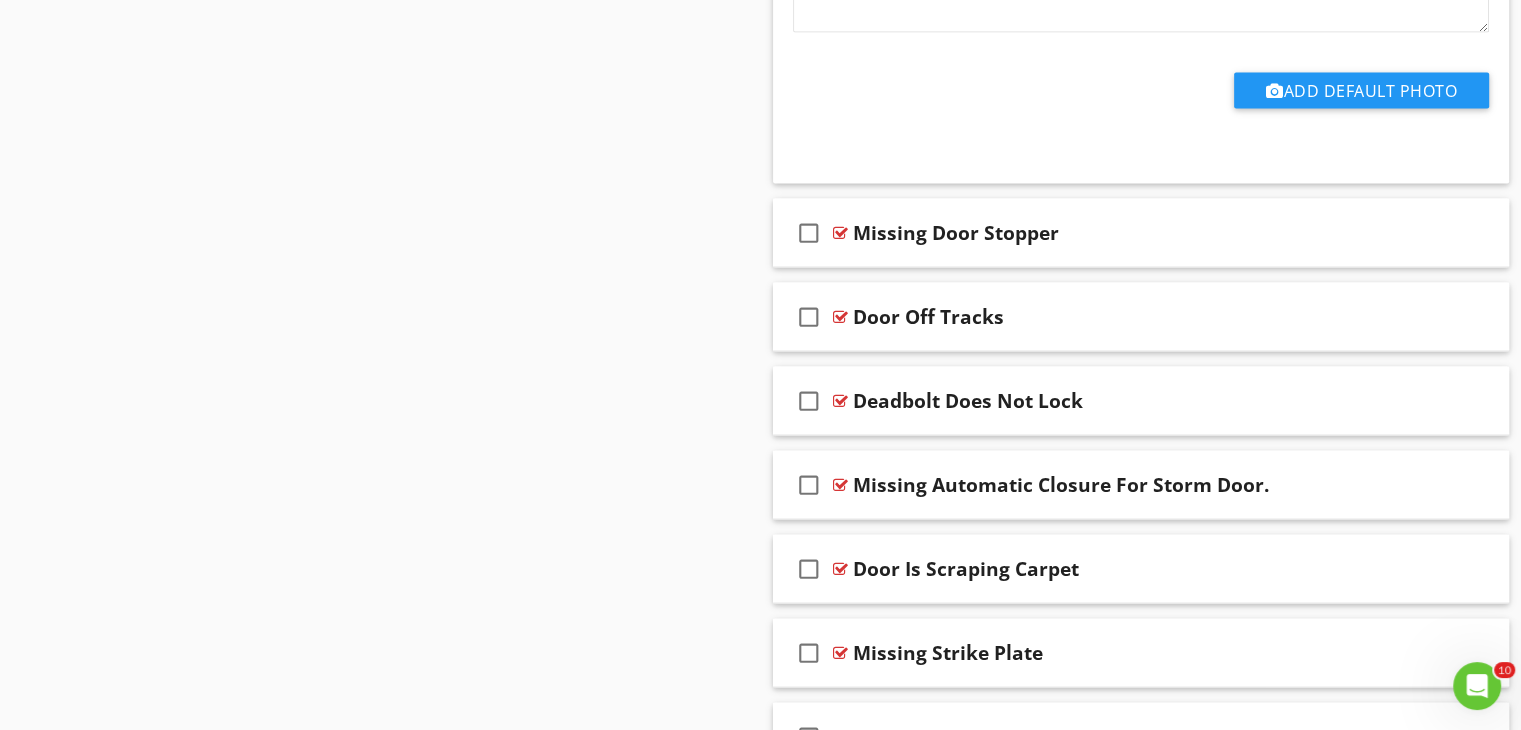scroll, scrollTop: 4359, scrollLeft: 0, axis: vertical 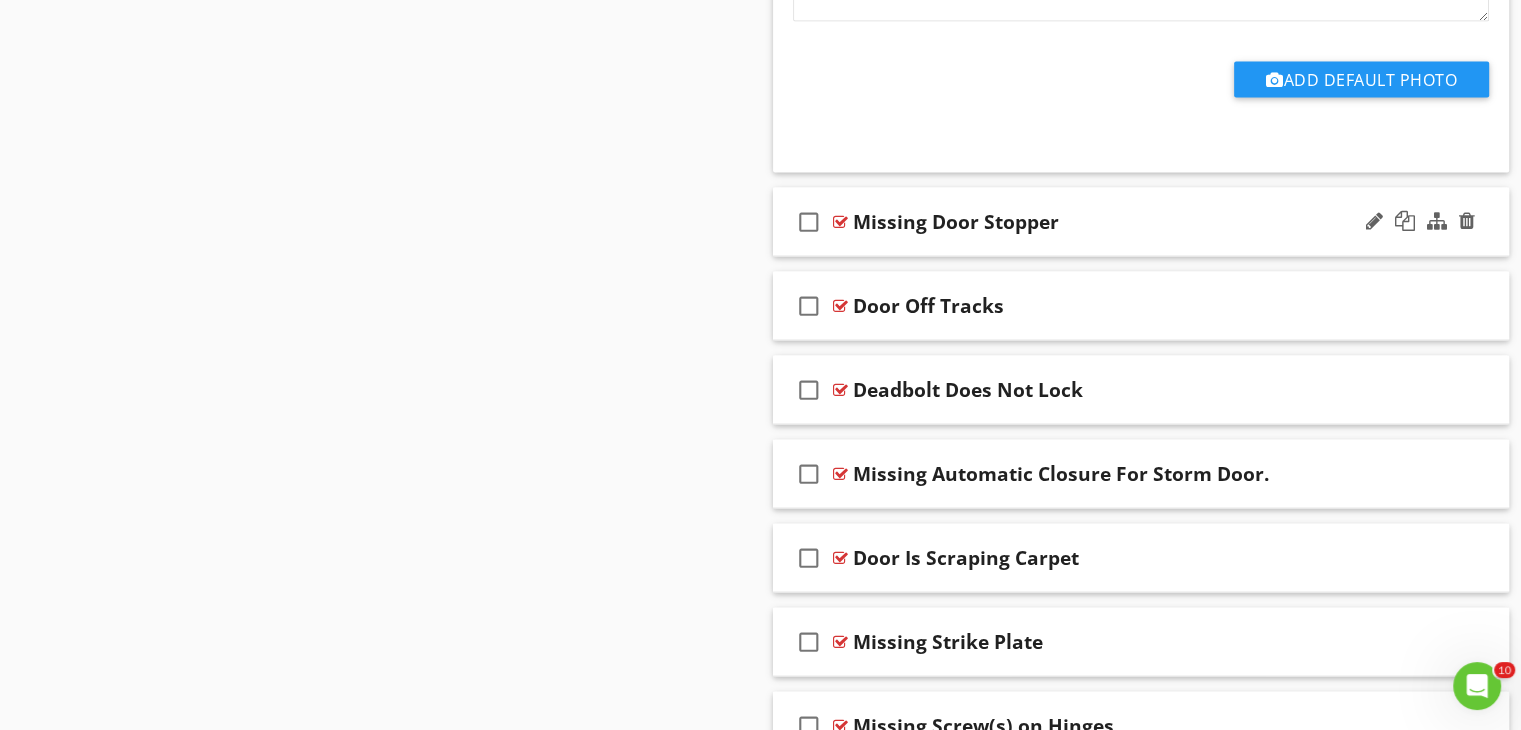 click on "Missing Door Stopper" at bounding box center (1114, 222) 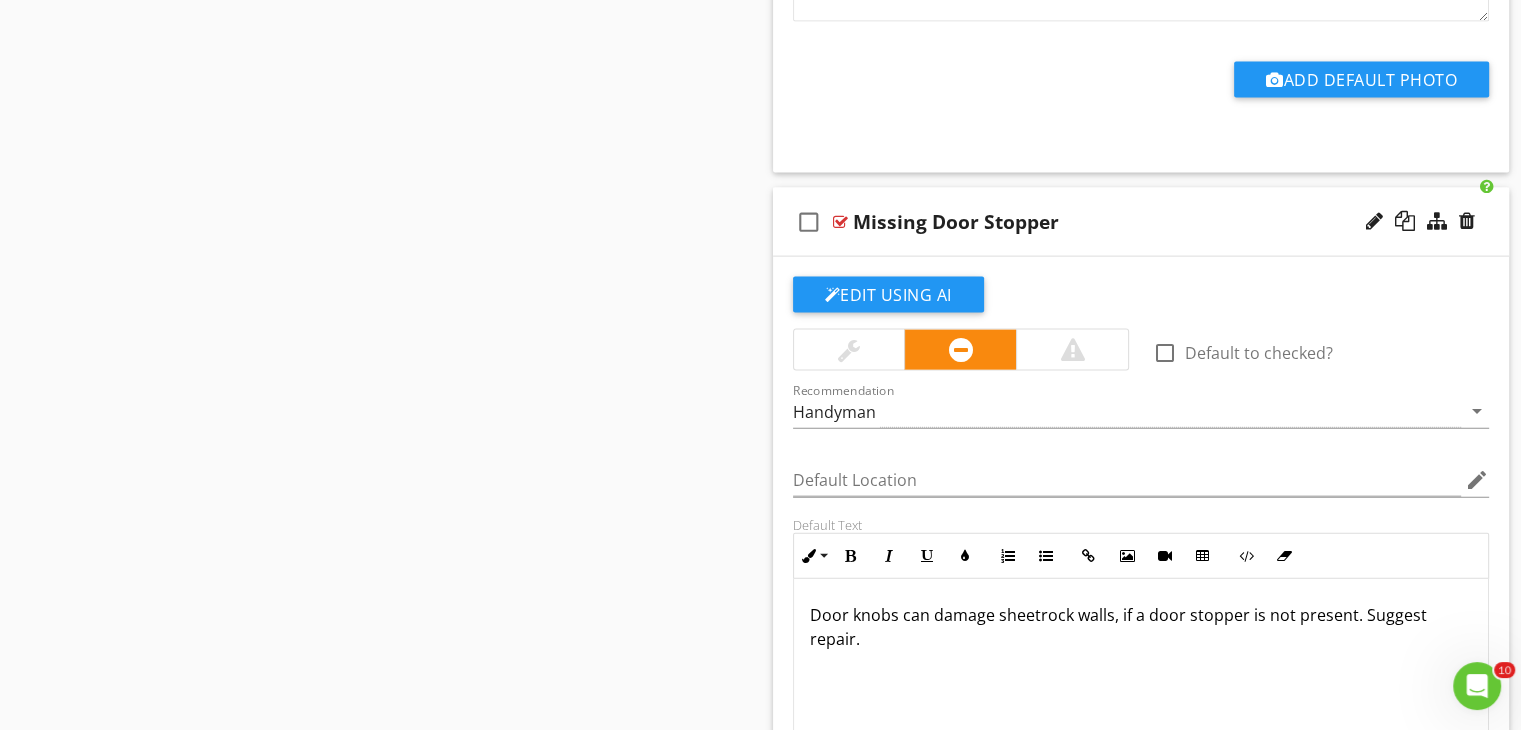 click on "Door knobs can damage sheetrock walls, if a door stopper is not present. Suggest repair." at bounding box center (1141, 627) 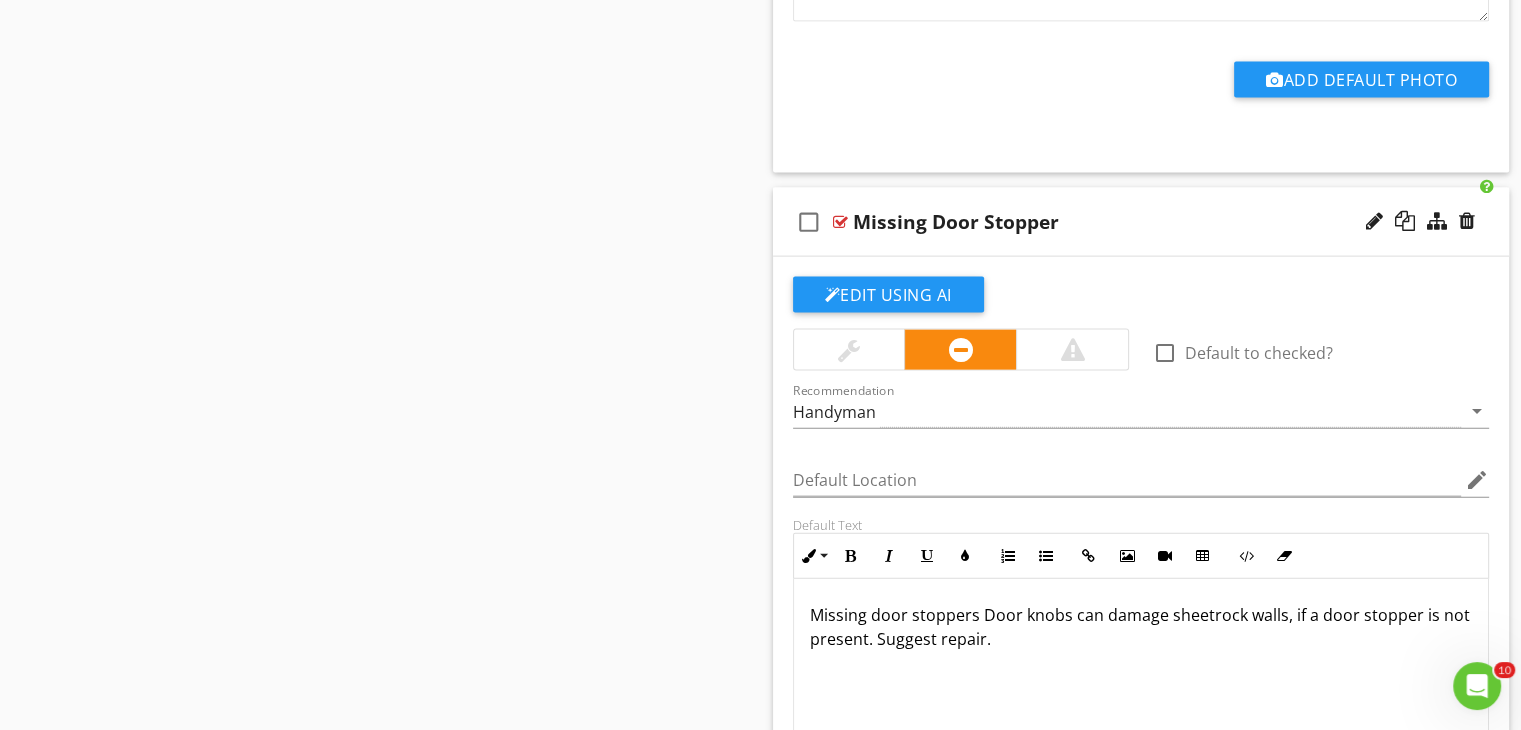 click on "Missing door stoppers Door knobs can damage sheetrock walls, if a door stopper is not present. Suggest repair." at bounding box center [1141, 627] 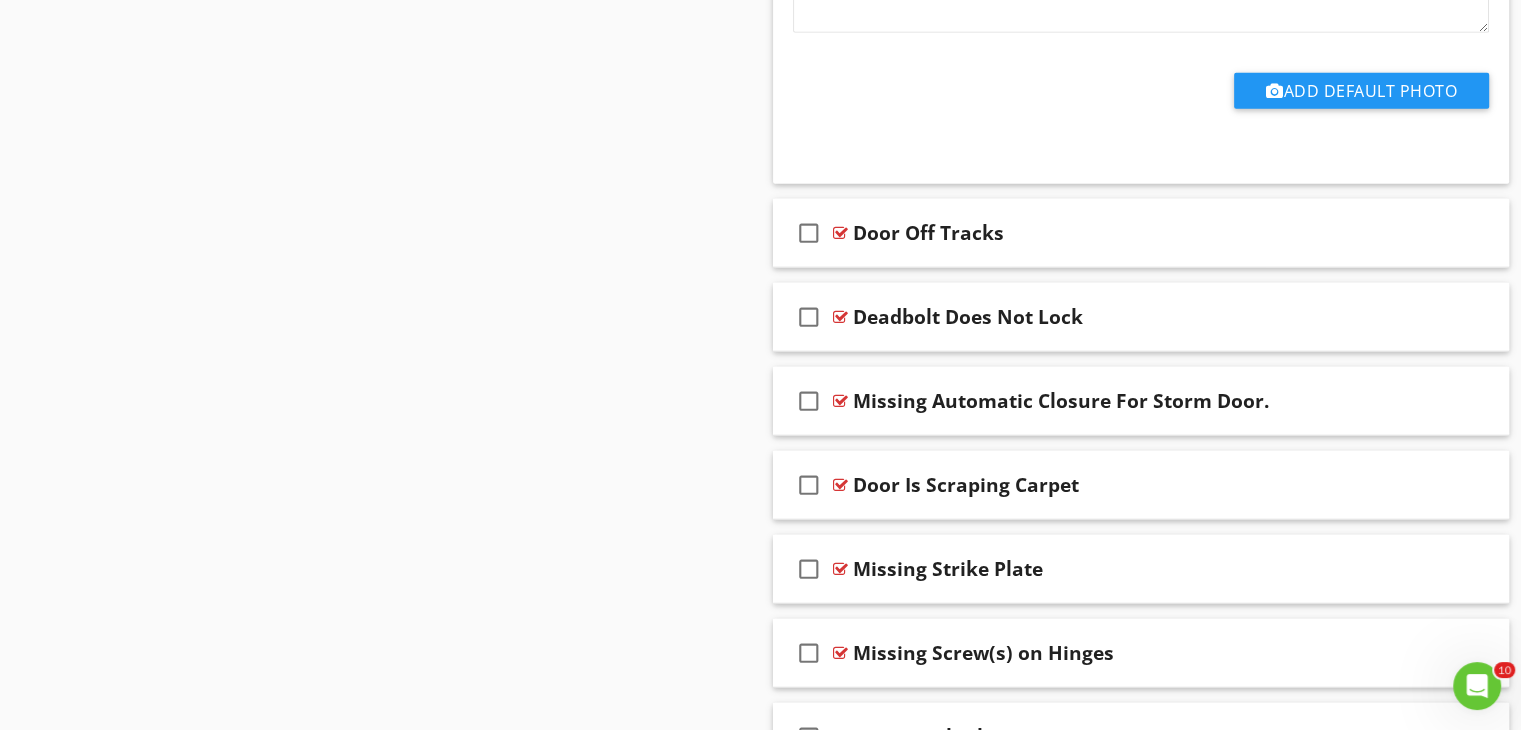 scroll, scrollTop: 5145, scrollLeft: 0, axis: vertical 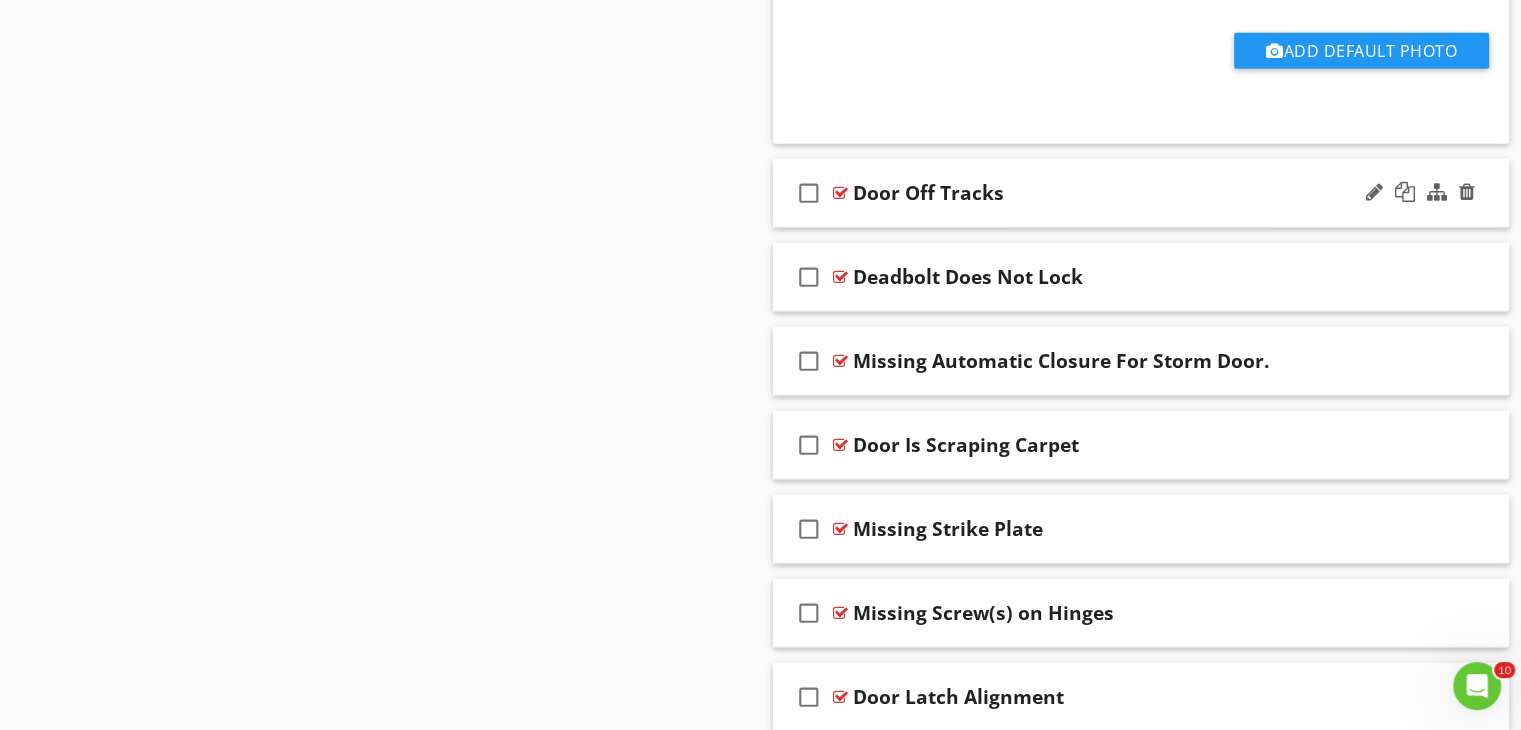 click on "Door Off Tracks" at bounding box center [1114, 193] 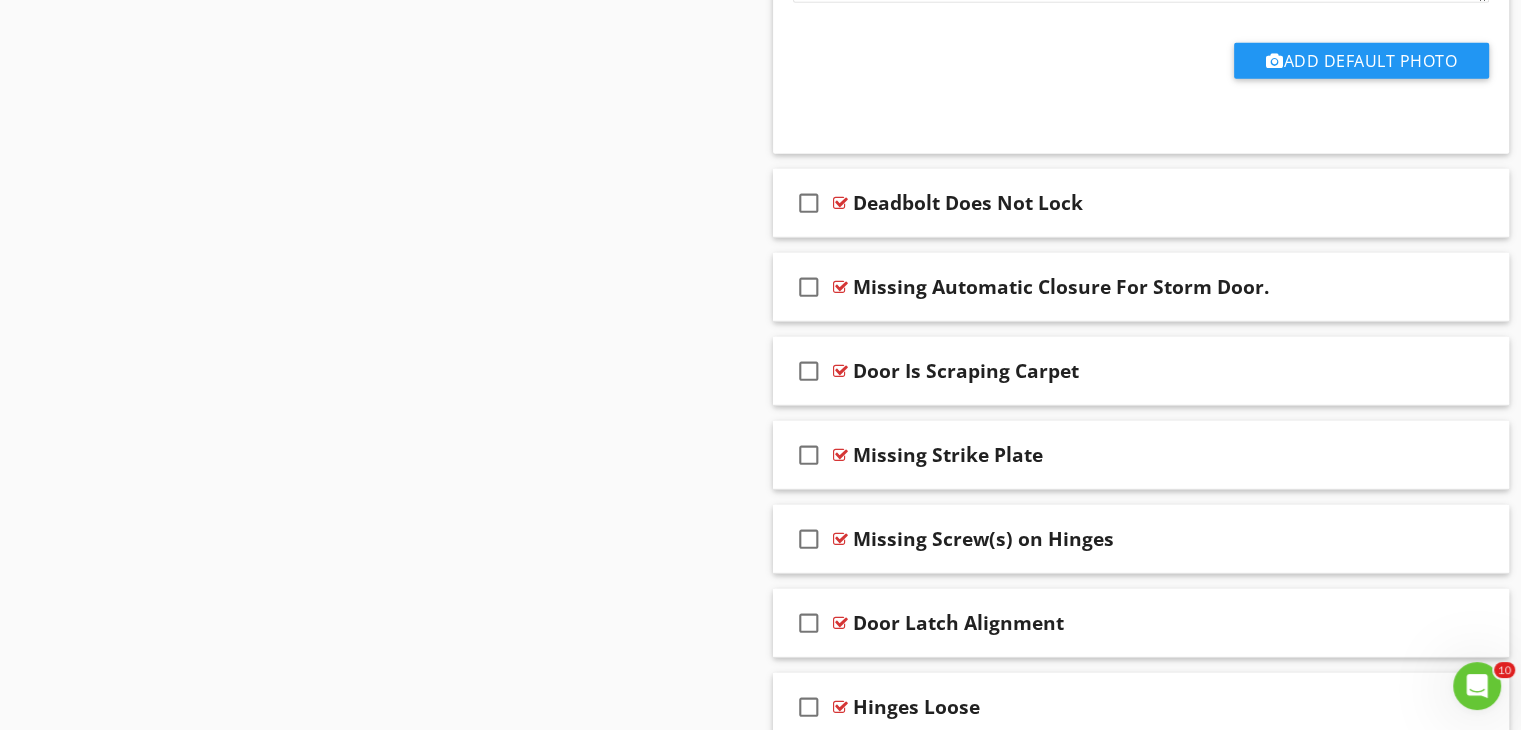 scroll, scrollTop: 5906, scrollLeft: 0, axis: vertical 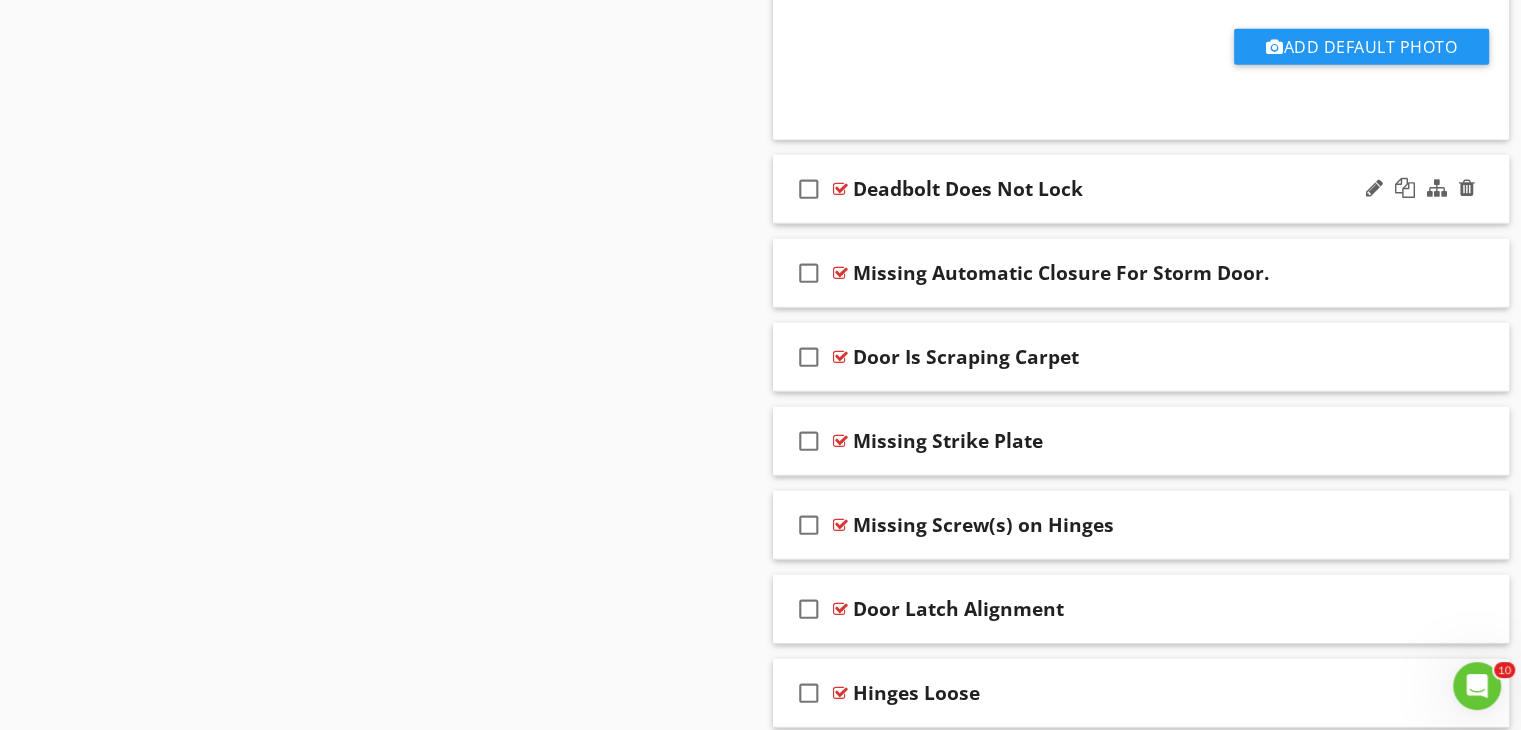 click on "Deadbolt Does Not Lock" at bounding box center [1114, 189] 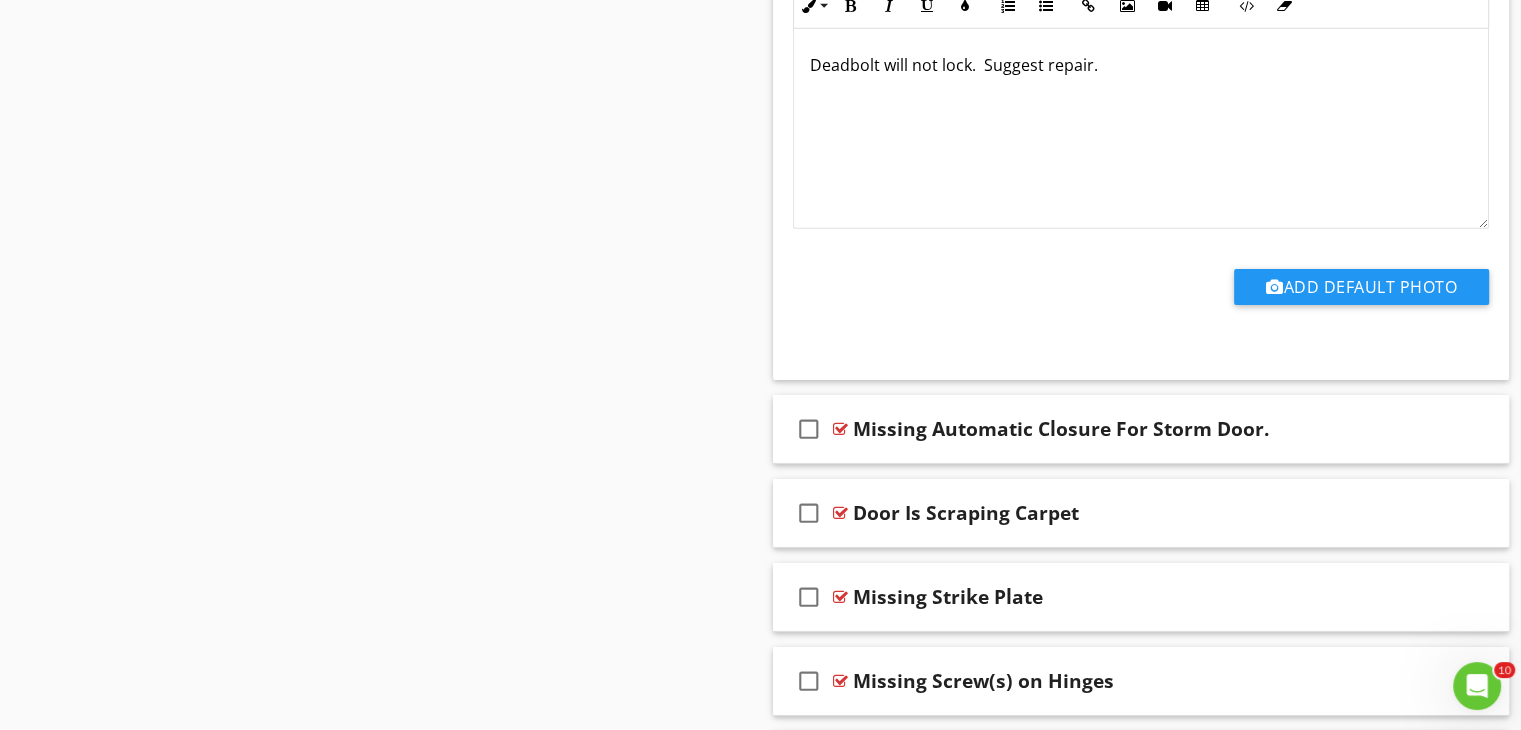scroll, scrollTop: 6426, scrollLeft: 0, axis: vertical 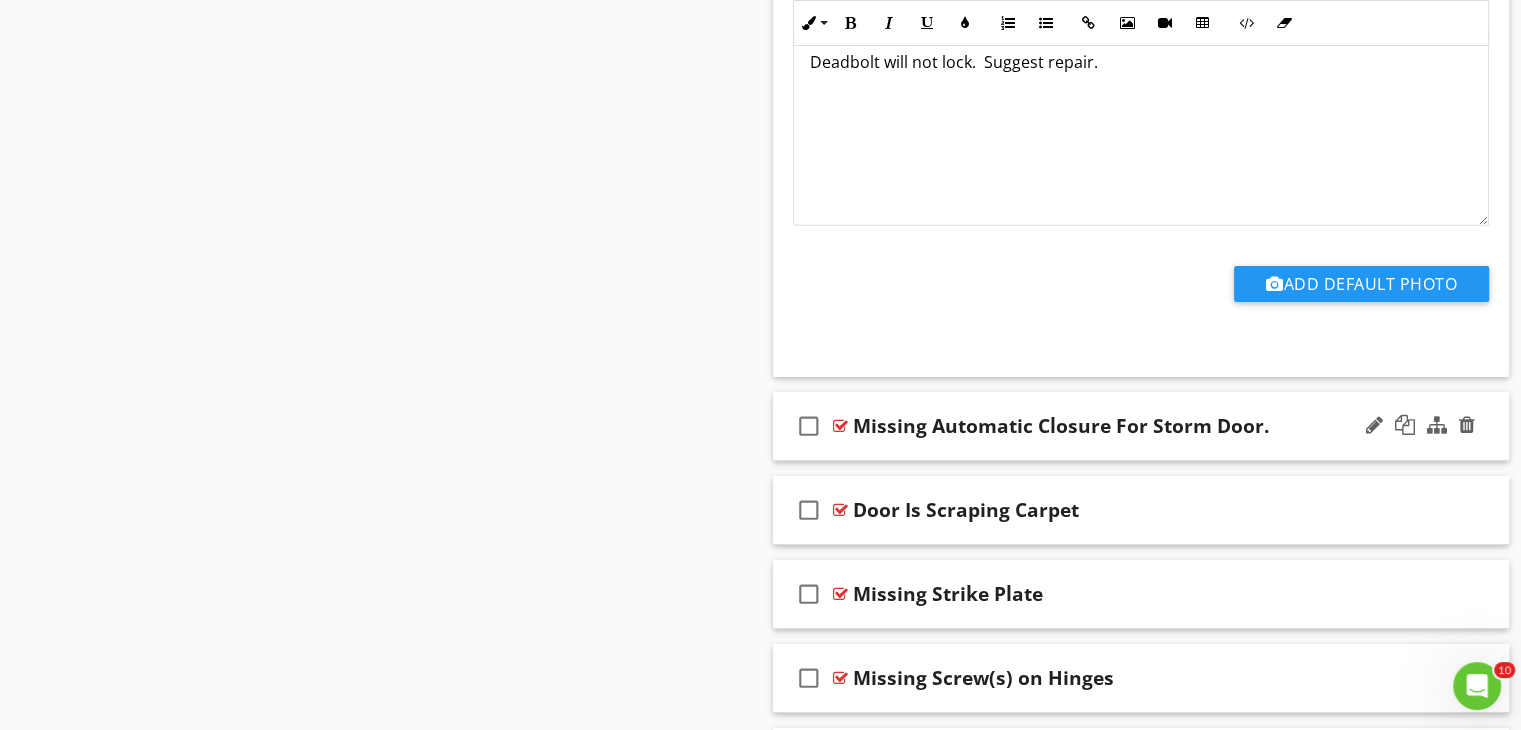 click on "Missing Automatic Closure For Storm Door." at bounding box center [1114, 426] 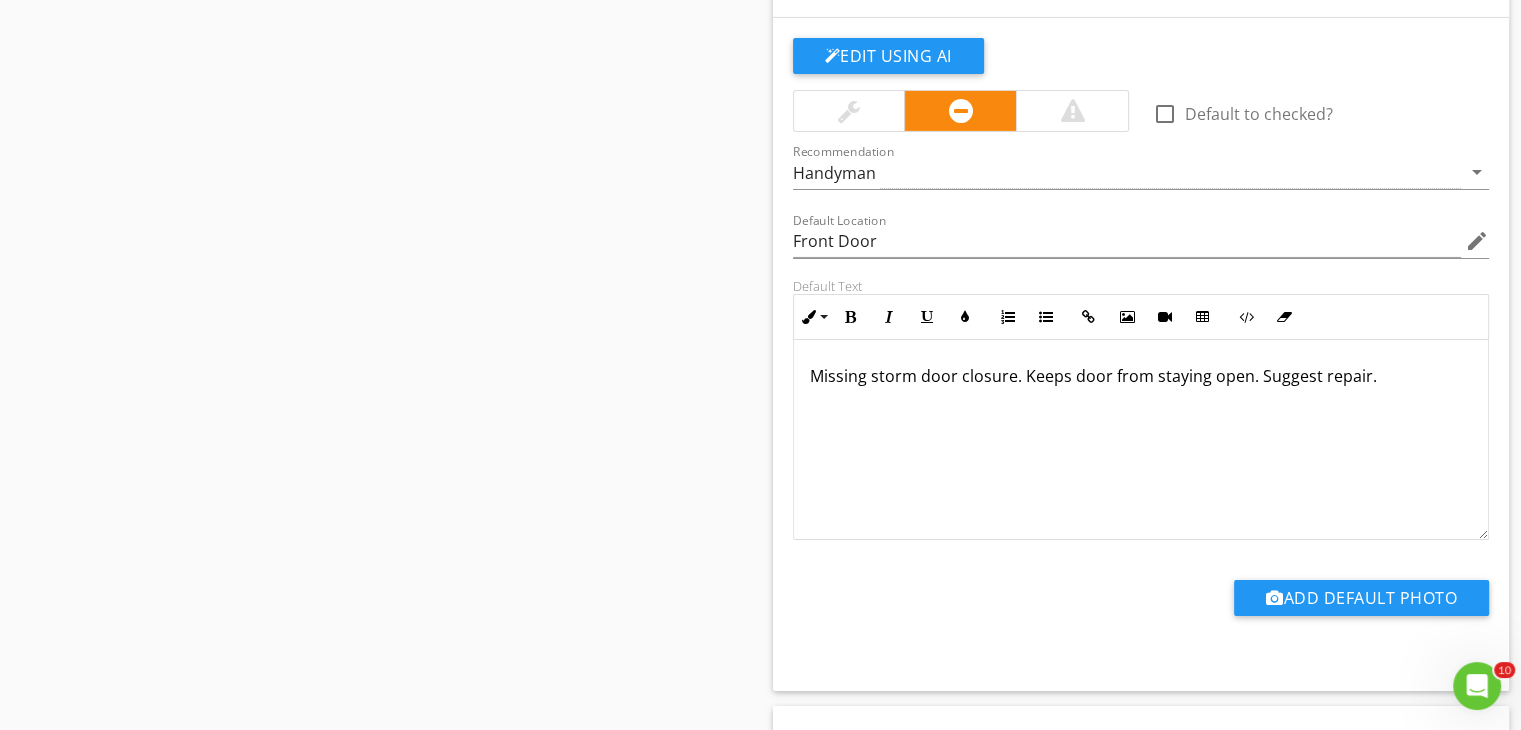 scroll, scrollTop: 6946, scrollLeft: 0, axis: vertical 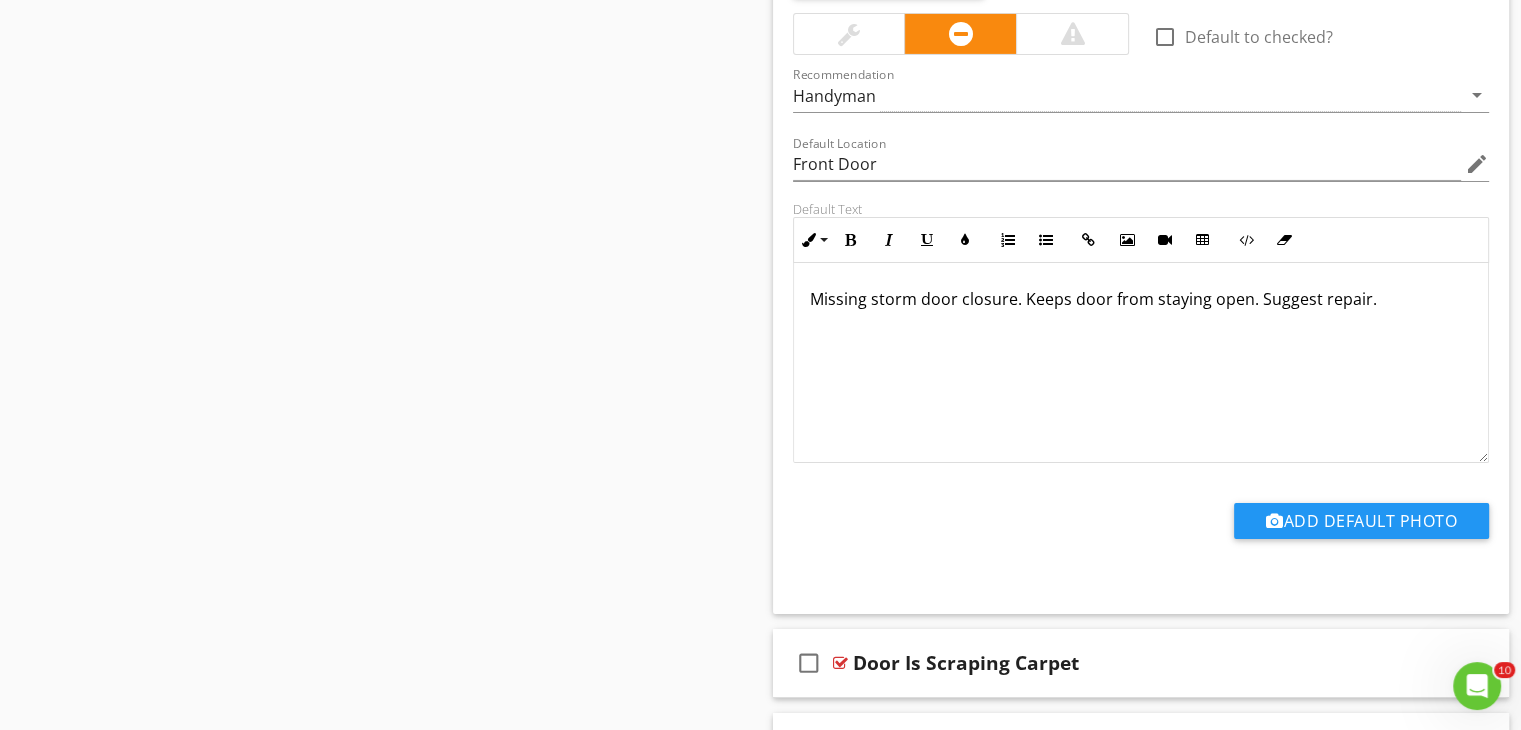 click on "Missing storm door closure. Keeps door from staying open. Suggest repair." at bounding box center (1141, 299) 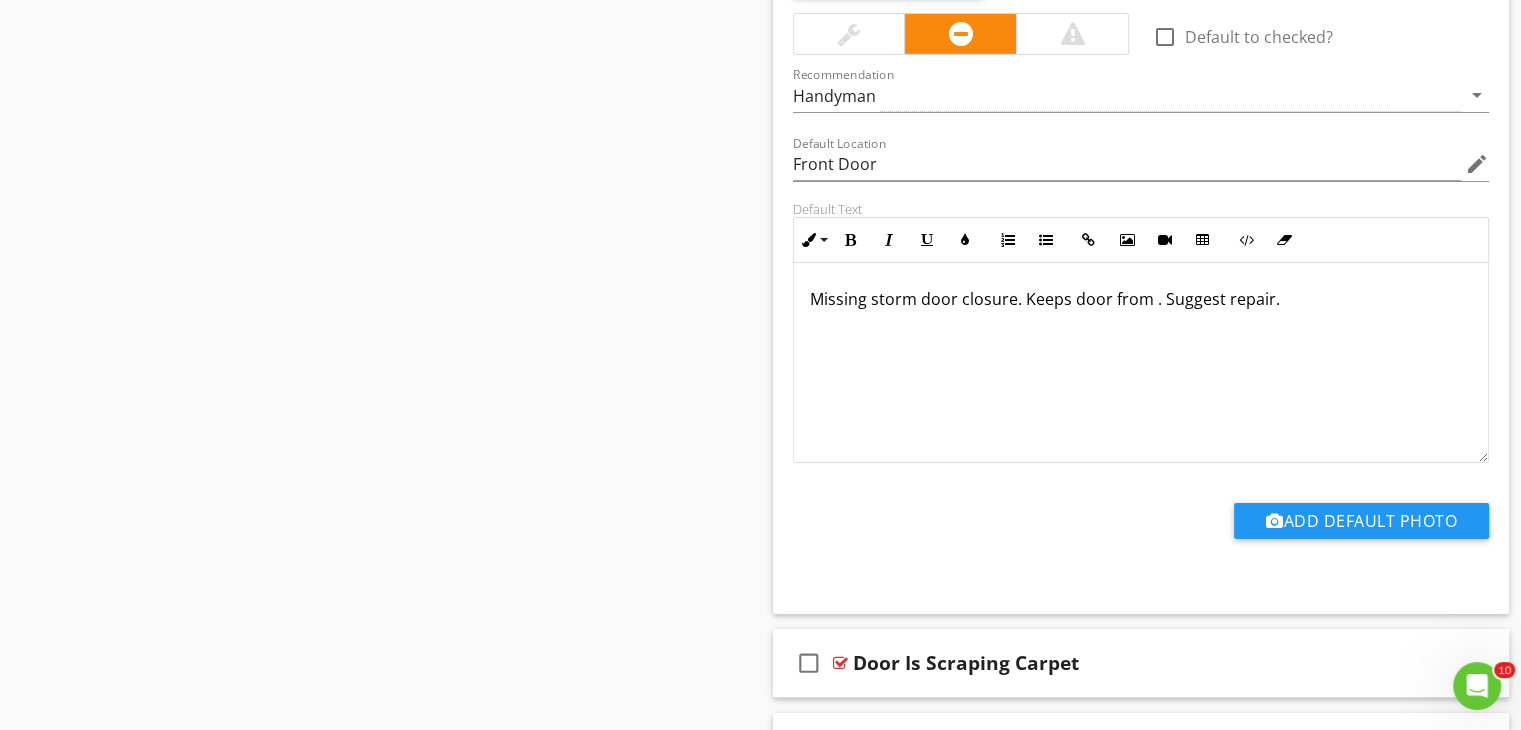 type 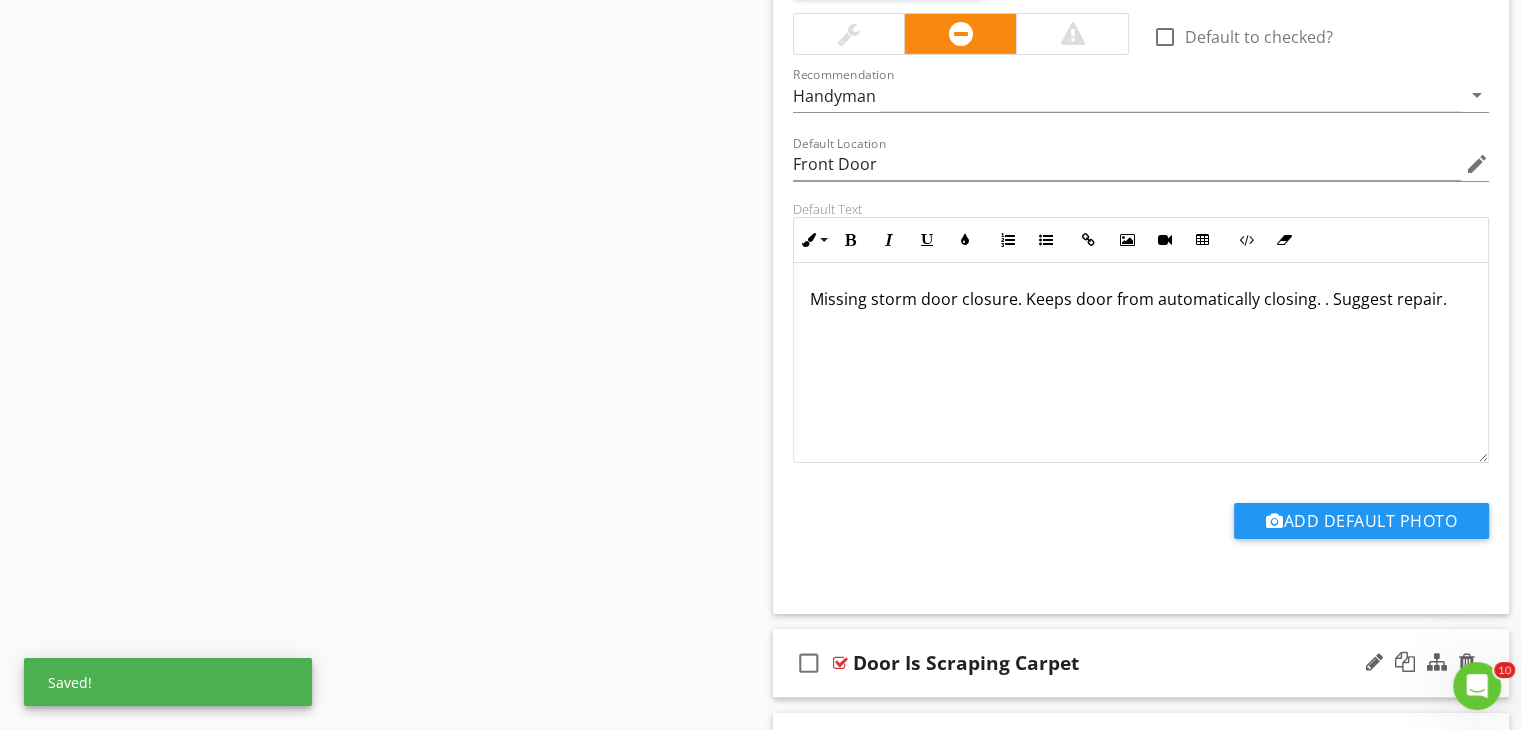 click on "Door Is Scraping Carpet" at bounding box center (1114, 663) 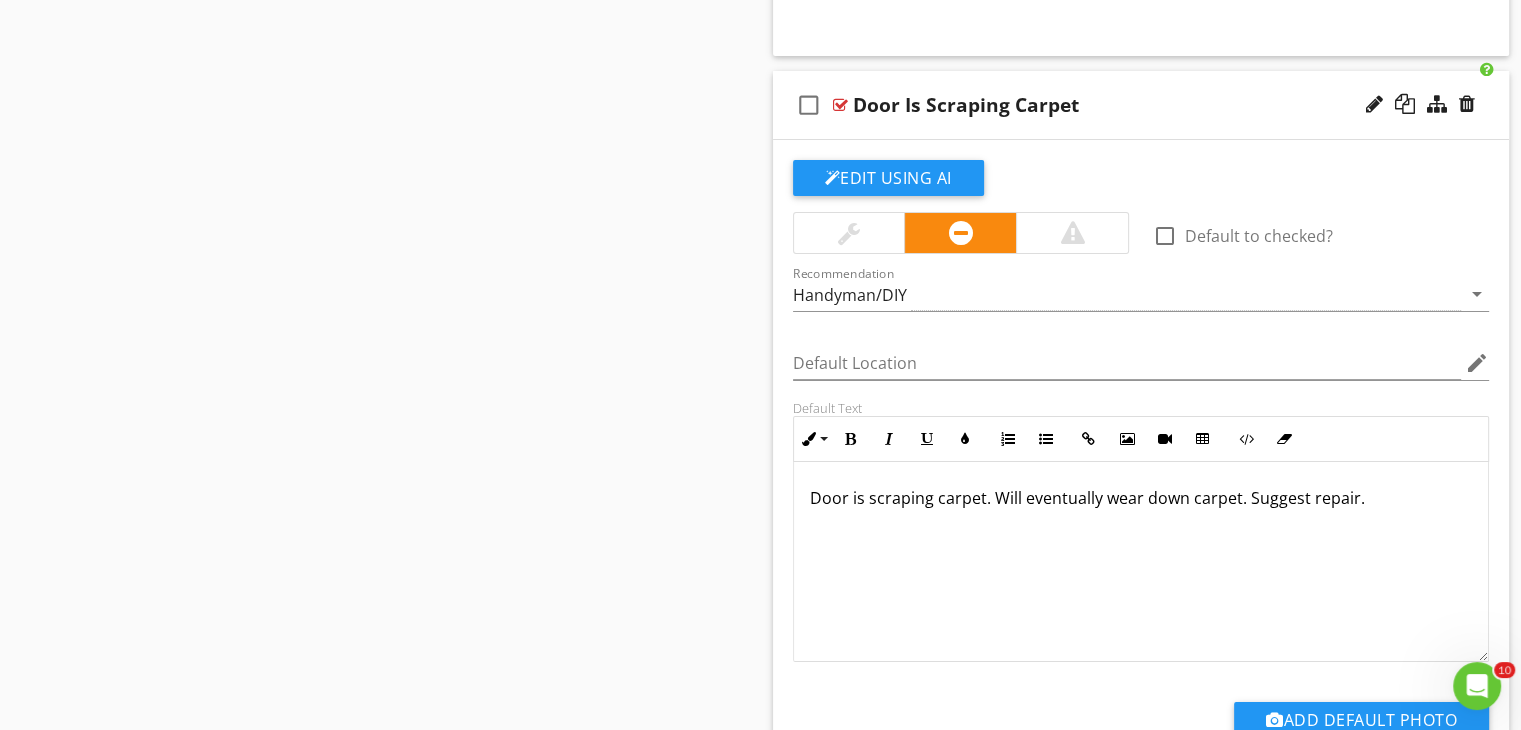 scroll, scrollTop: 7506, scrollLeft: 0, axis: vertical 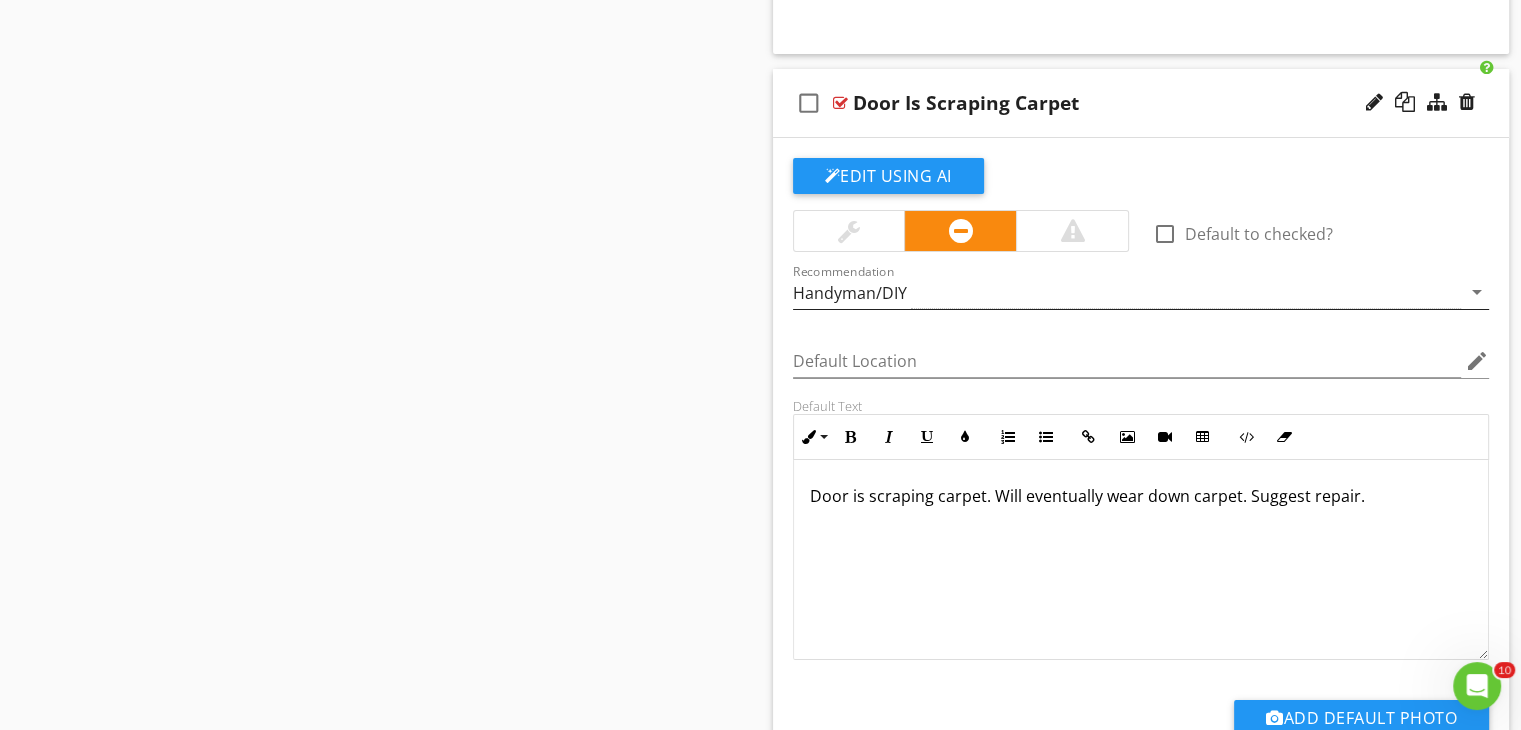 click on "Handyman/DIY" at bounding box center (850, 293) 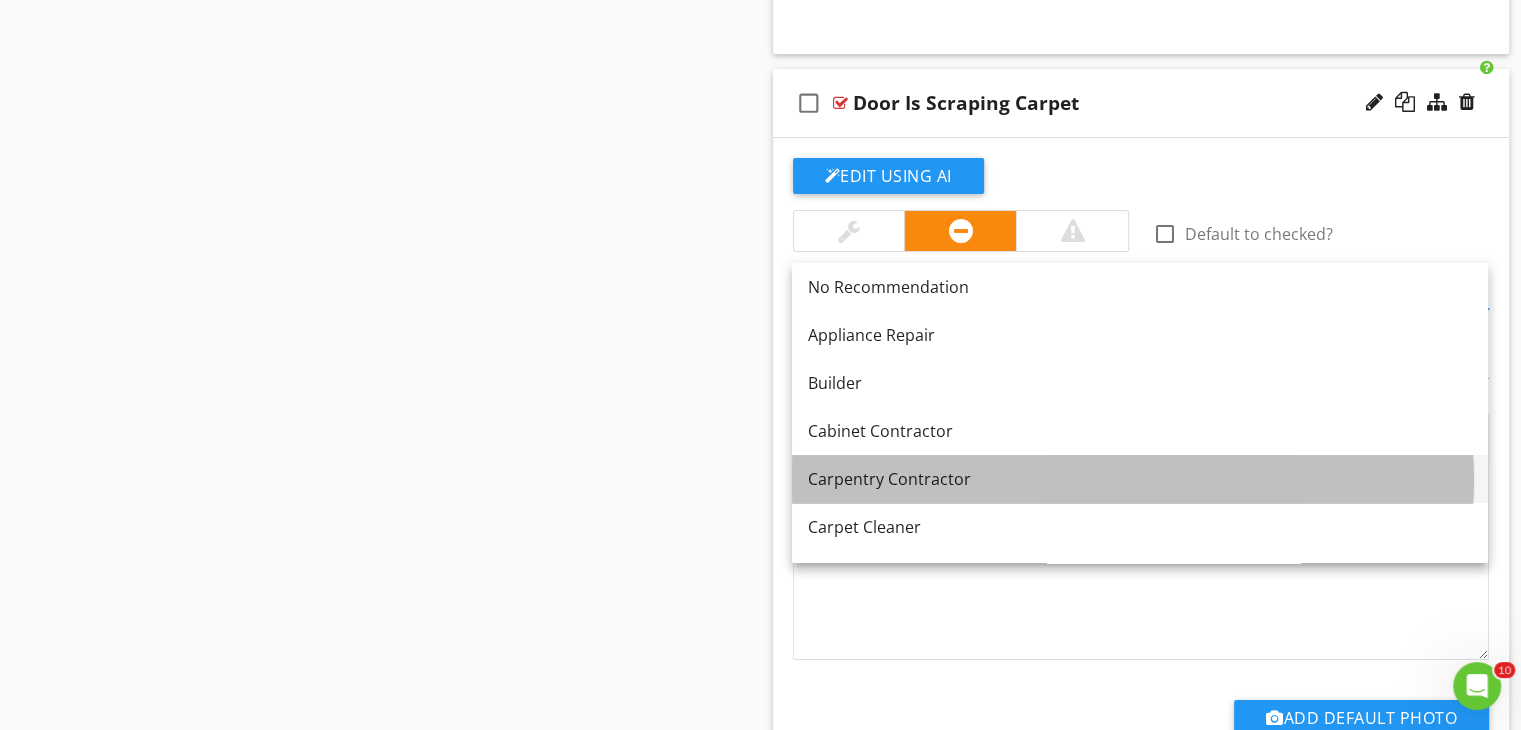 click on "Carpentry Contractor" at bounding box center [1140, 479] 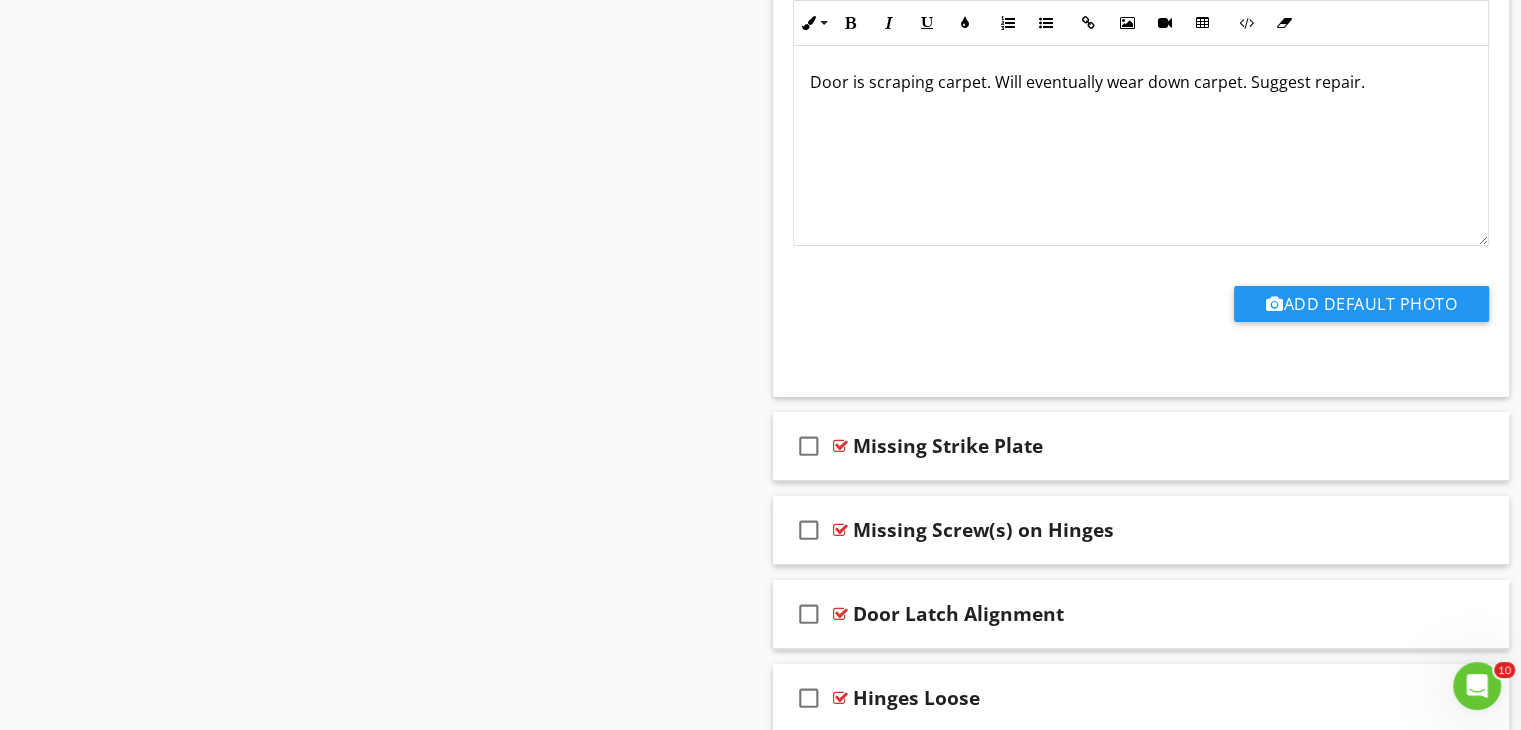 scroll, scrollTop: 7960, scrollLeft: 0, axis: vertical 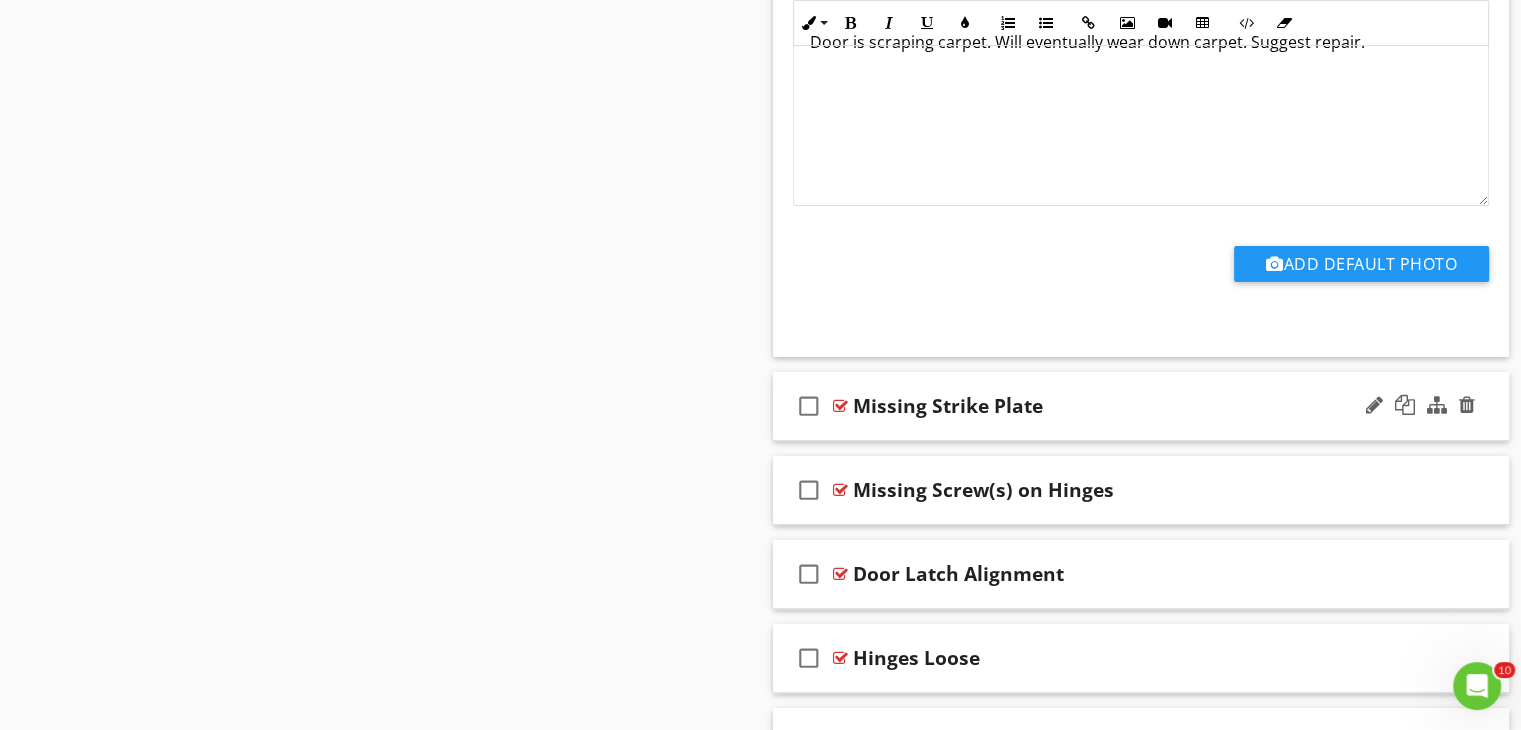 click on "Missing Strike Plate" at bounding box center [1114, 406] 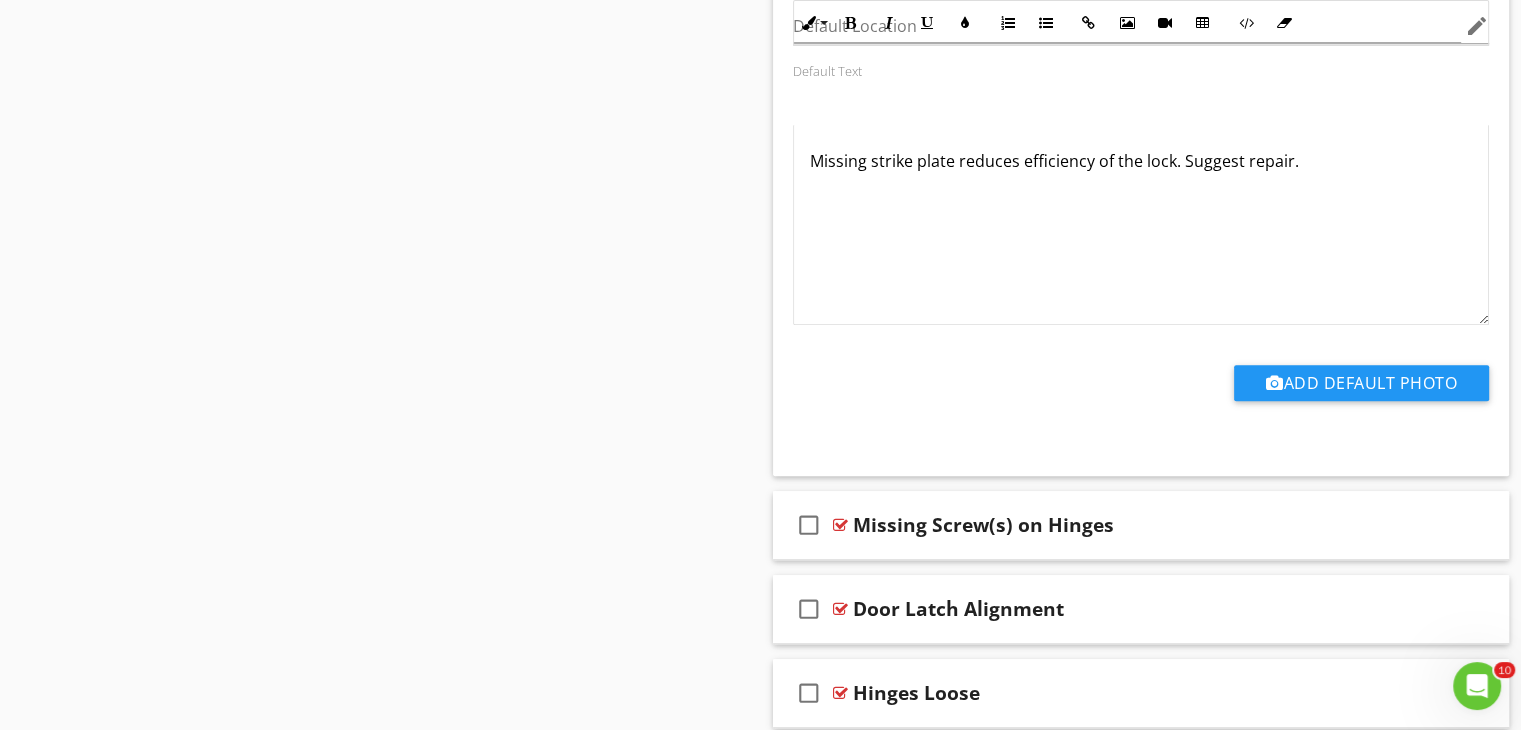 scroll, scrollTop: 8840, scrollLeft: 0, axis: vertical 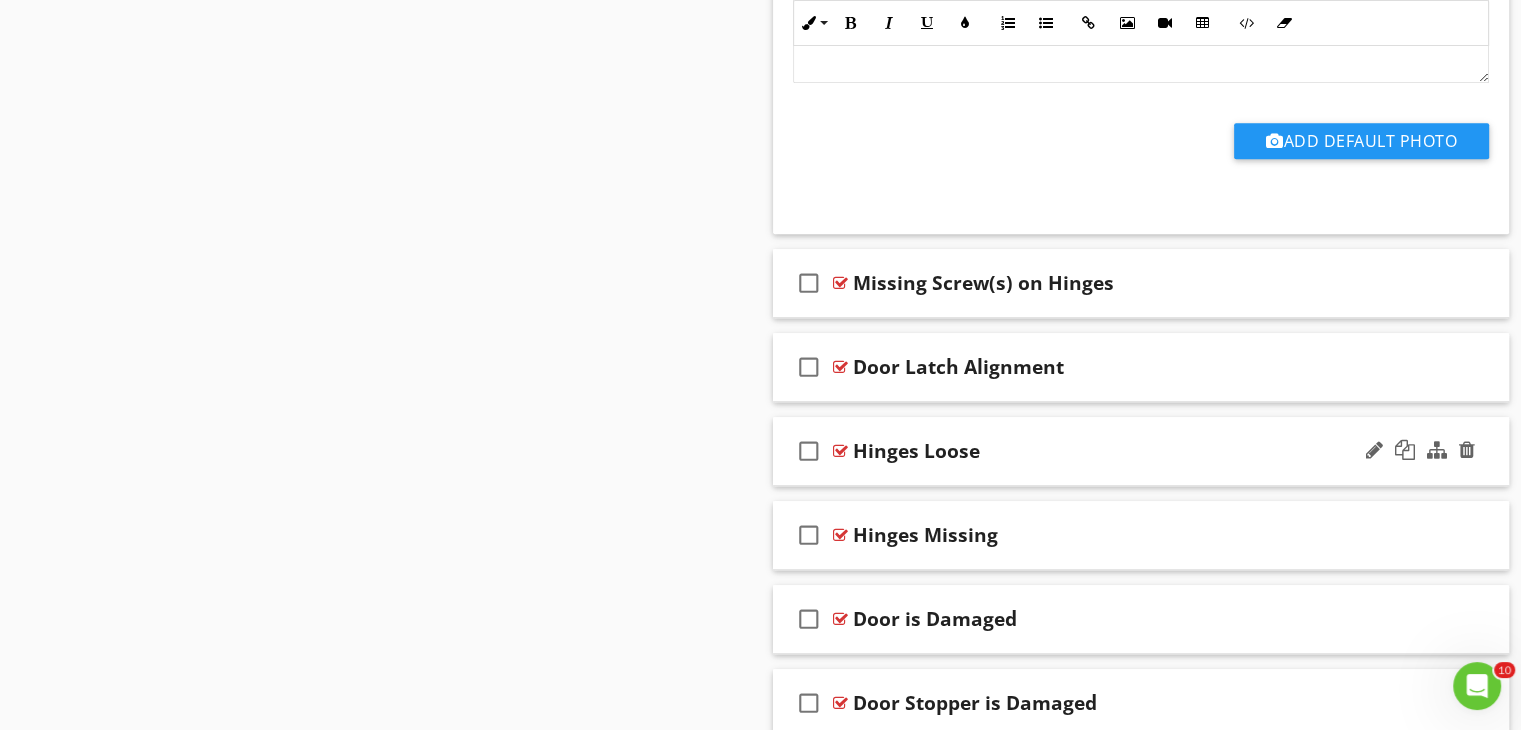 click on "Hinges Loose" at bounding box center (1114, 451) 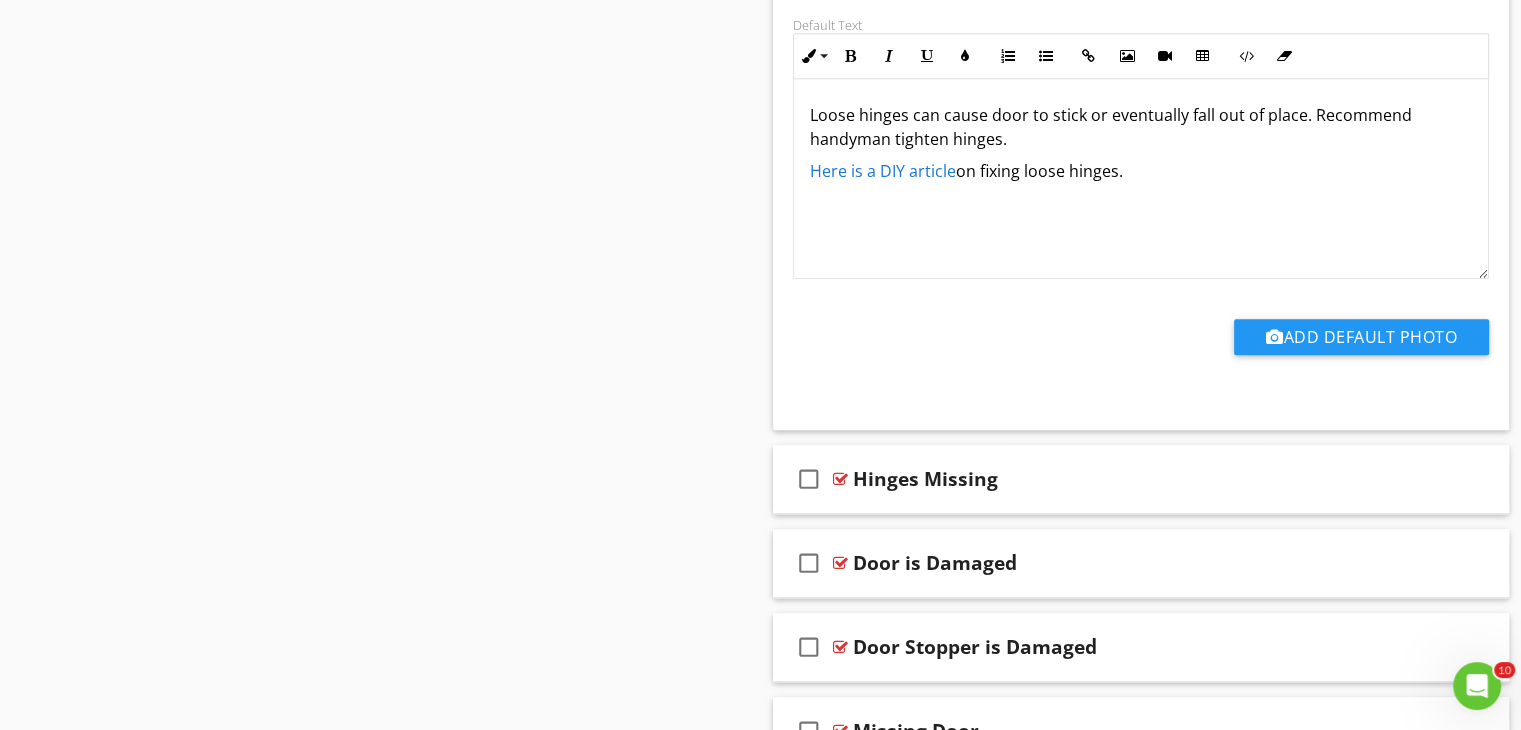 scroll, scrollTop: 9640, scrollLeft: 0, axis: vertical 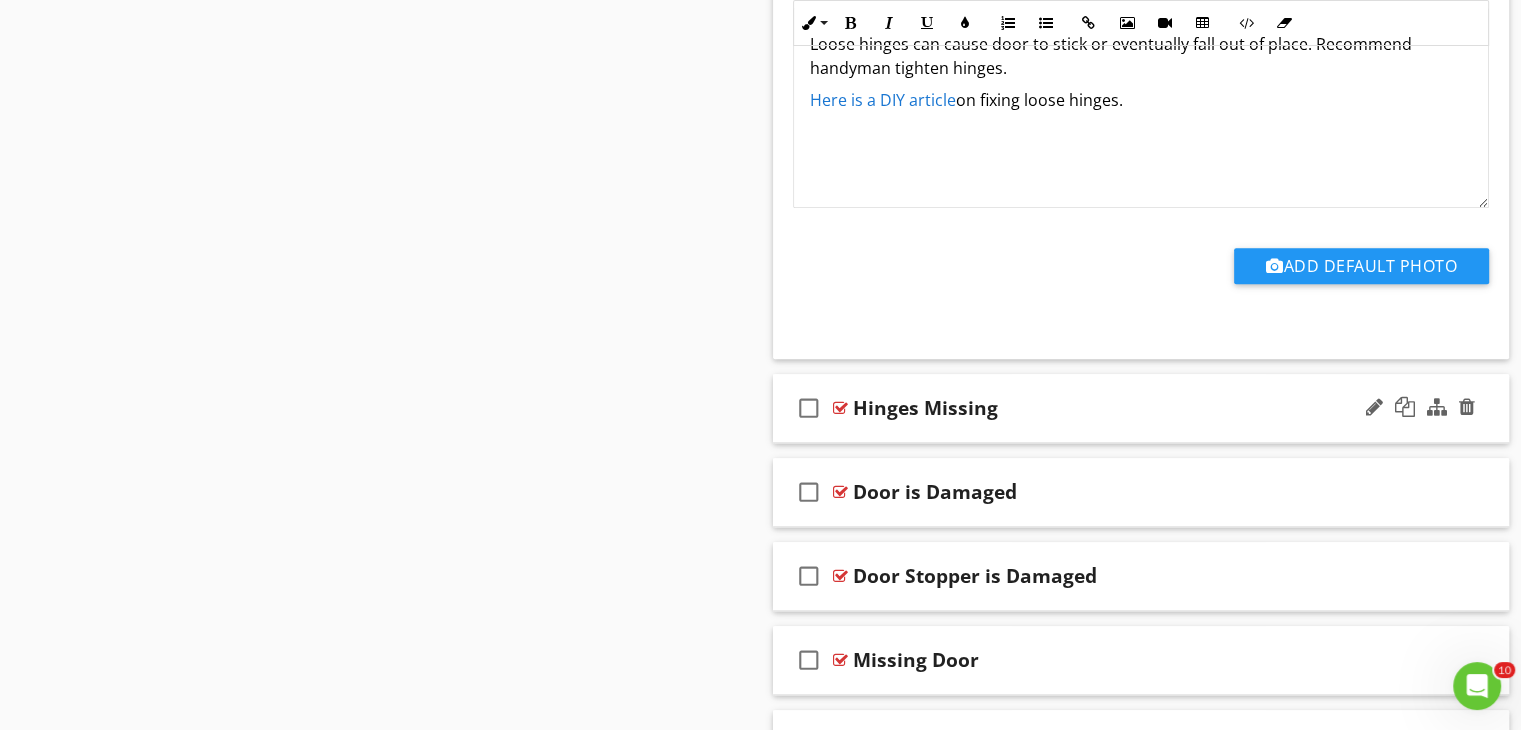 click on "Hinges Missing" at bounding box center (1114, 408) 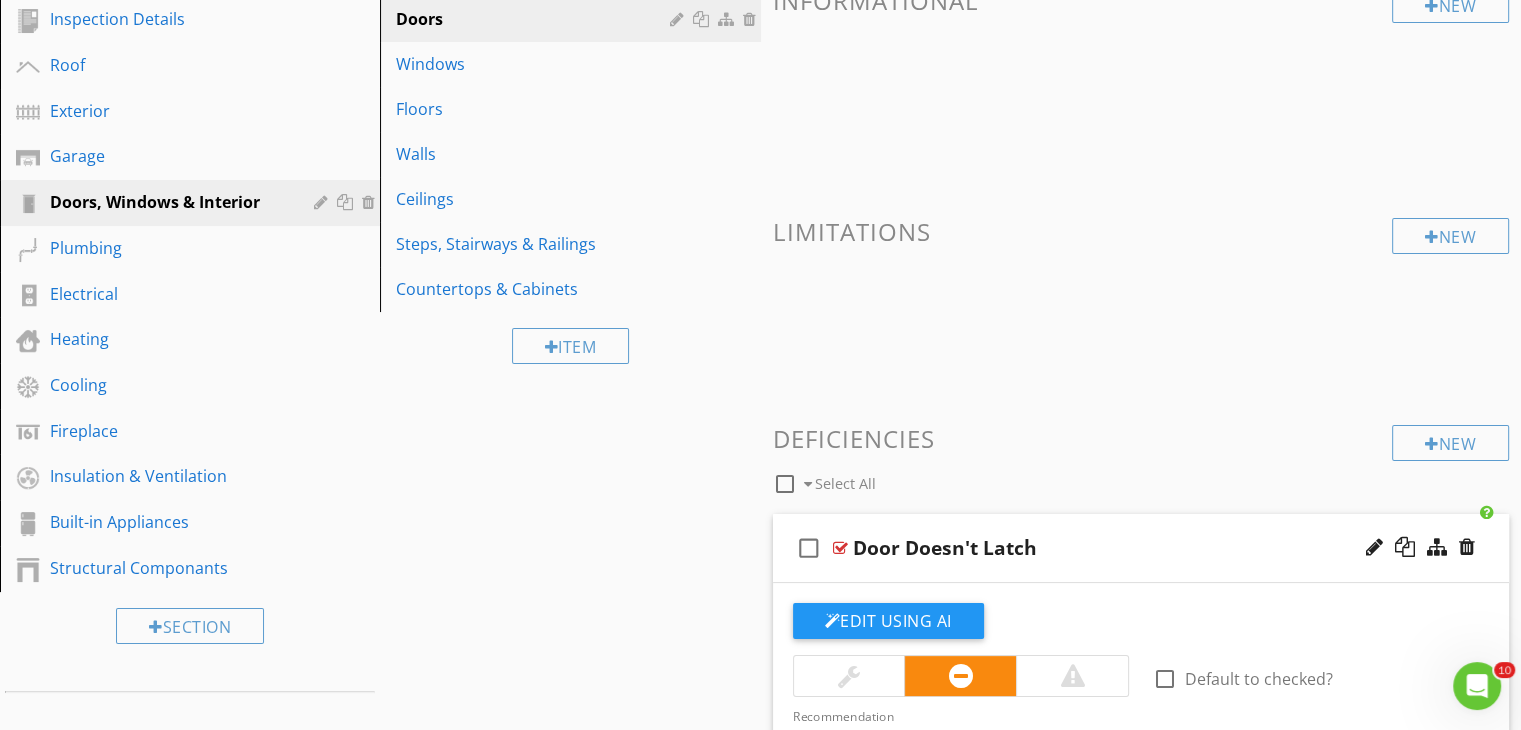 scroll, scrollTop: 242, scrollLeft: 0, axis: vertical 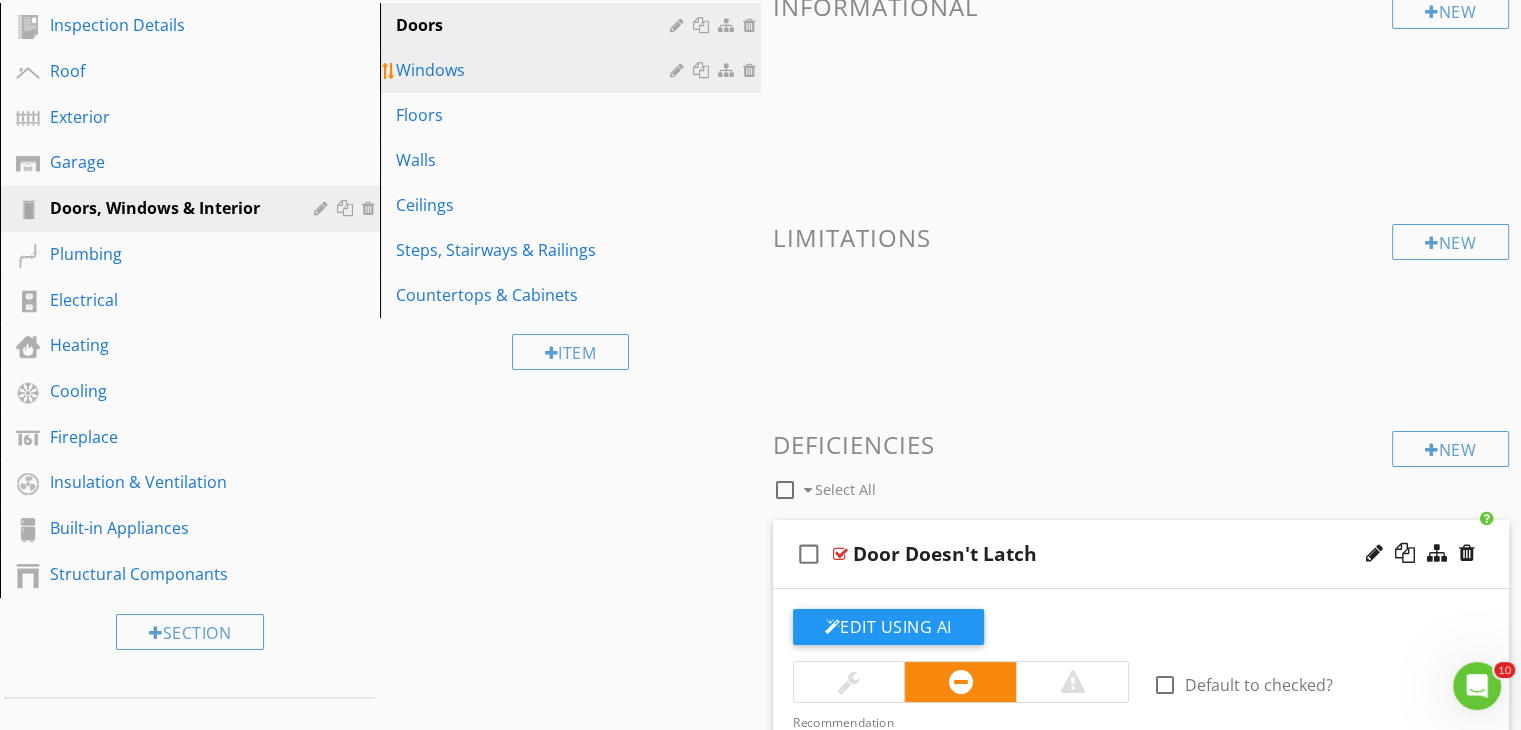 click on "Windows" at bounding box center [535, 70] 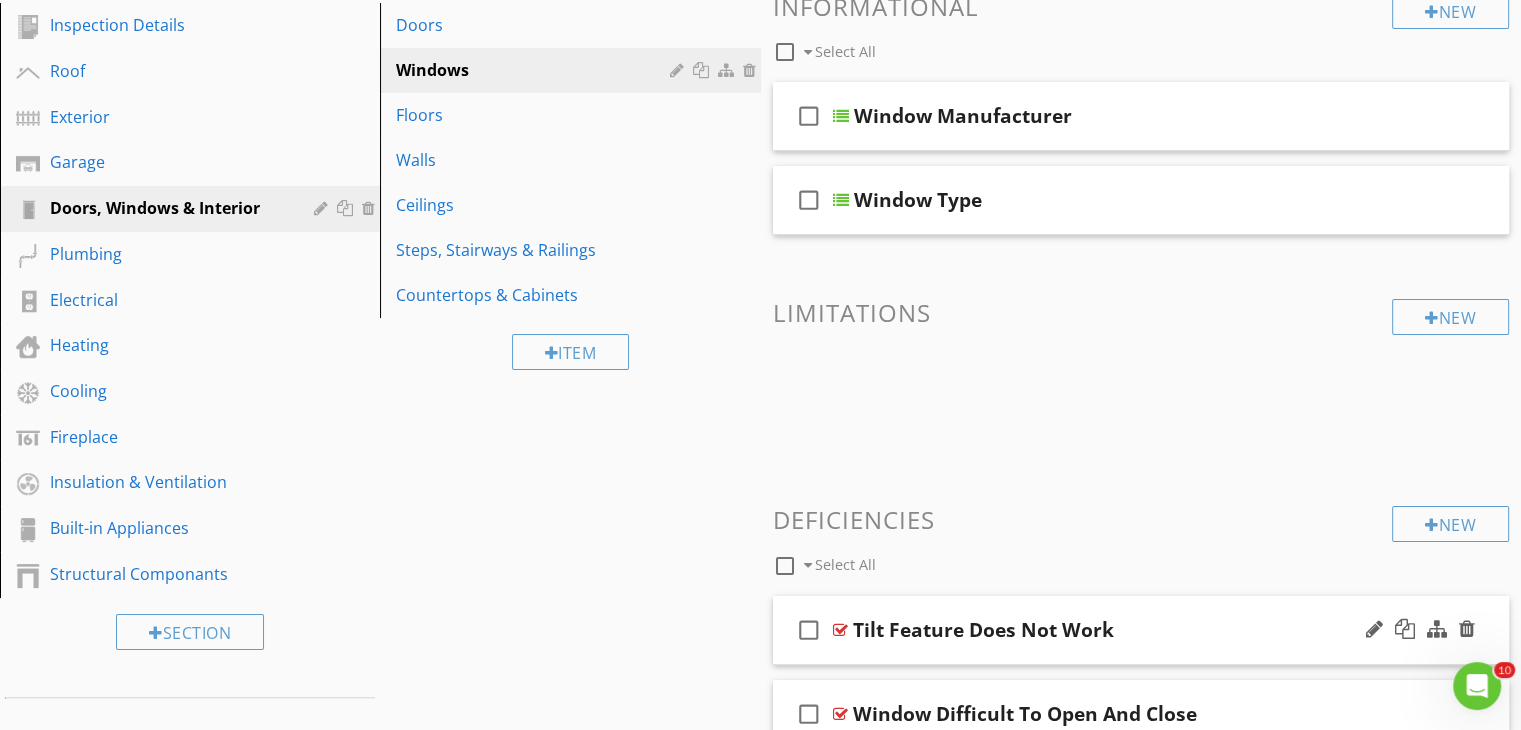 click on "check_box_outline_blank
Tilt Feature Does Not Work" at bounding box center [1141, 630] 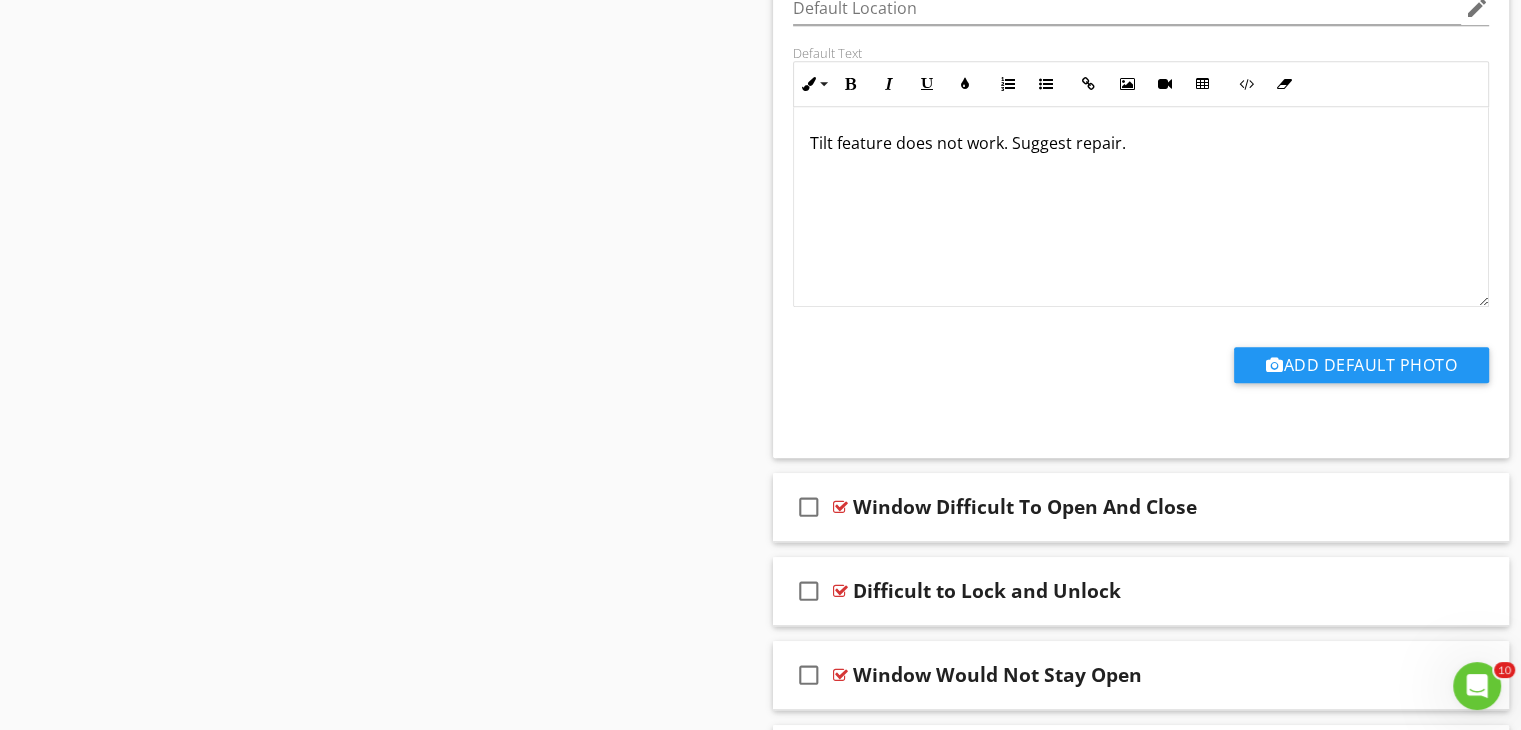 scroll, scrollTop: 1162, scrollLeft: 0, axis: vertical 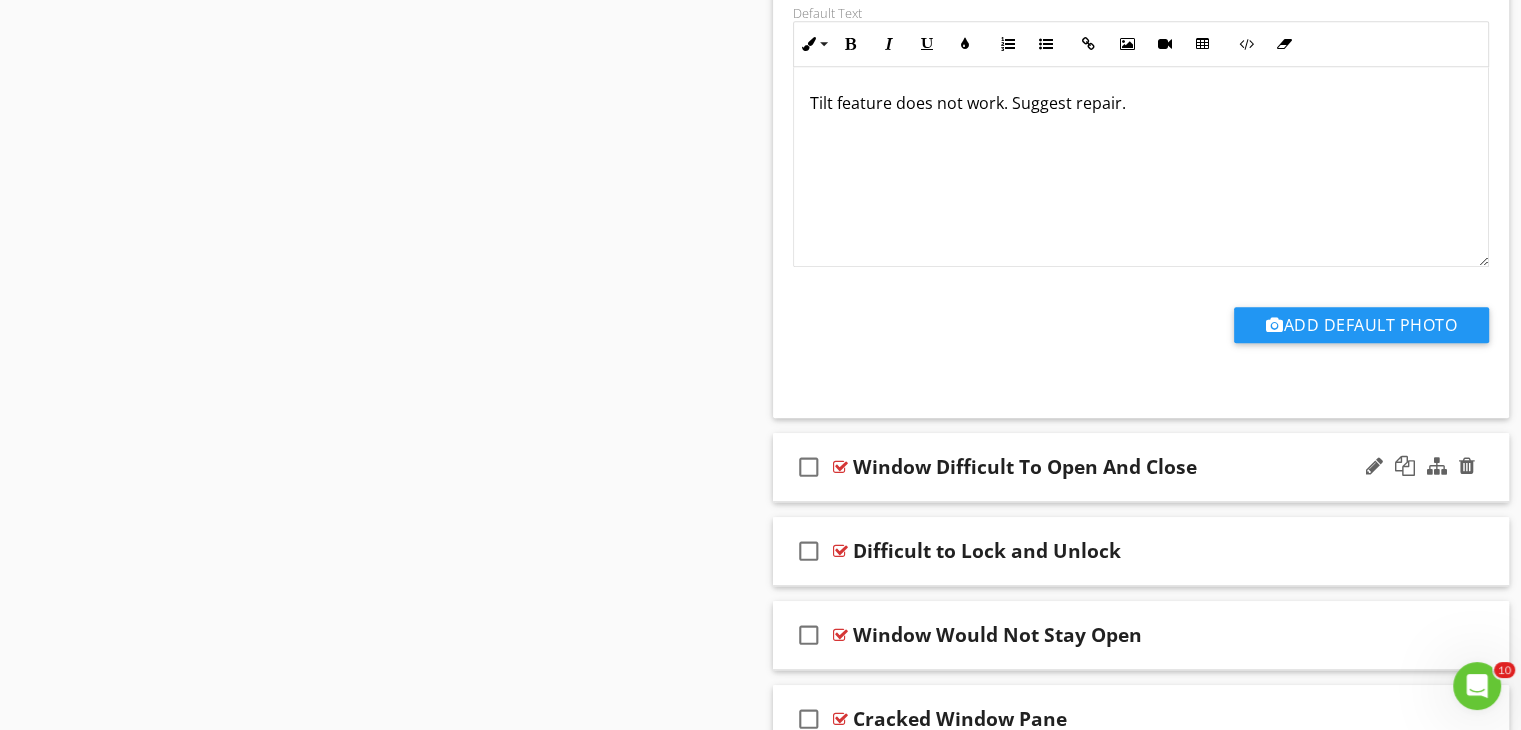 click on "Window Difficult To Open And Close" at bounding box center (1114, 467) 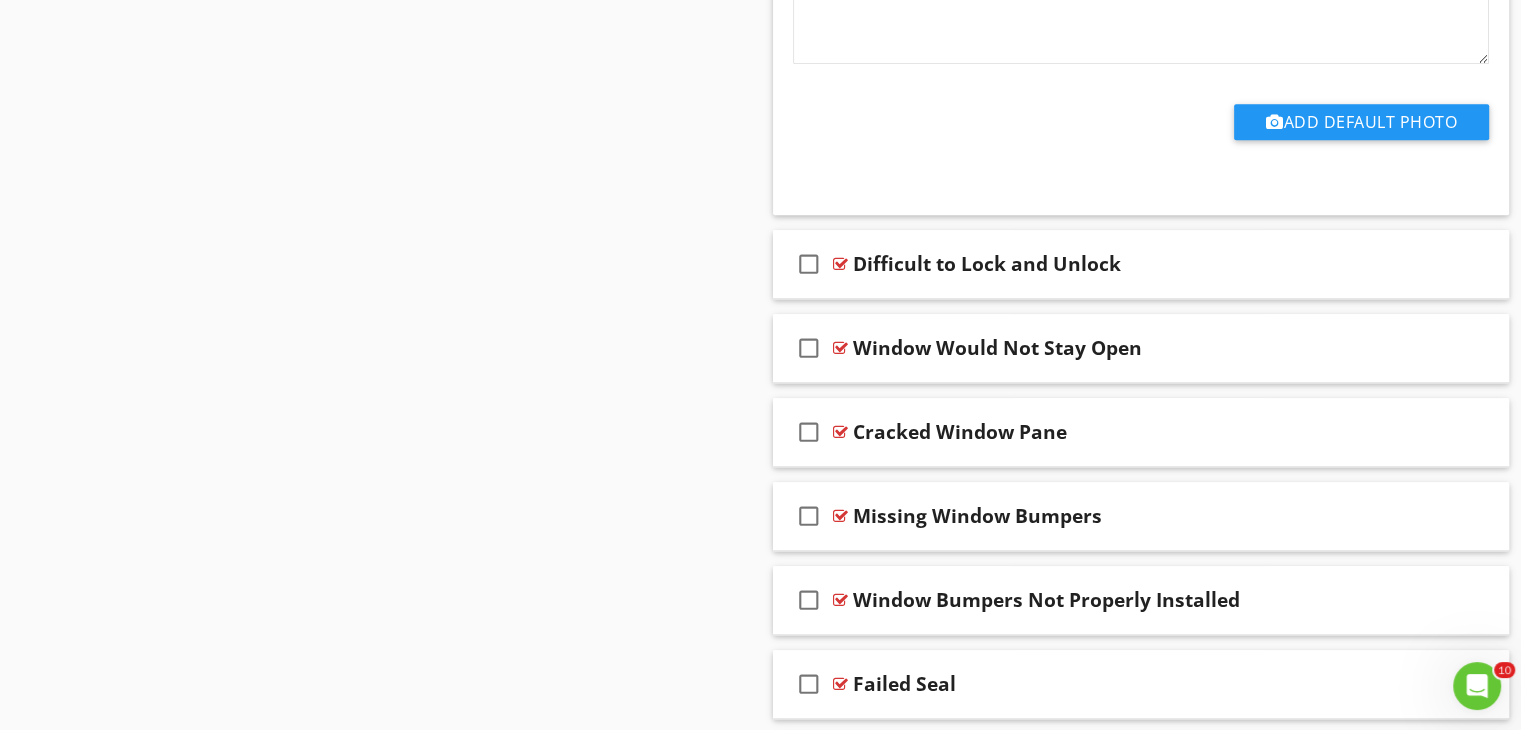scroll, scrollTop: 2162, scrollLeft: 0, axis: vertical 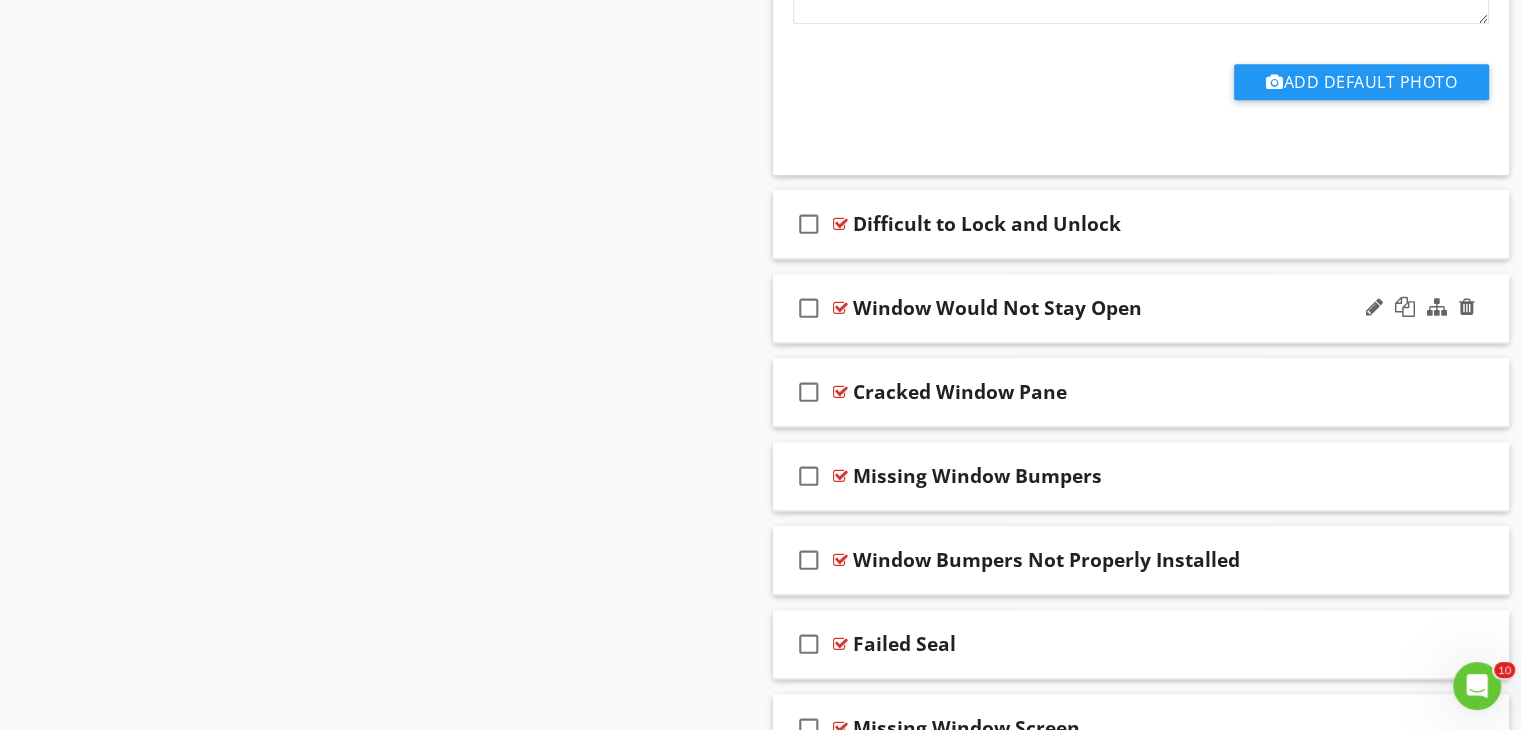 click on "Window Would Not Stay Open" at bounding box center (1114, 308) 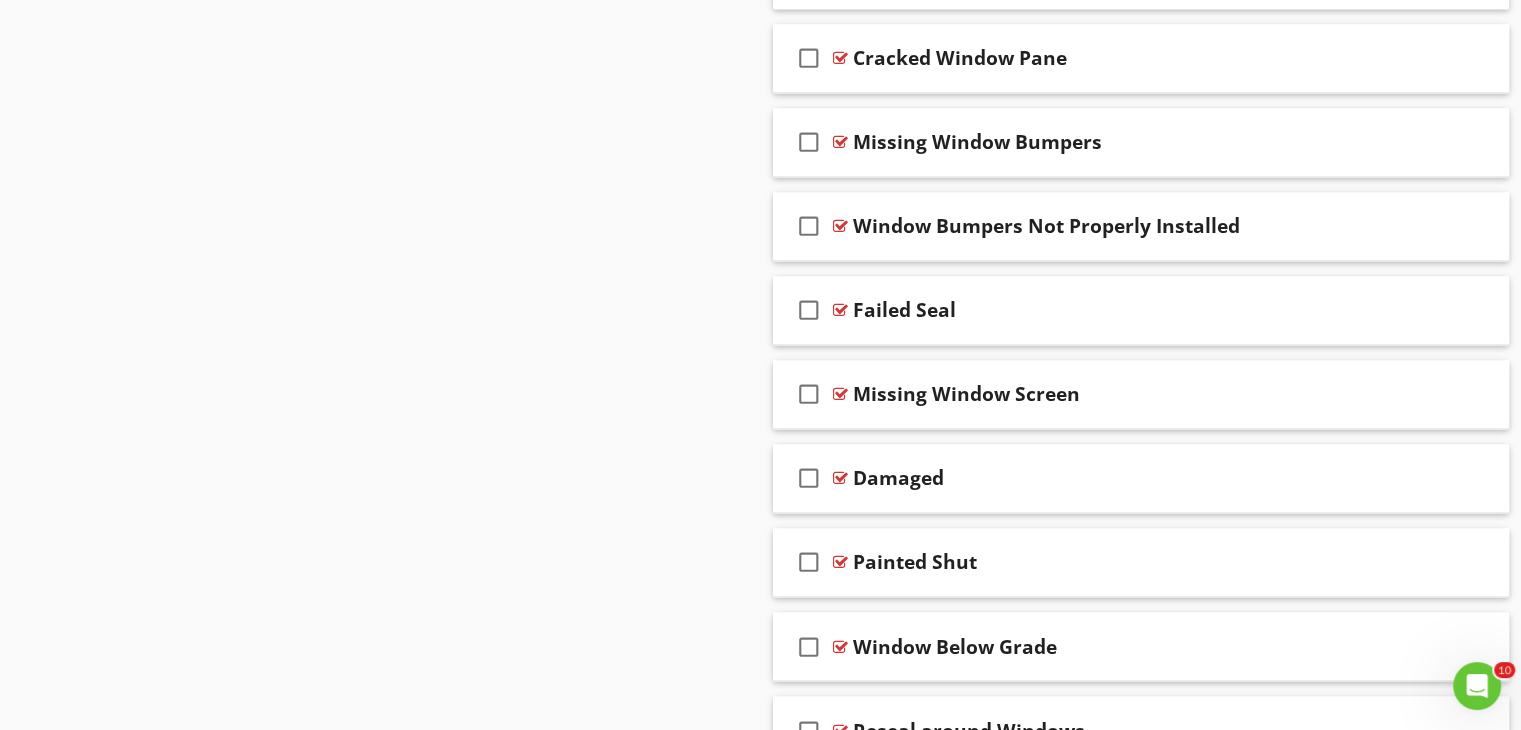 scroll, scrollTop: 3202, scrollLeft: 0, axis: vertical 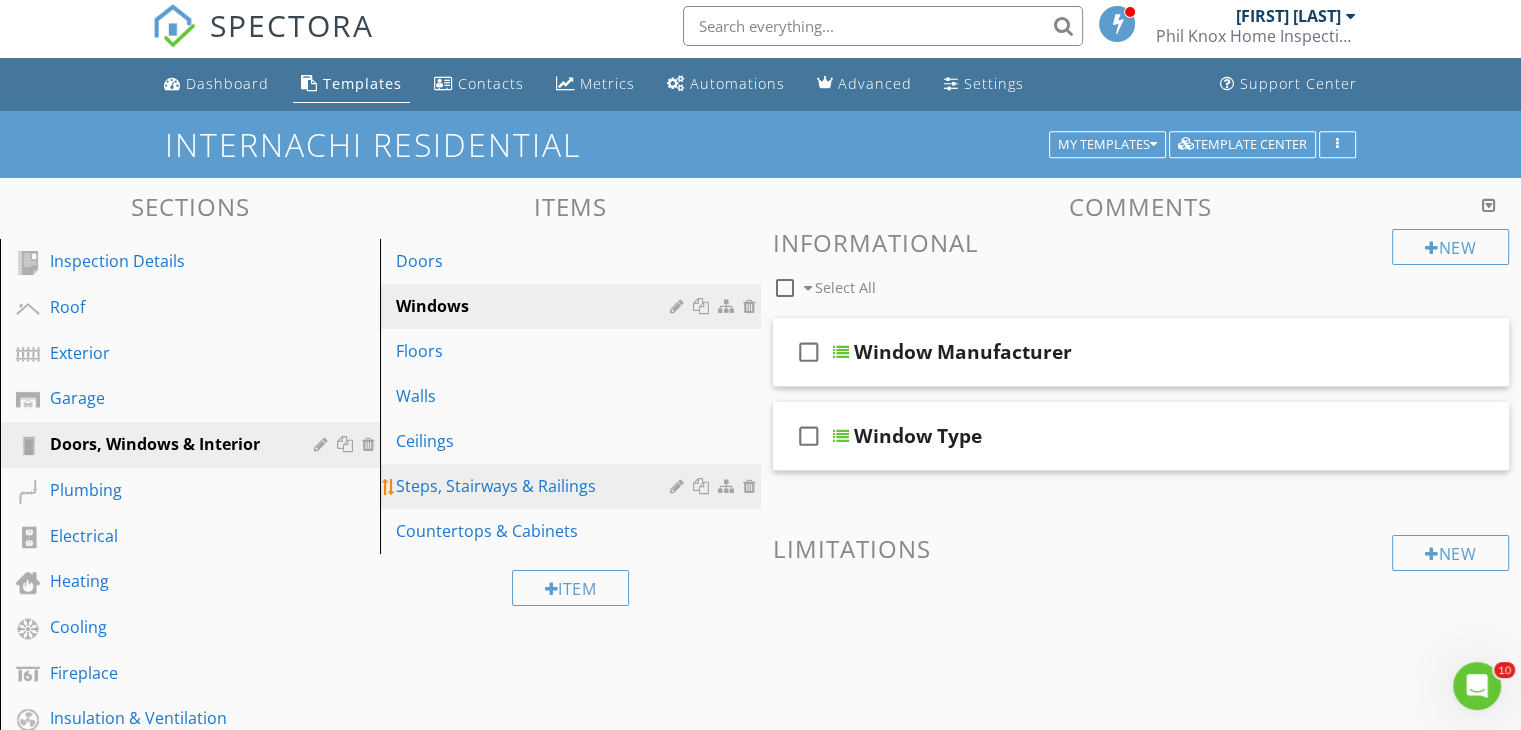 click on "Steps, Stairways & Railings" at bounding box center (535, 486) 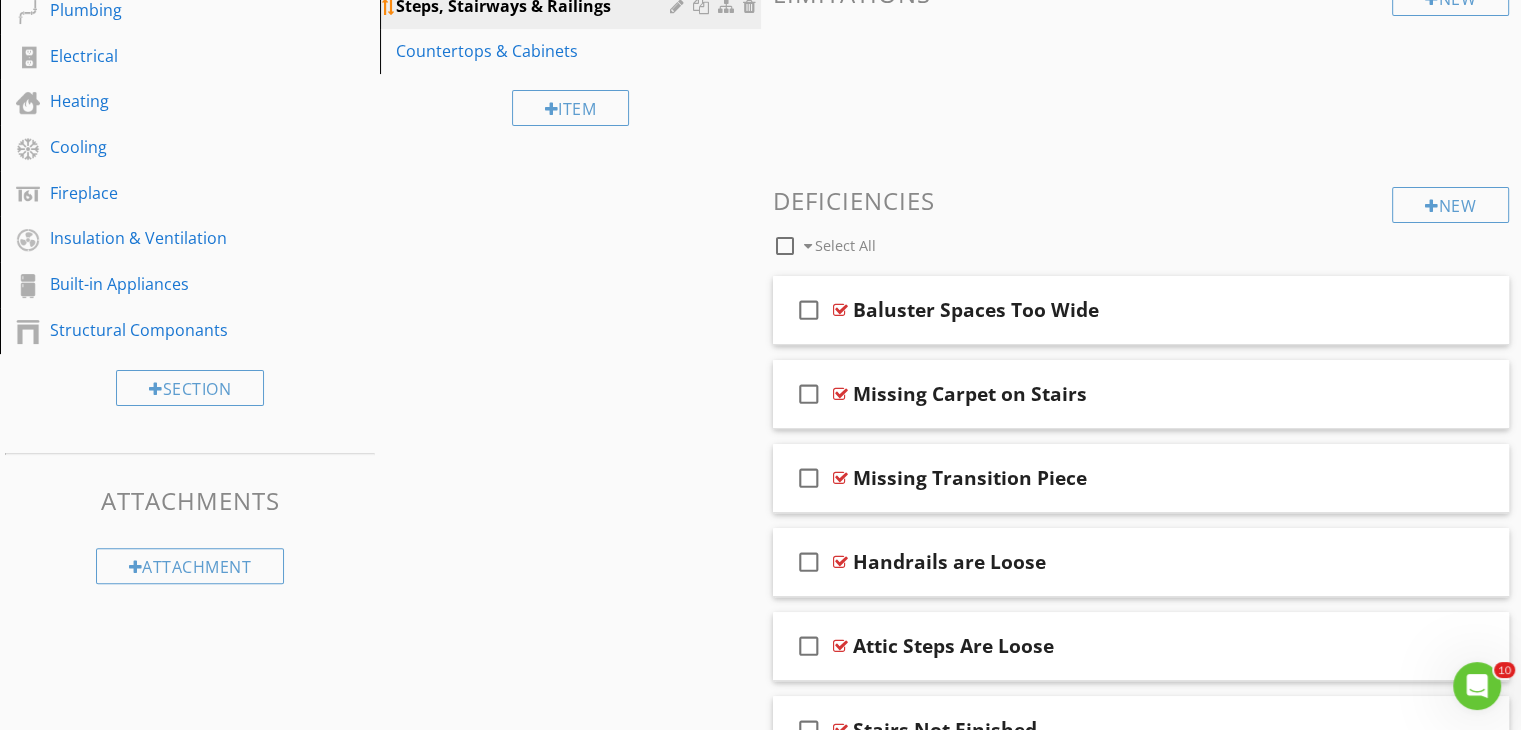 scroll, scrollTop: 526, scrollLeft: 0, axis: vertical 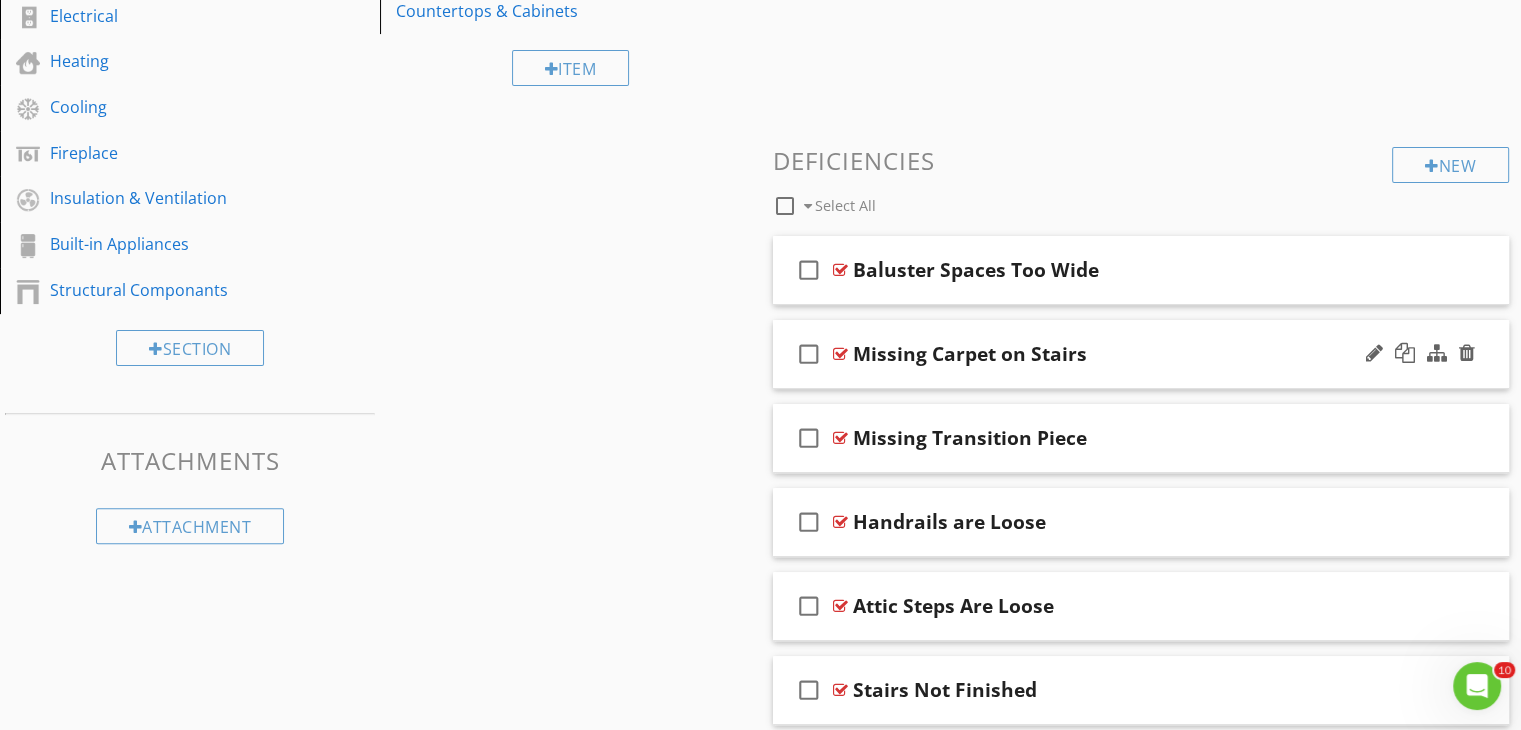 click on "Missing Carpet on Stairs" at bounding box center (1114, 354) 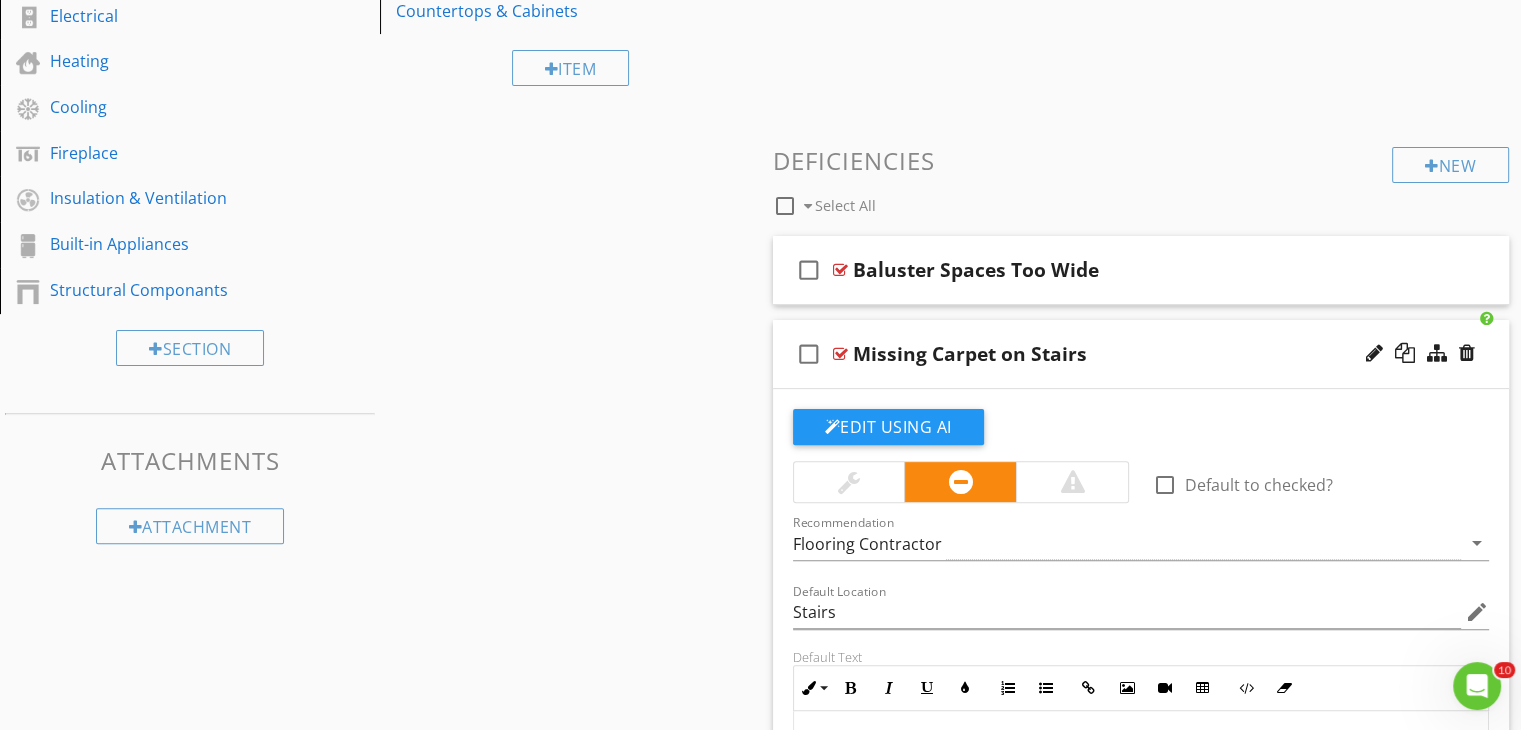 scroll, scrollTop: 0, scrollLeft: 0, axis: both 